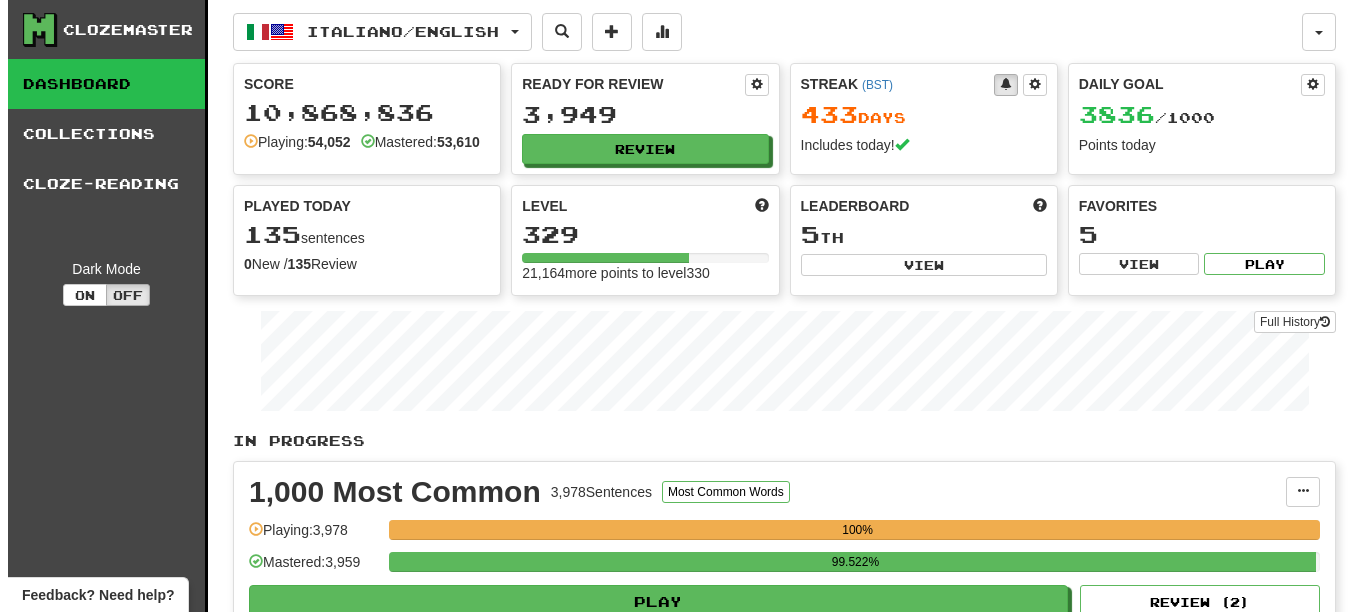 scroll, scrollTop: 0, scrollLeft: 0, axis: both 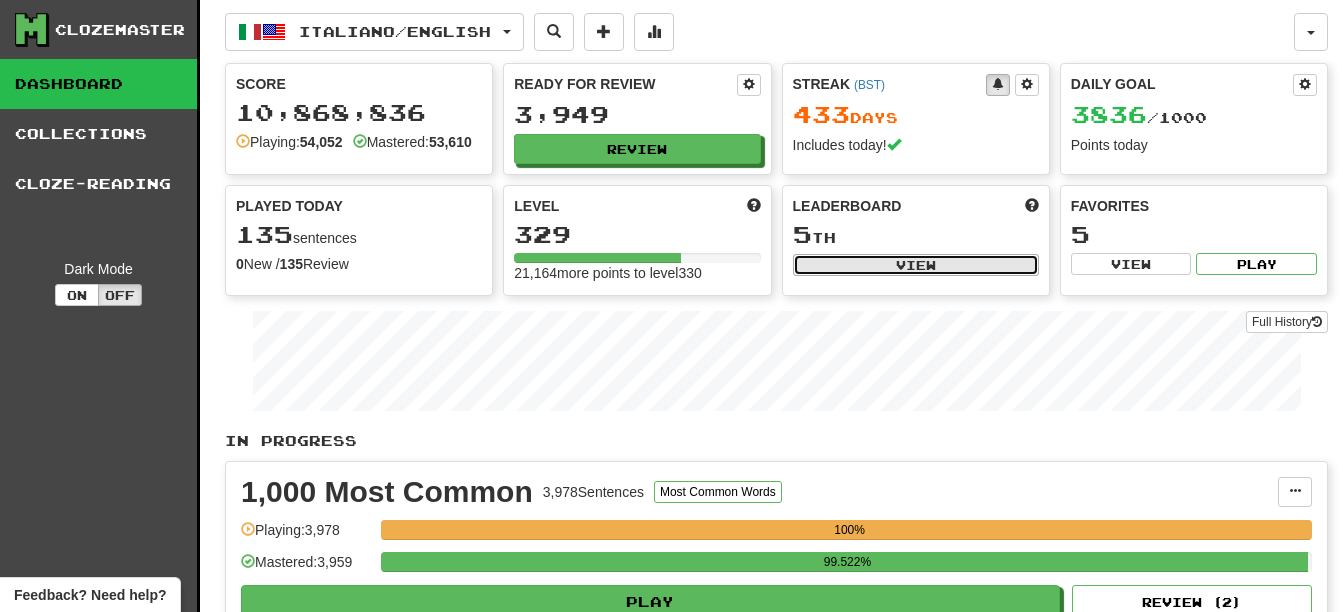 click on "View" at bounding box center (916, 265) 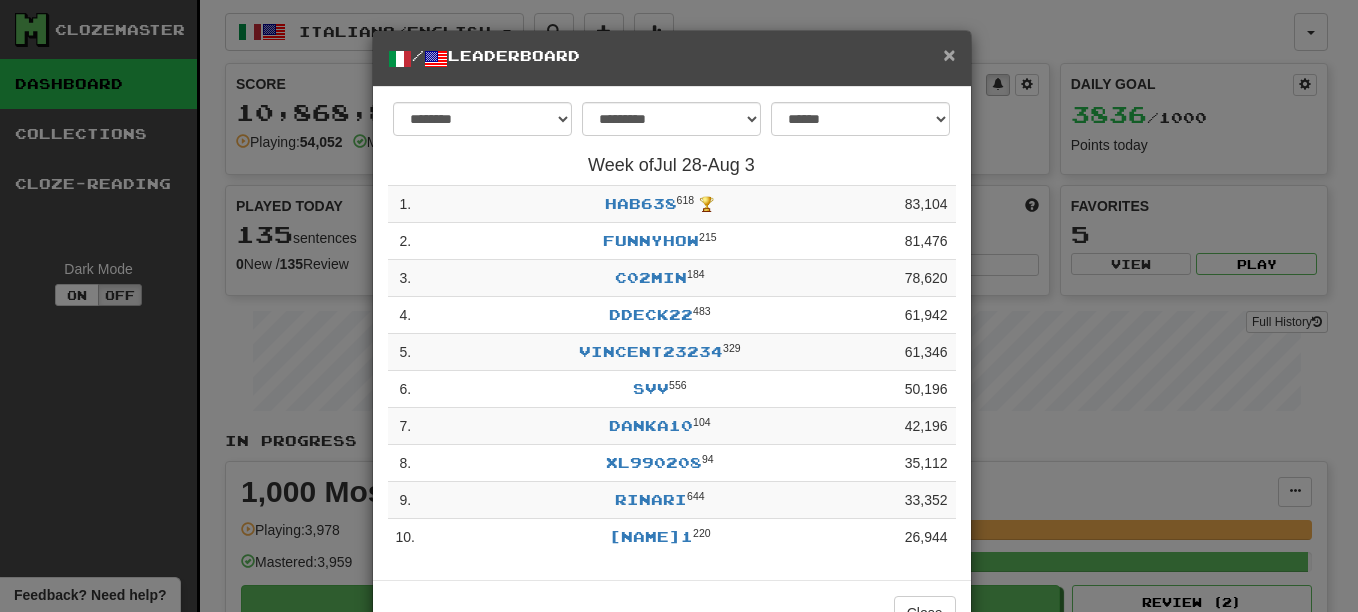 click on "×" at bounding box center (949, 54) 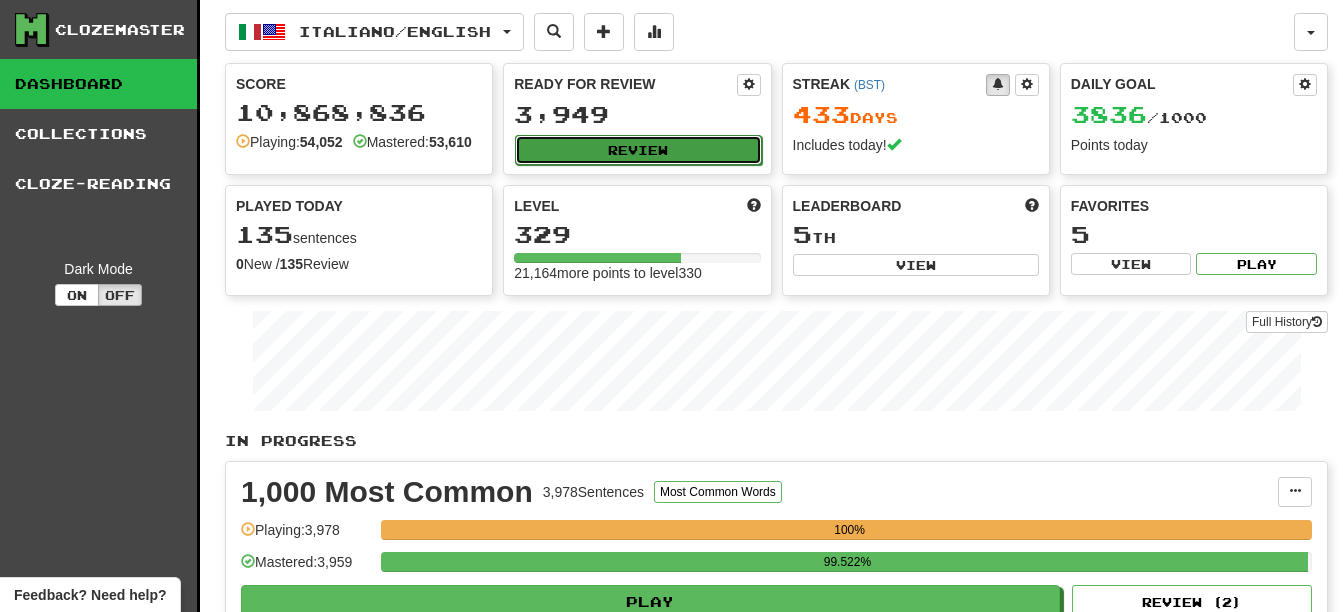click on "Review" at bounding box center (638, 150) 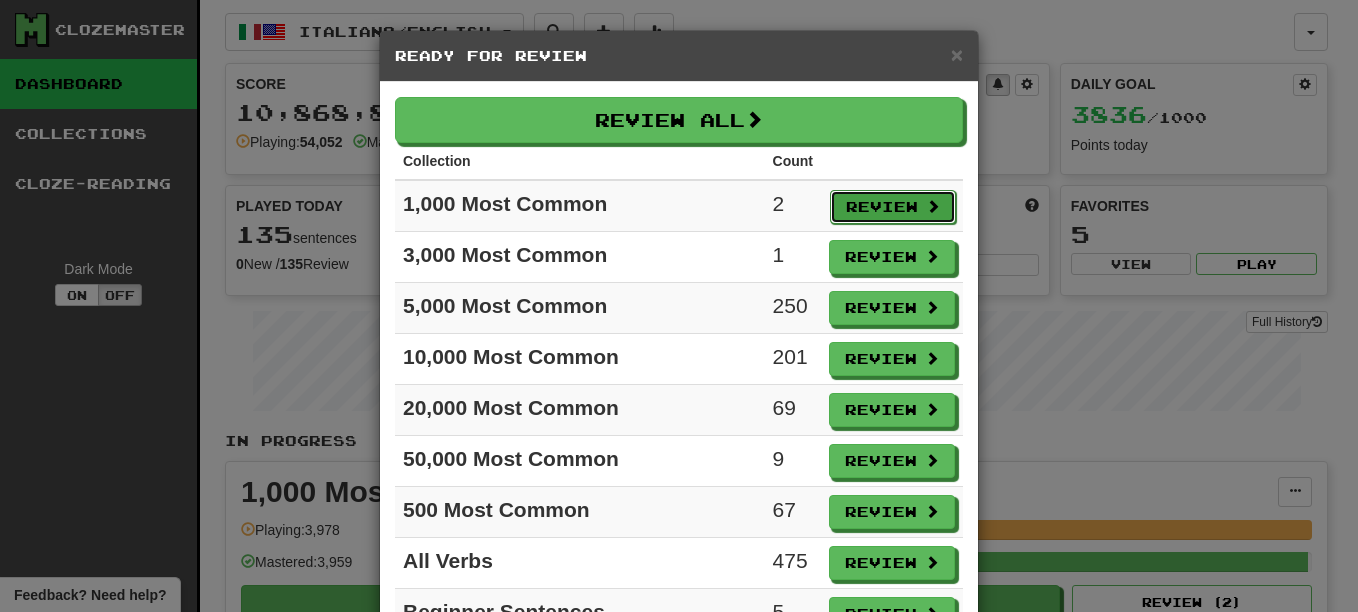 click on "Review" at bounding box center [893, 207] 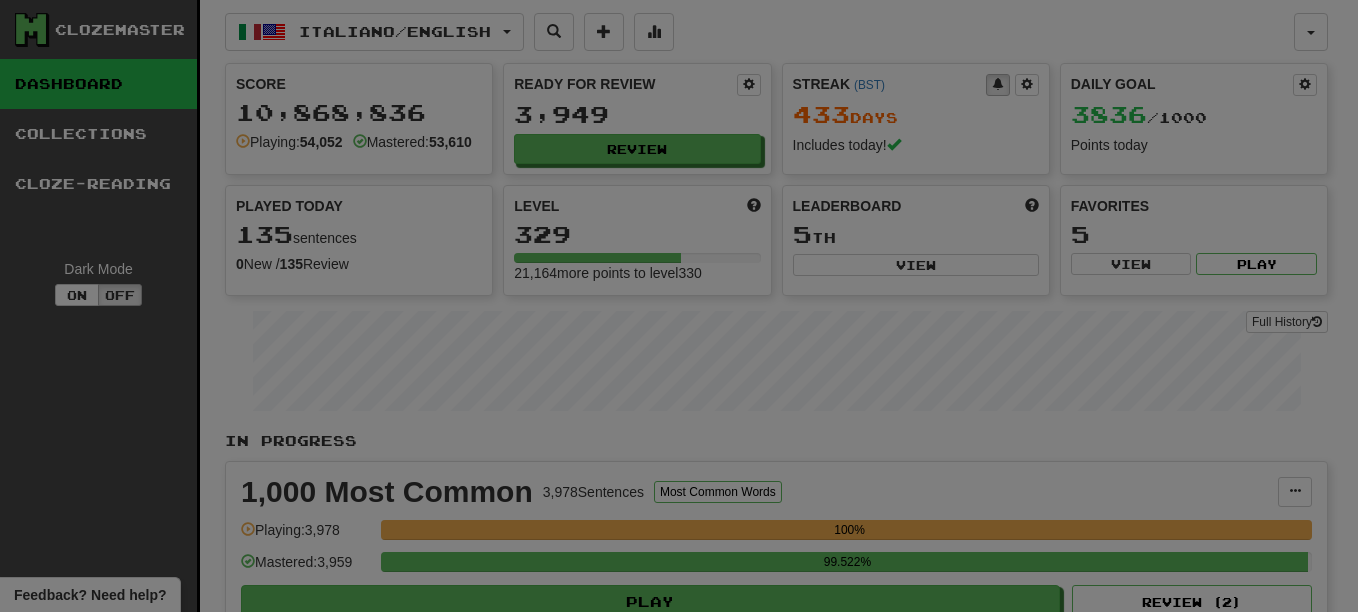 select on "**" 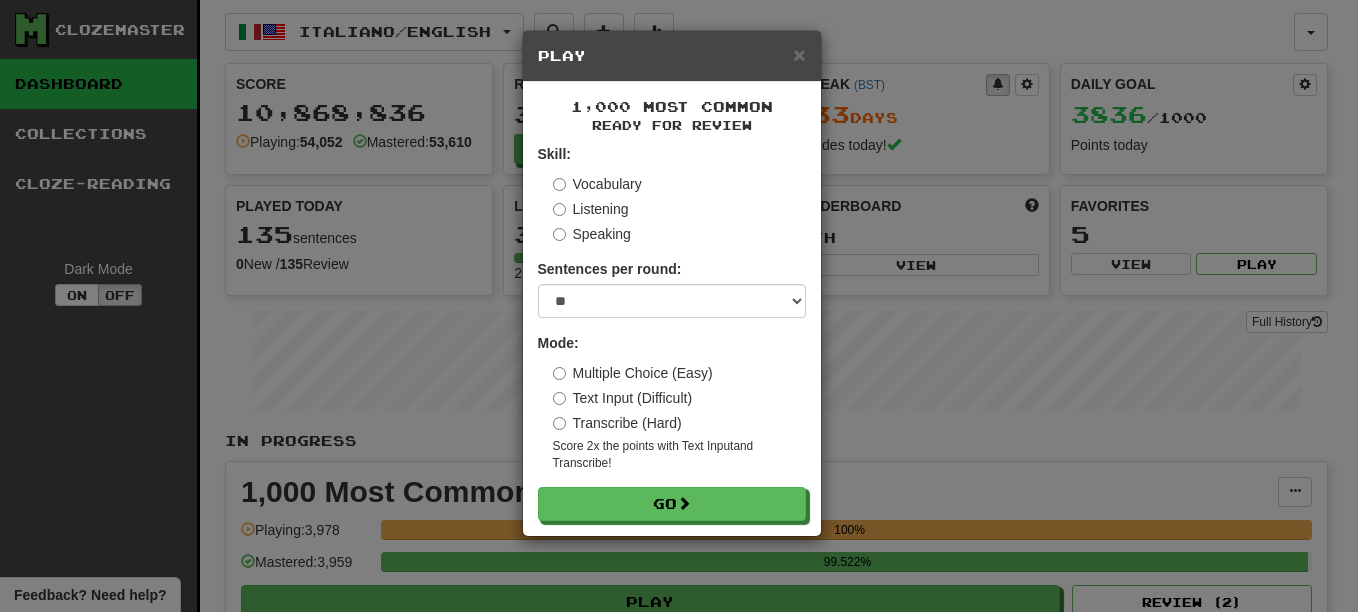 click on "Vocabulary" at bounding box center (597, 184) 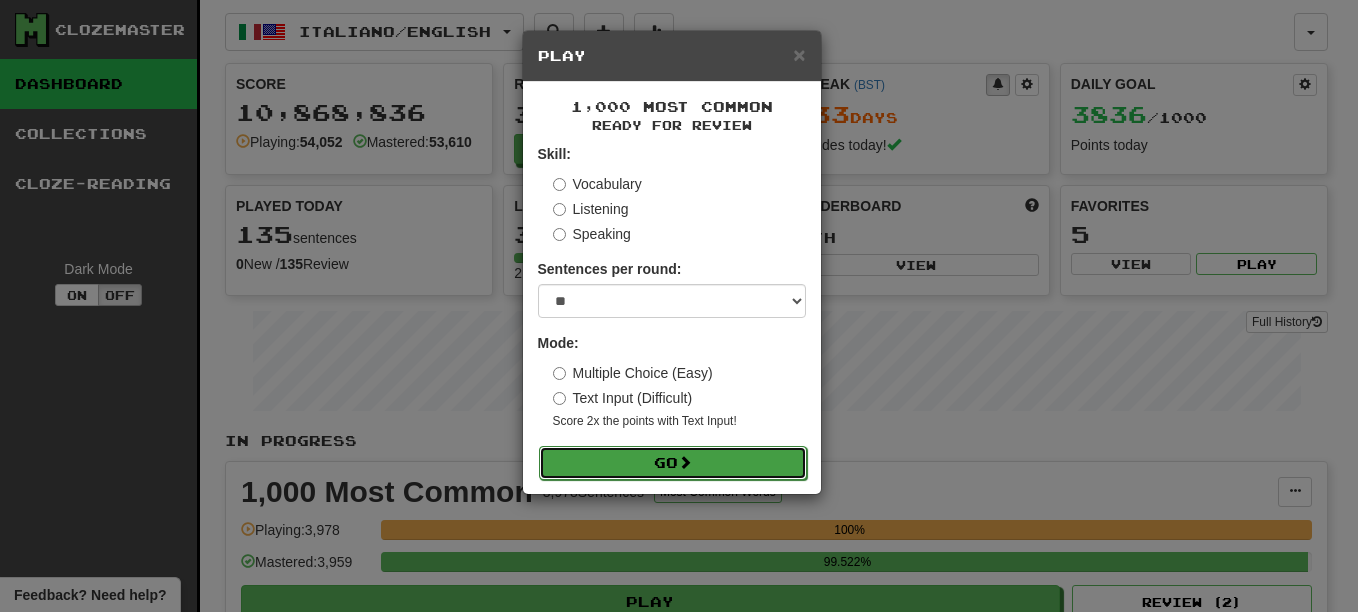 click on "Go" at bounding box center (673, 463) 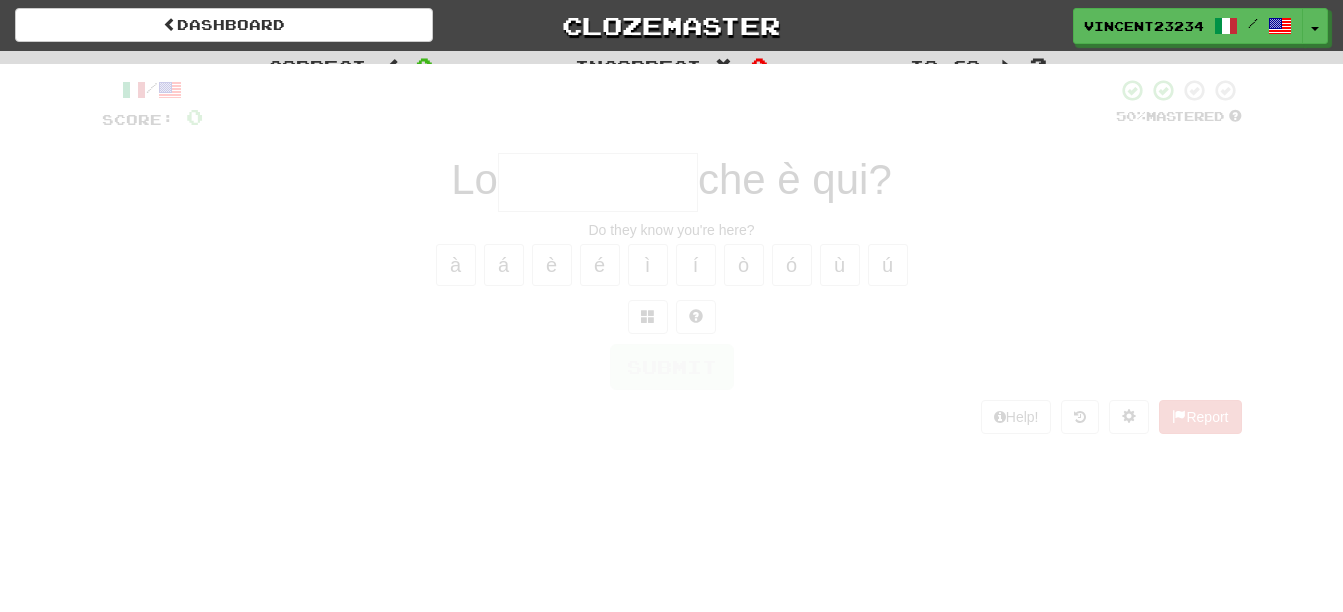 scroll, scrollTop: 0, scrollLeft: 0, axis: both 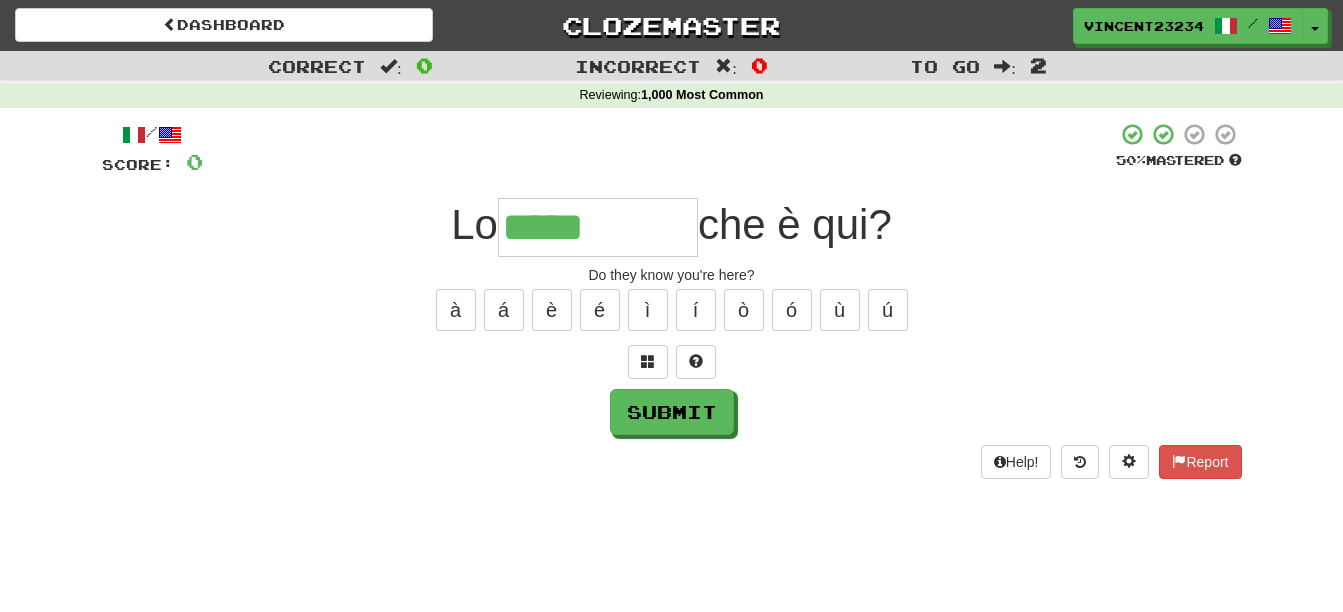 type on "*****" 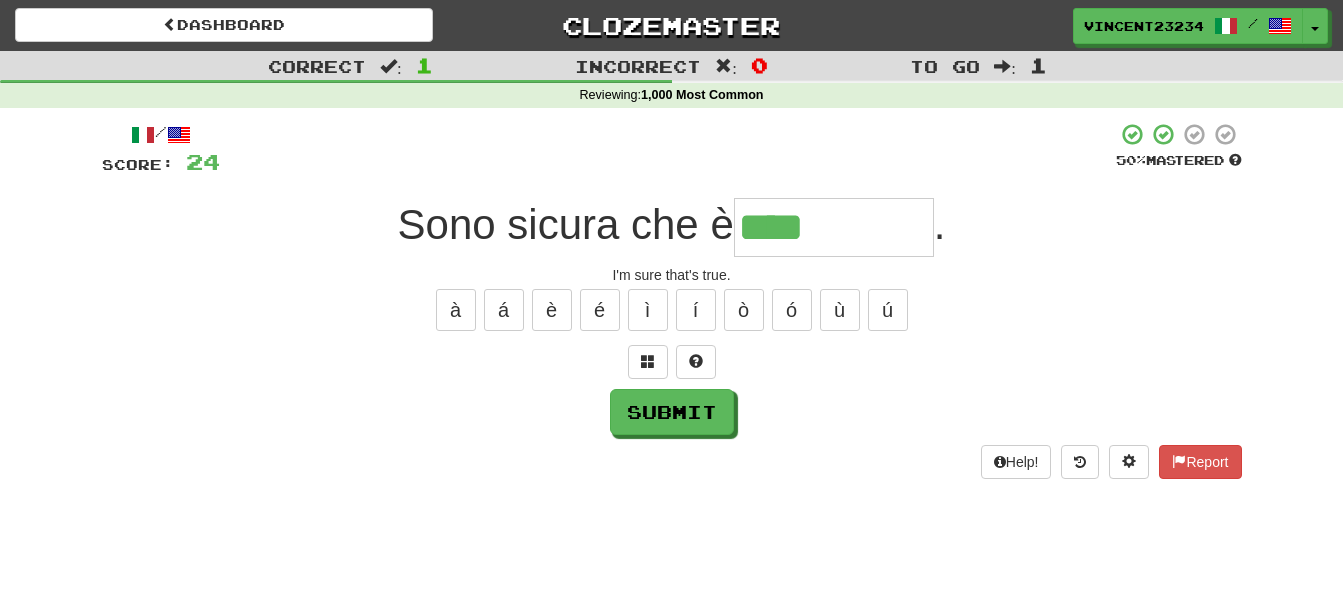 type on "****" 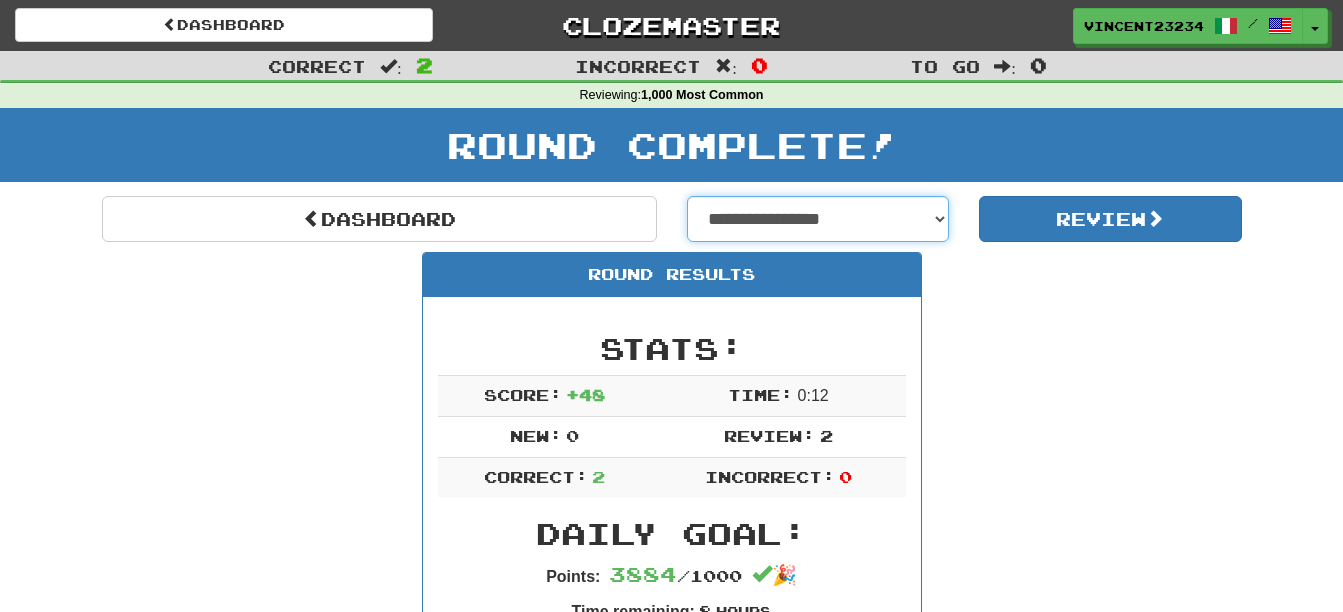 click on "**********" at bounding box center (818, 219) 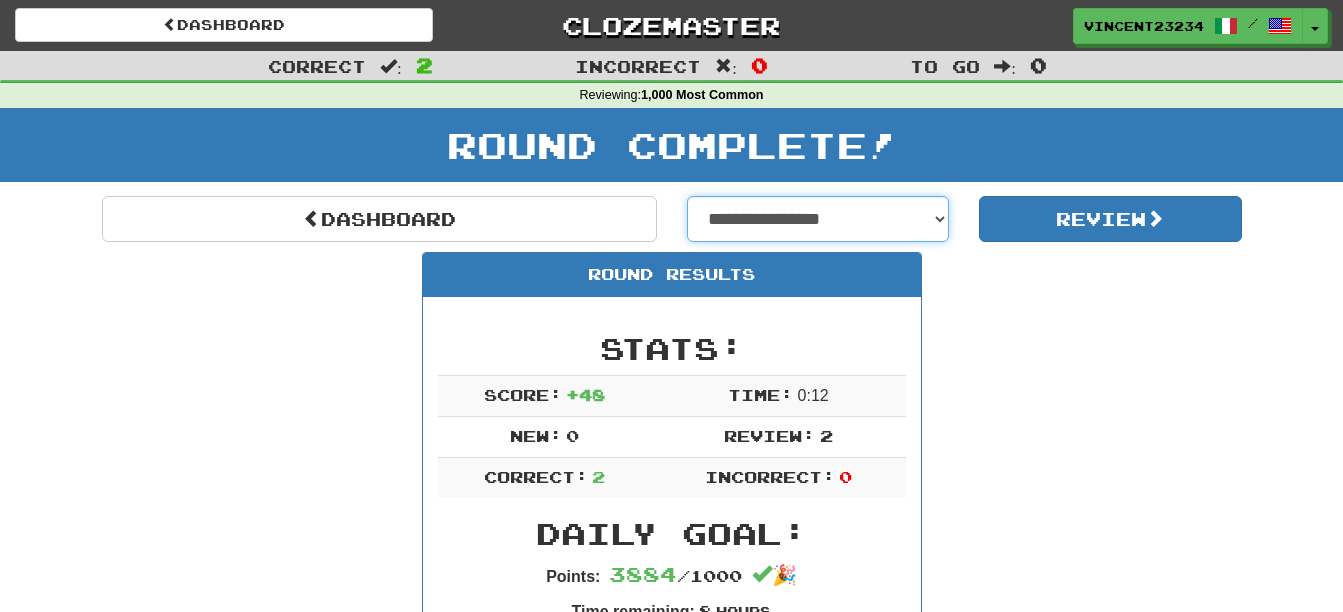 click on "**********" at bounding box center [818, 219] 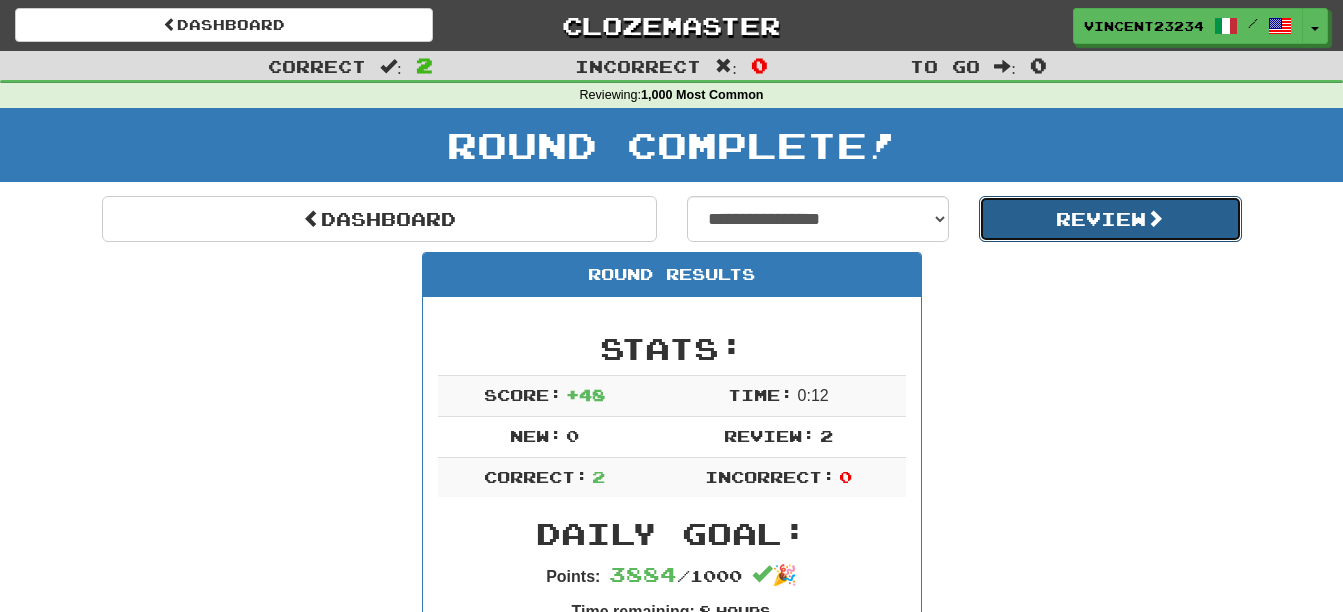 click on "Review" at bounding box center (1110, 219) 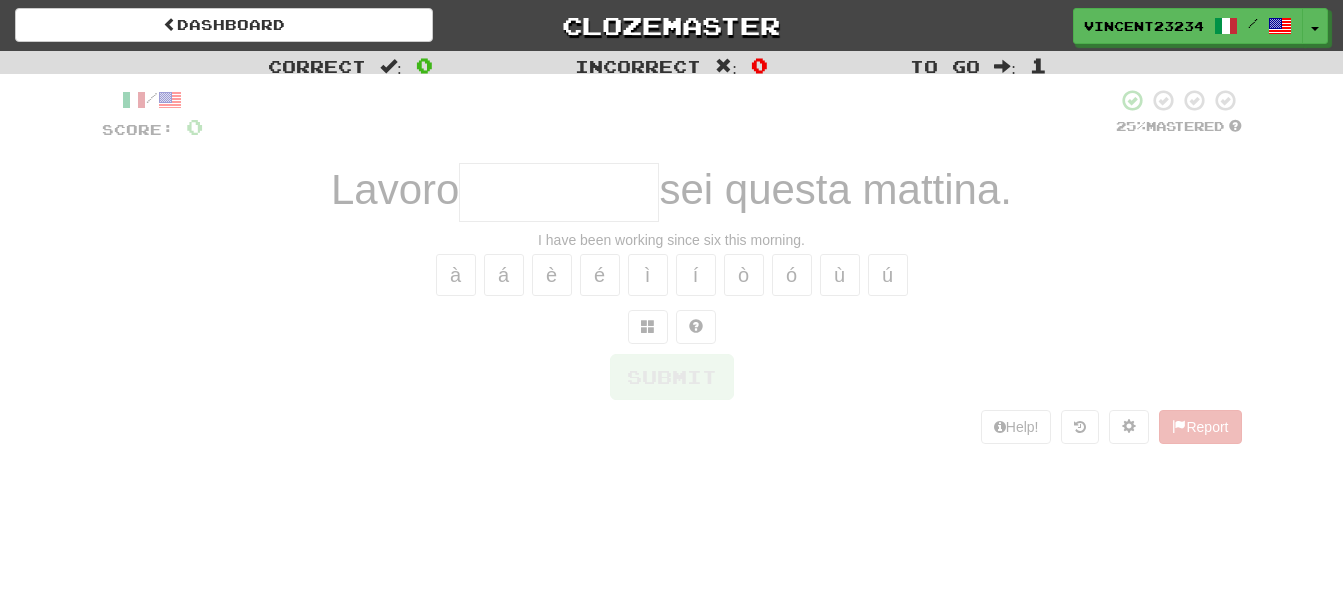 scroll, scrollTop: 0, scrollLeft: 0, axis: both 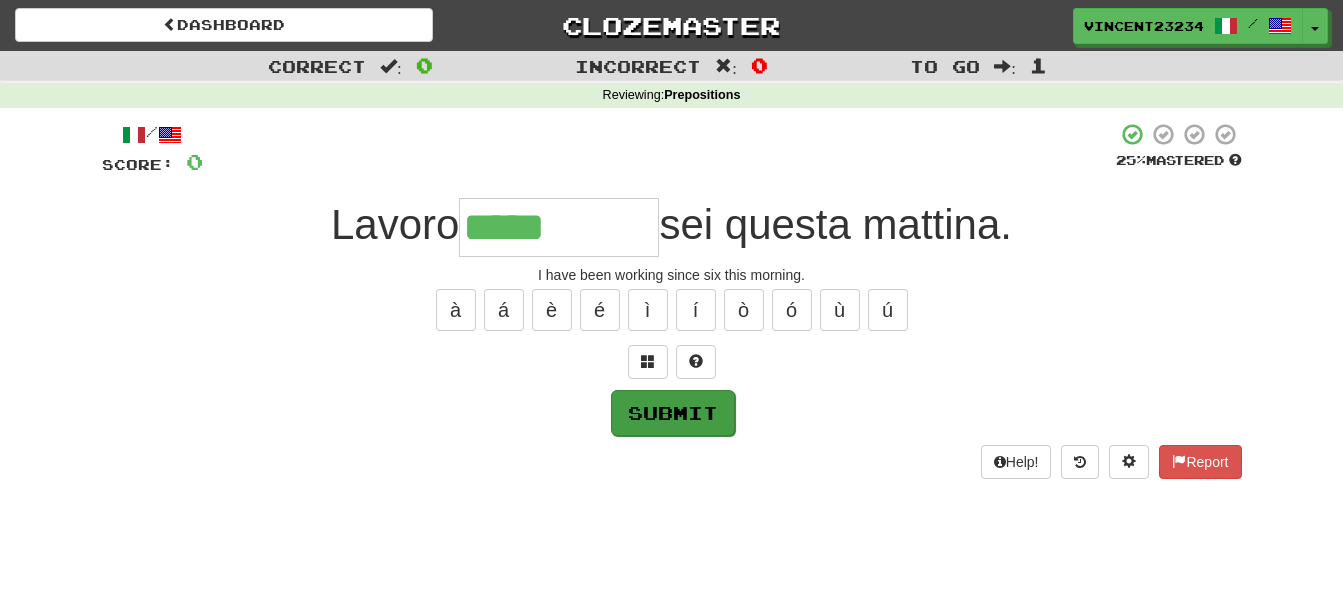 type on "*****" 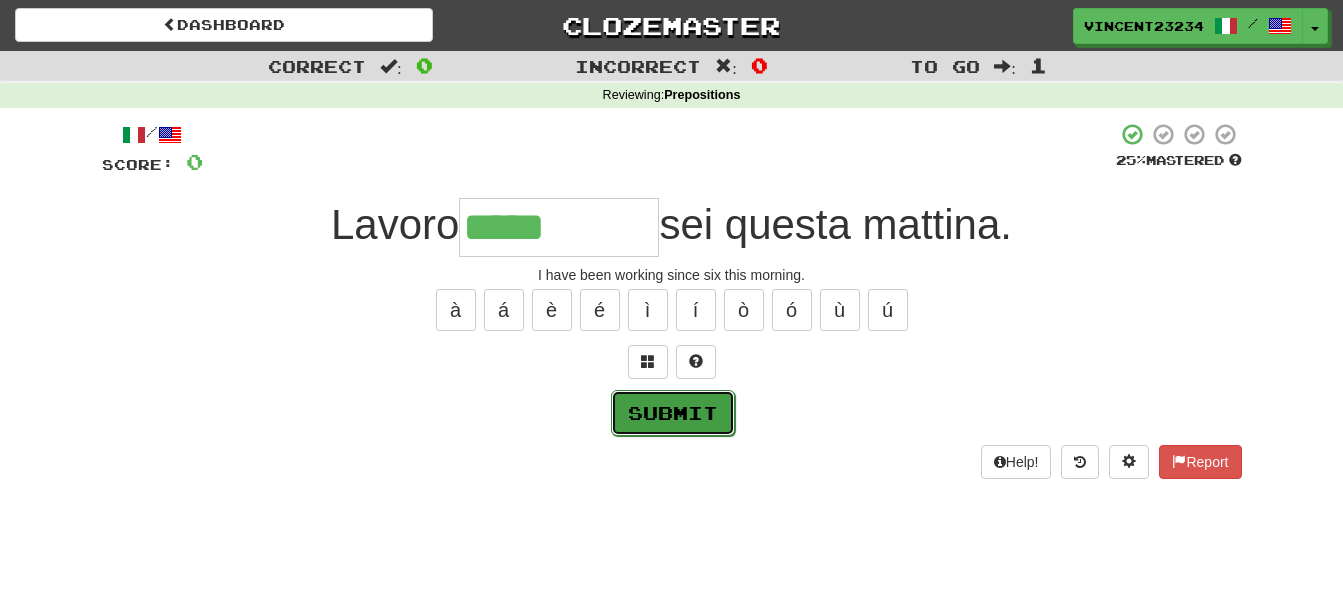 click on "Submit" at bounding box center [673, 413] 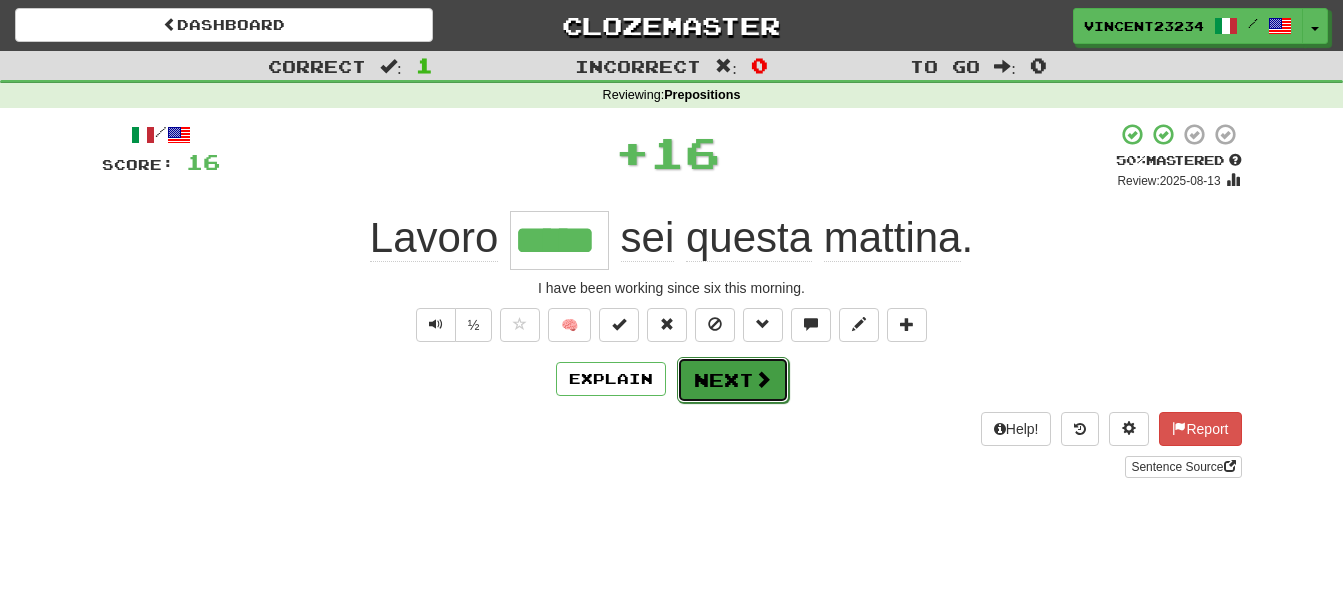 click on "Next" at bounding box center (733, 380) 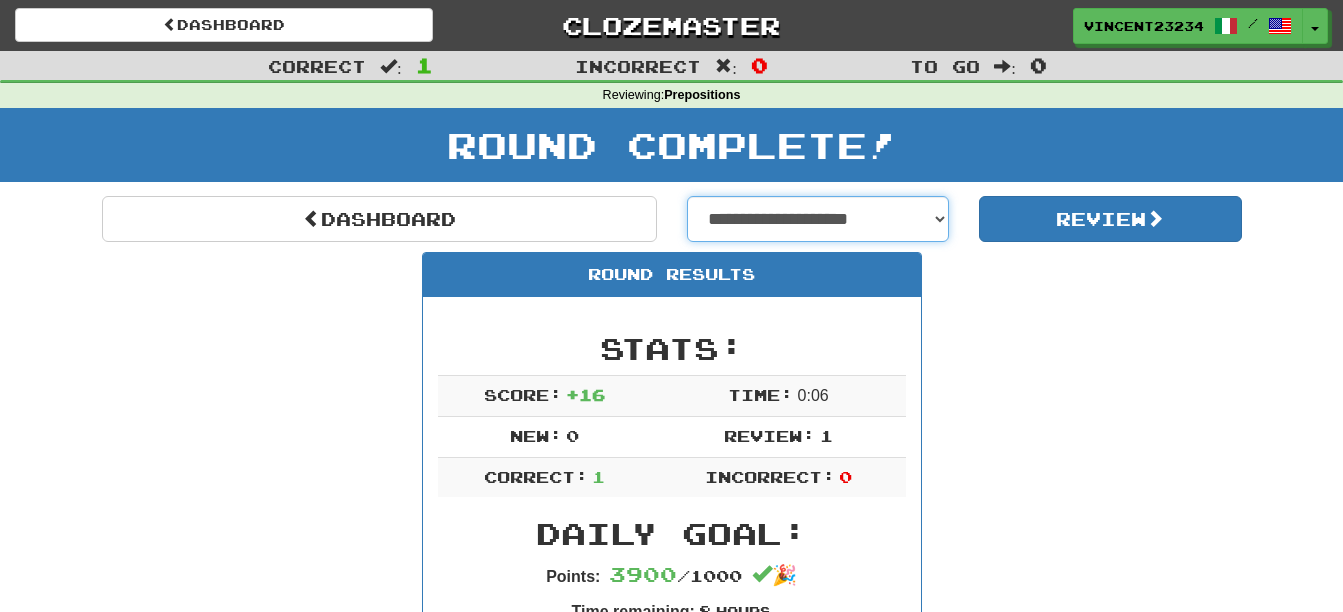 click on "**********" at bounding box center [818, 219] 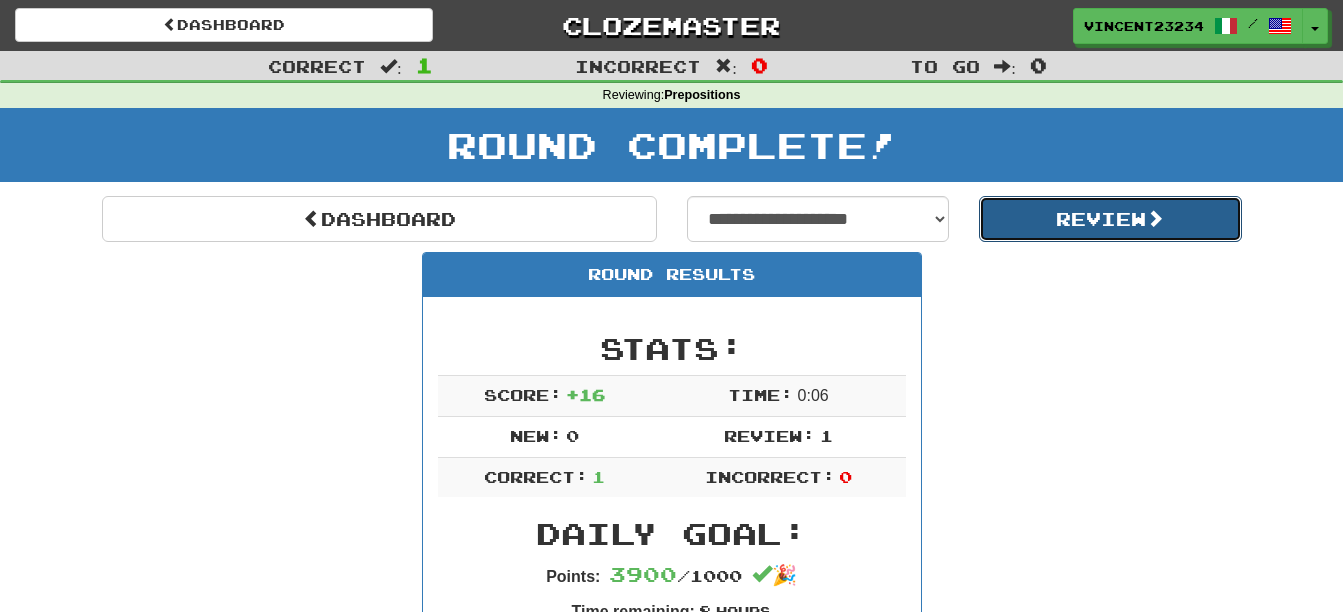 click on "Review" at bounding box center [1110, 219] 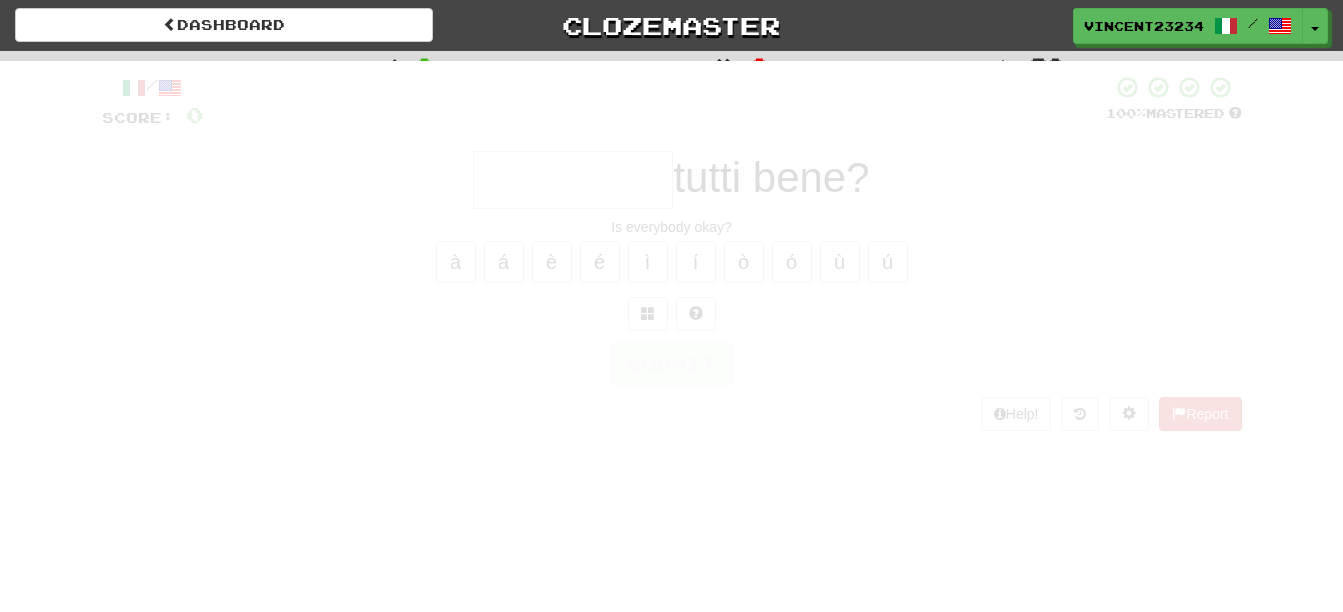 scroll, scrollTop: 0, scrollLeft: 0, axis: both 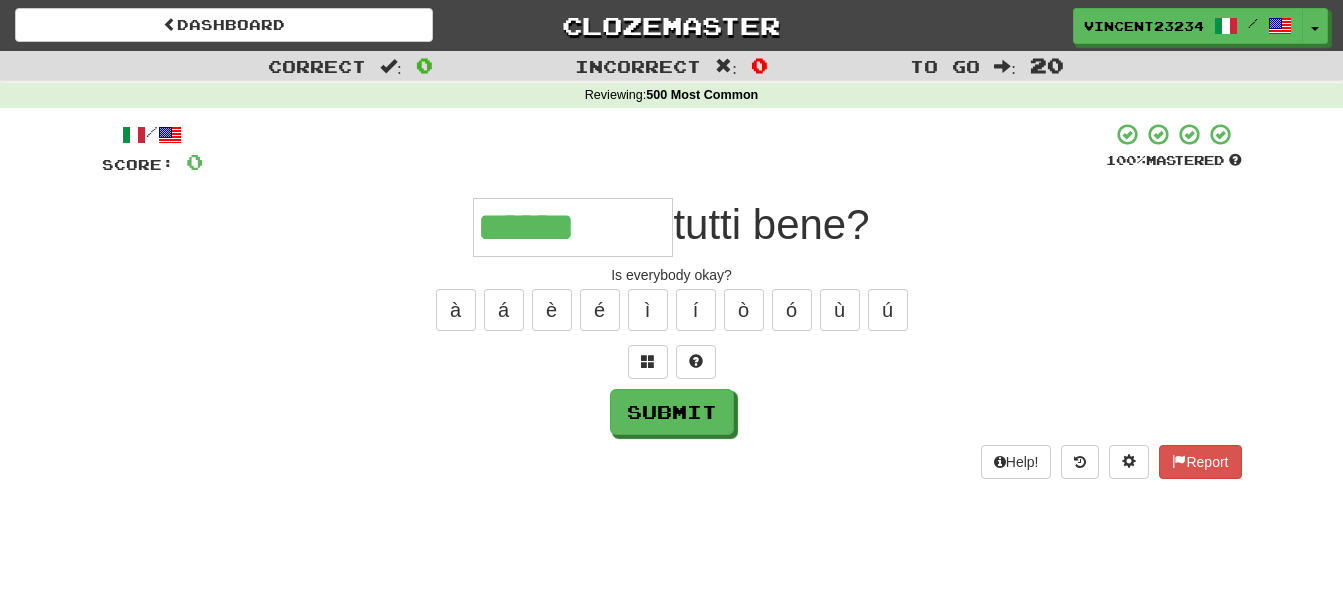 type on "******" 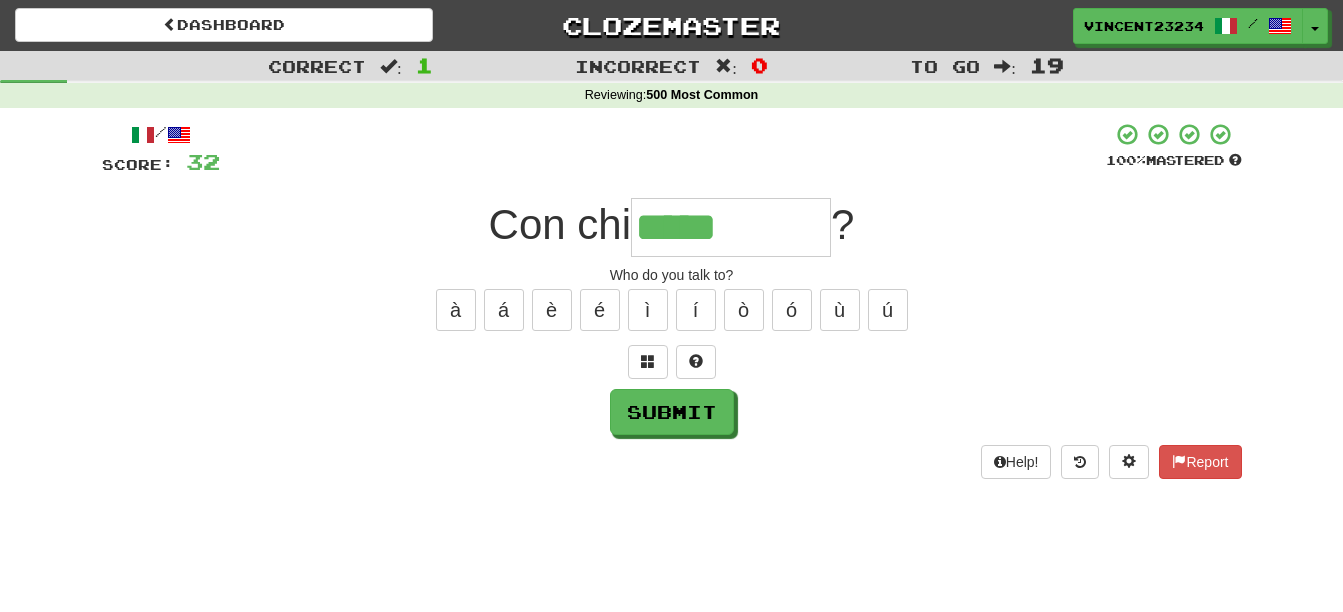 type on "*****" 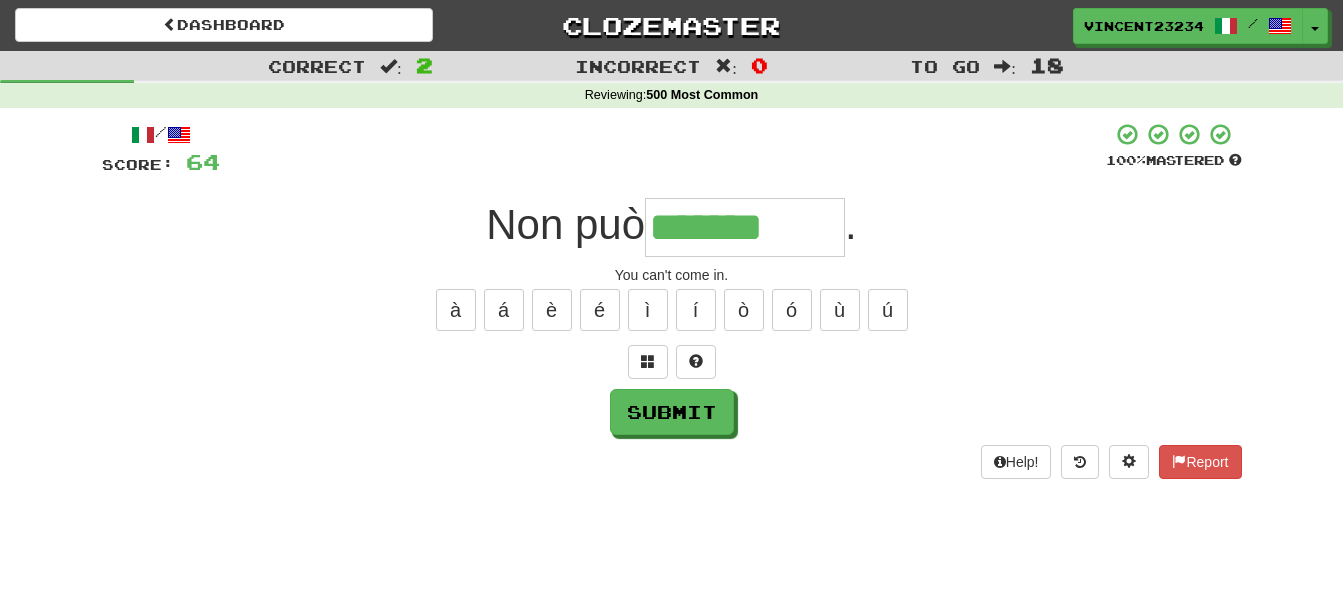 type on "*******" 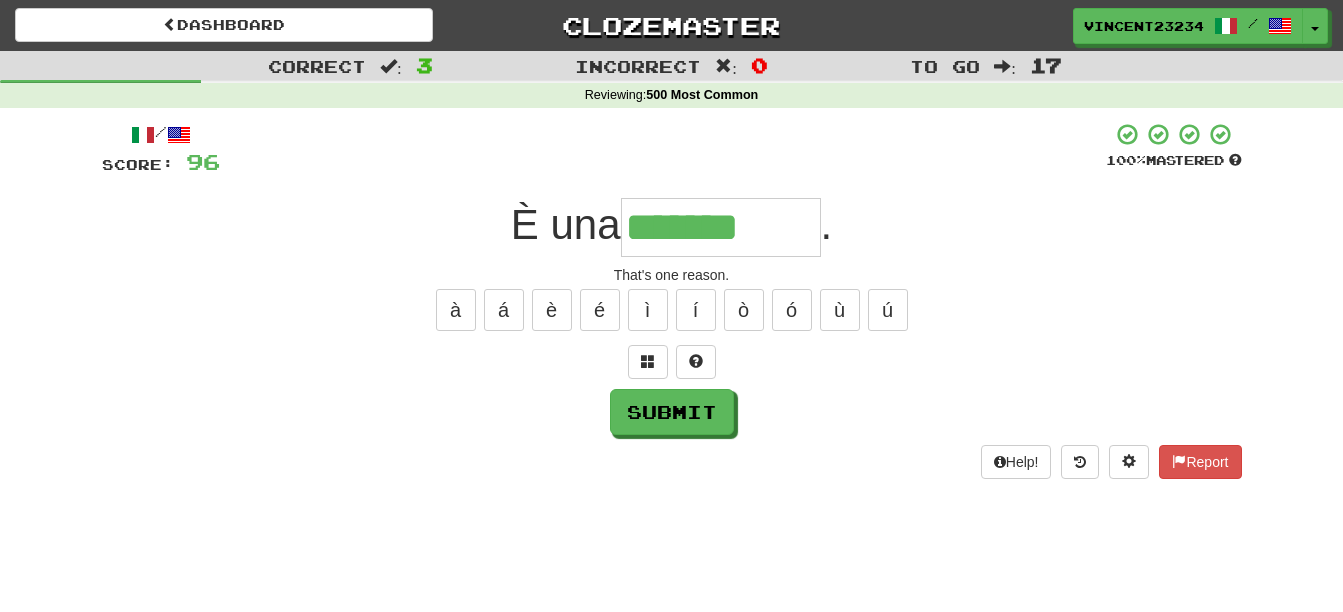 type on "*******" 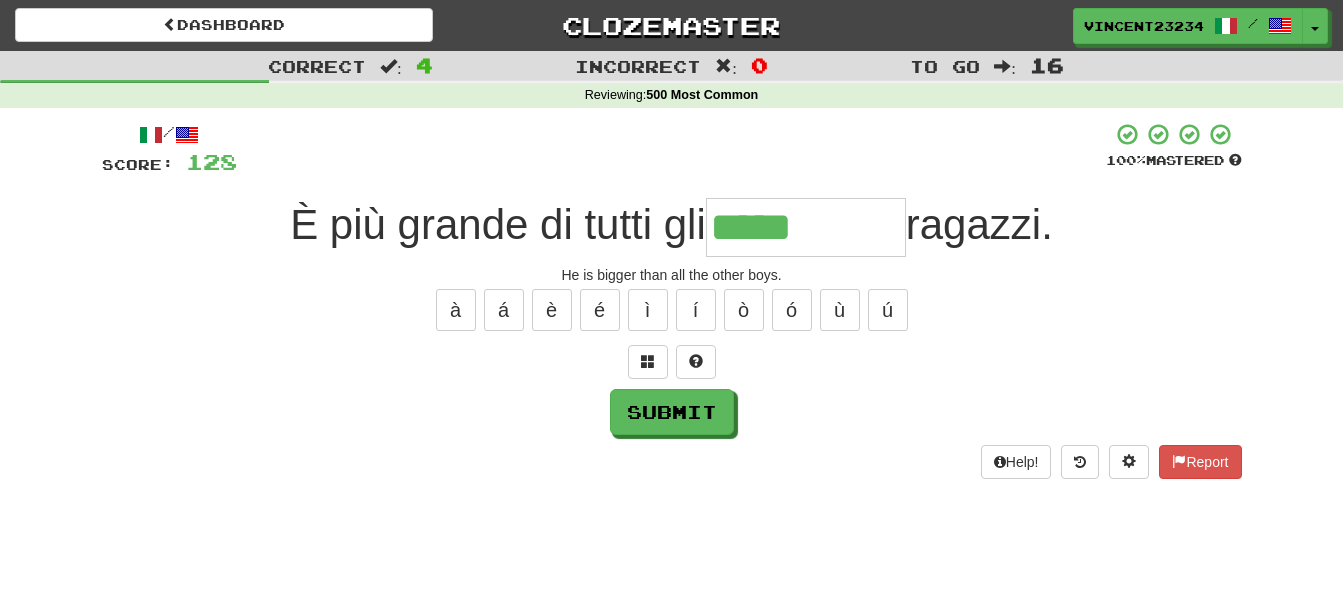 type on "*****" 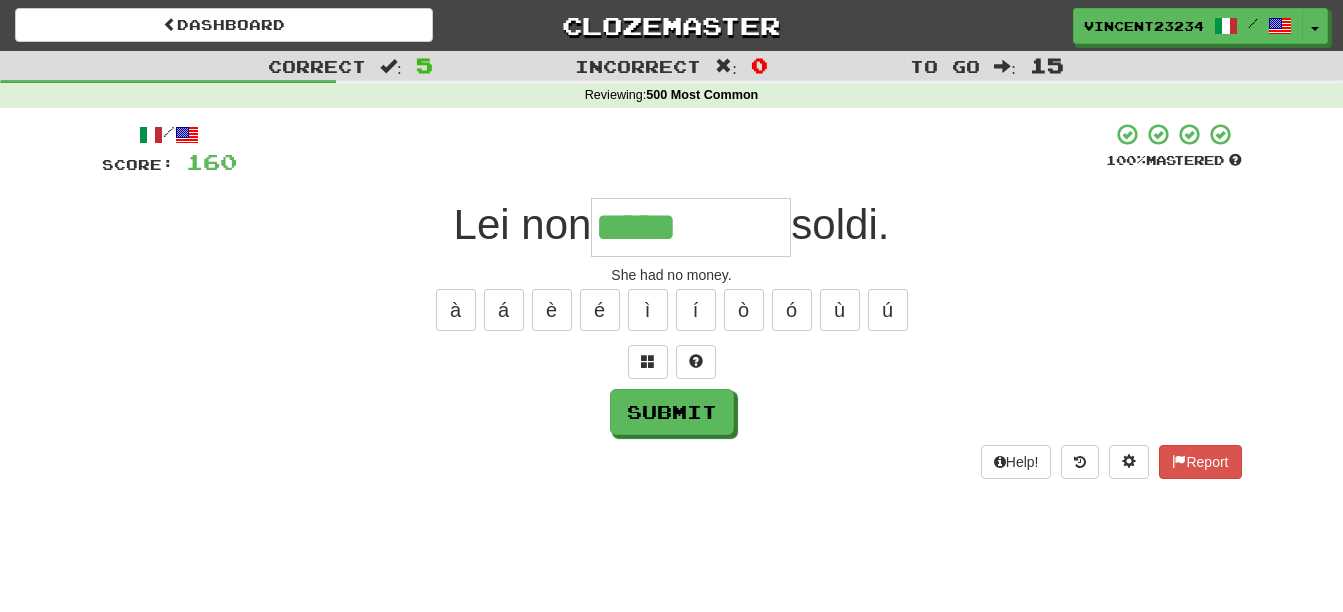 type on "*****" 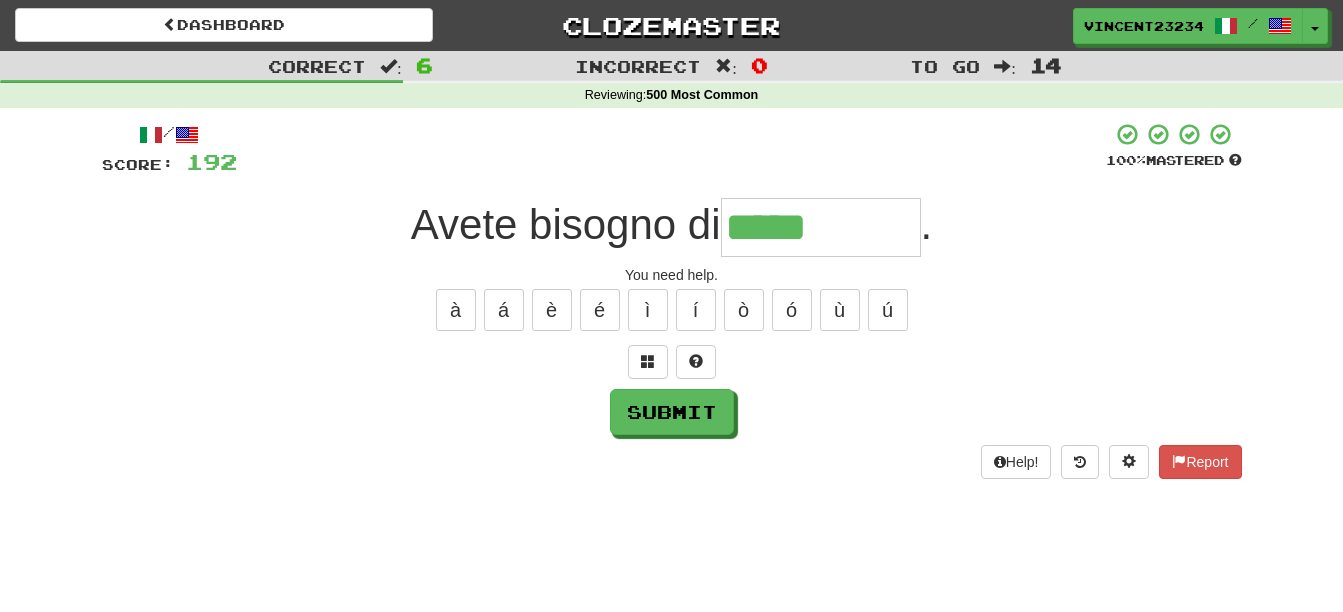 type on "*****" 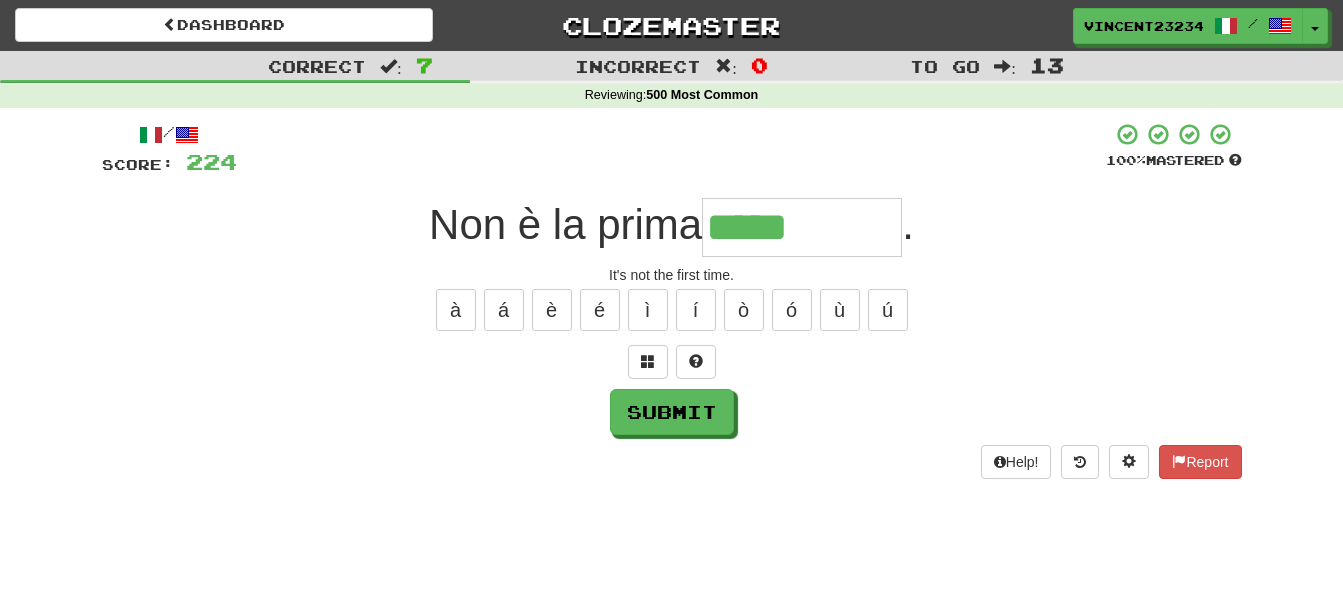 type on "*****" 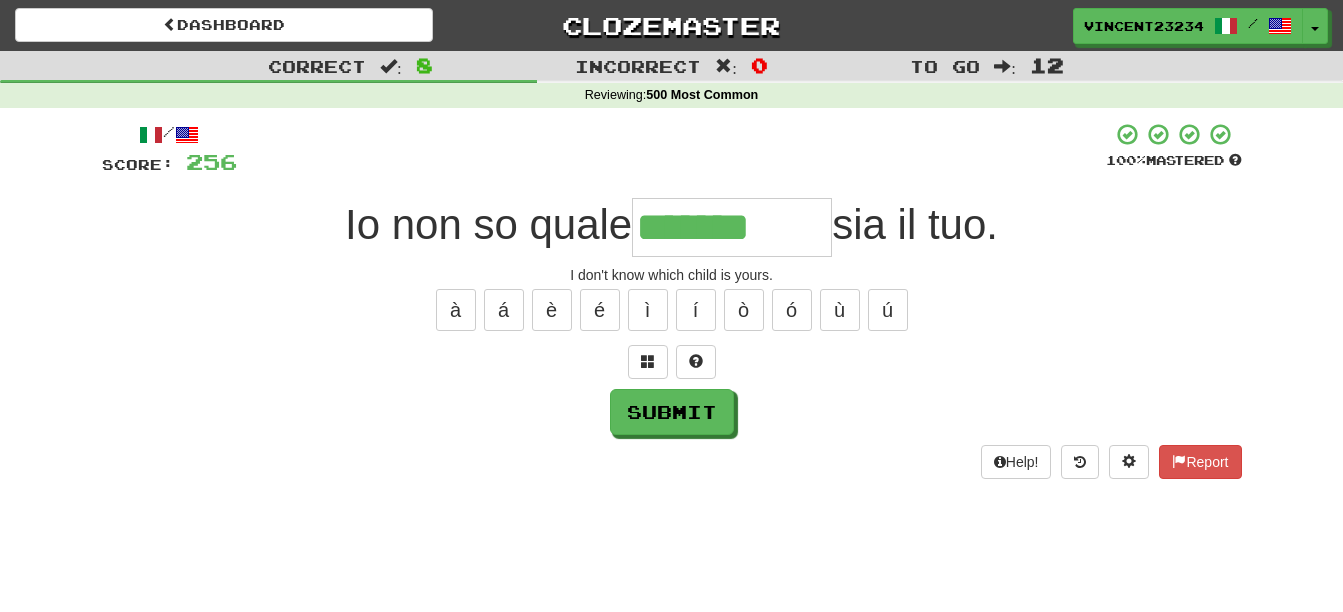 type on "*******" 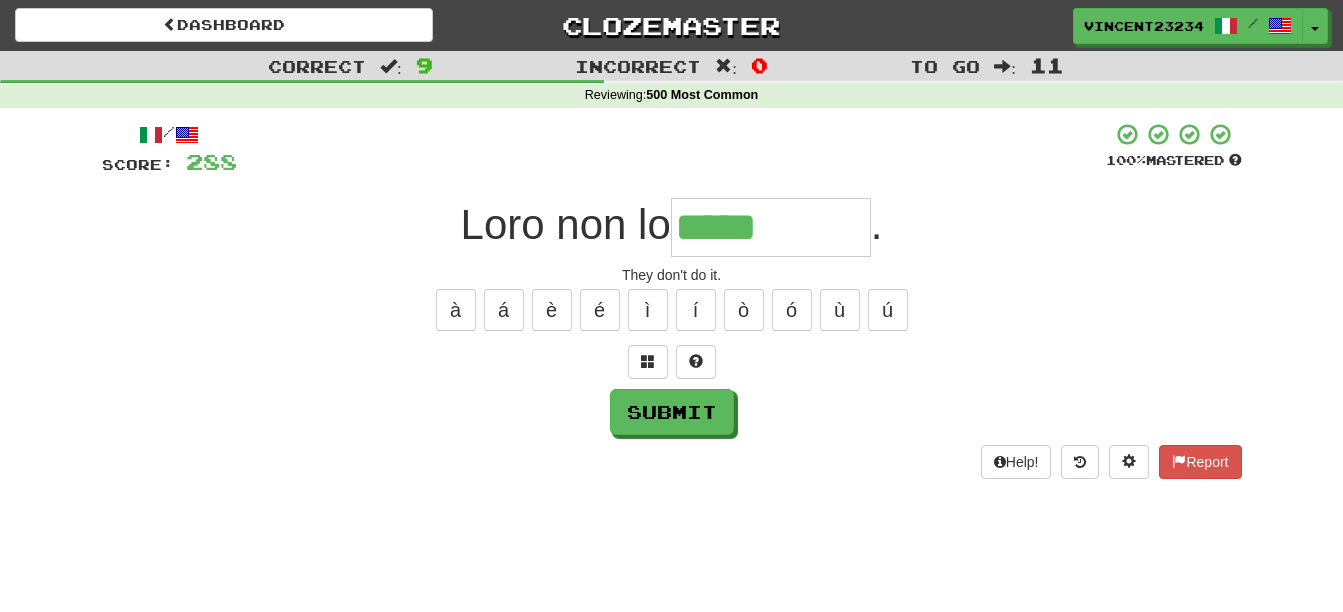 type on "*****" 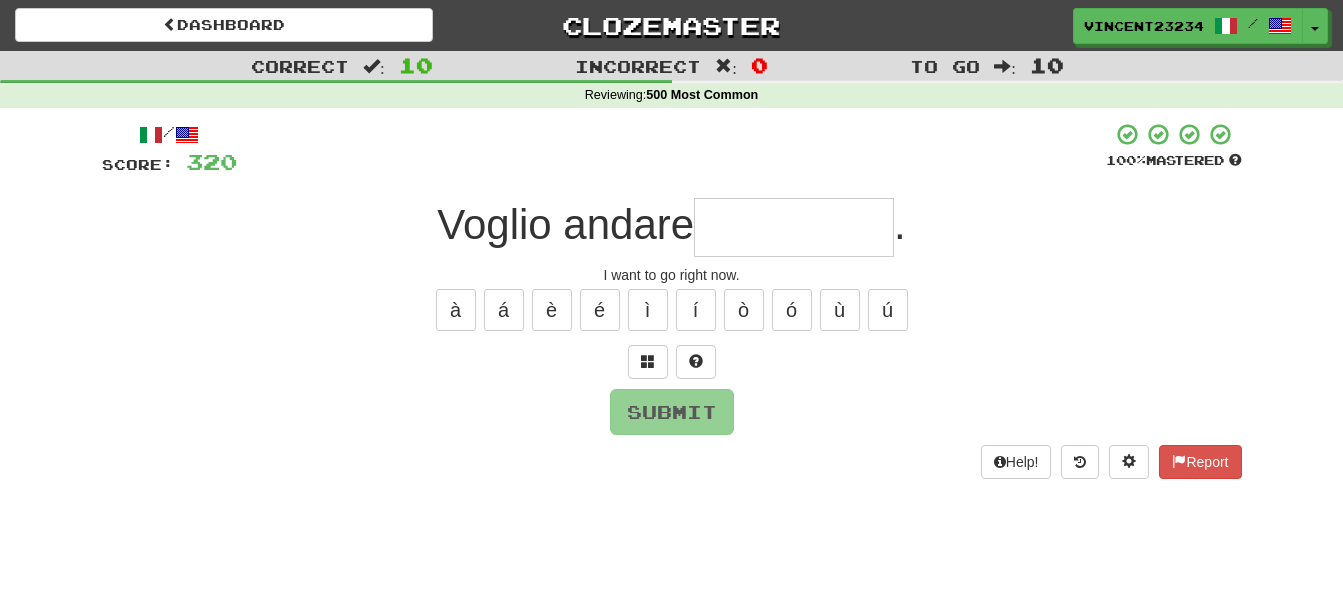 type on "*" 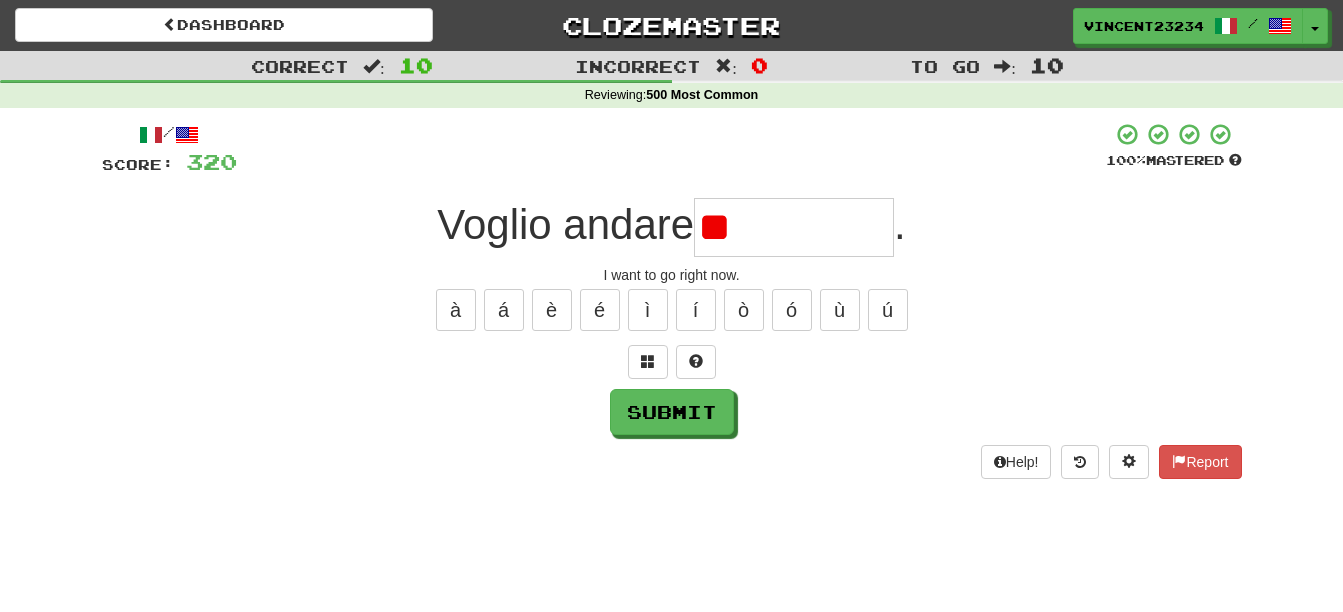 type on "*" 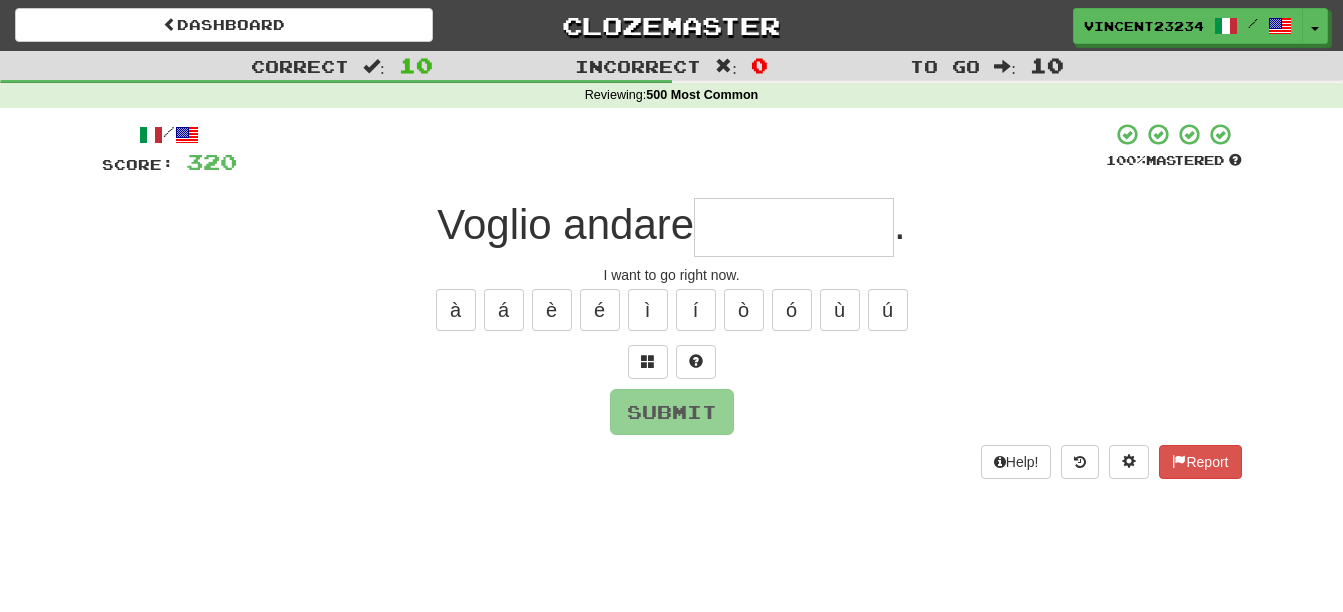 type on "*" 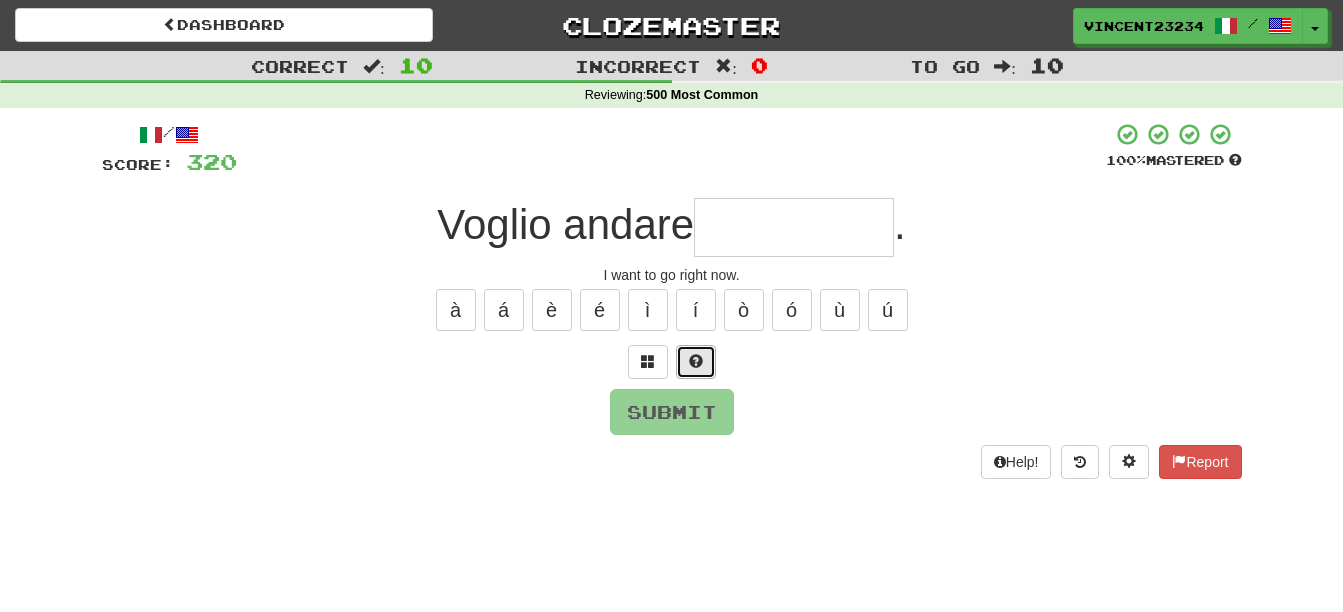 click at bounding box center (696, 361) 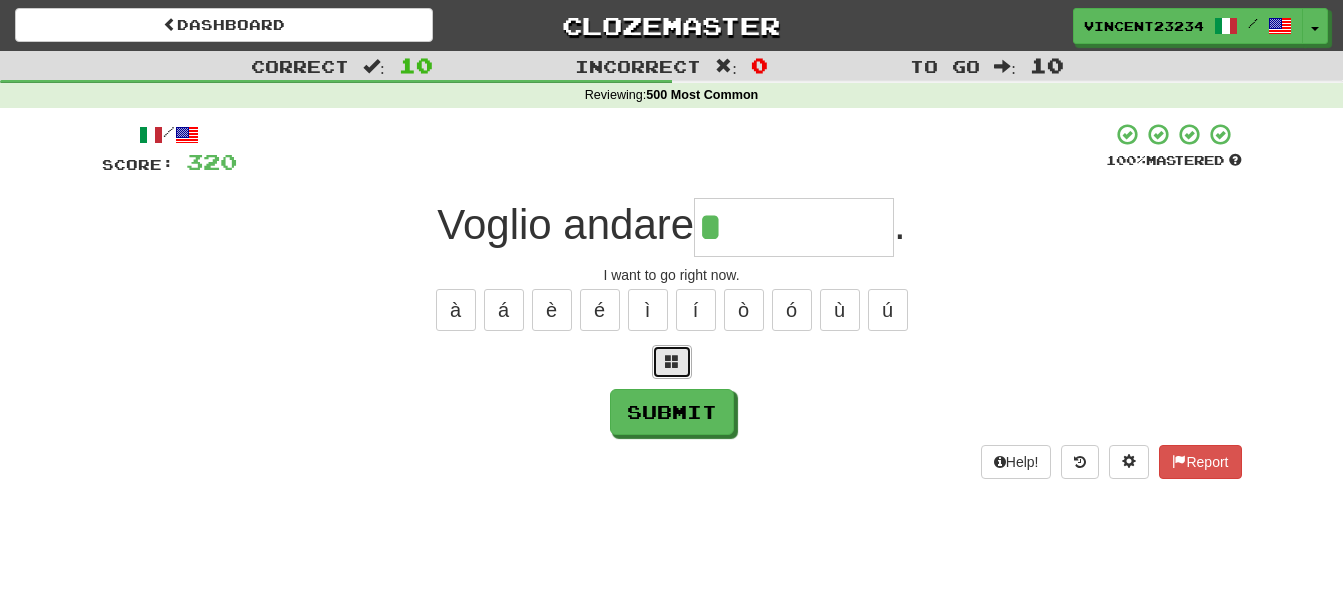 click at bounding box center [672, 361] 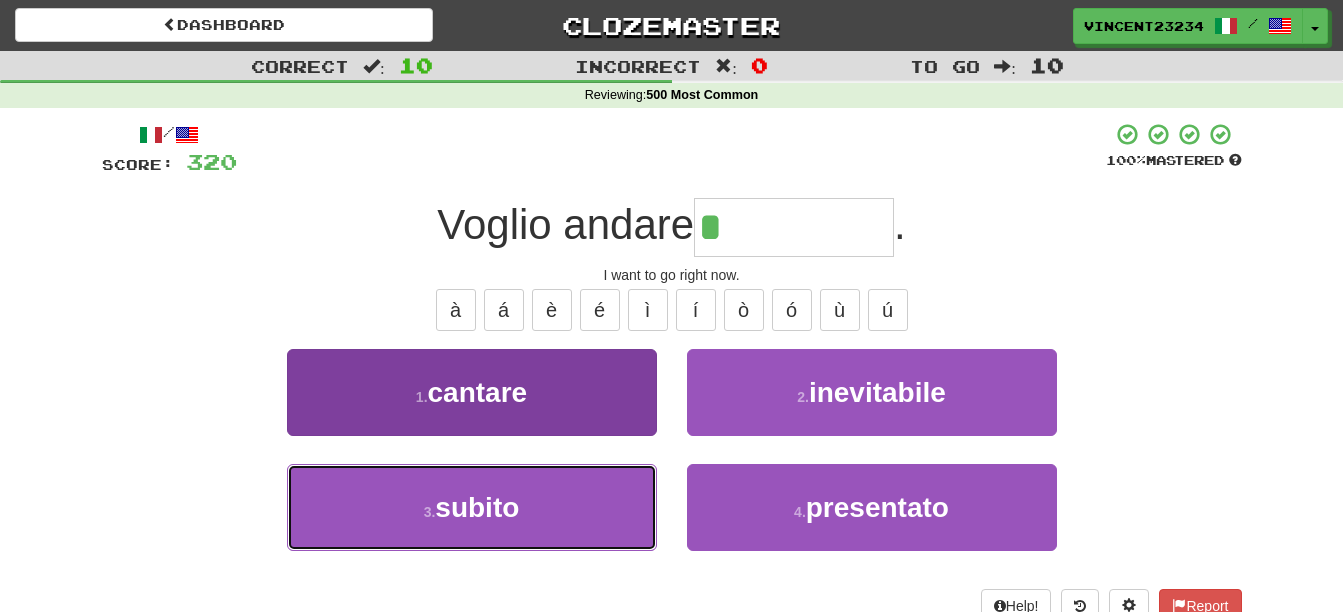 click on "3 .  subito" at bounding box center [472, 507] 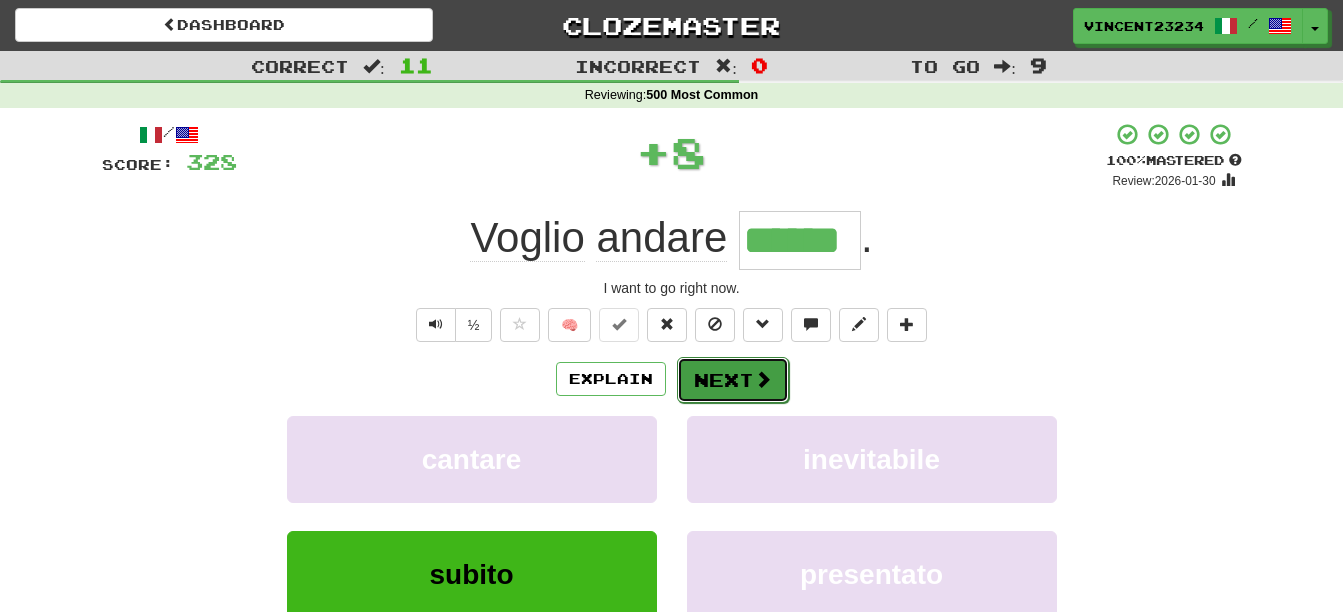click on "Next" at bounding box center [733, 380] 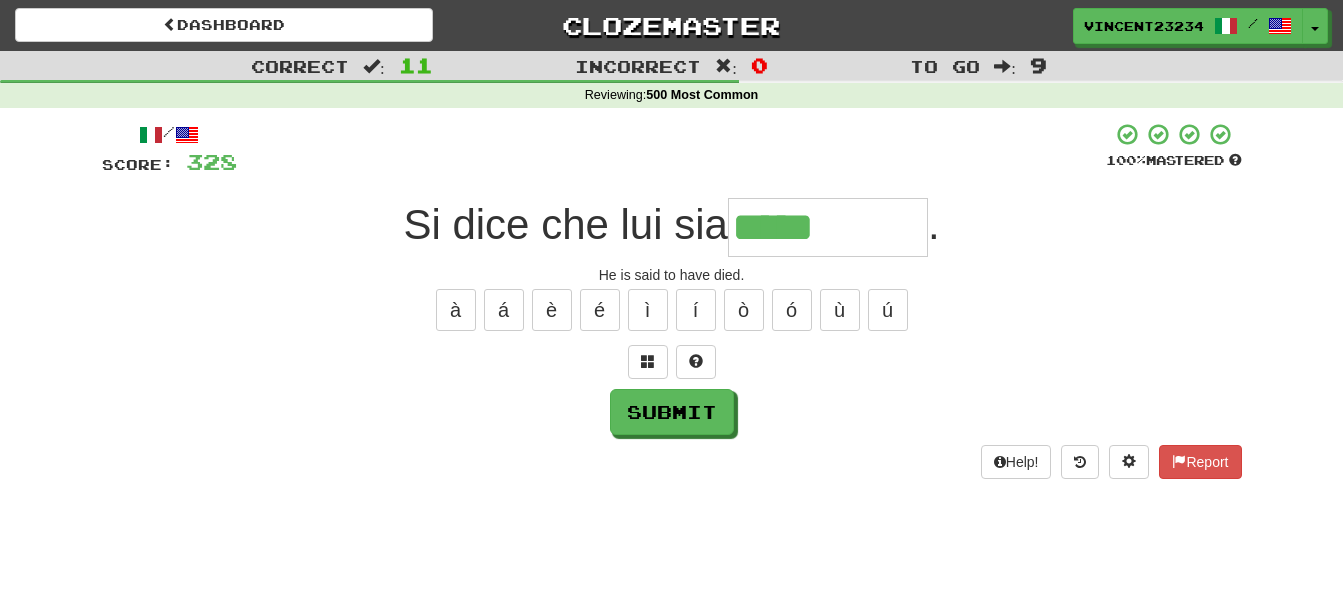 type on "*****" 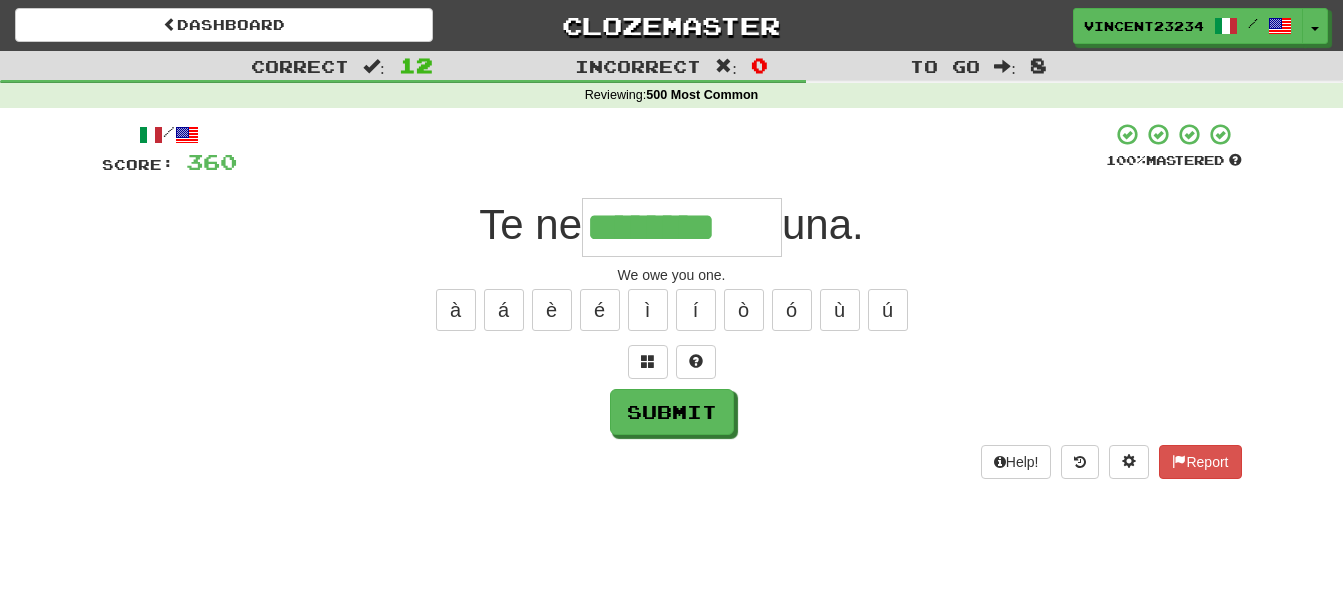 type on "********" 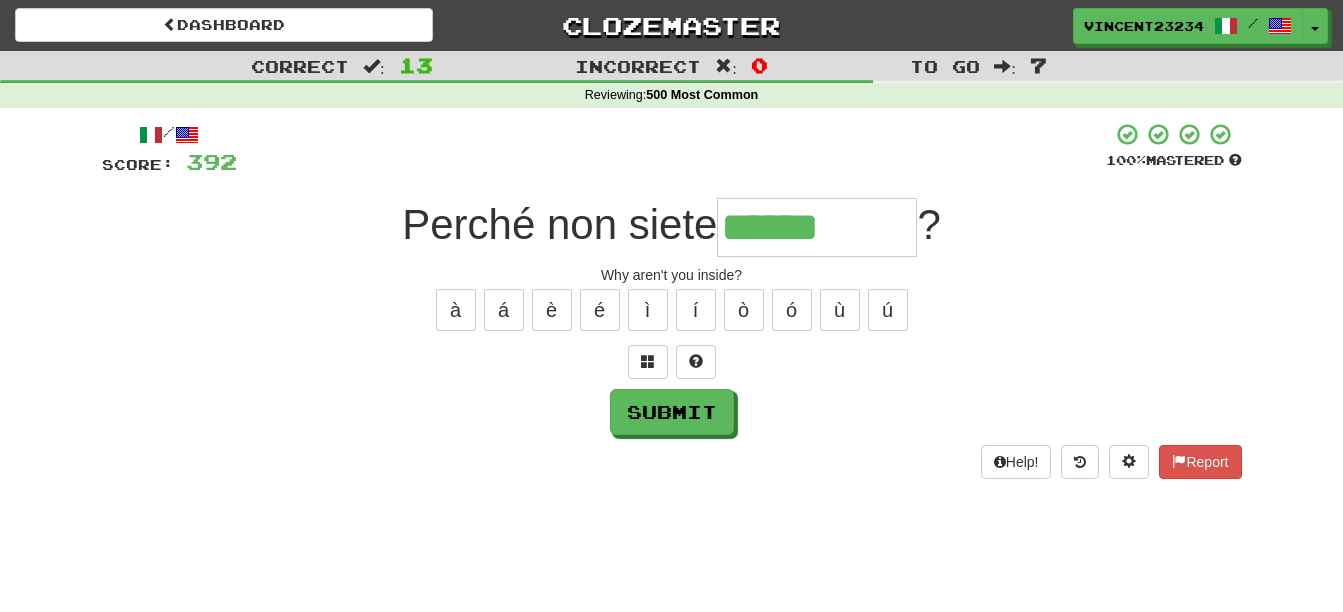 type on "******" 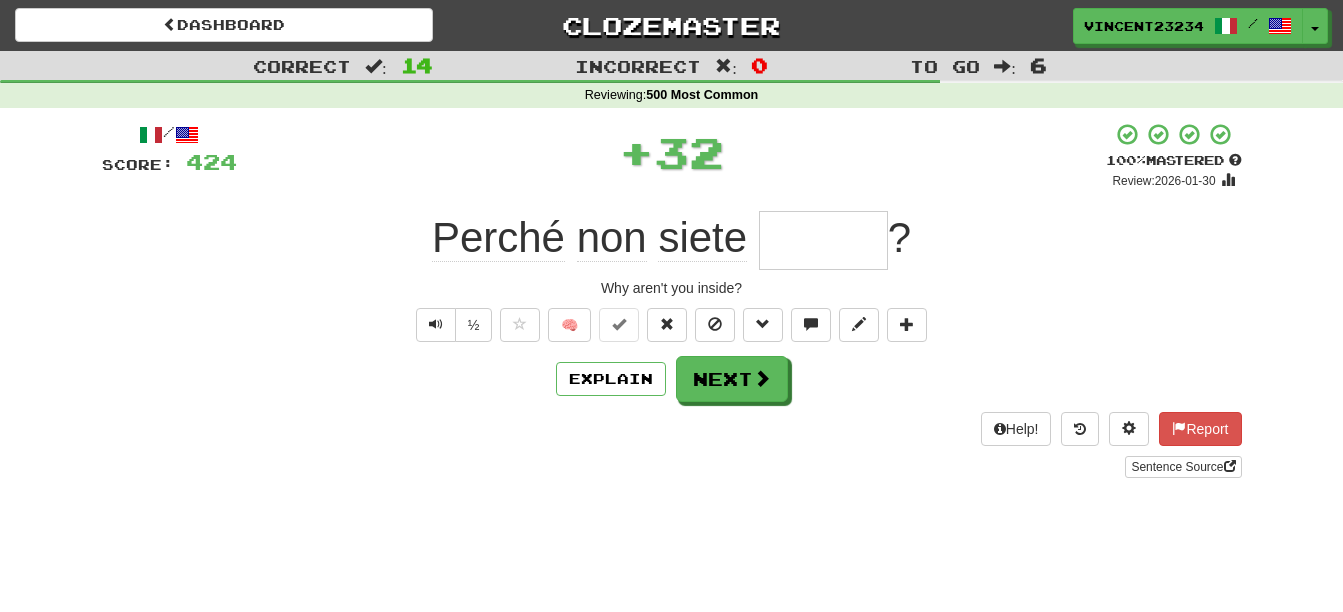 type on "********" 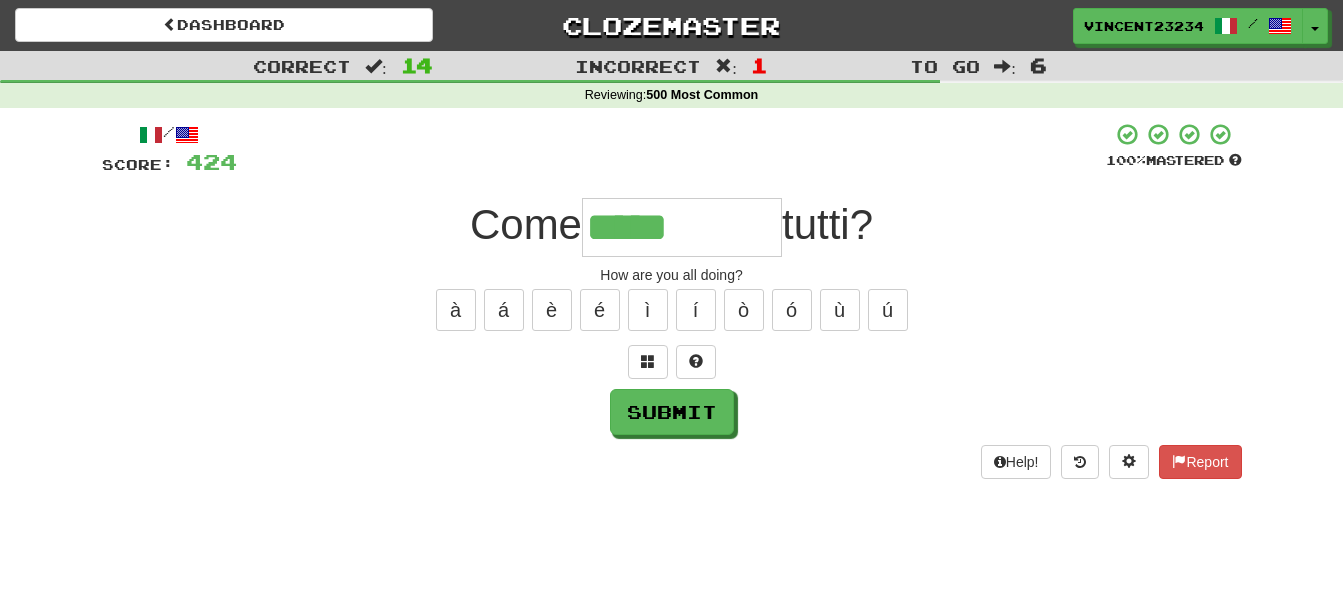 type on "*****" 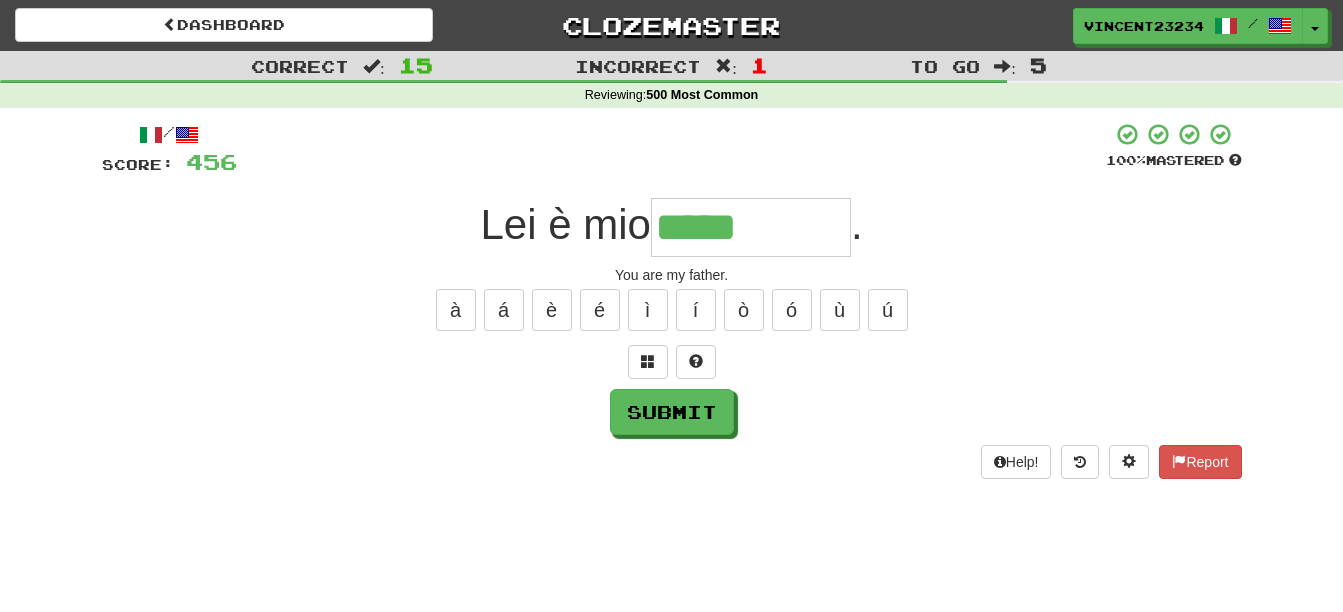type on "*****" 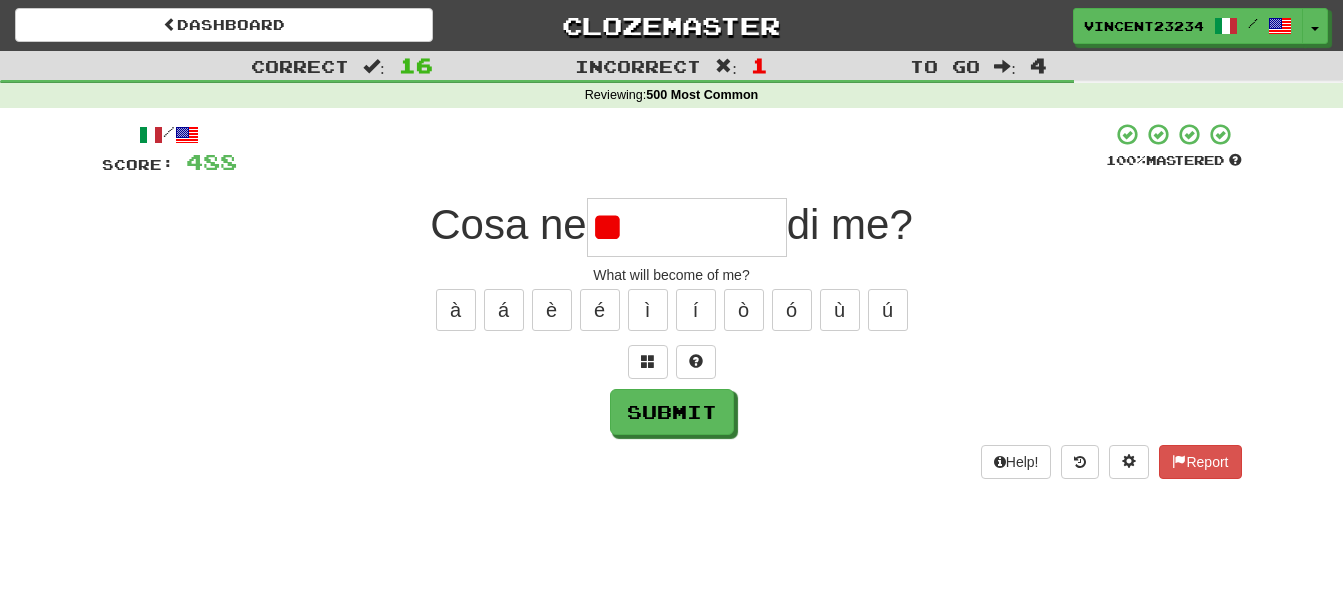 type on "*" 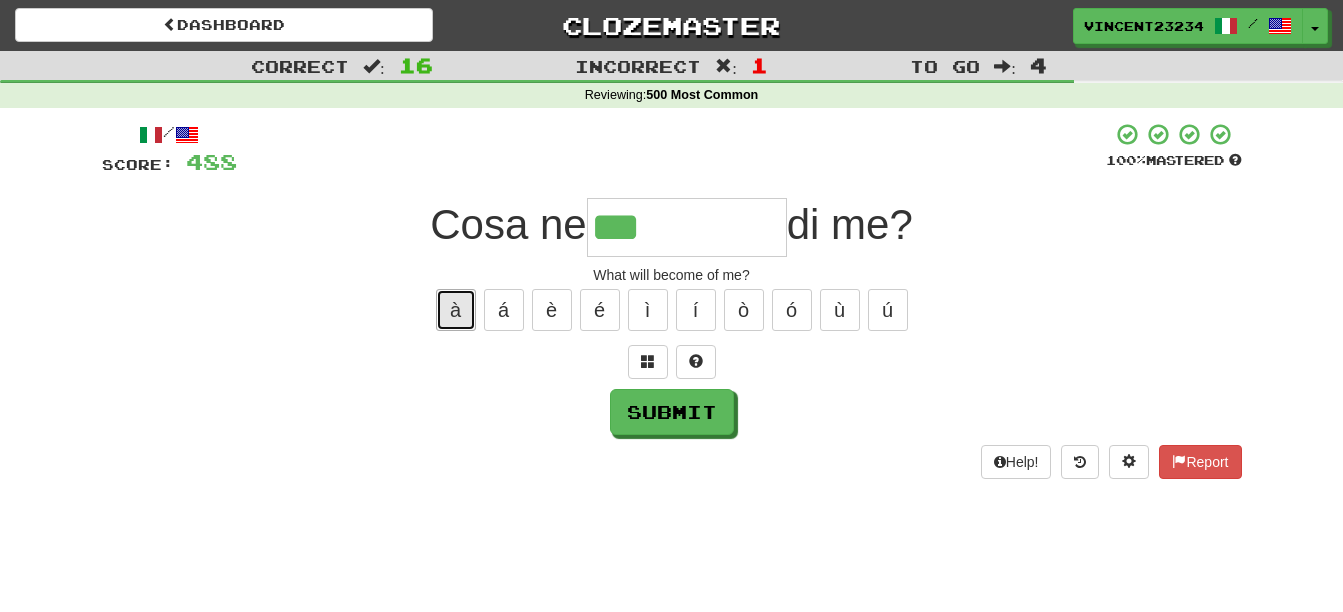 click on "à" at bounding box center (456, 310) 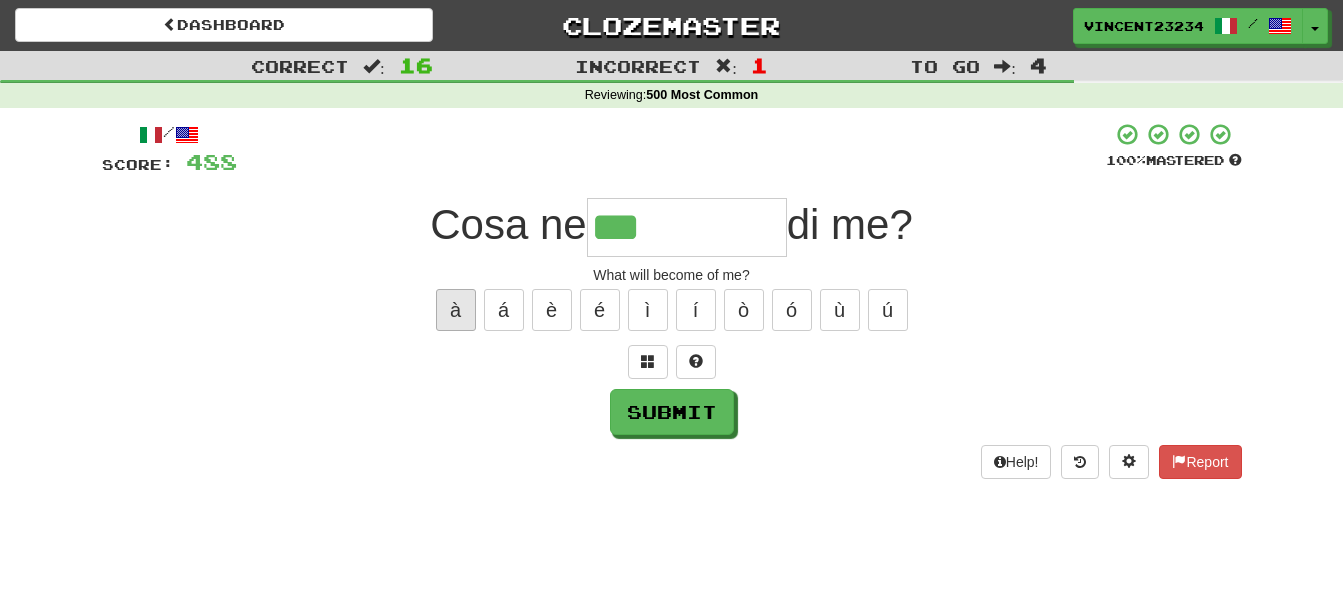 type on "****" 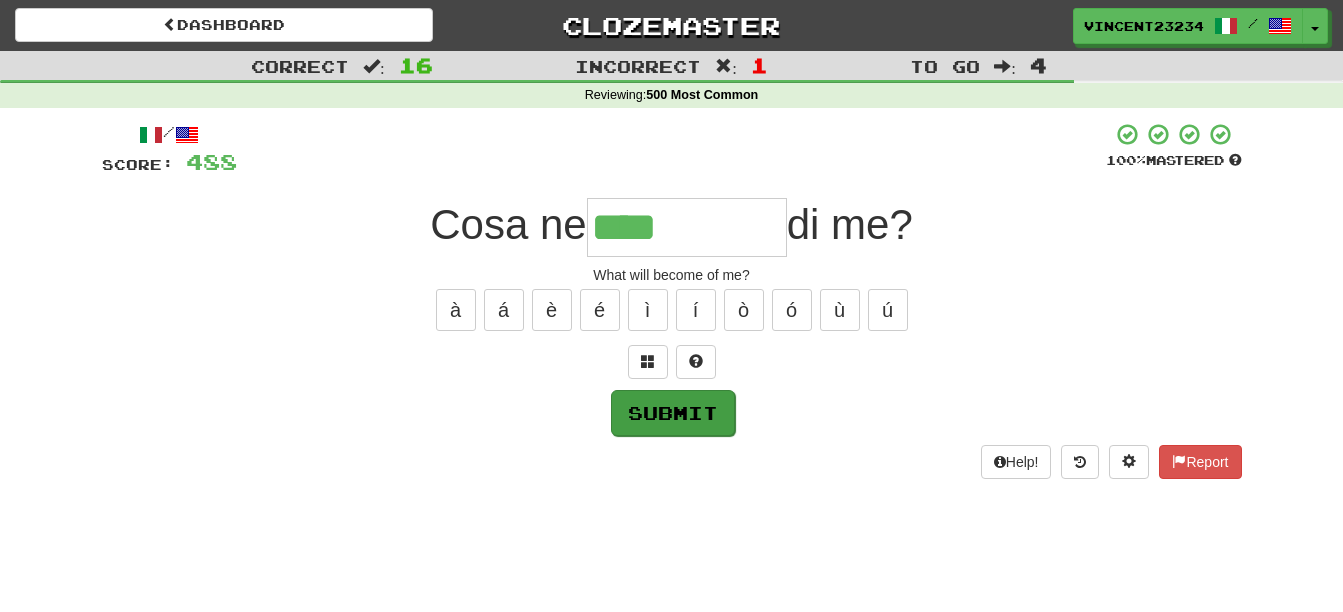 click on "Submit" at bounding box center [672, 412] 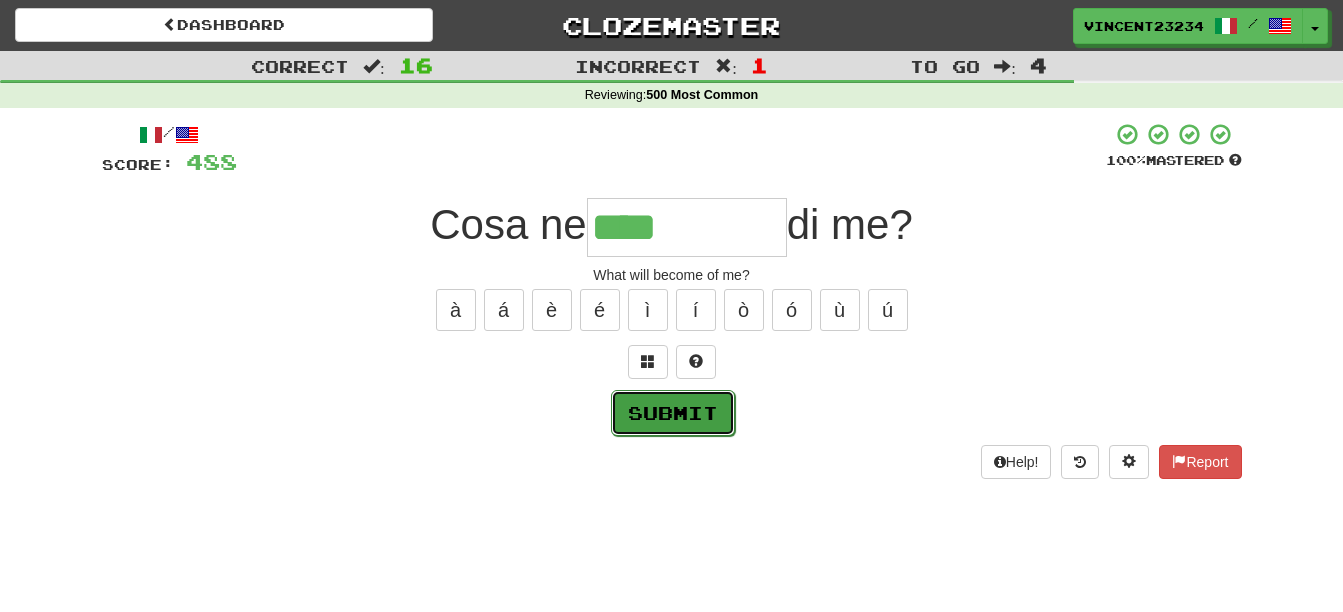click on "Submit" at bounding box center (673, 413) 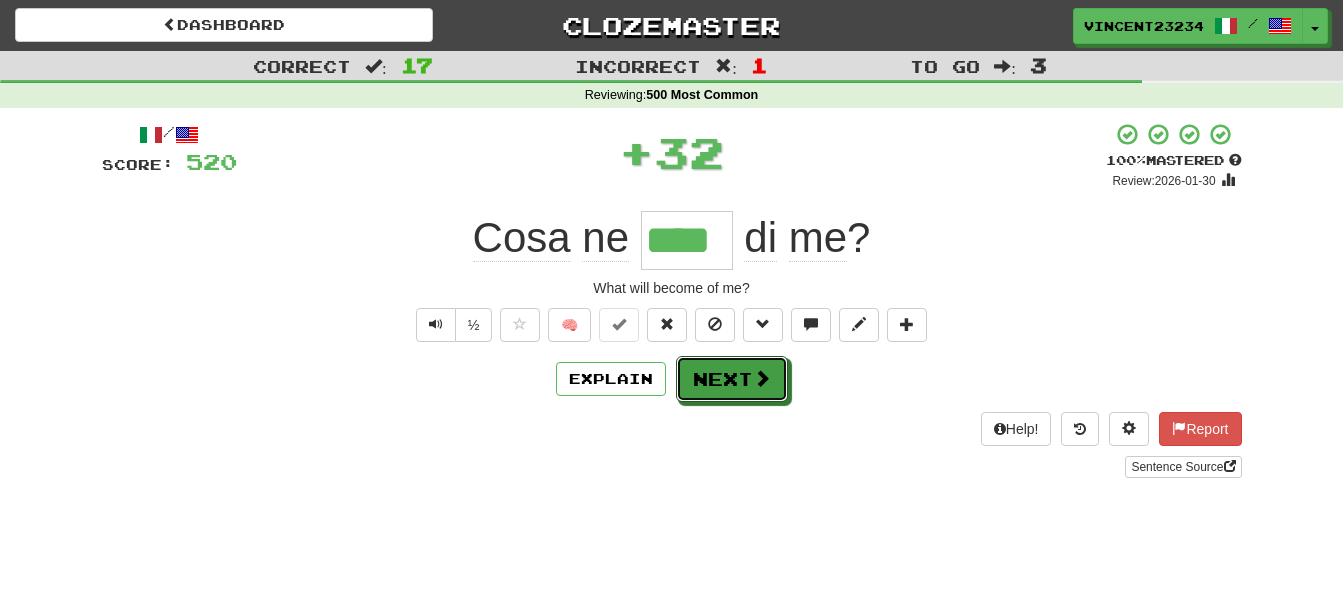 click on "Next" at bounding box center (732, 379) 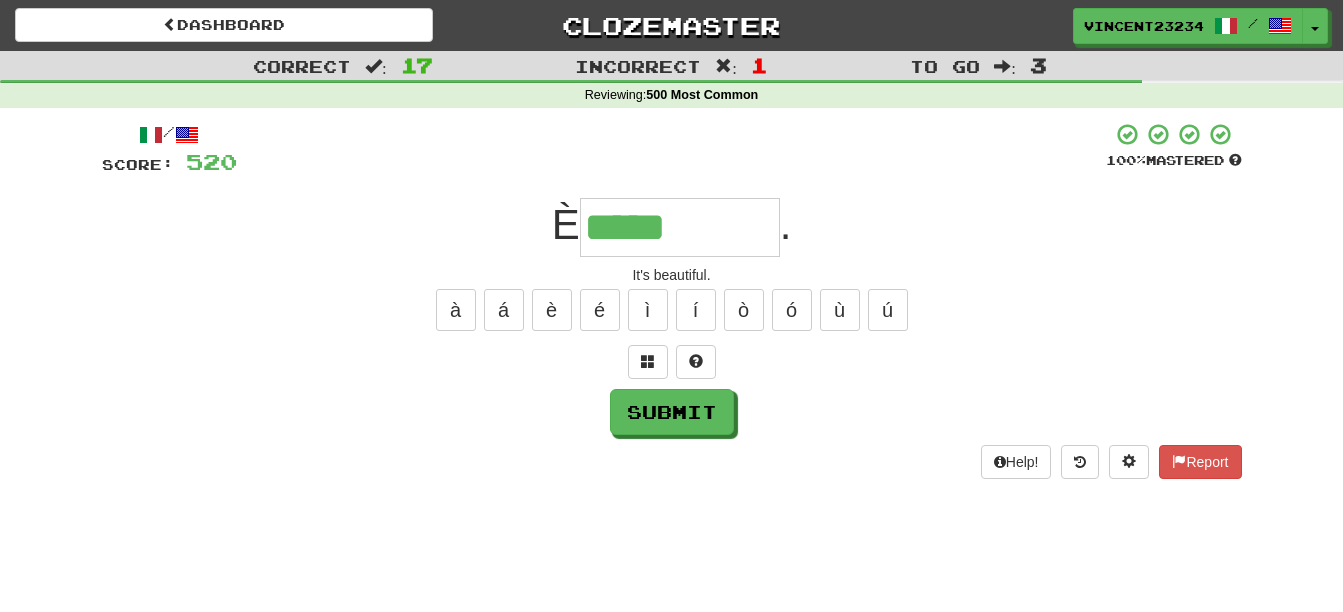 type on "*****" 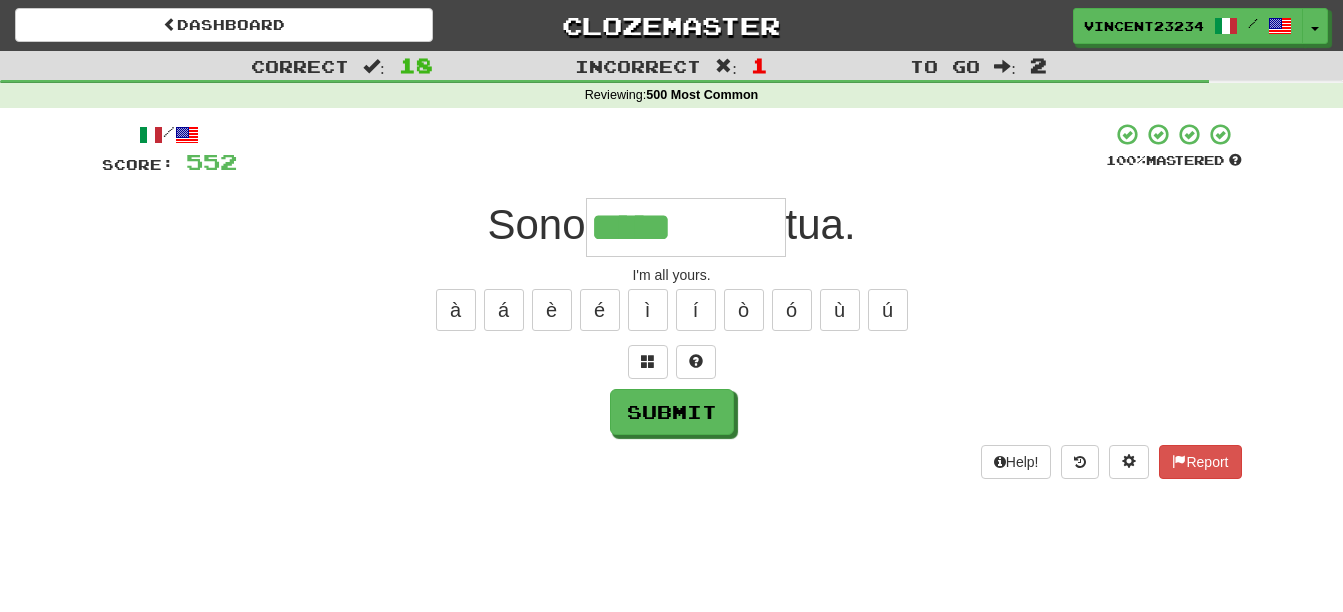 type on "*****" 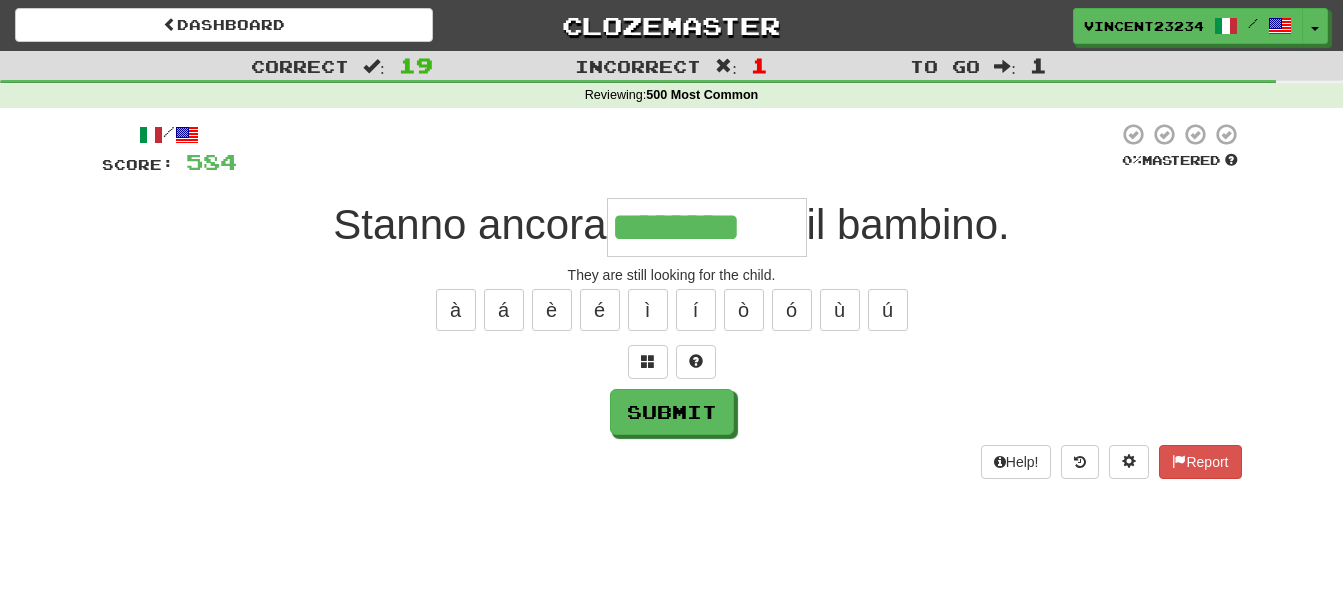type on "********" 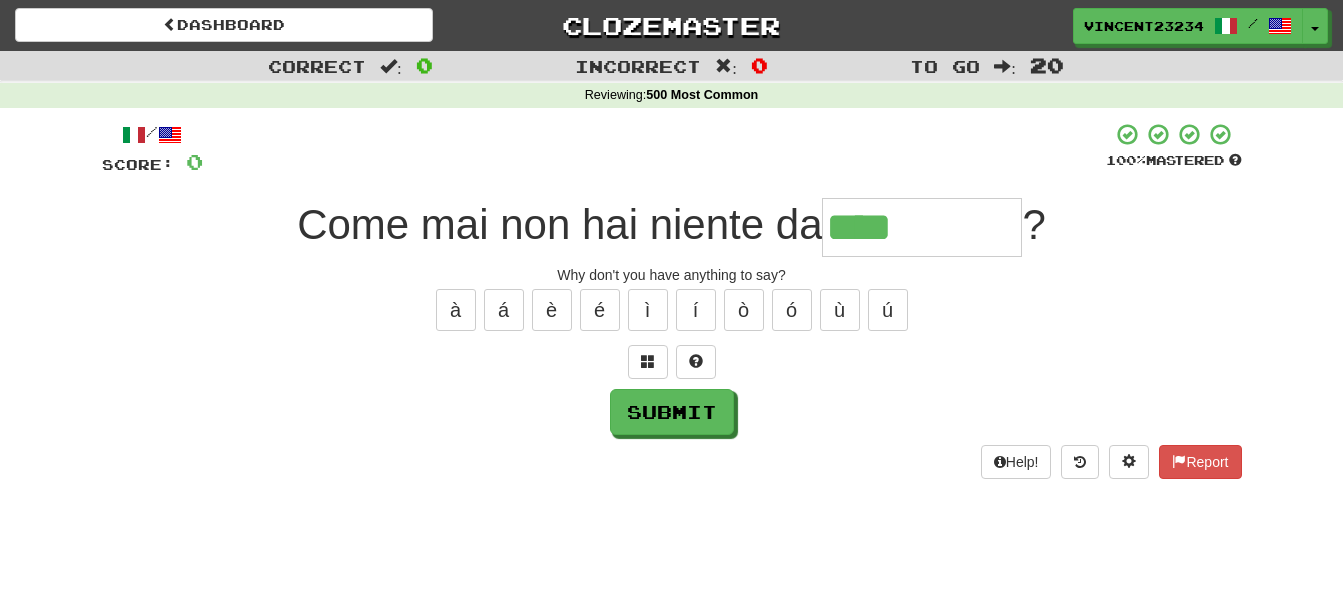 type on "****" 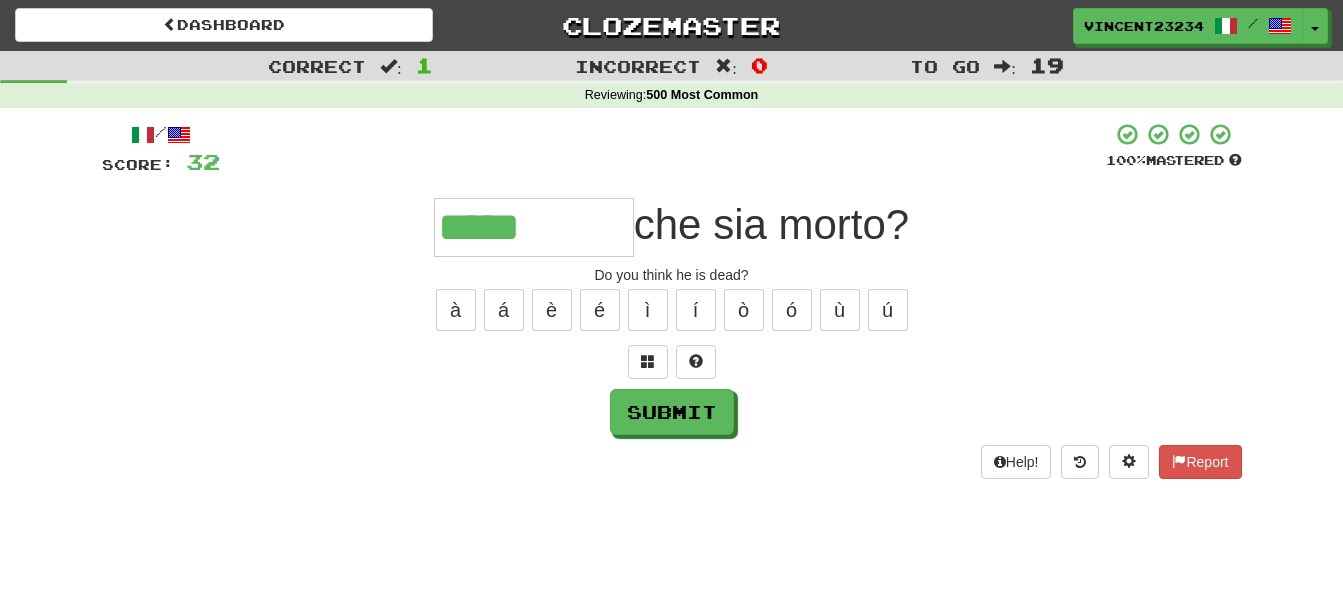 type on "*****" 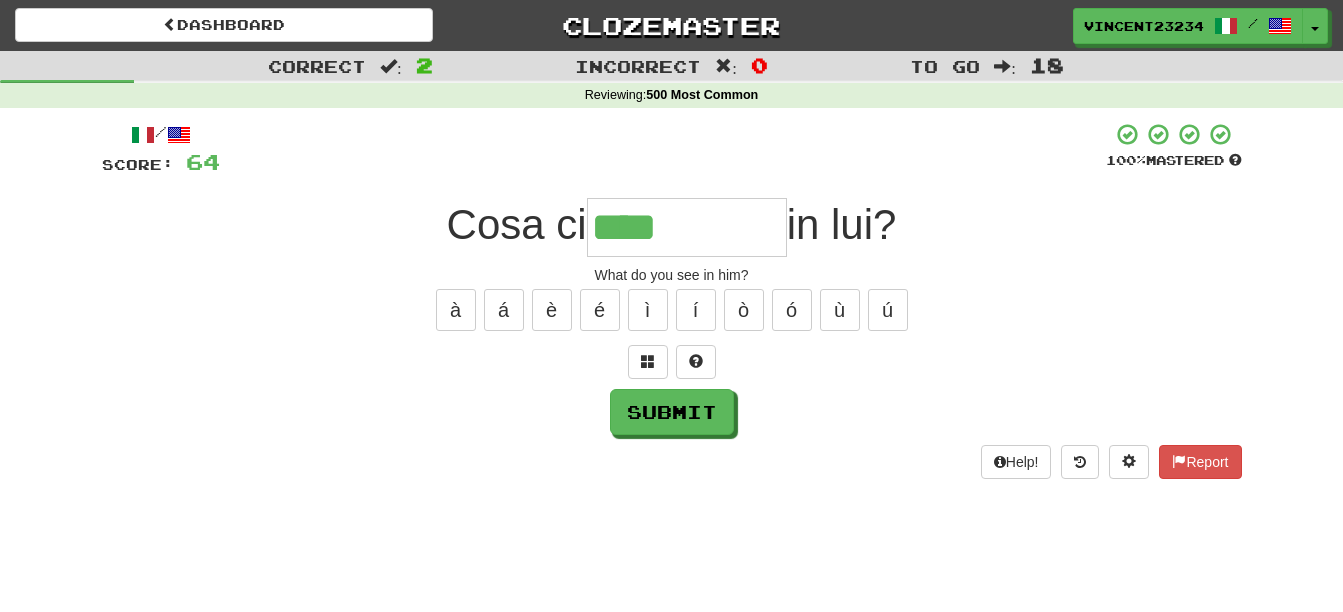 type on "****" 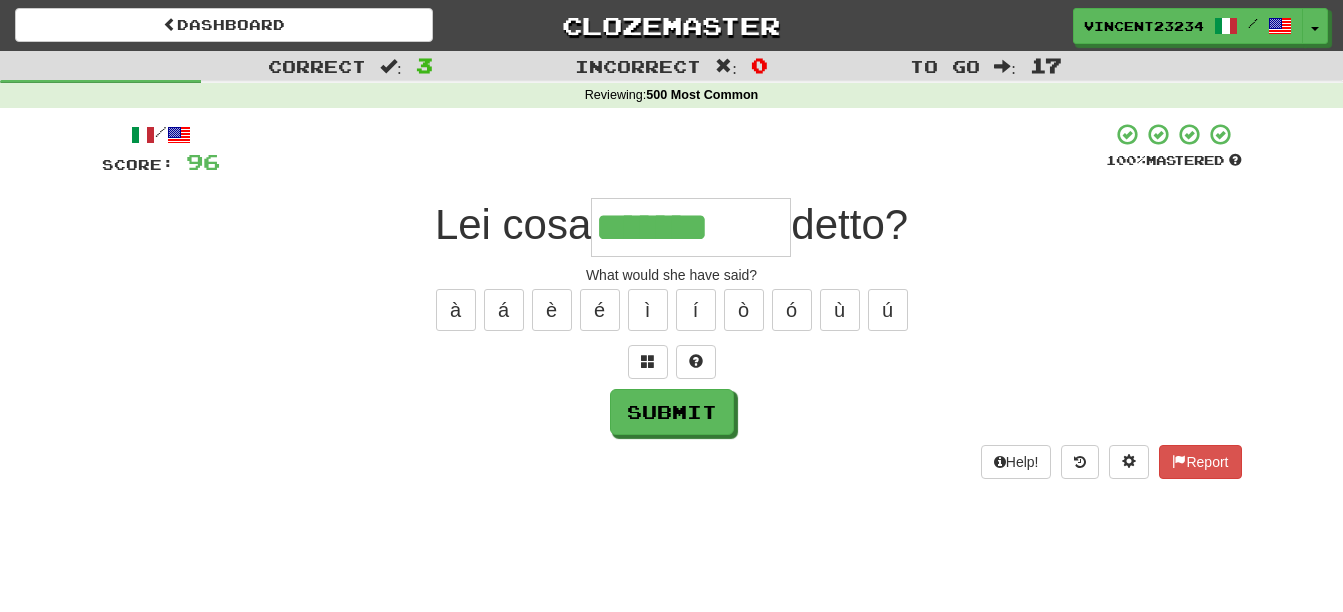 type on "*******" 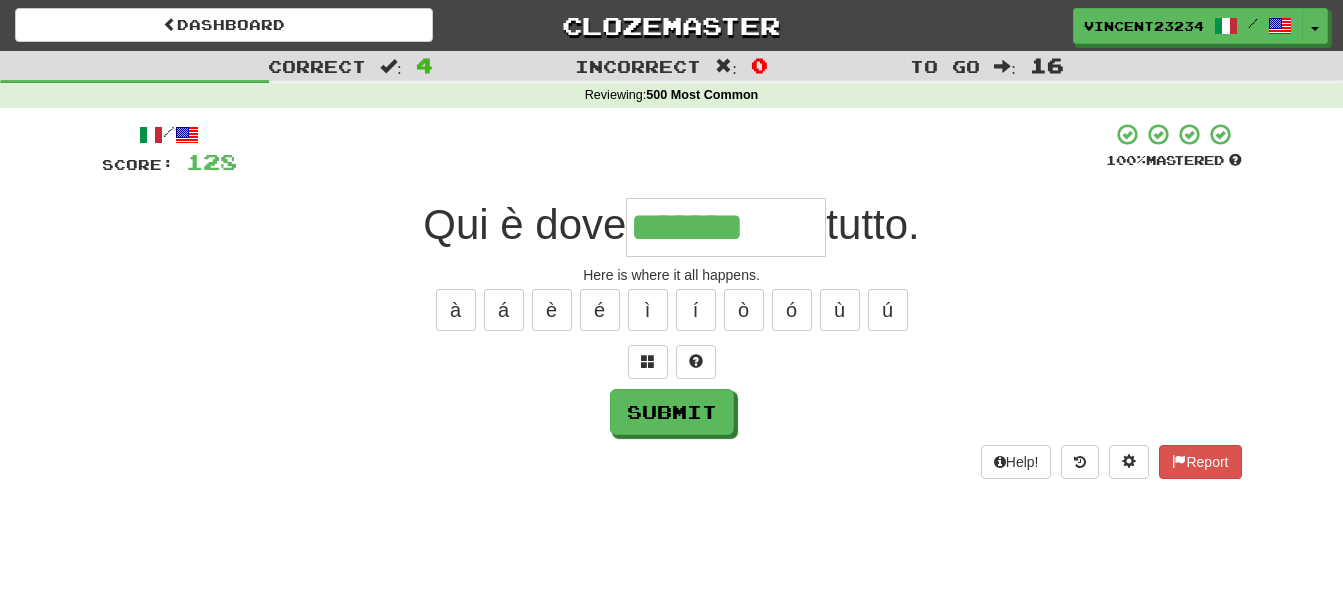 type on "*******" 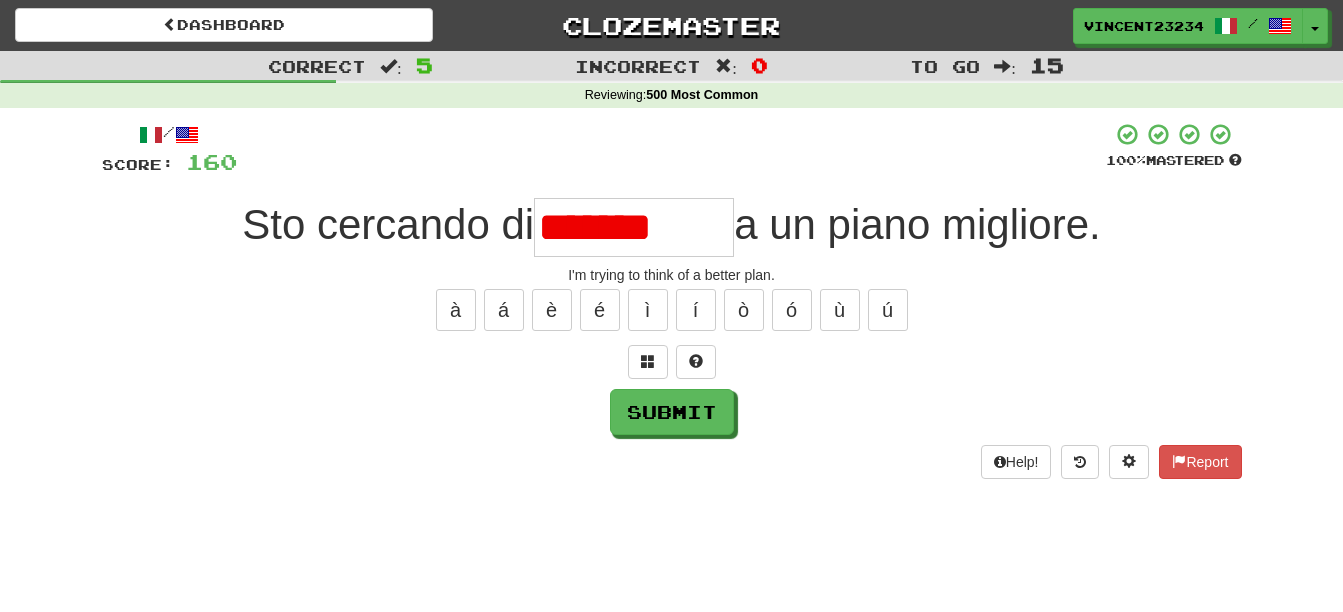 drag, startPoint x: 1357, startPoint y: 360, endPoint x: 572, endPoint y: 220, distance: 797.38635 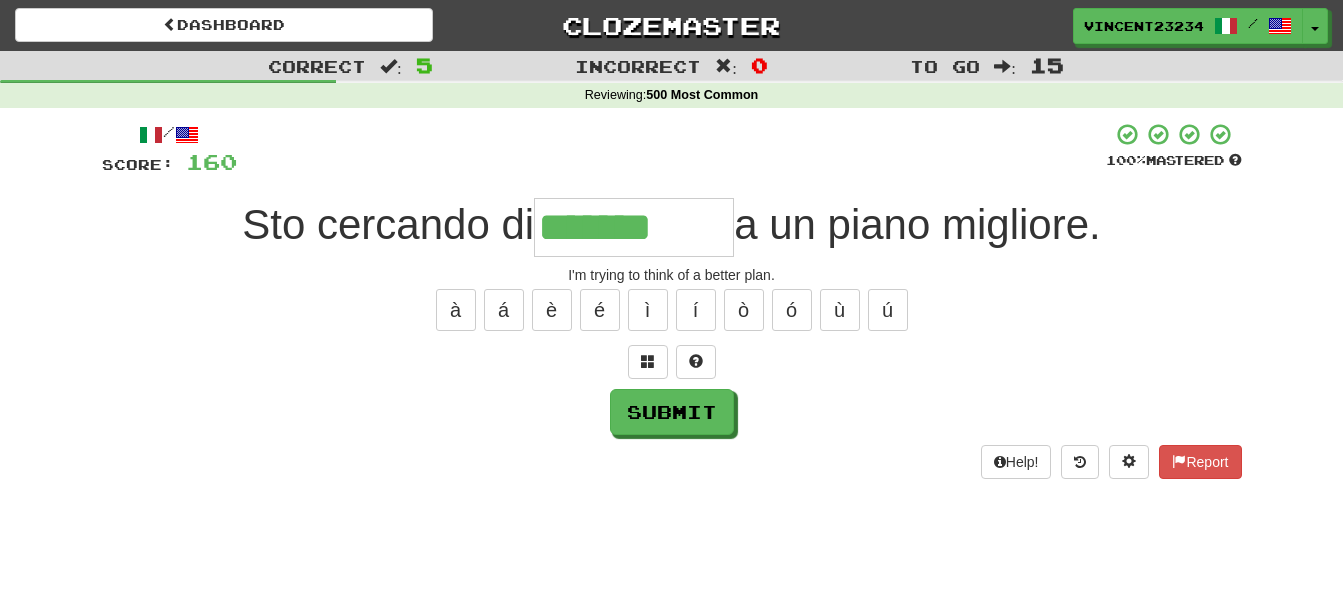 type on "*******" 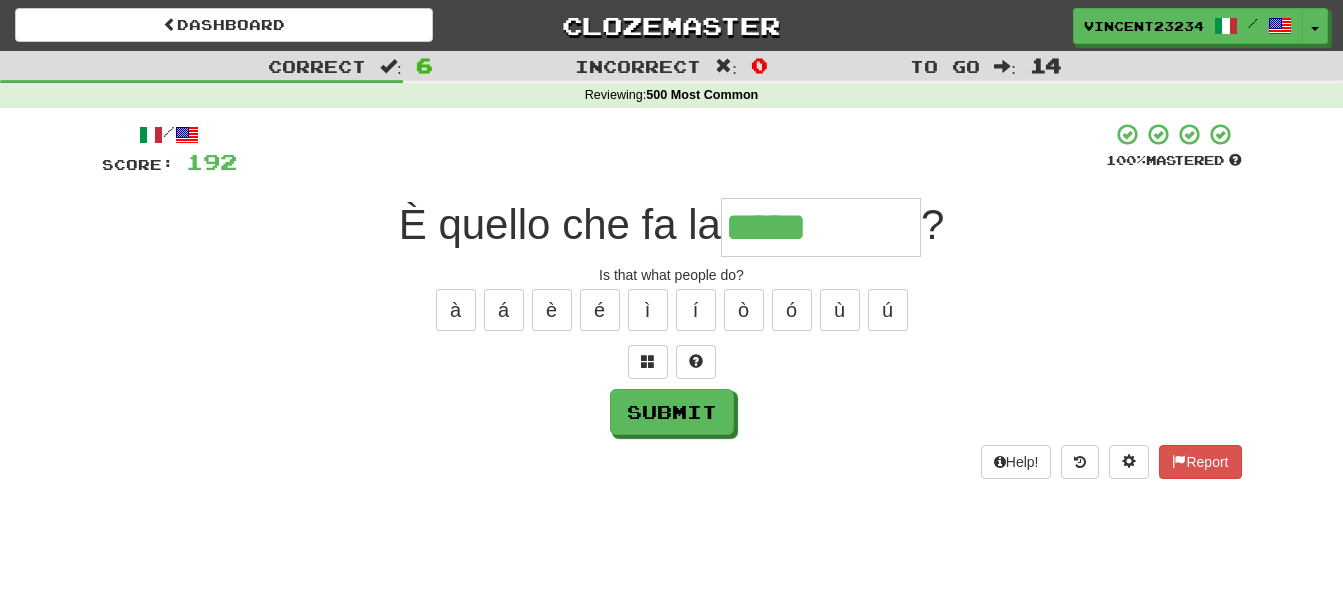type on "*****" 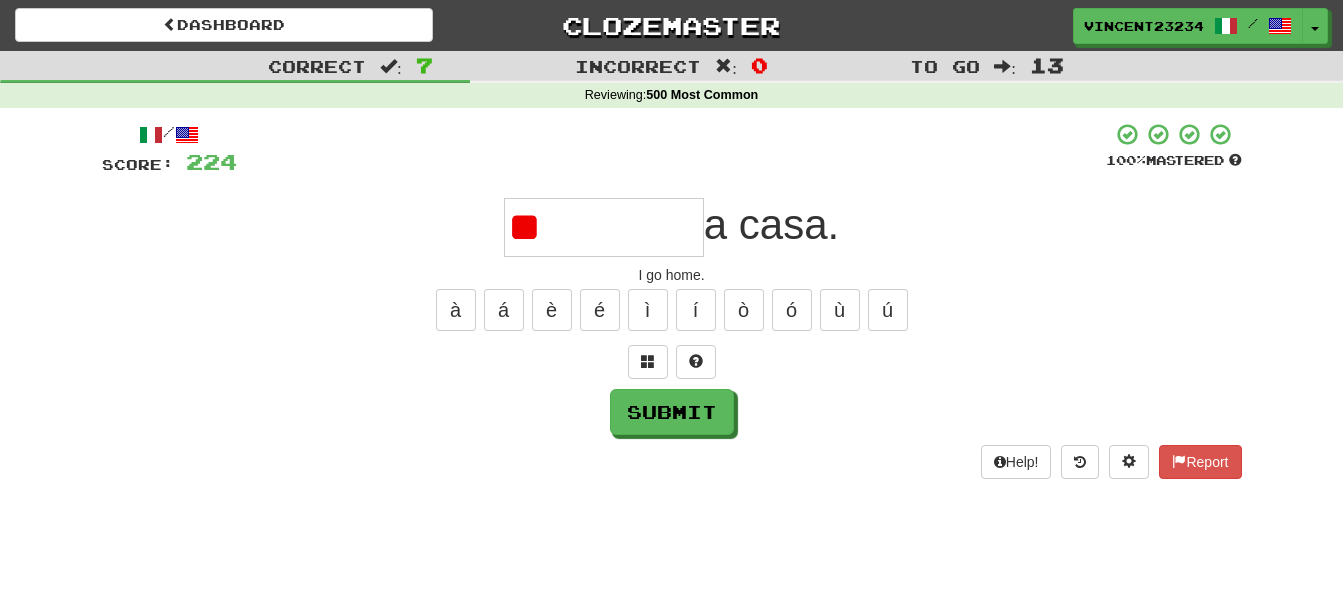 type on "*" 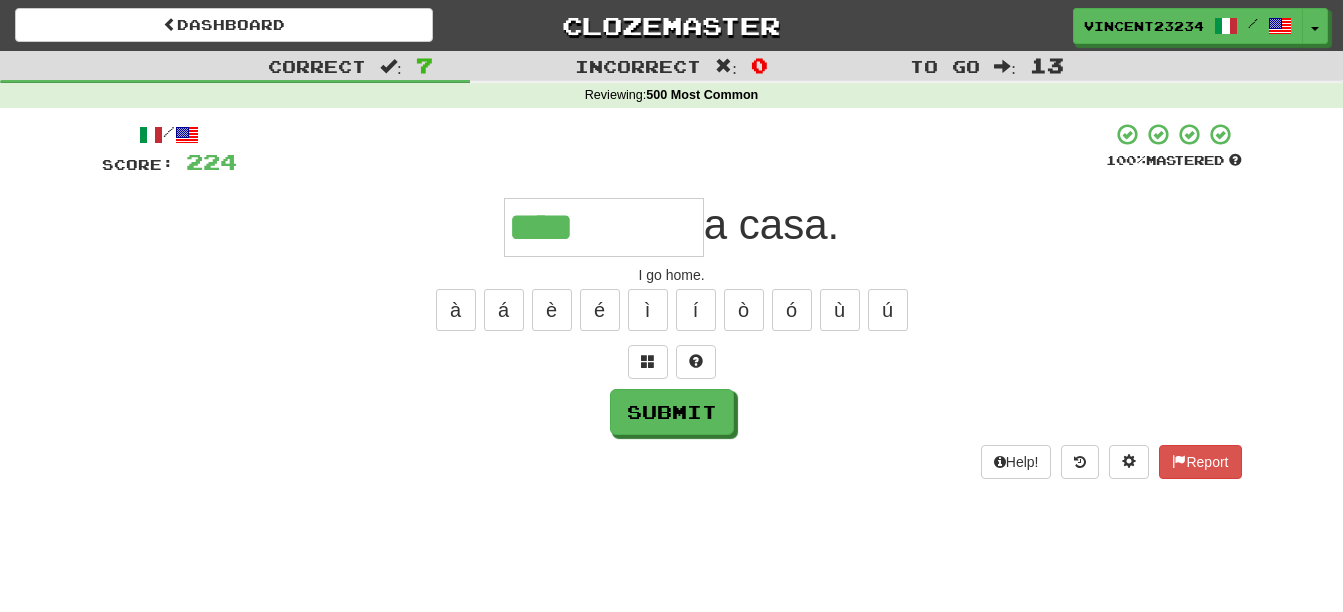 type on "****" 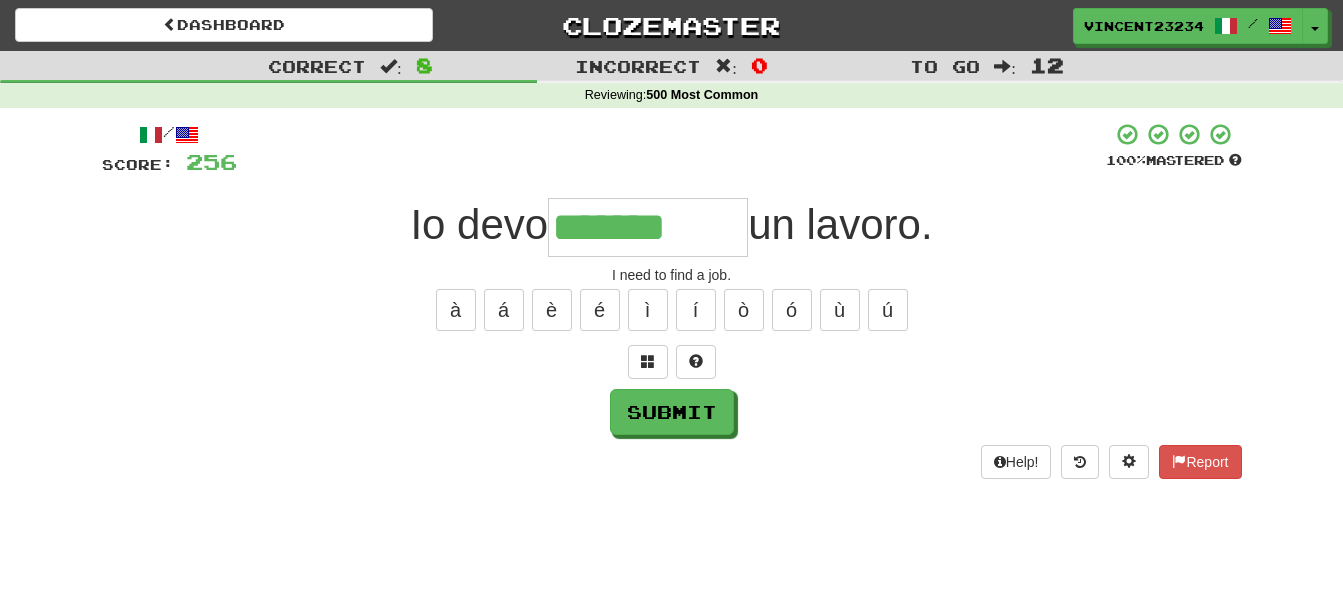 type on "*******" 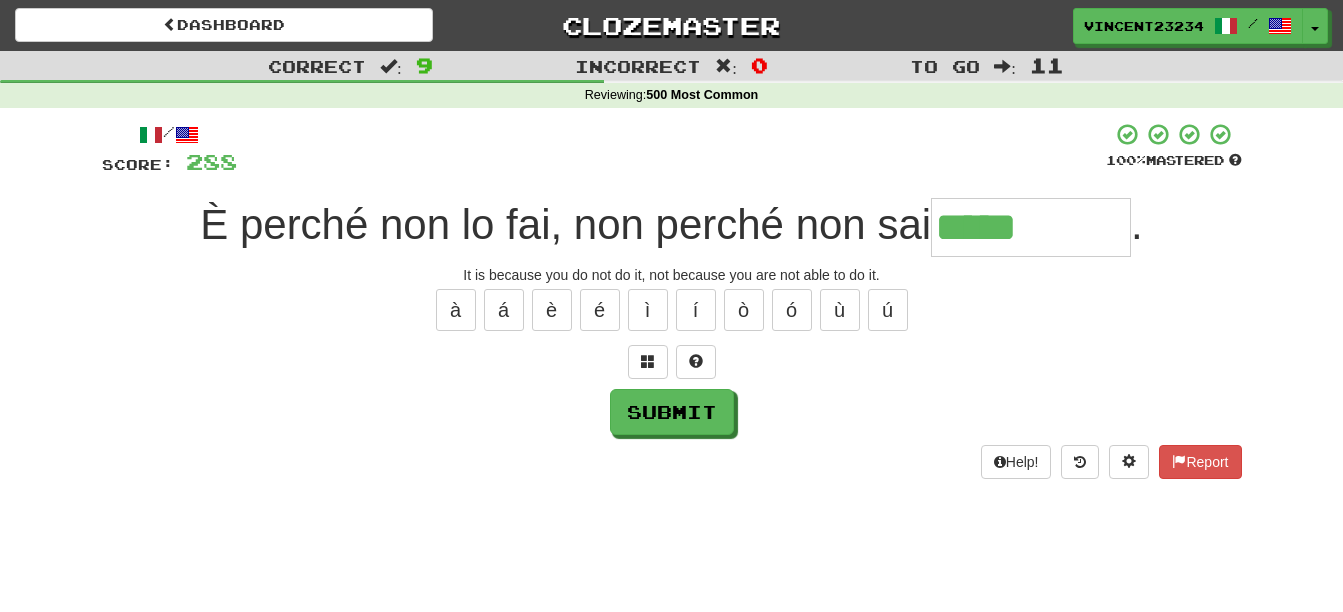 type on "*****" 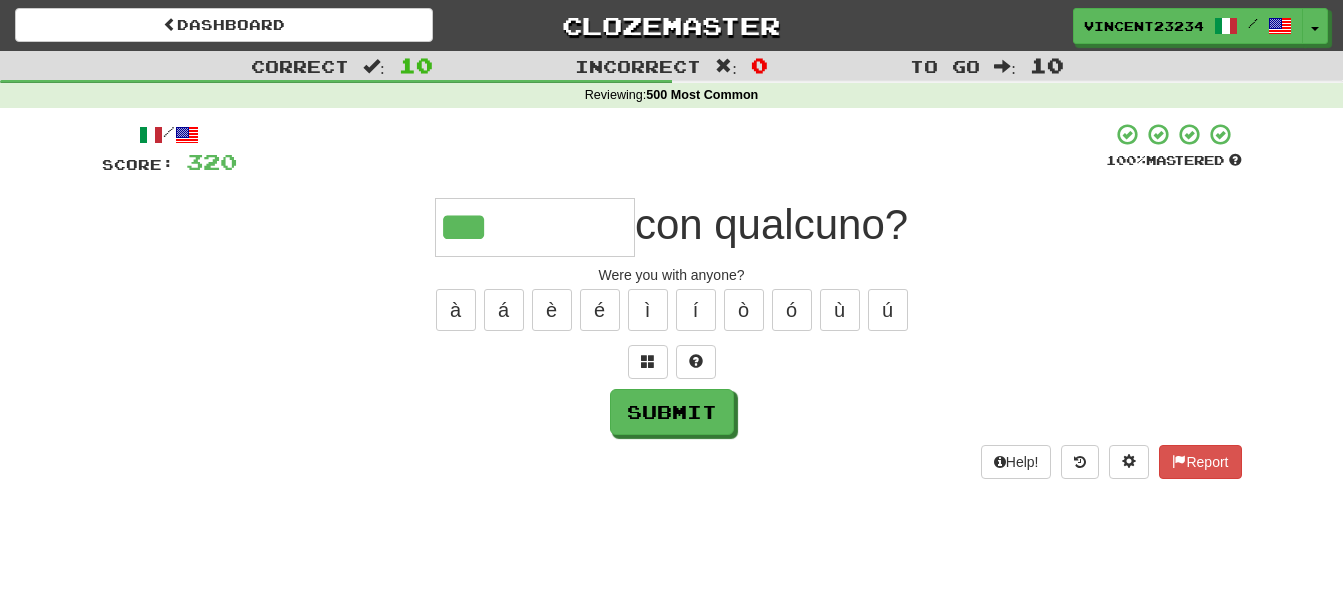 type on "***" 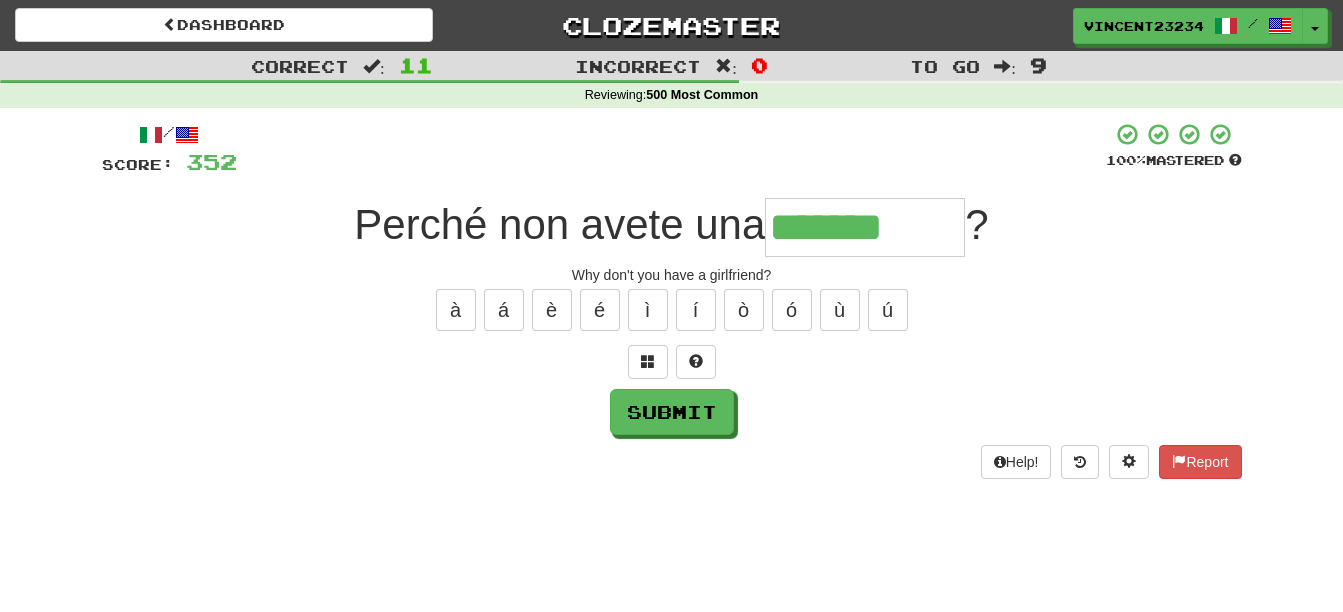 type on "*******" 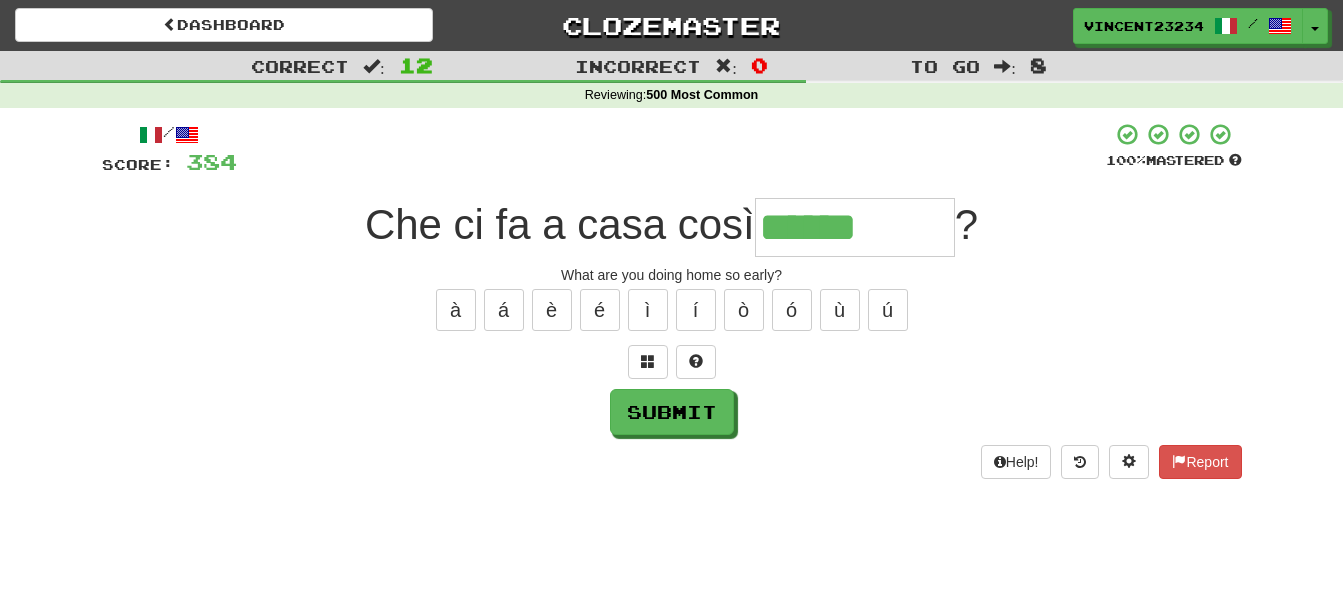 type on "******" 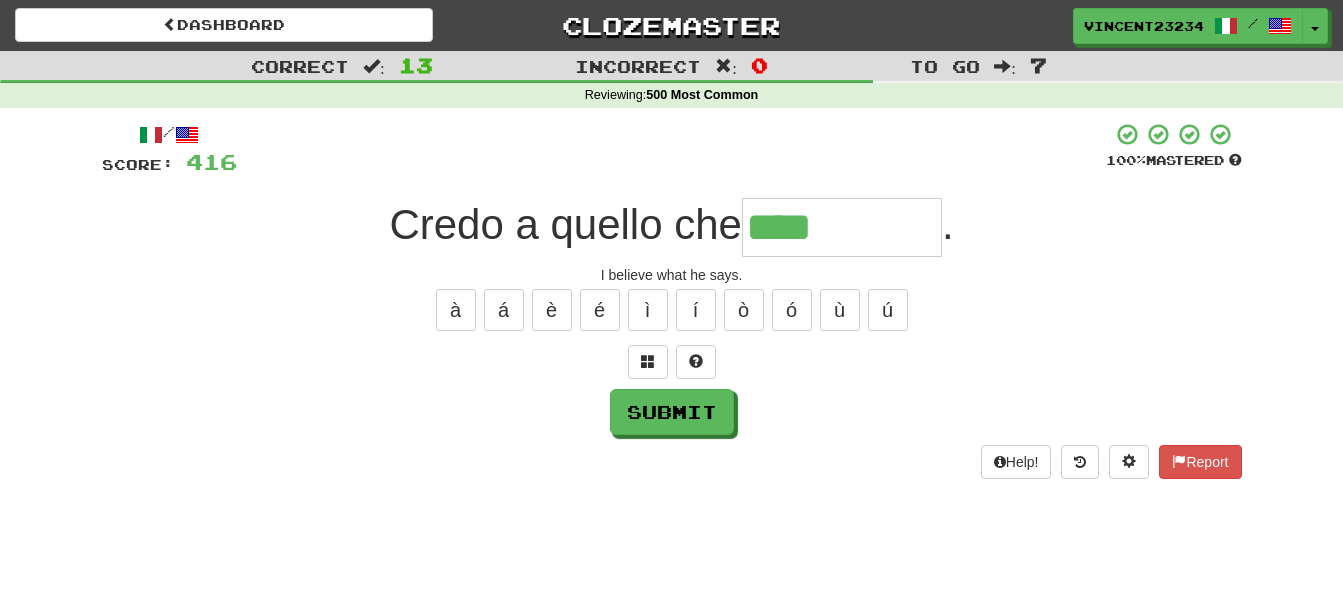 type on "****" 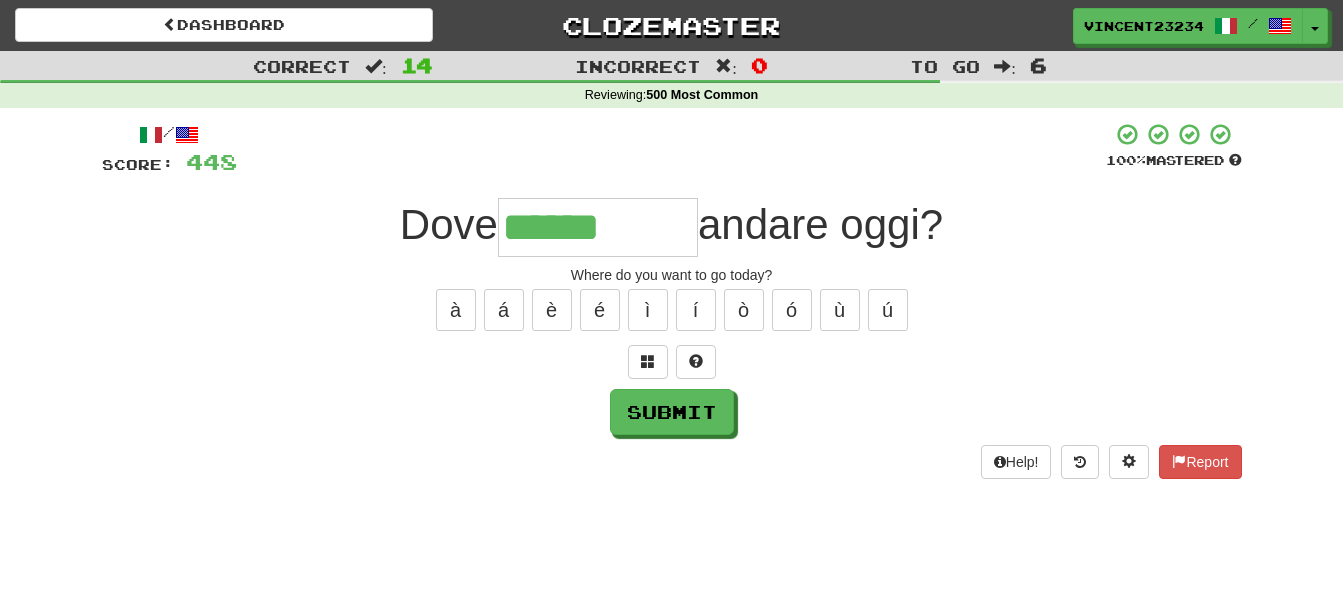 type on "******" 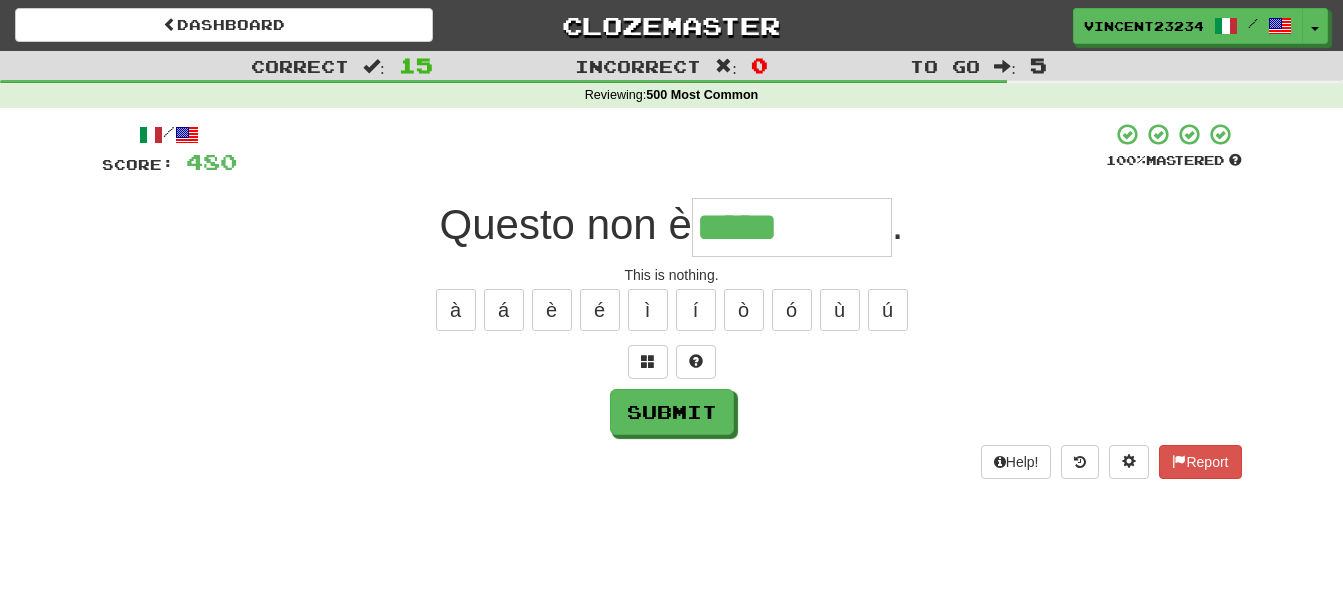 type on "*****" 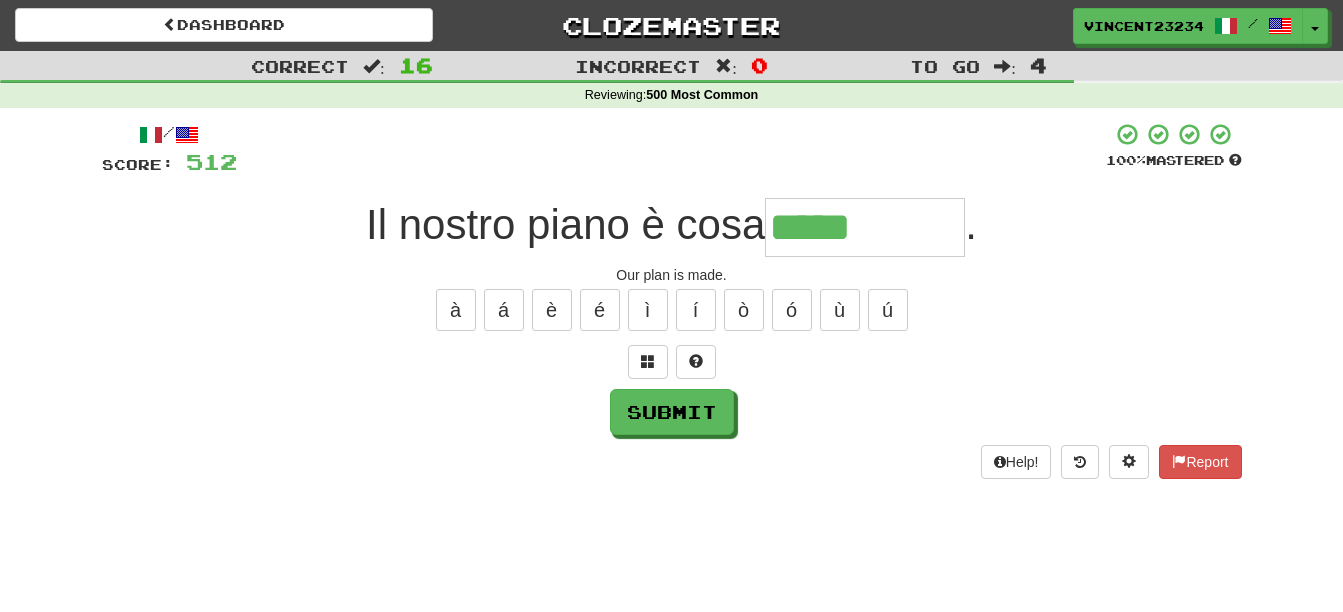 type on "*****" 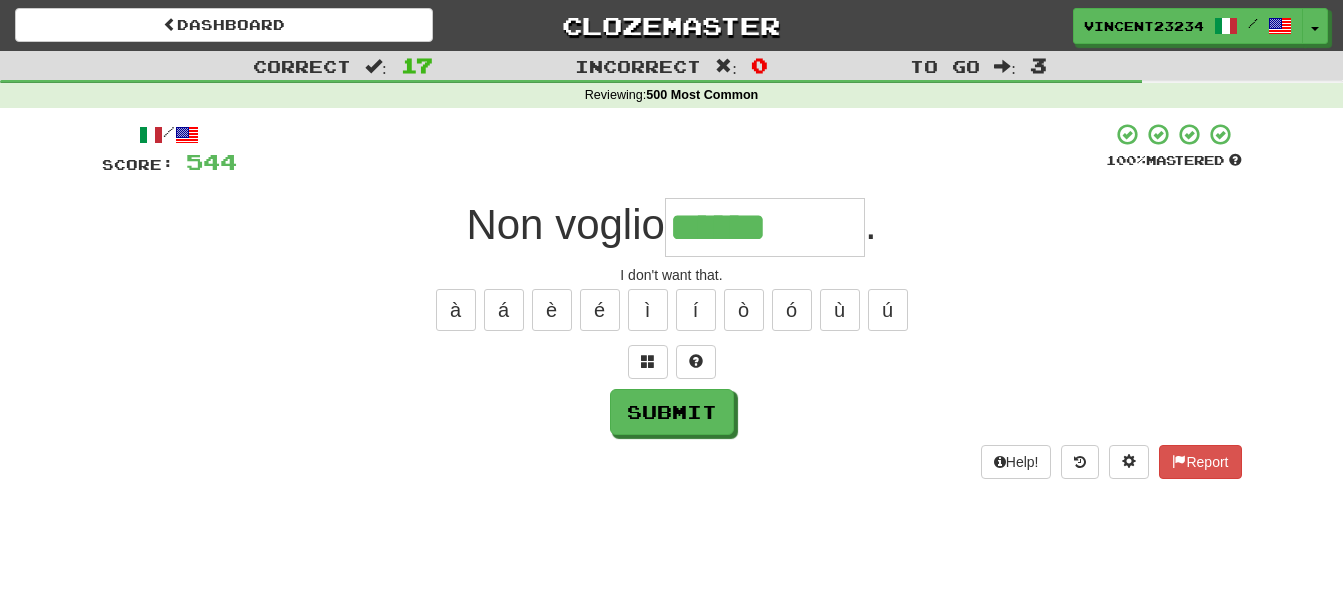 type on "******" 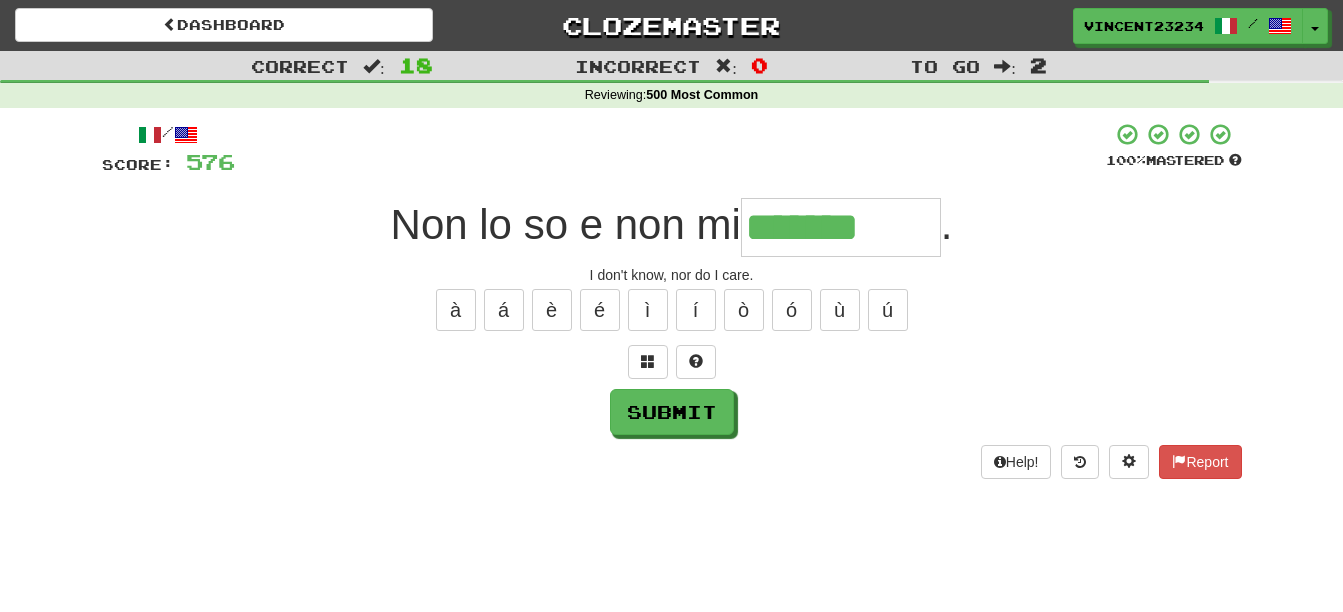 type on "*******" 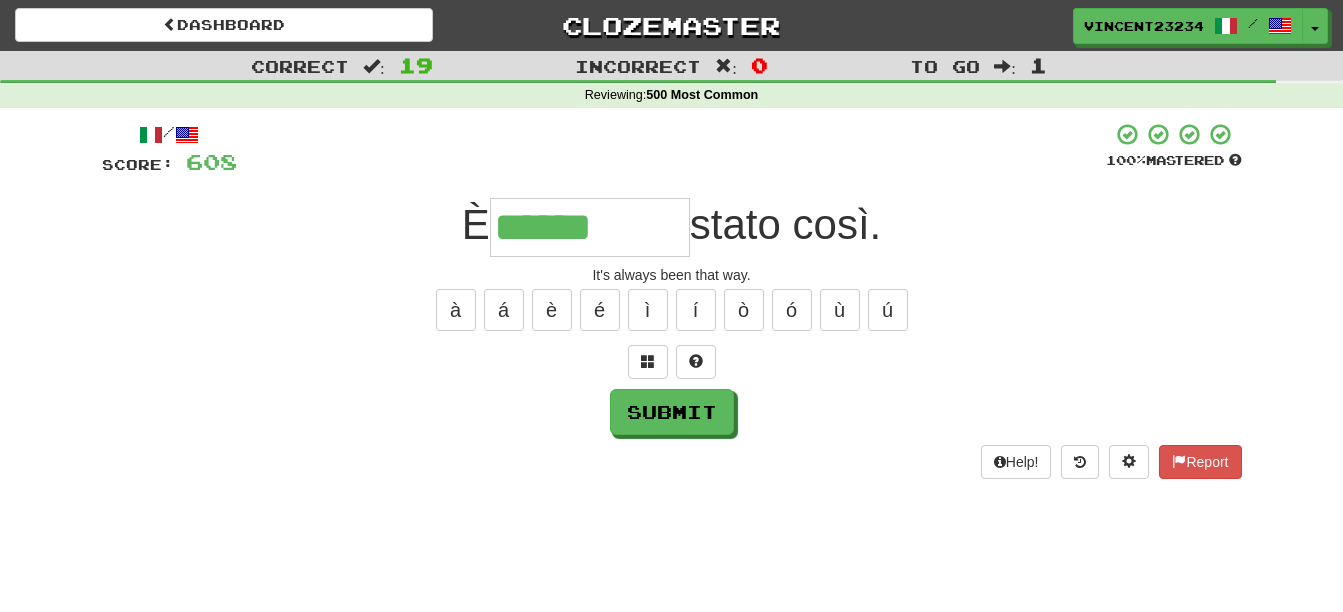 type on "******" 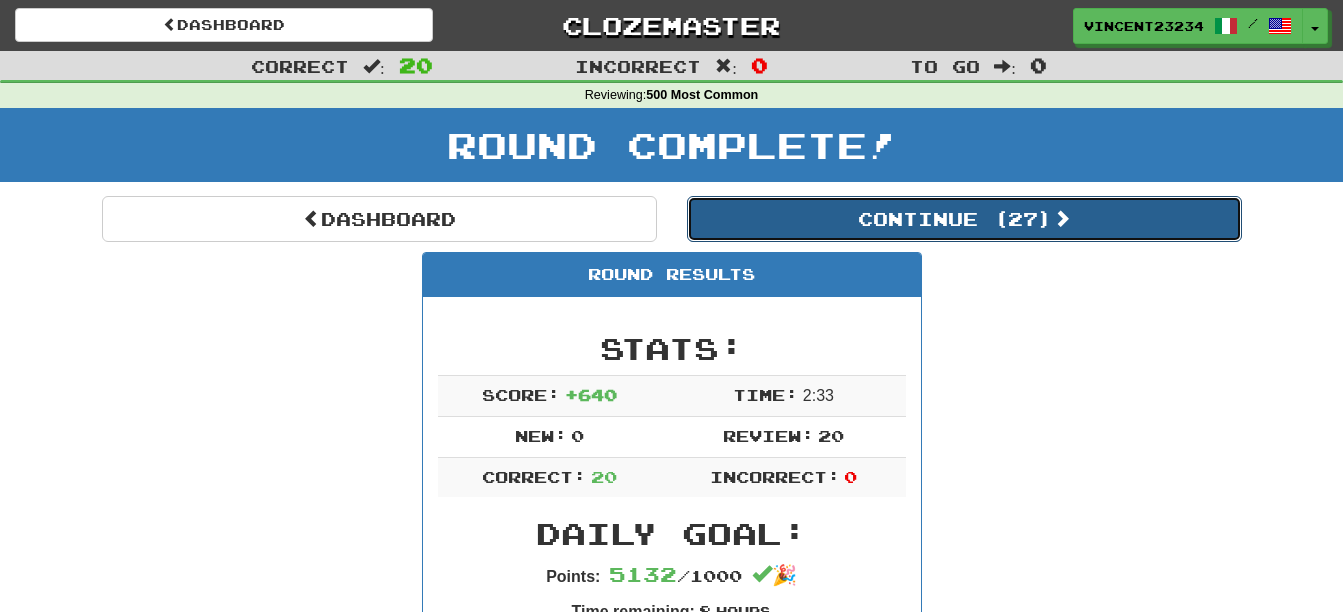 click on "Continue ( 27 )" at bounding box center [964, 219] 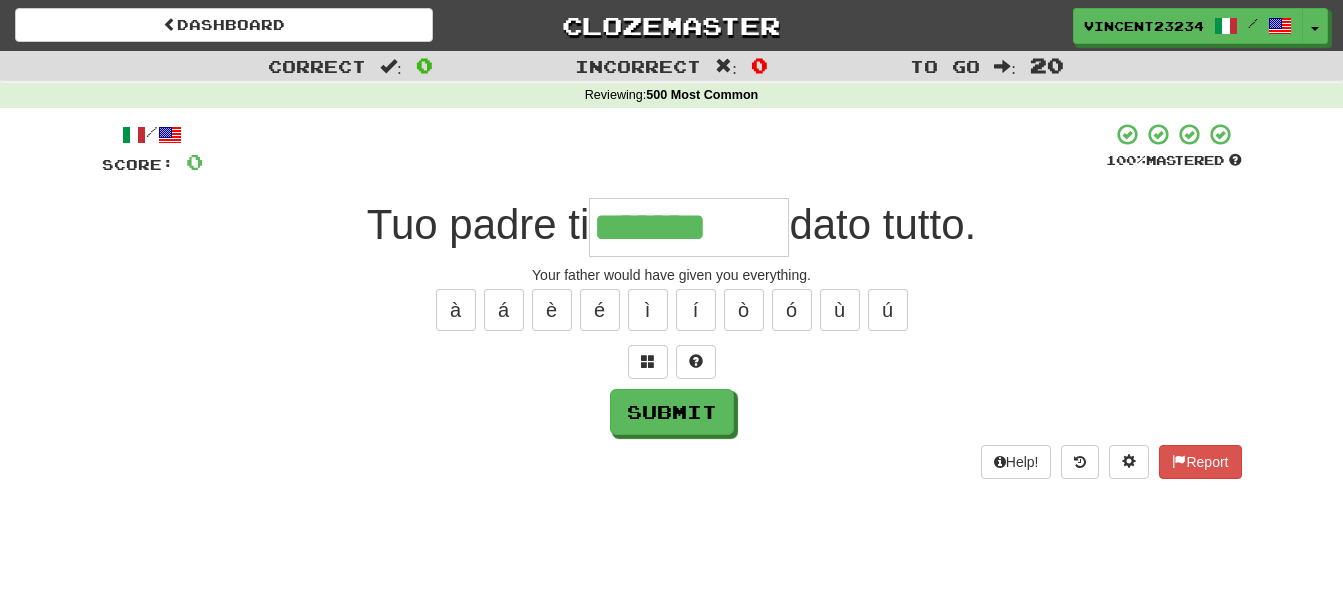 type on "*******" 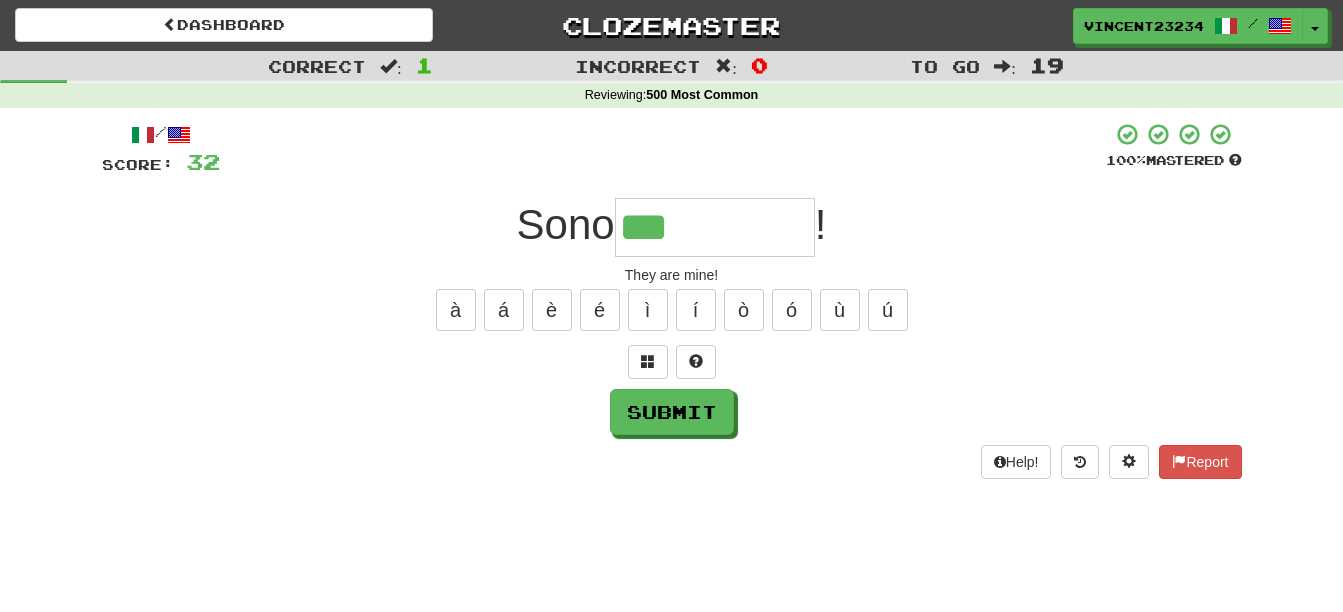 type on "***" 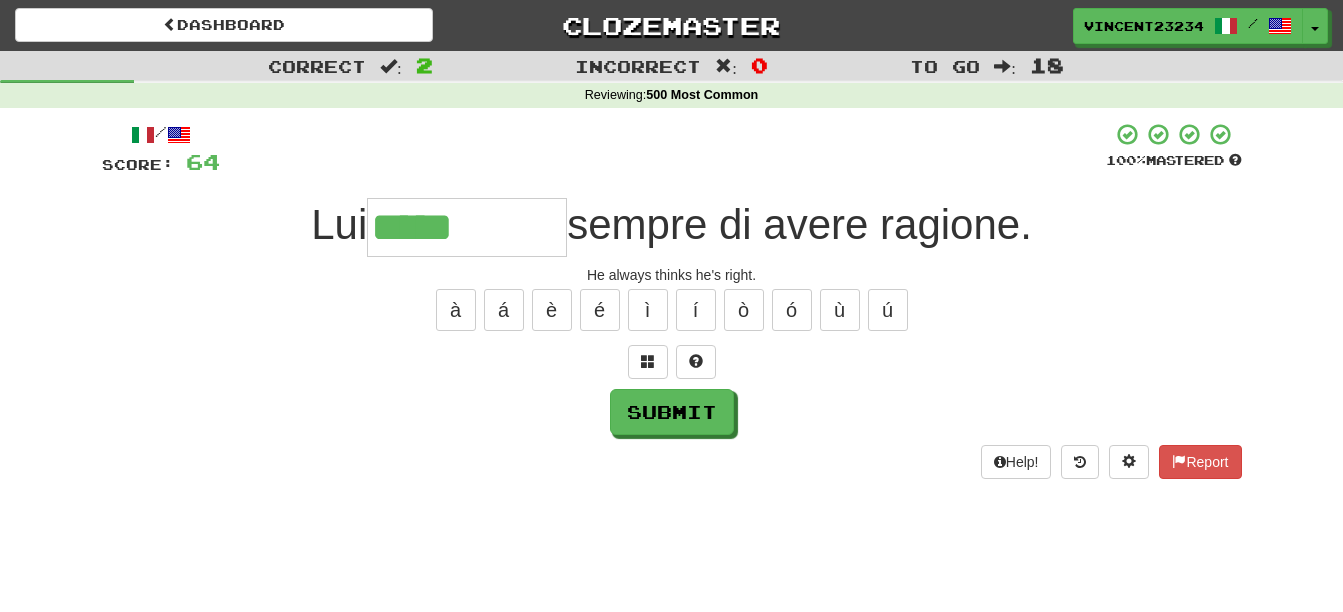 type on "*****" 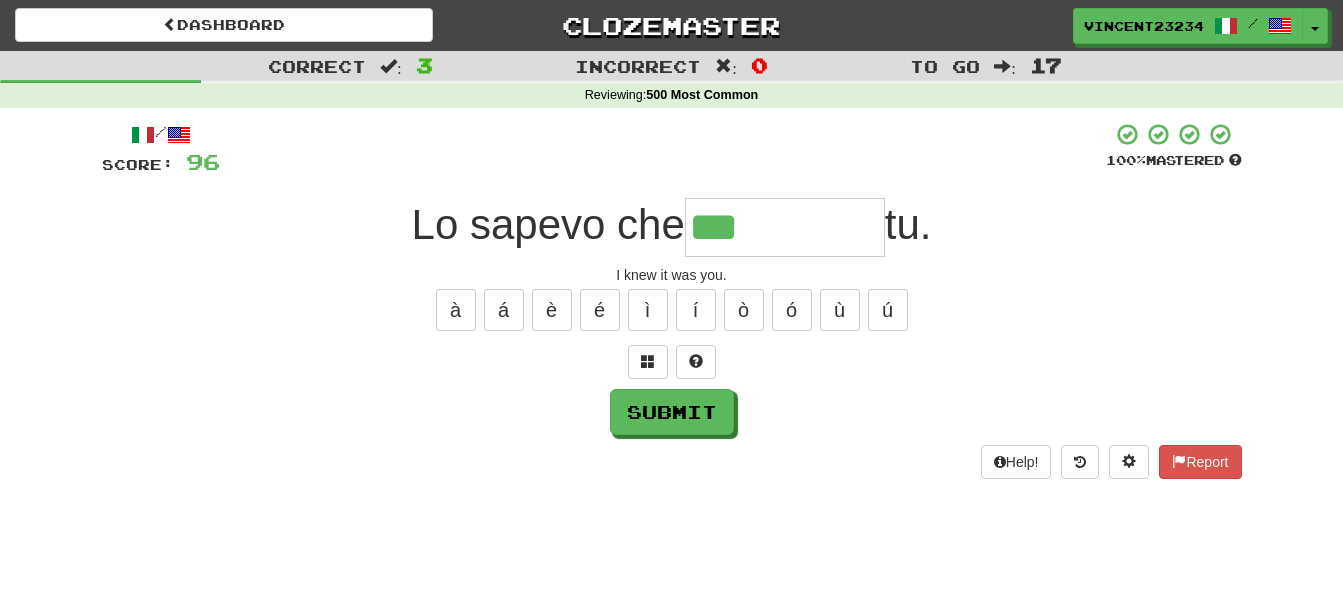 type on "***" 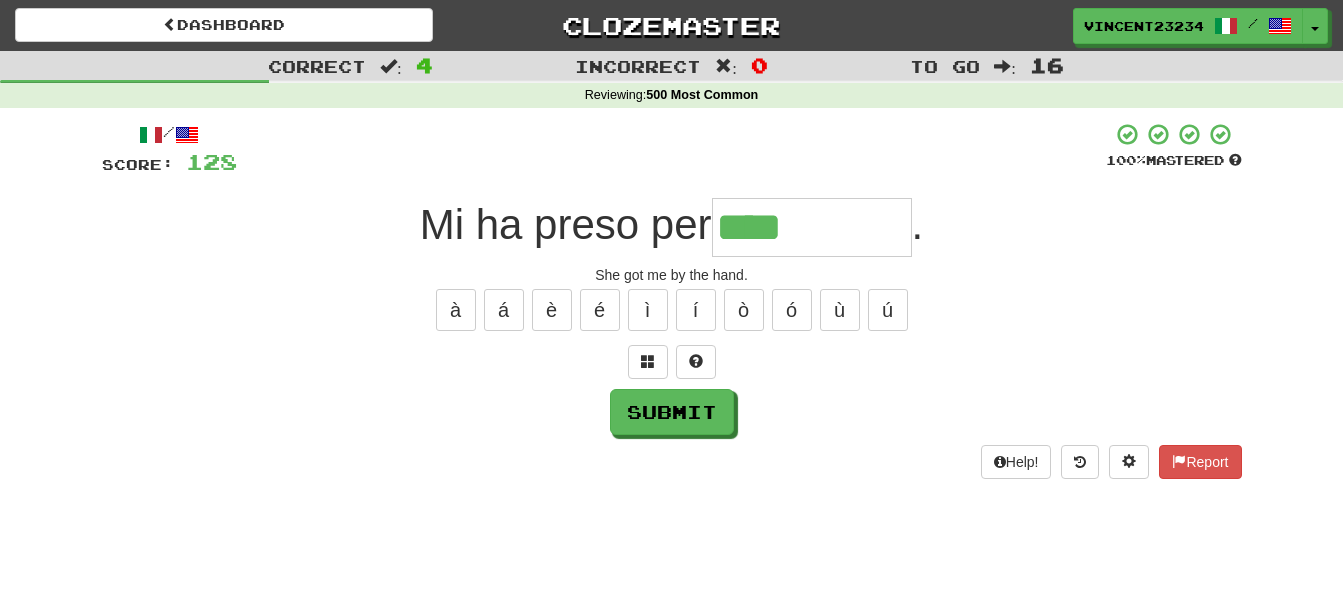 type on "****" 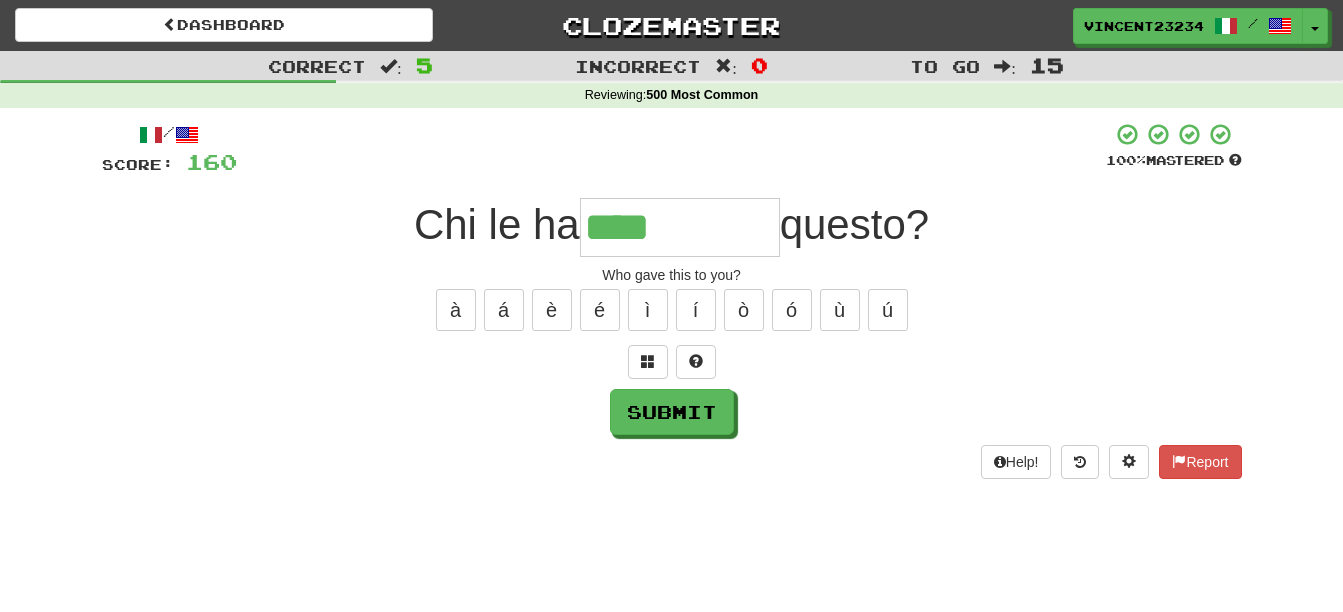 type on "****" 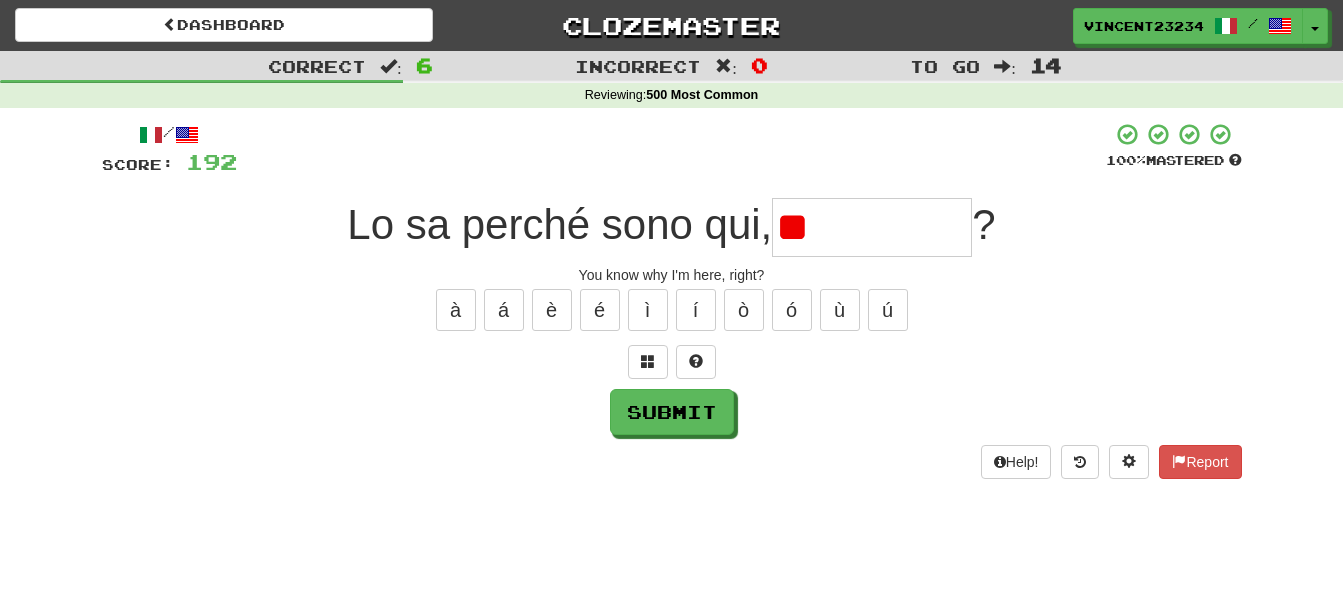 type on "*" 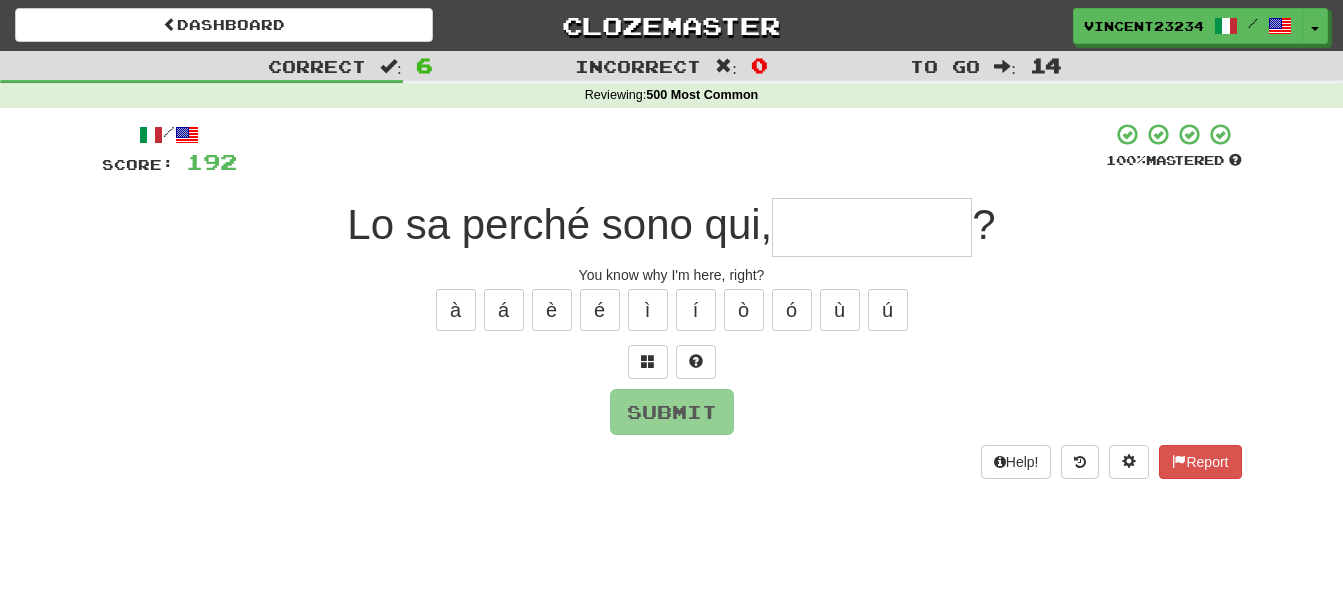 type on "*" 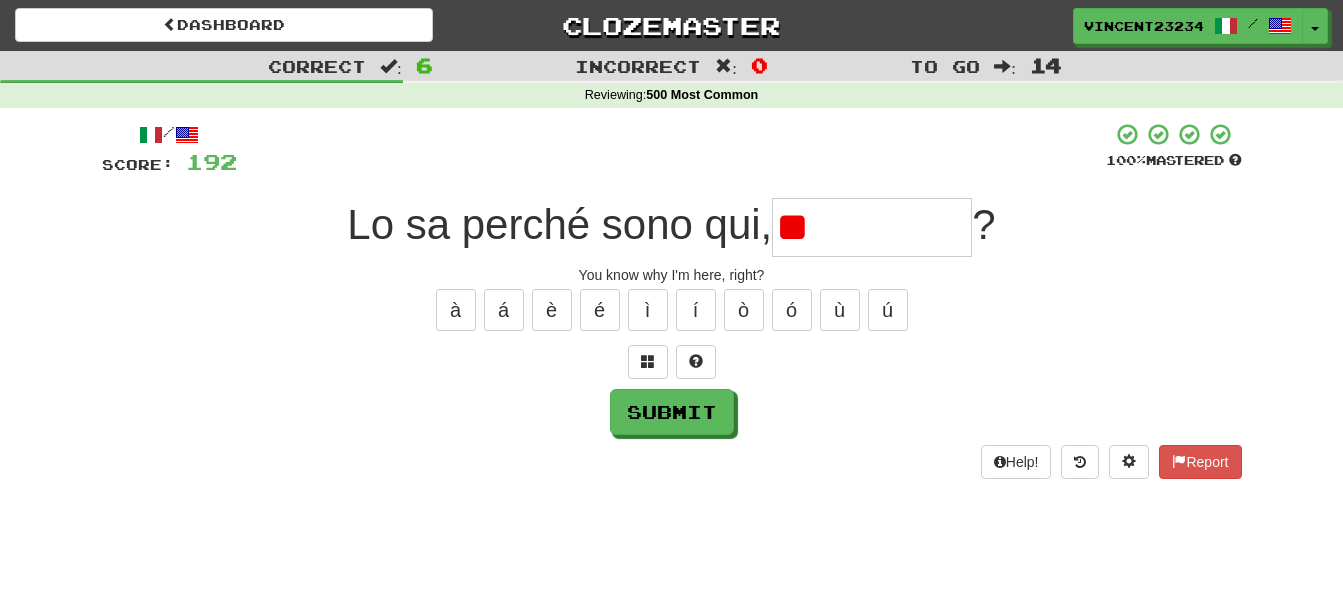 type on "*" 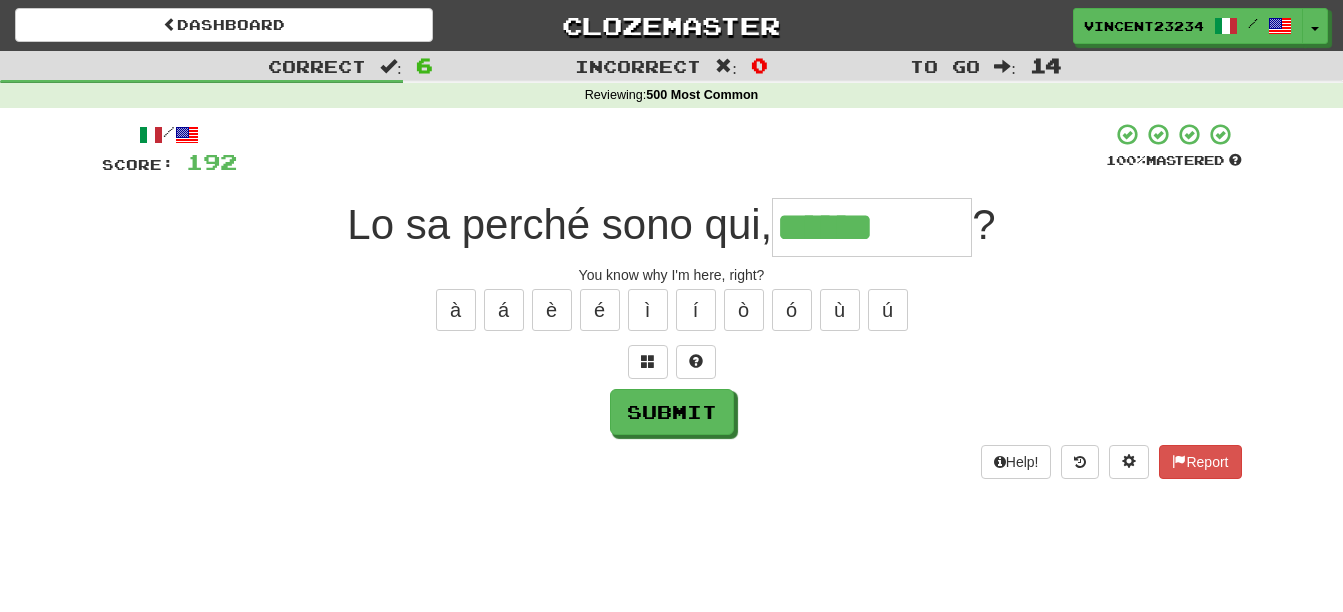 type on "******" 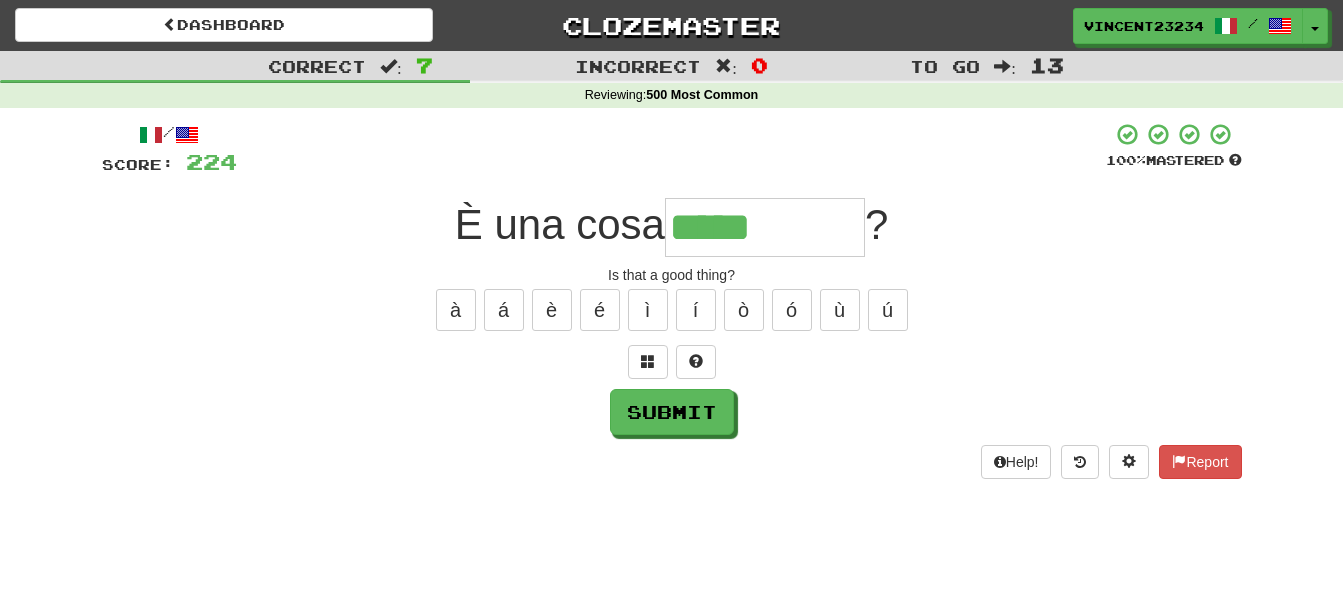 type on "*****" 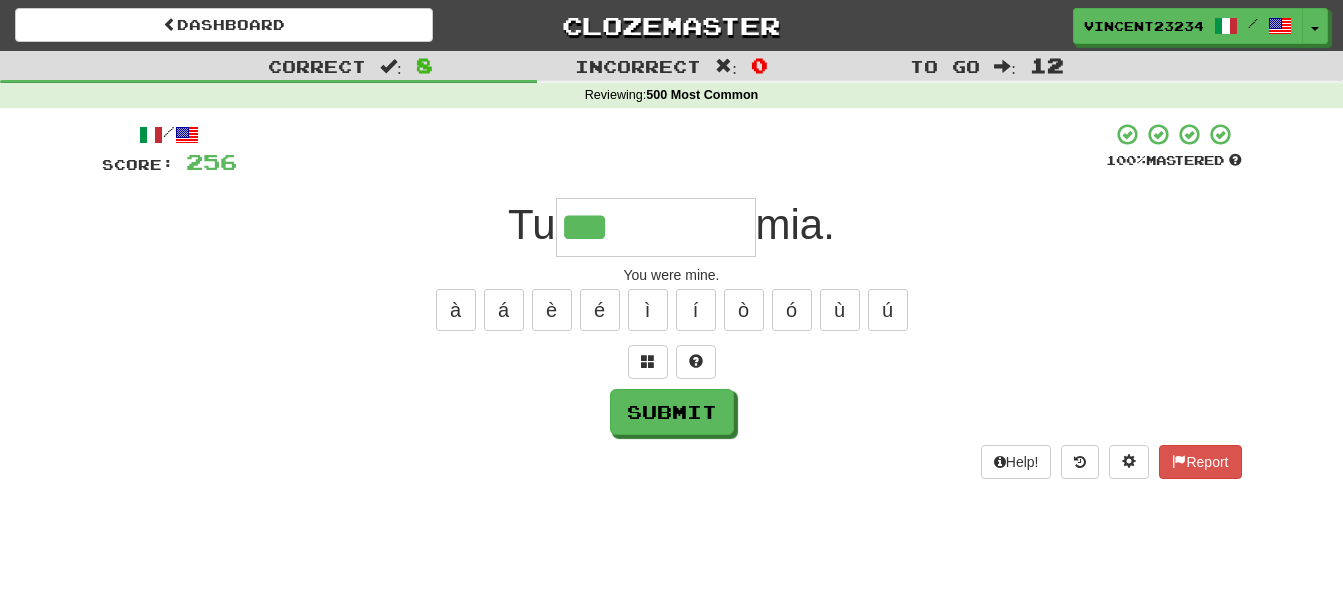 type on "***" 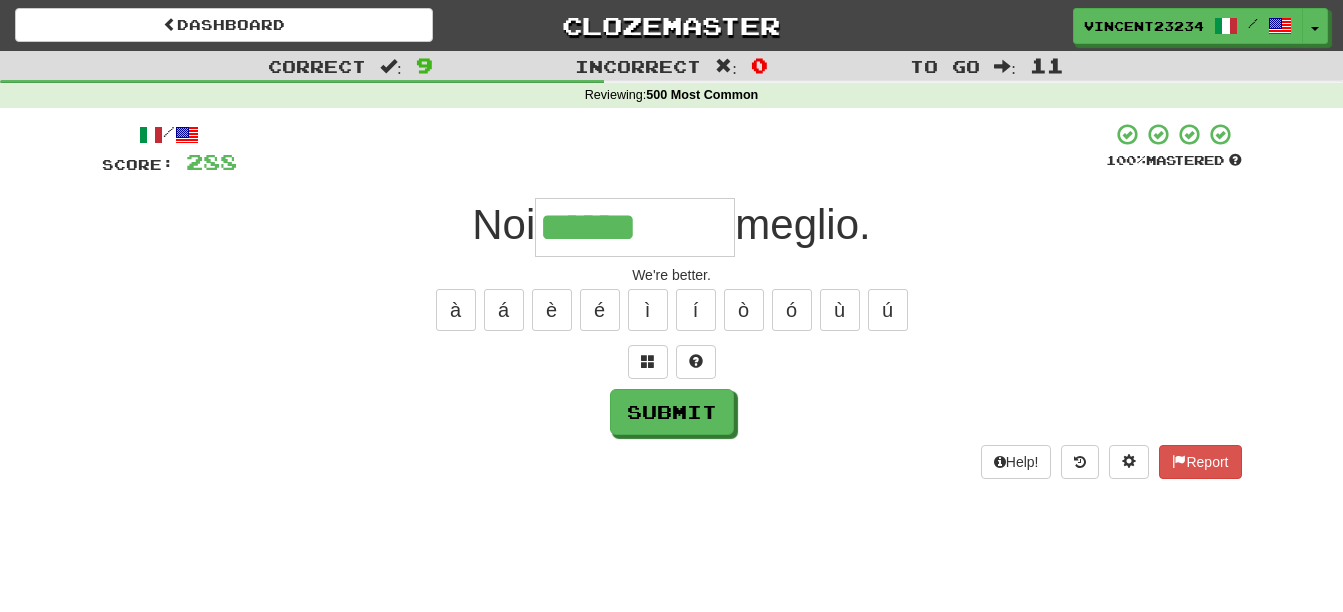 type on "******" 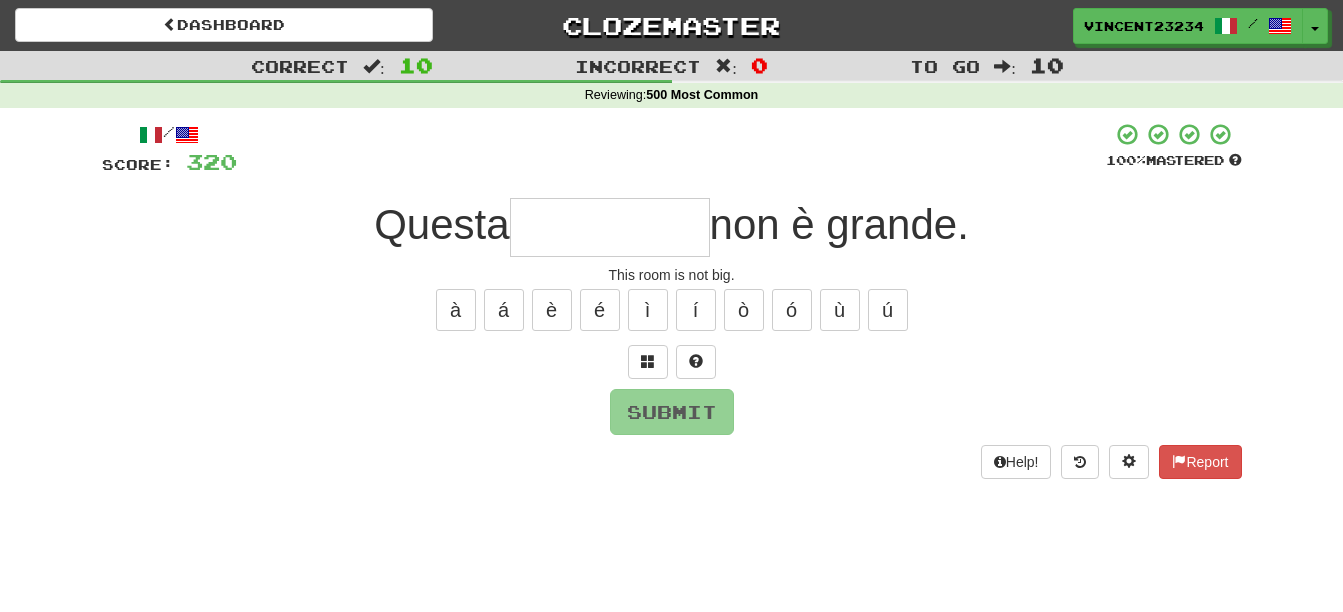type on "*" 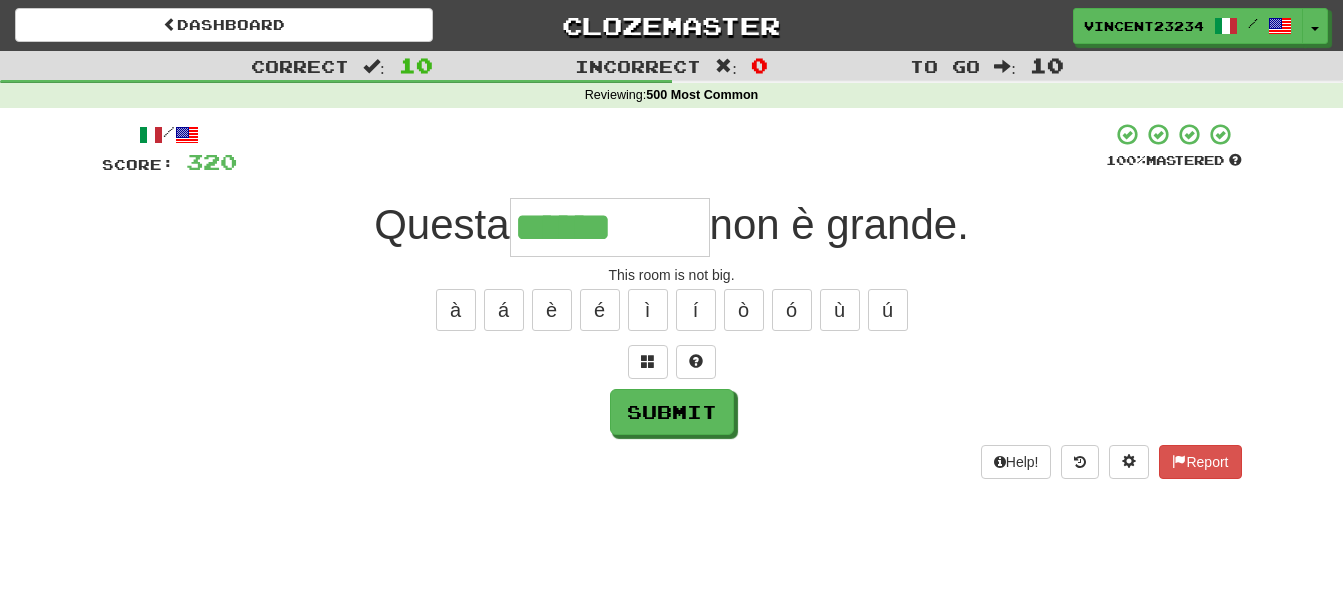 type on "******" 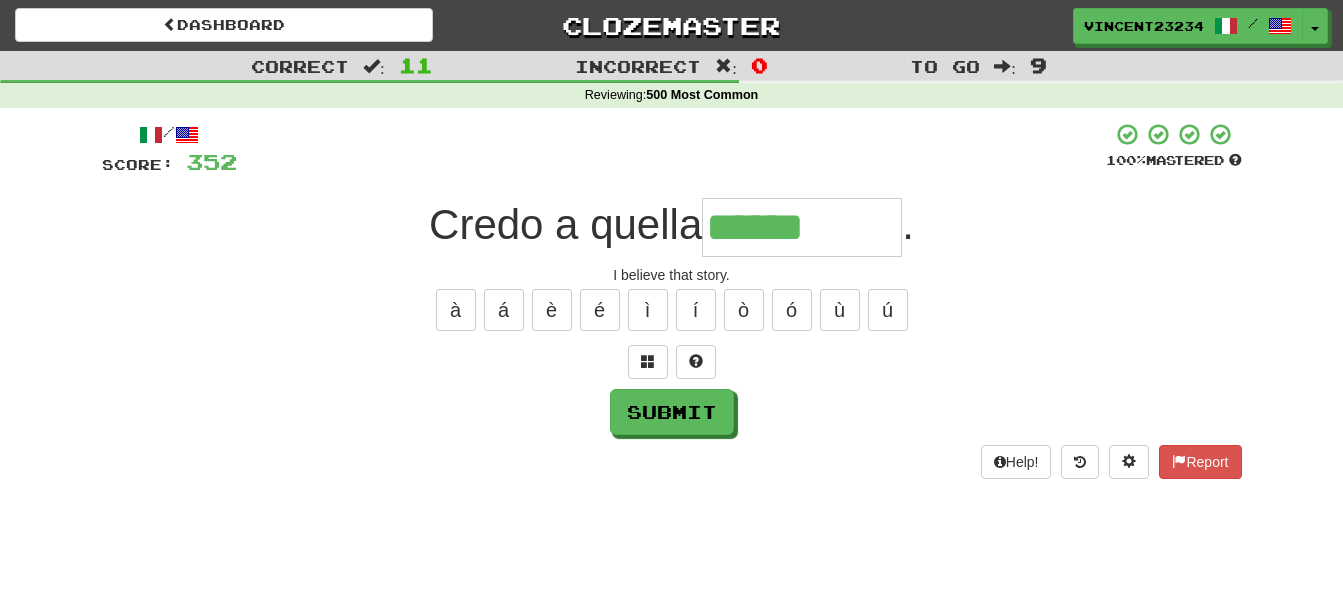 type on "******" 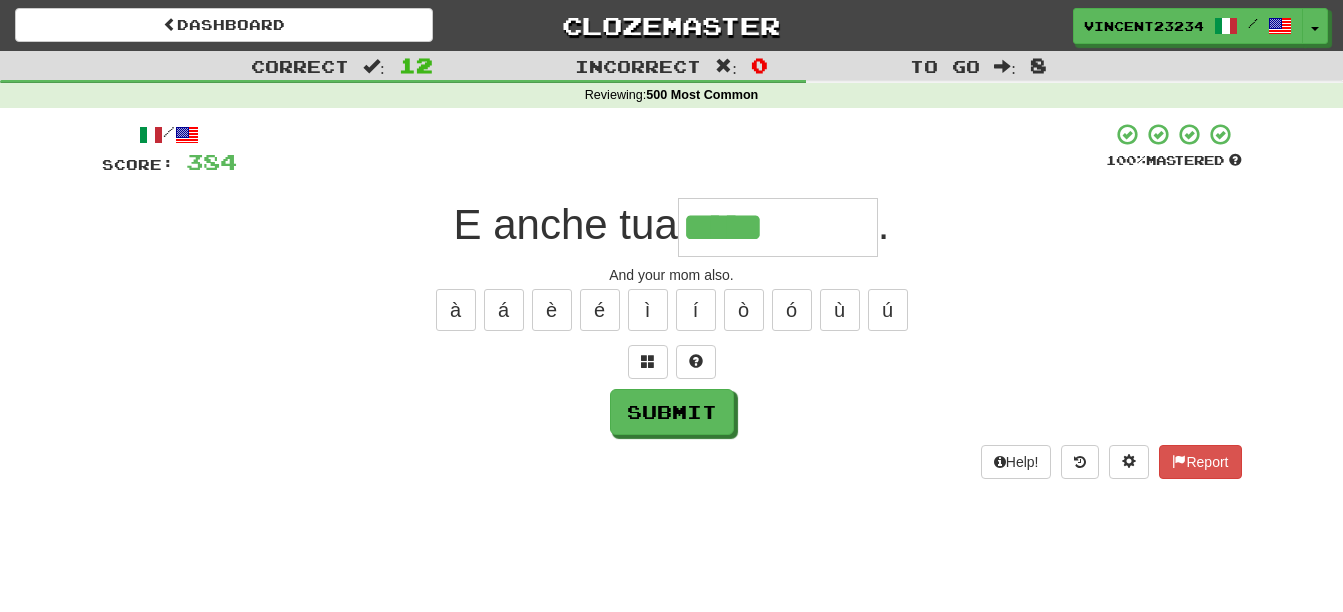 type on "*****" 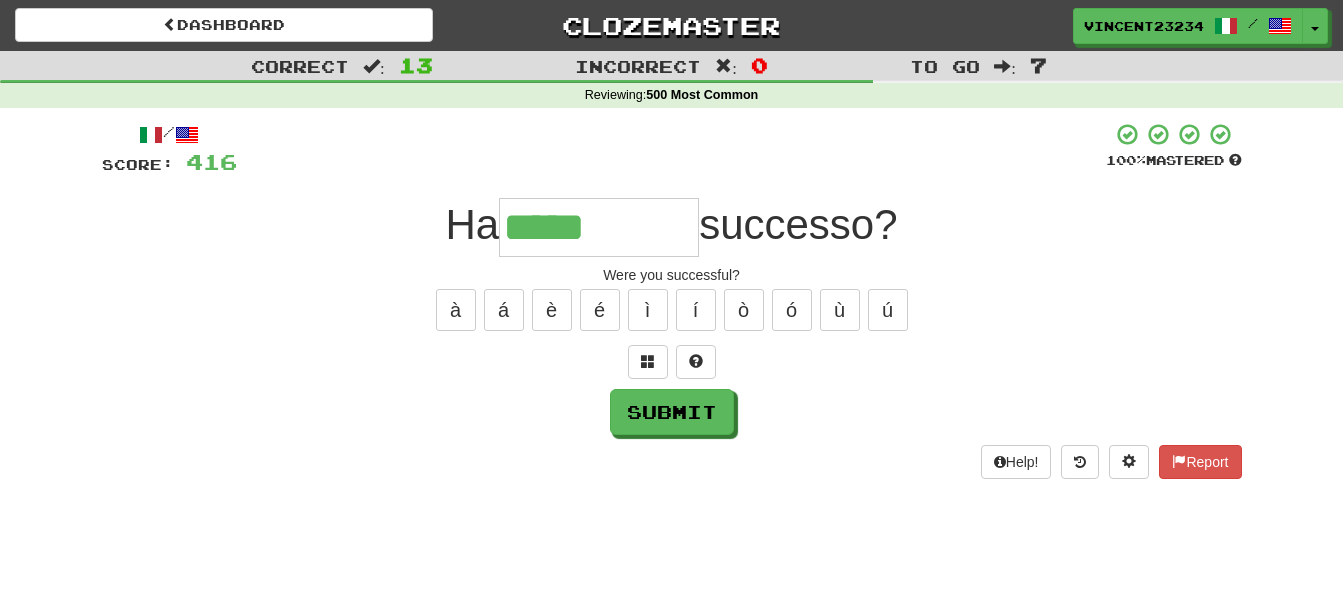 type on "*****" 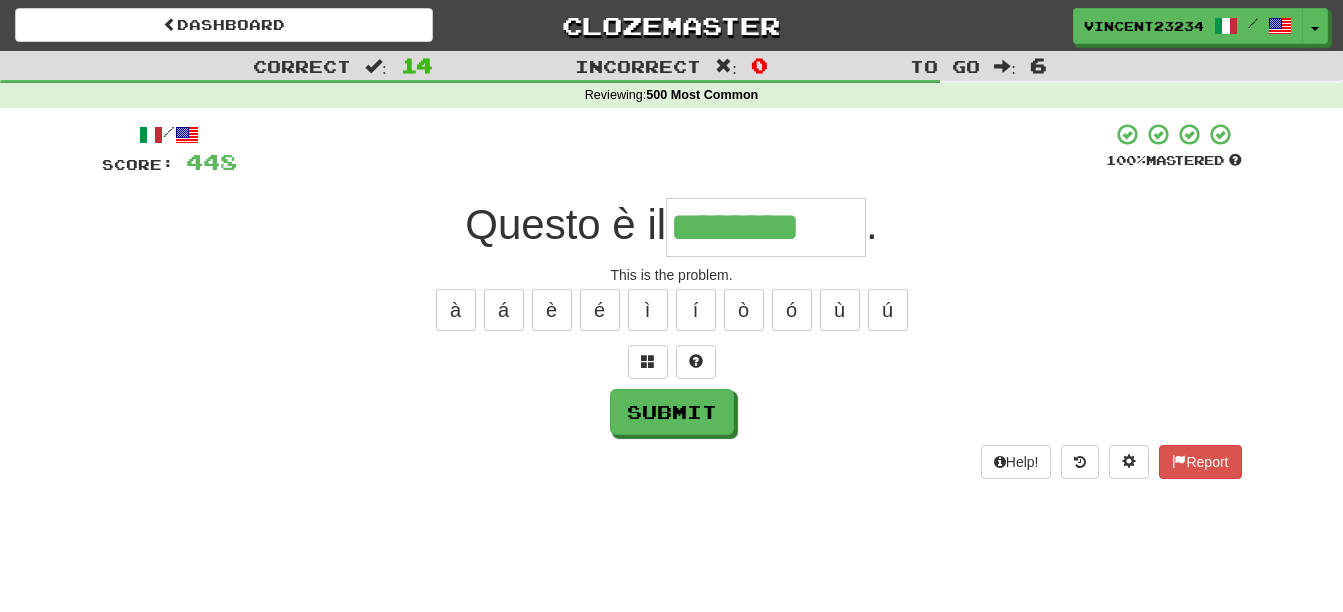 type on "********" 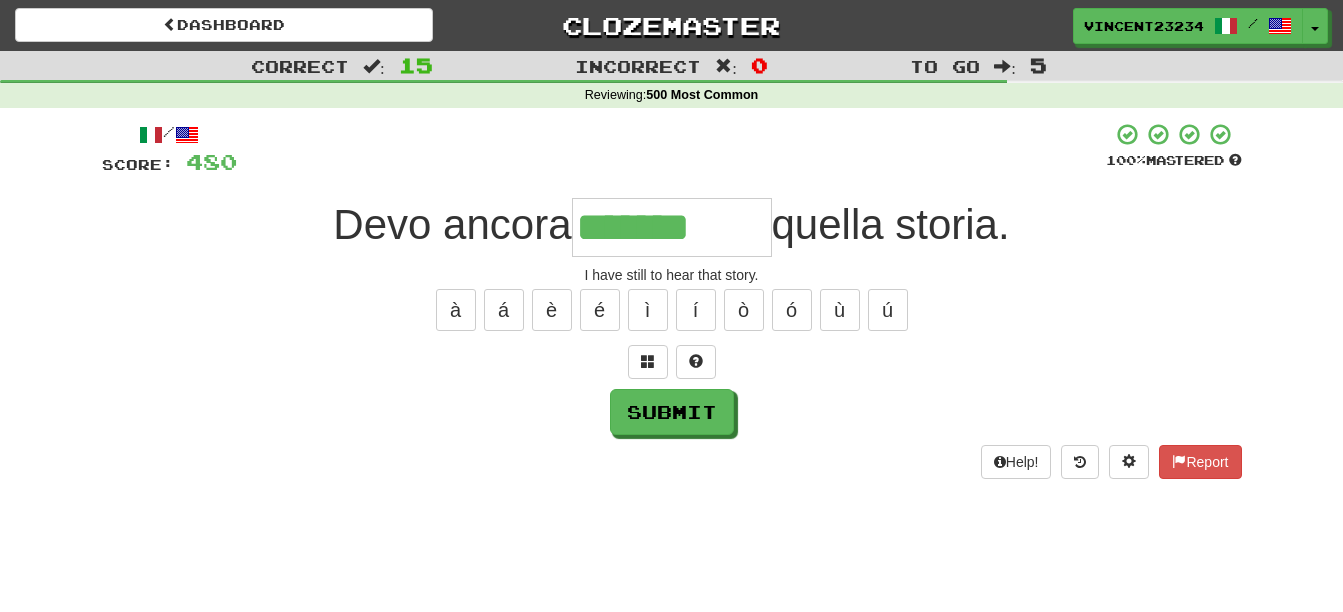 type on "*******" 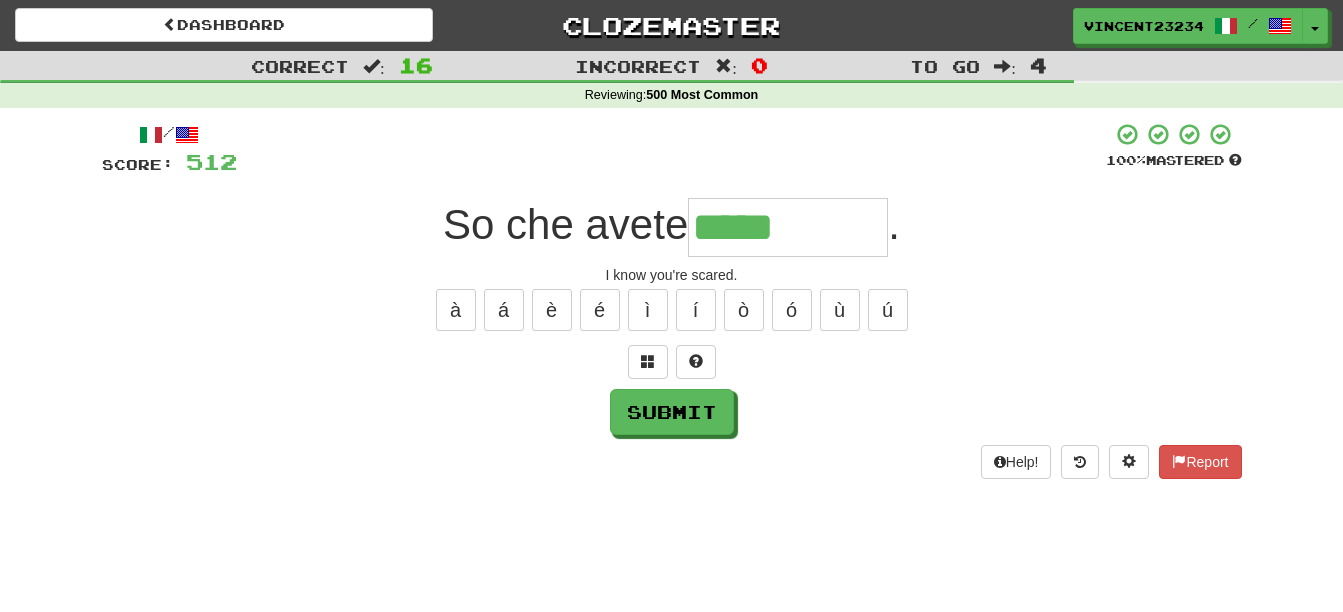 type on "*****" 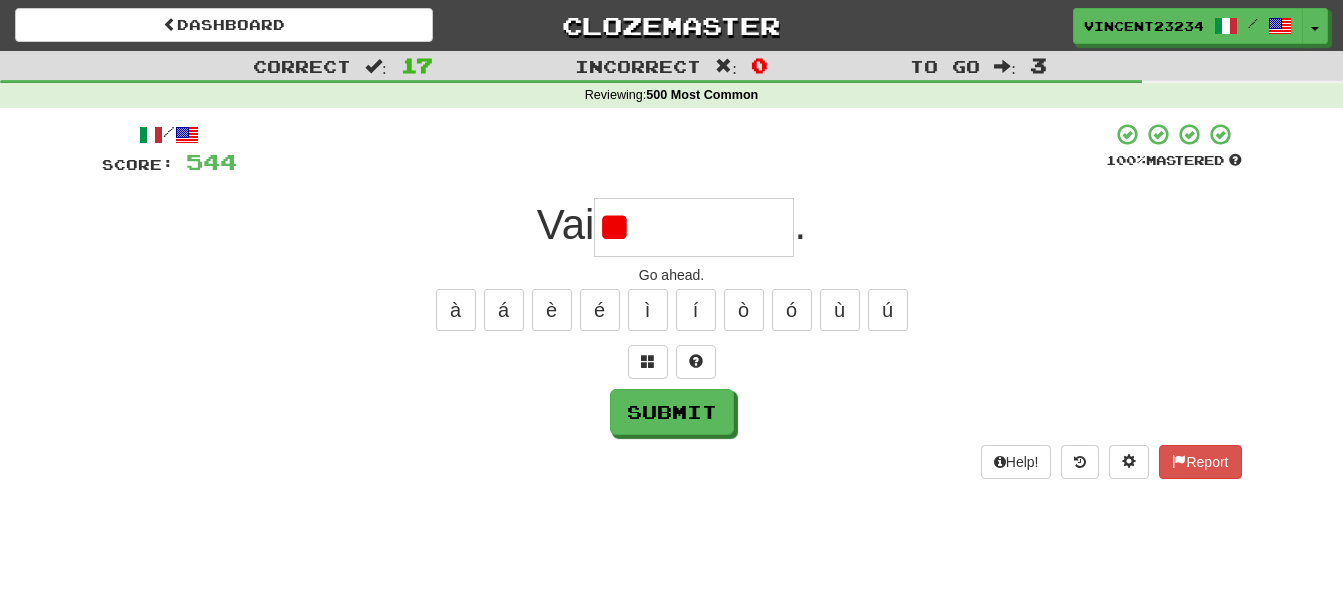 type on "*" 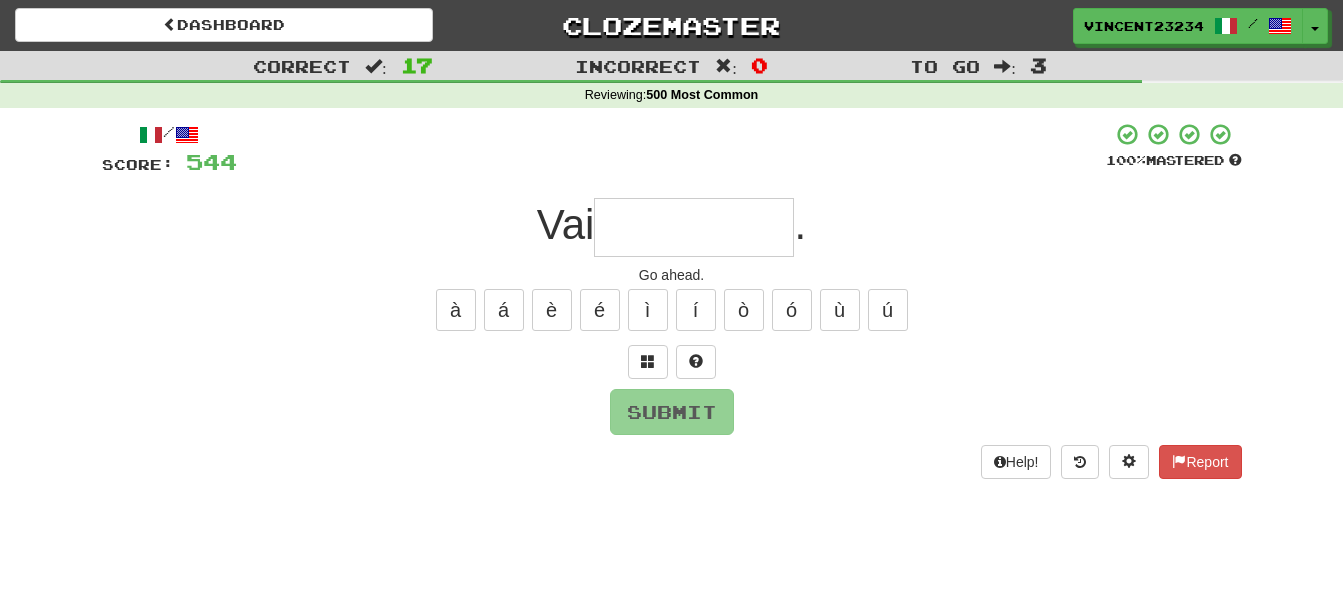type on "*" 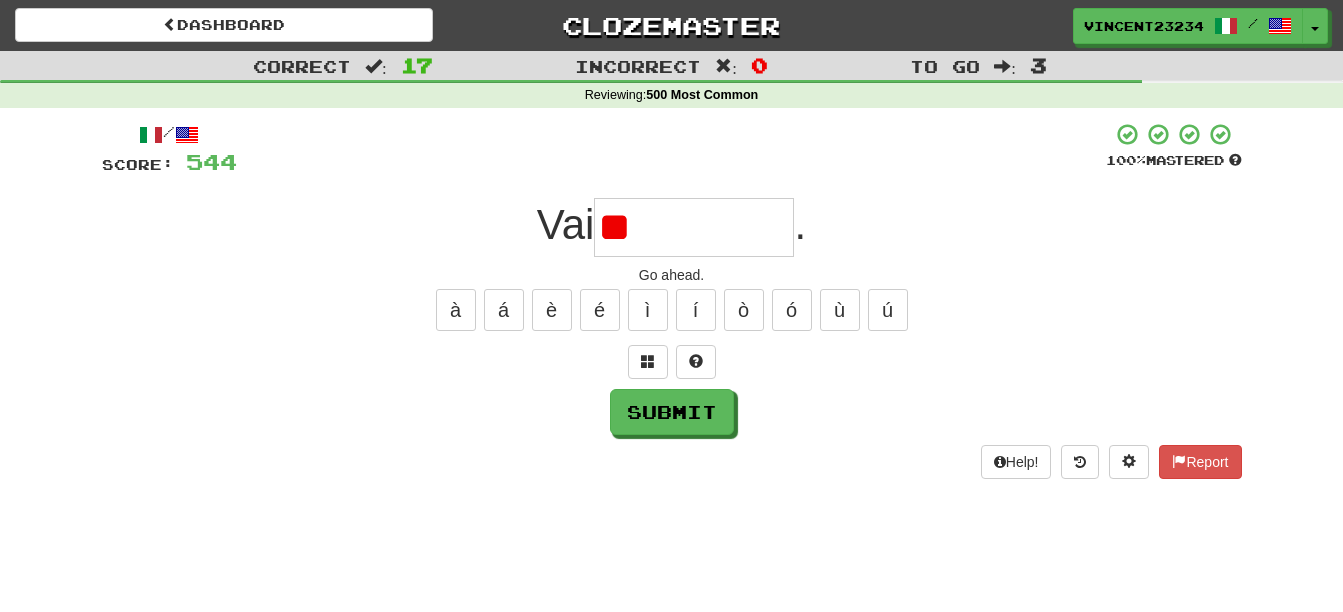 type on "*" 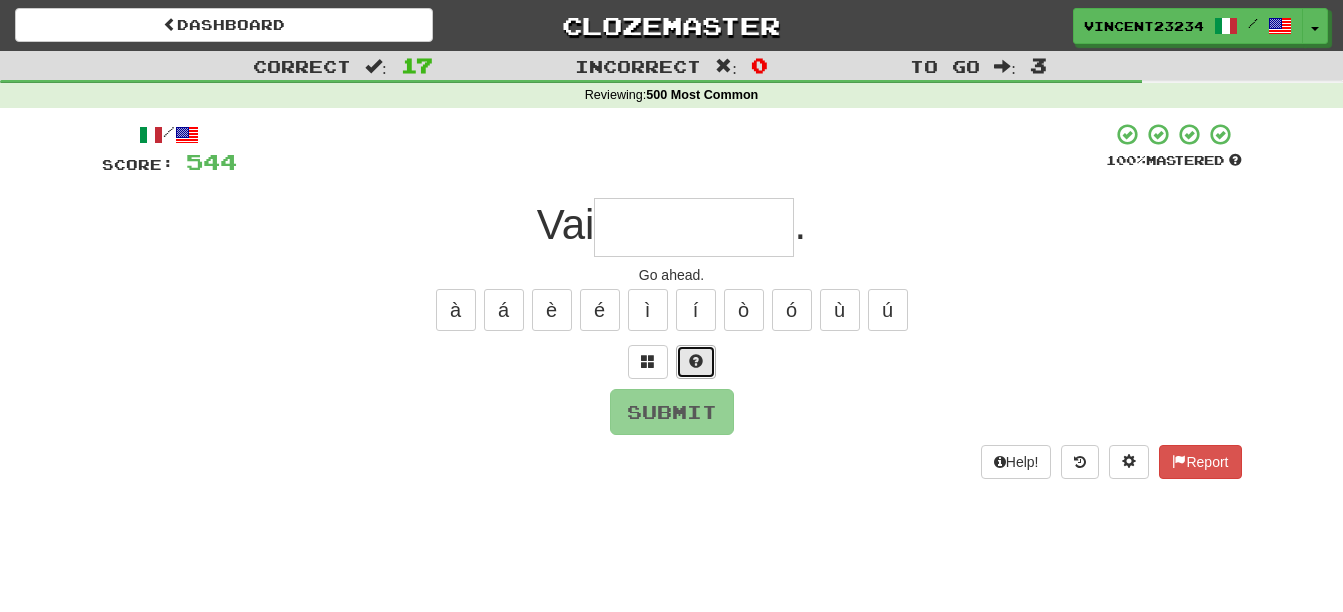 click at bounding box center [696, 362] 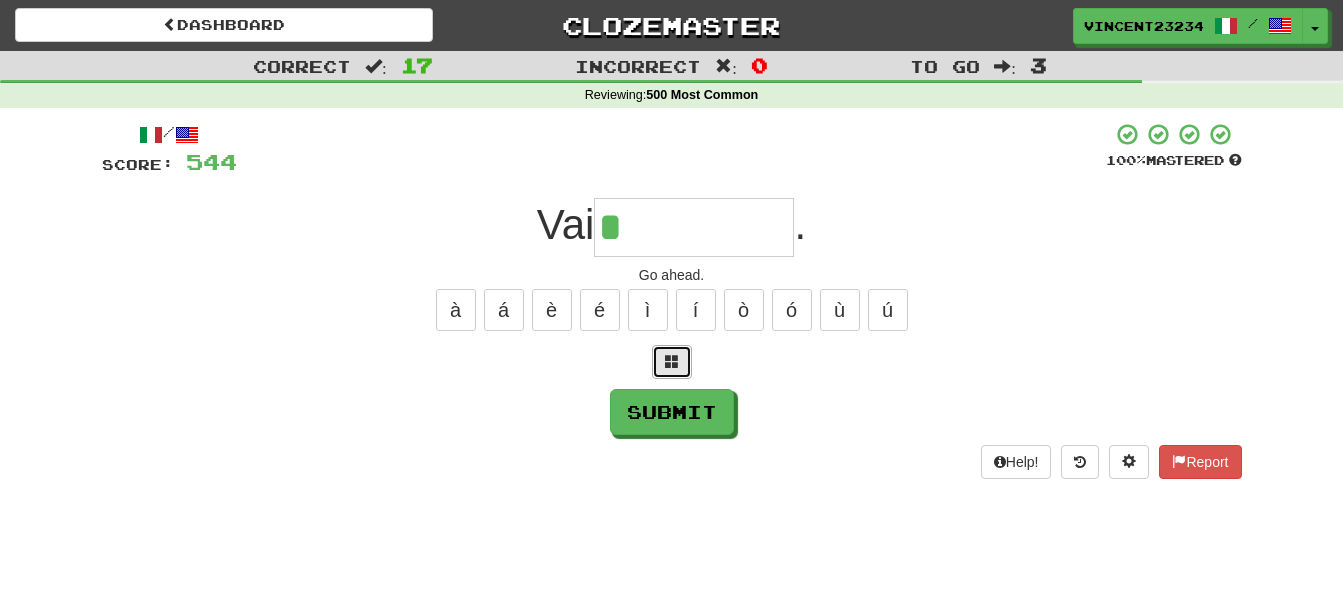 click at bounding box center (672, 361) 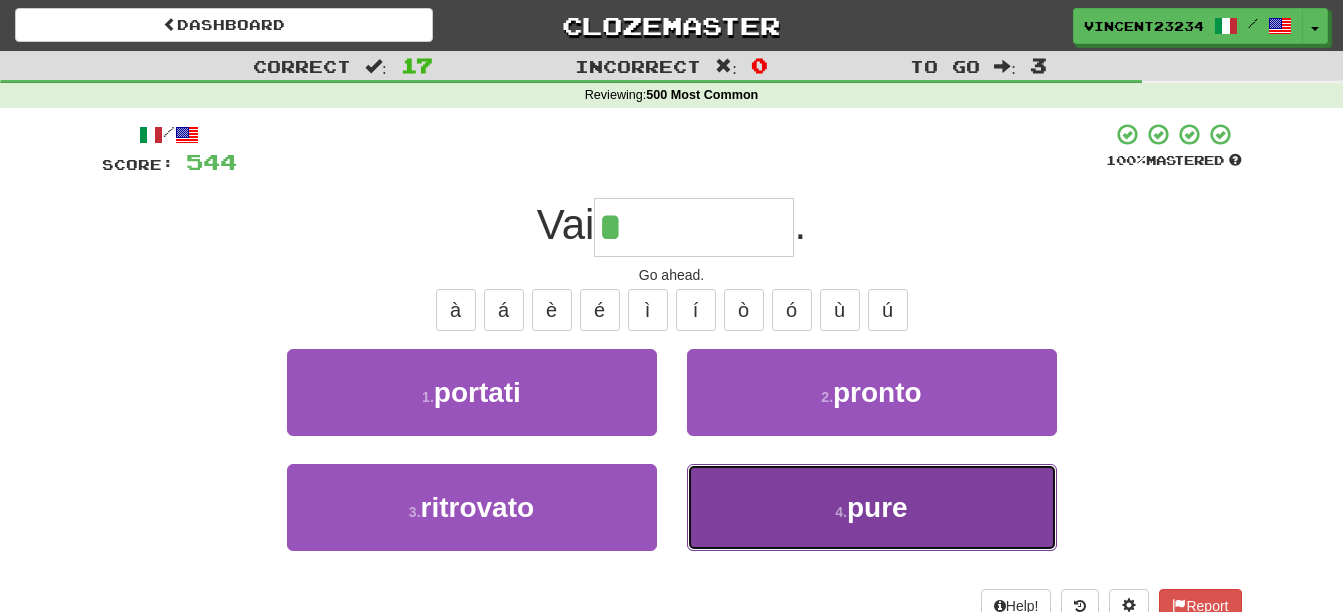 click on "4 ." at bounding box center [841, 512] 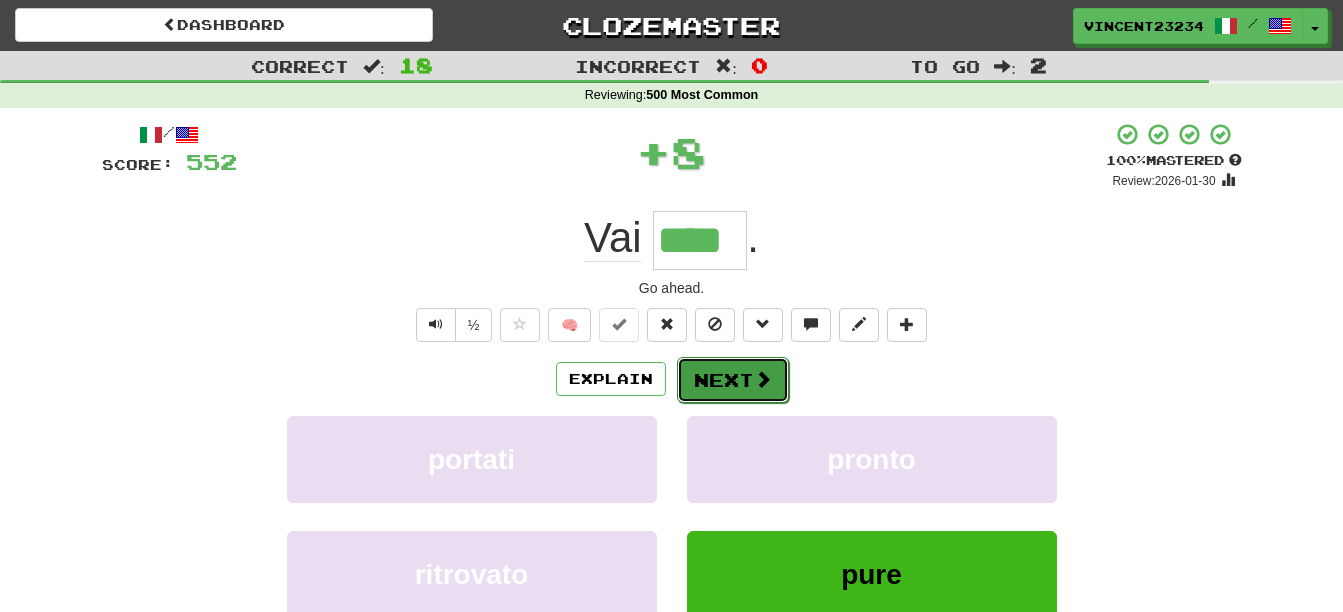 click on "Next" at bounding box center (733, 380) 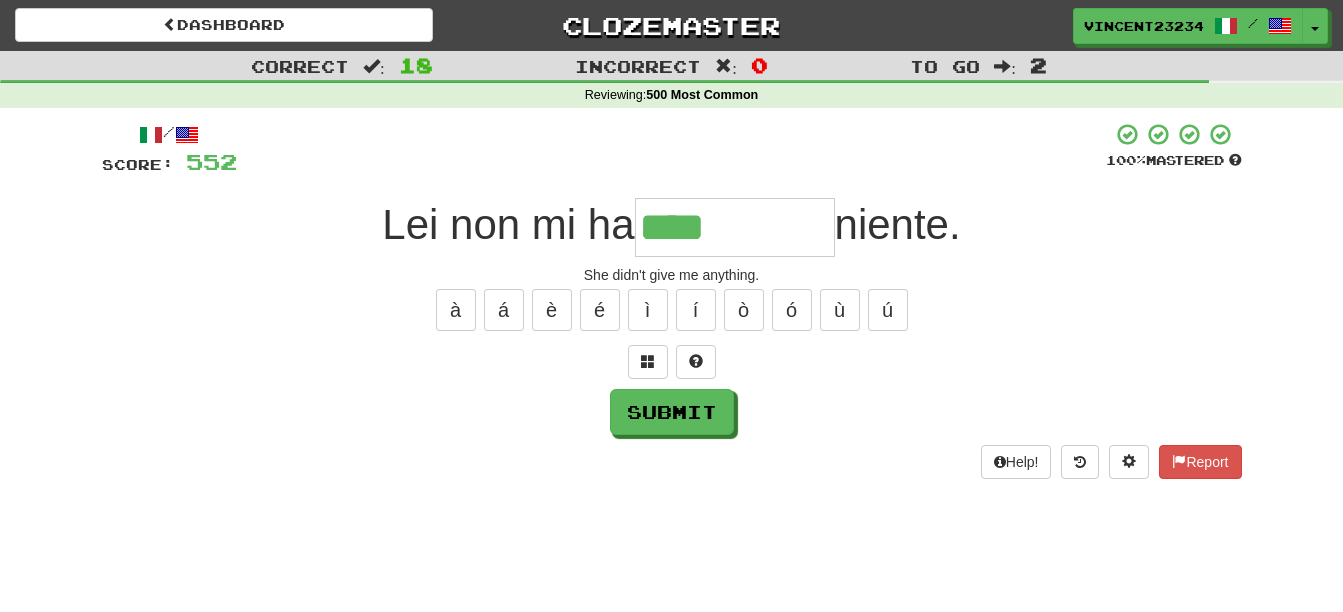 type on "****" 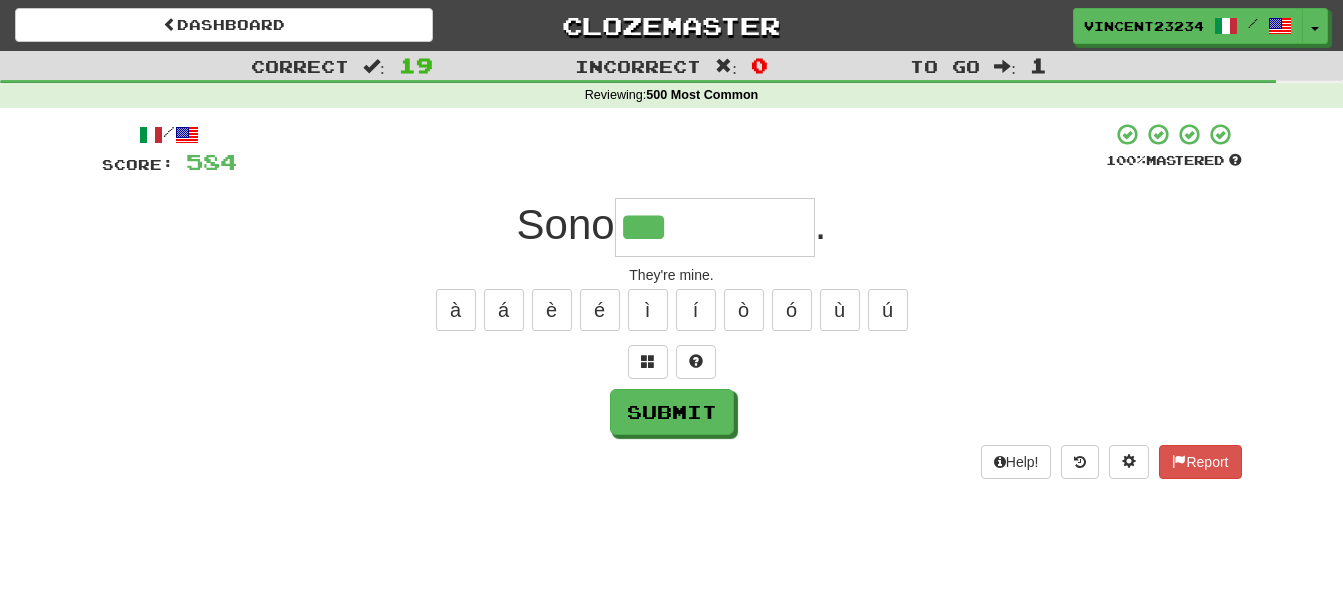 type on "***" 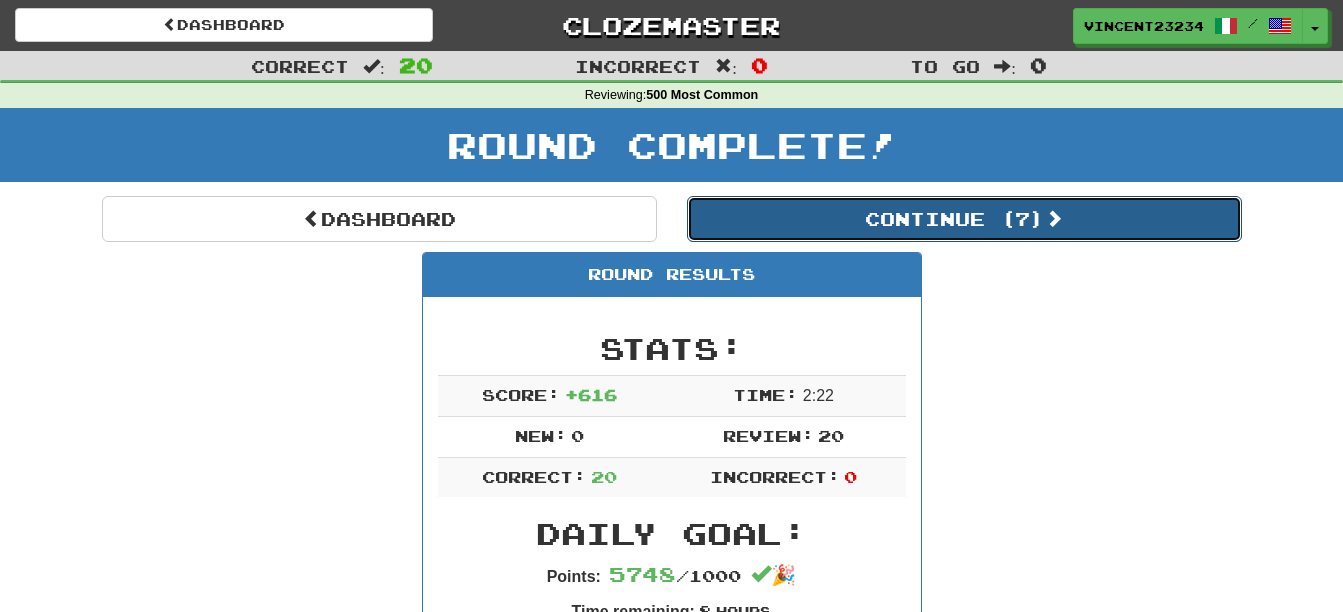 click on "Continue ( 7 )" at bounding box center [964, 219] 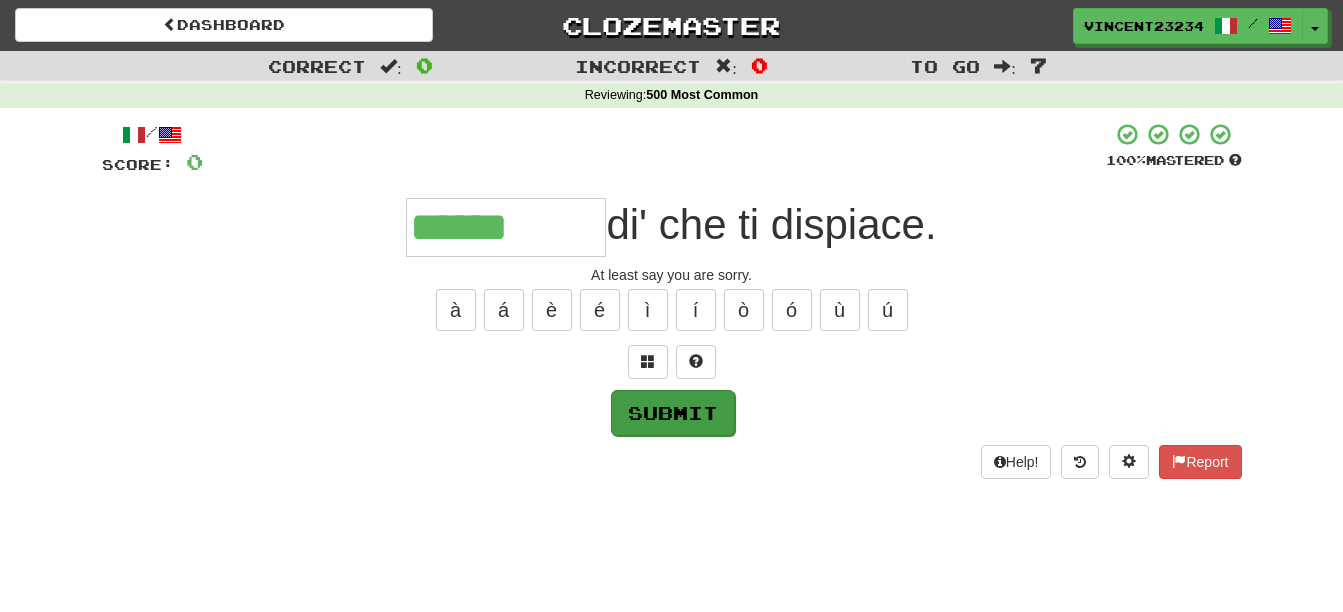 type on "******" 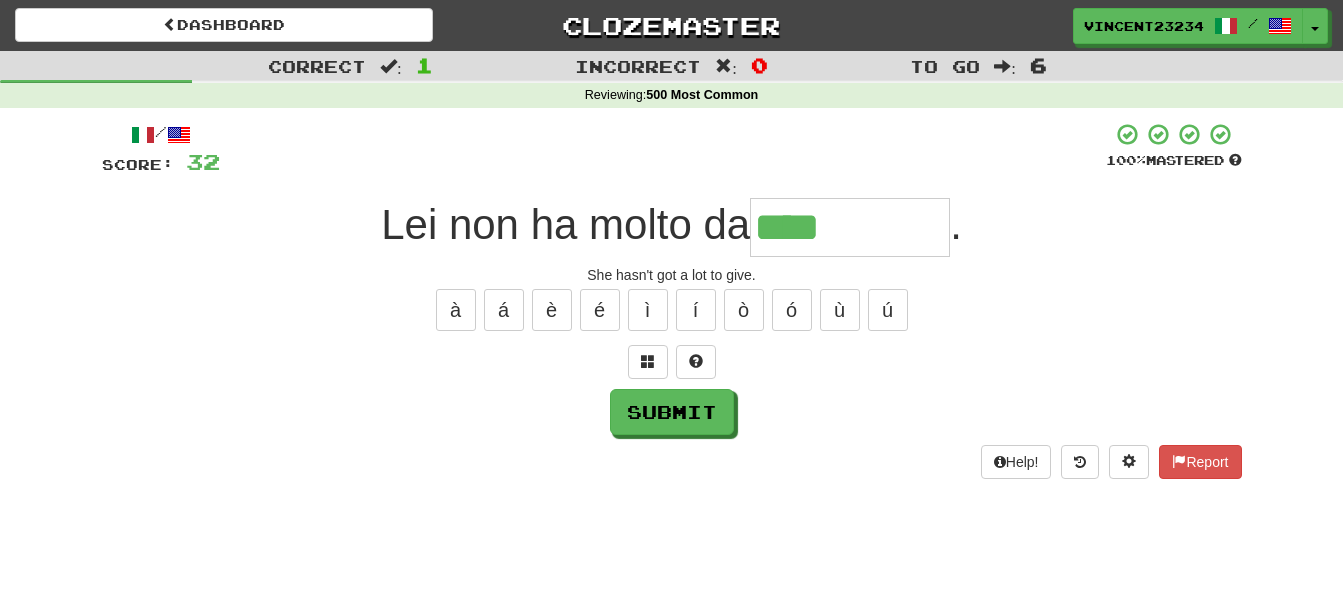 type on "****" 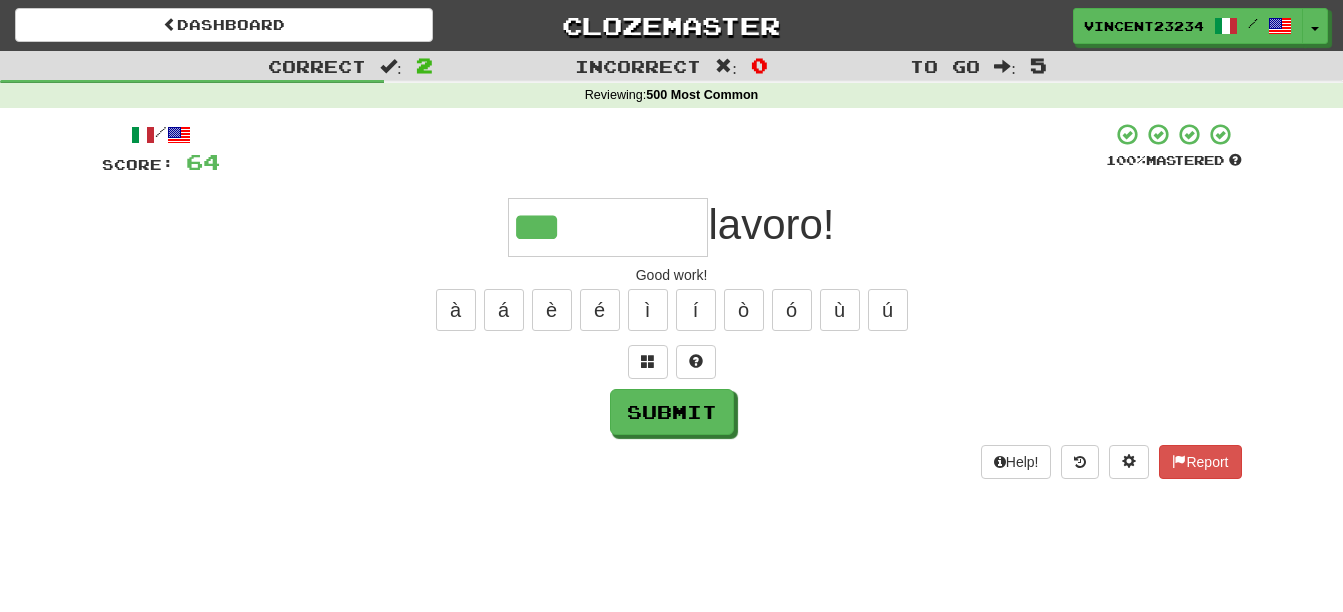 type on "***" 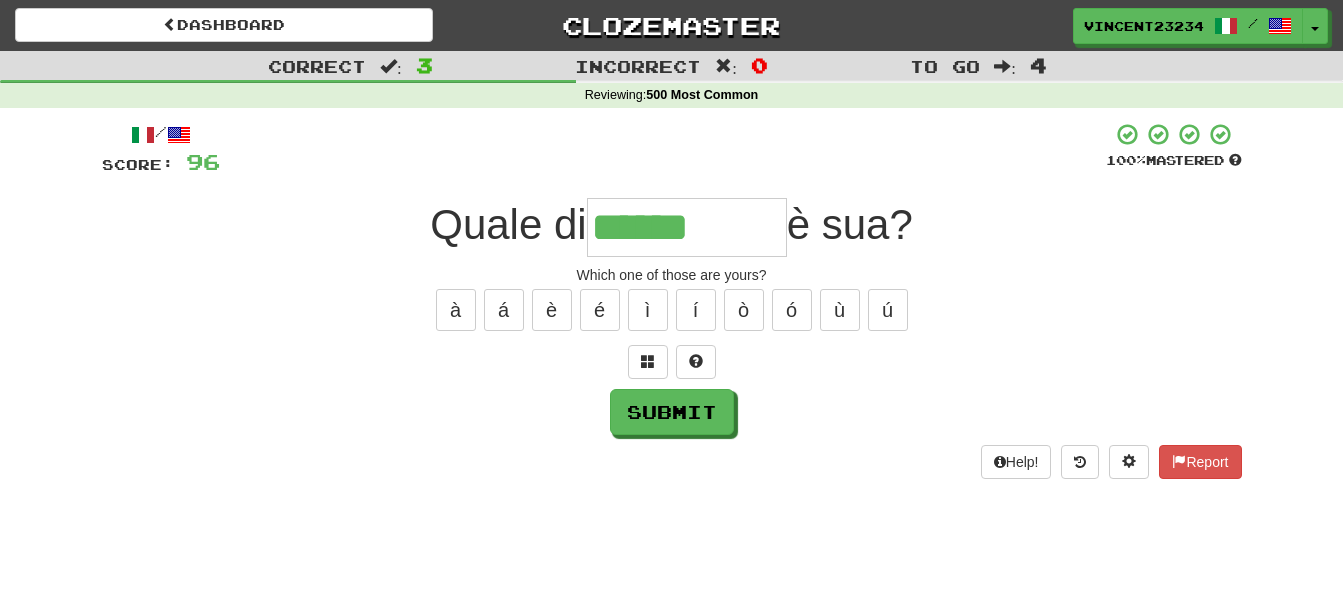 type on "******" 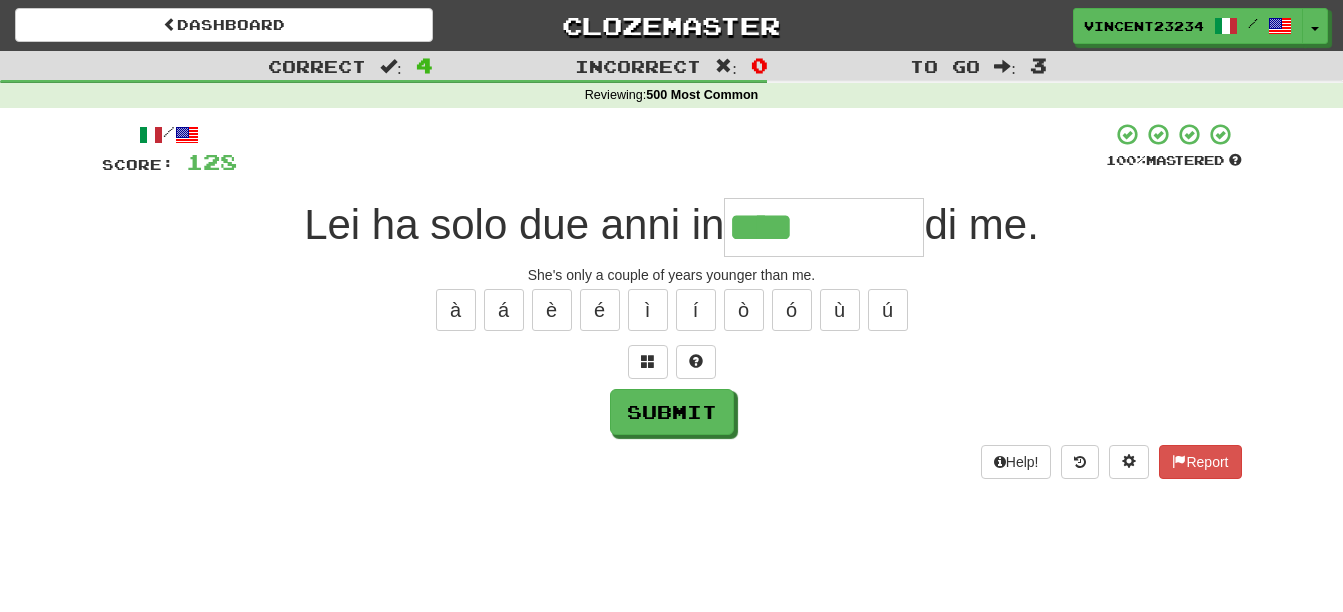 type on "****" 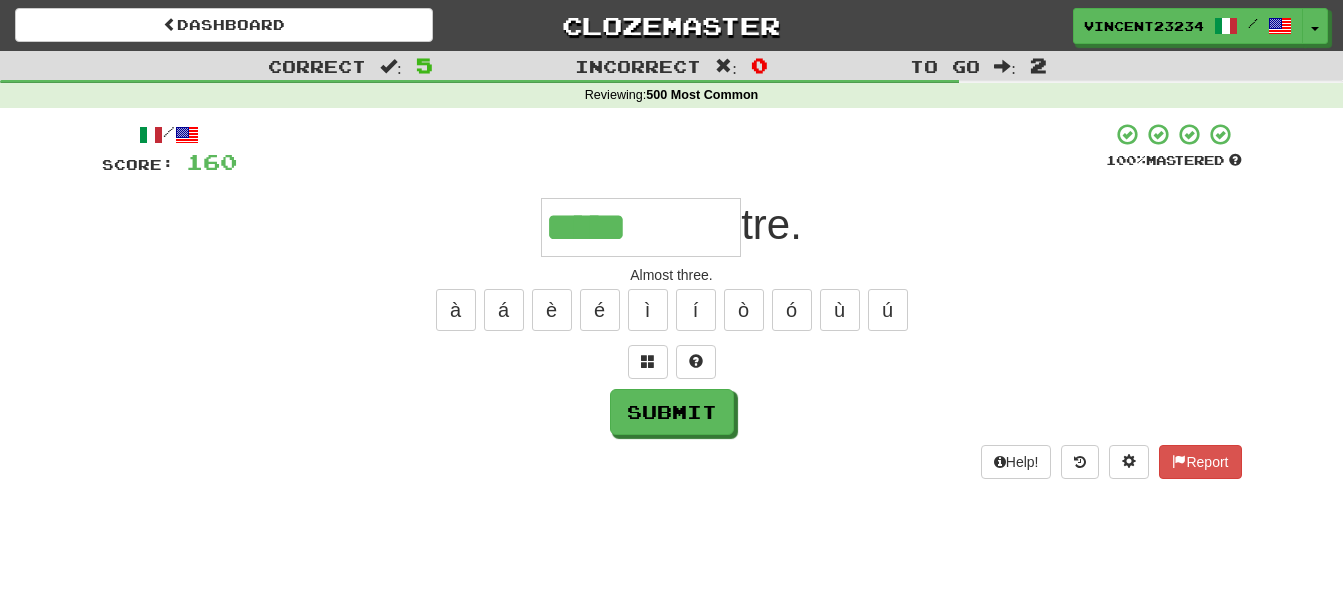 type on "*****" 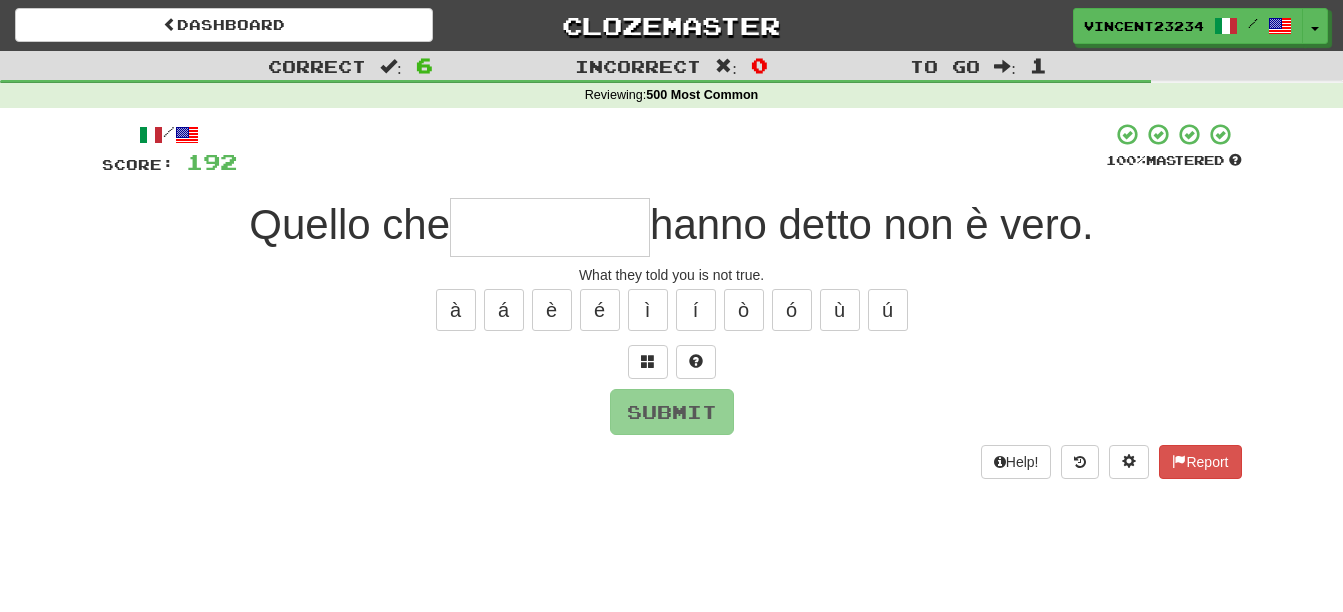 type on "*" 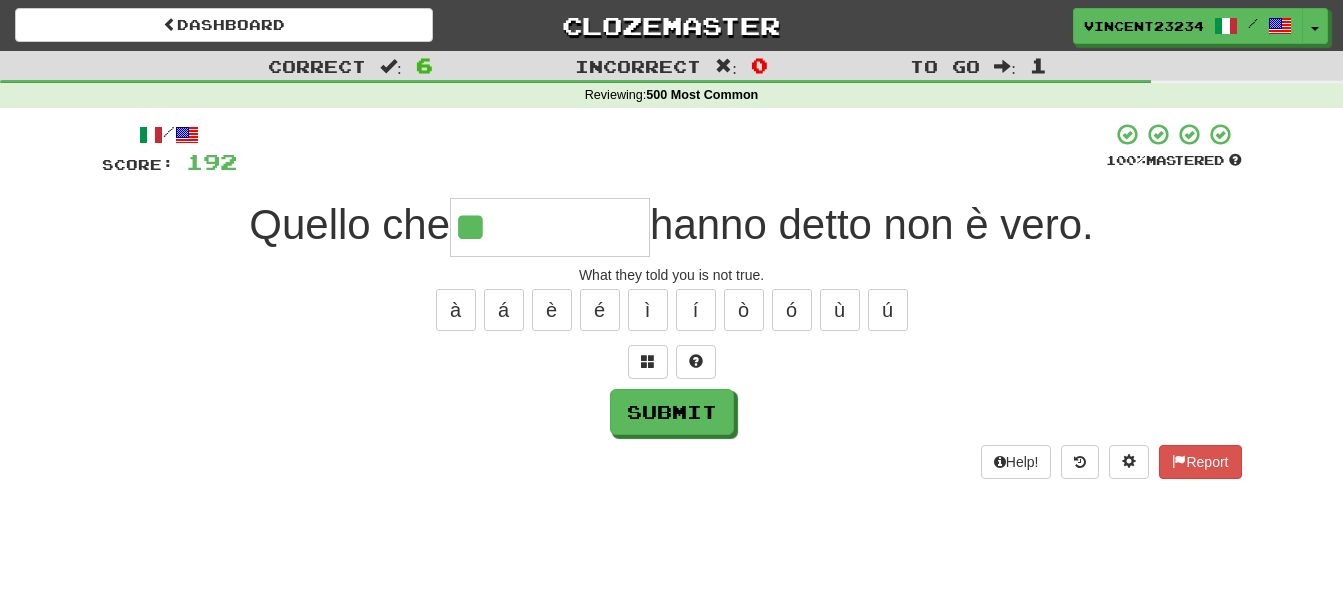type on "**" 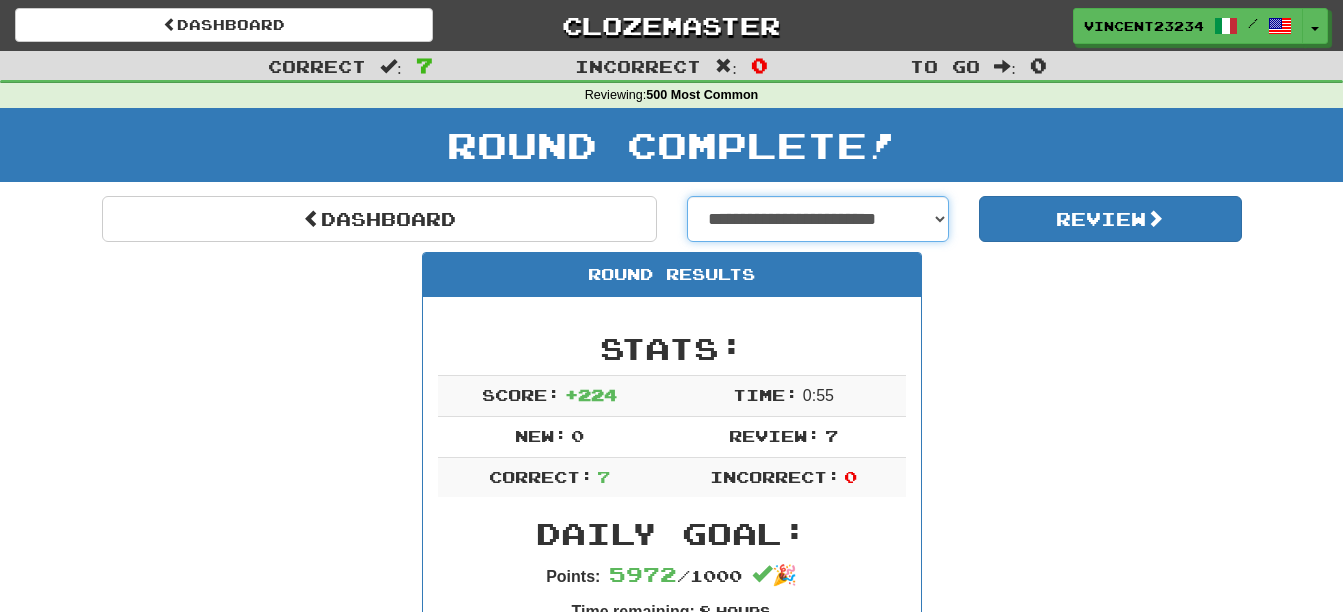 click on "**********" at bounding box center (818, 219) 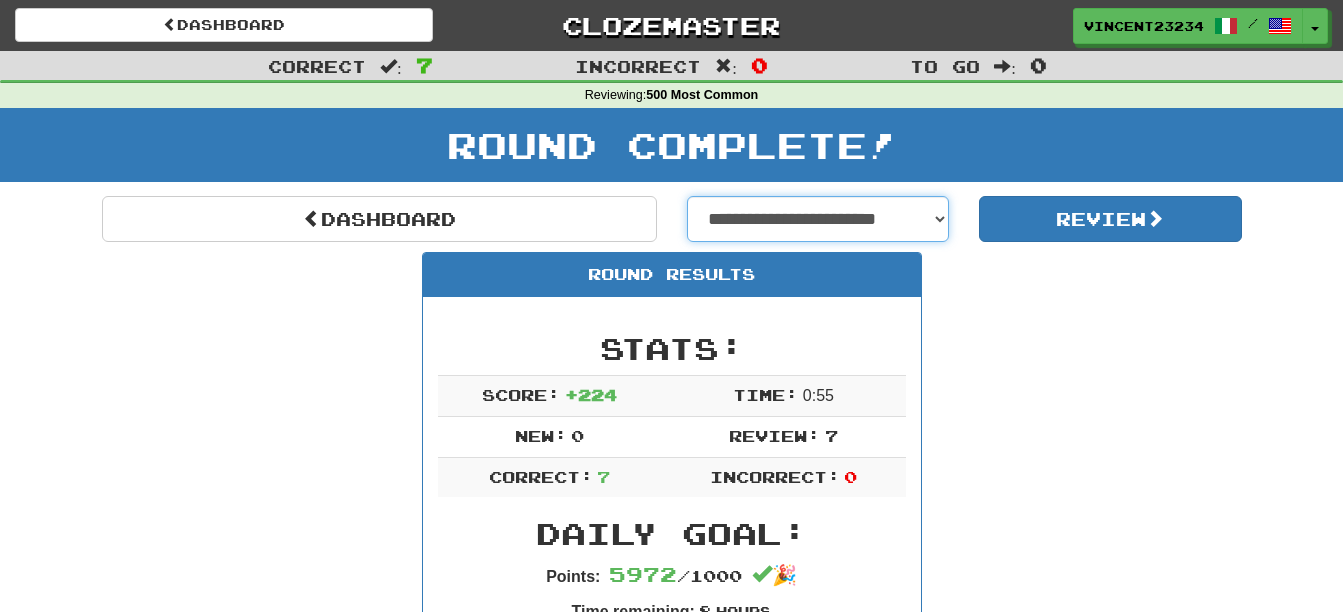 select on "**********" 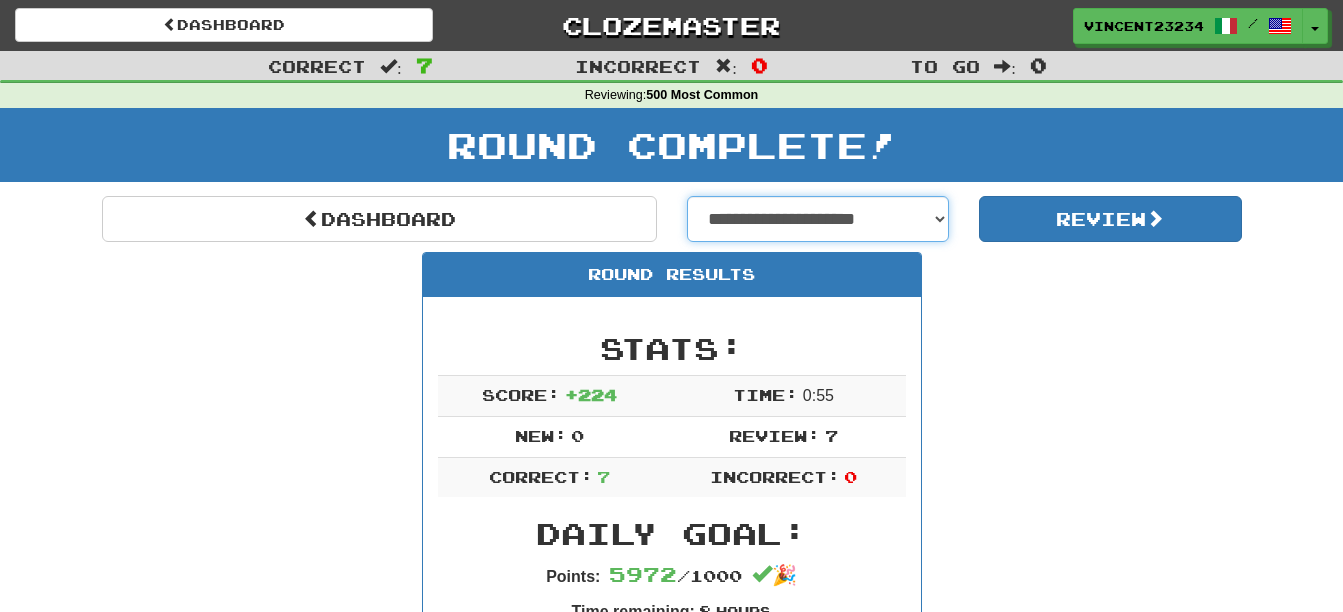 click on "**********" at bounding box center (818, 219) 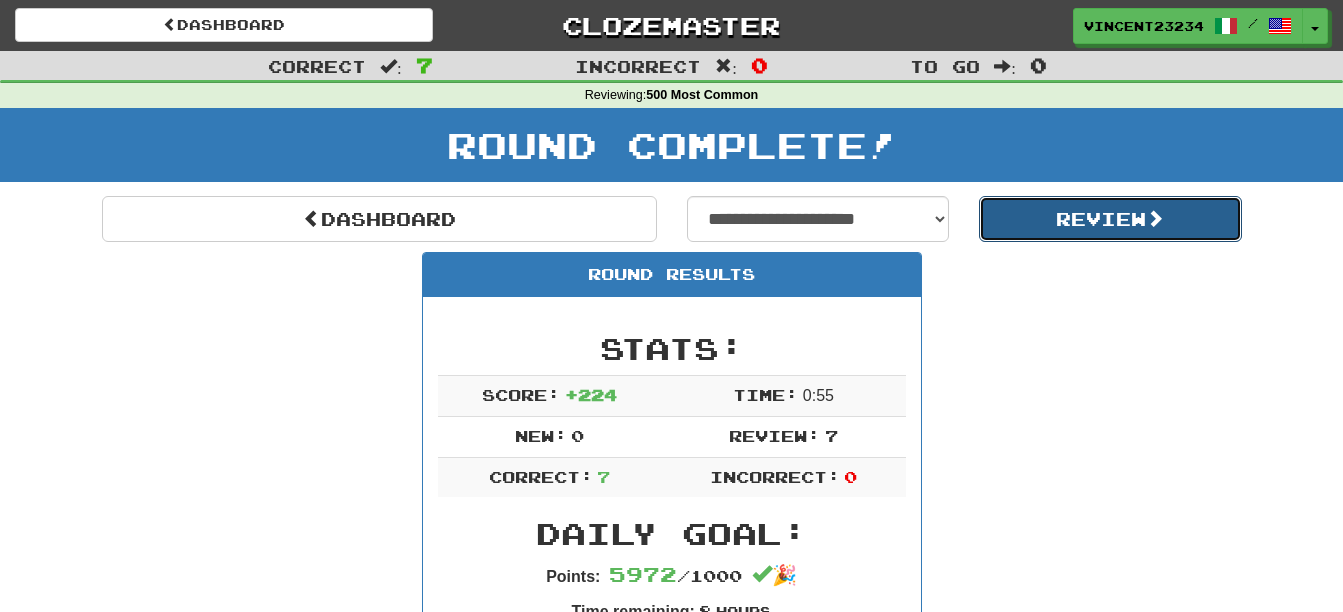 click on "Review" at bounding box center (1110, 219) 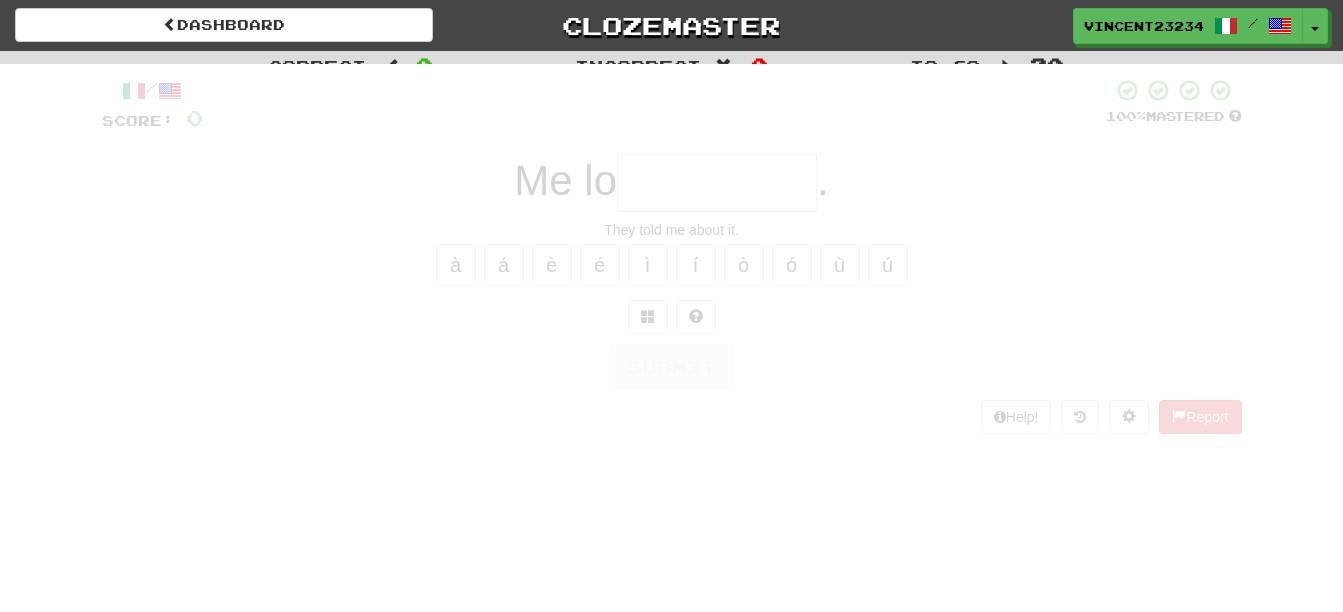 scroll, scrollTop: 0, scrollLeft: 0, axis: both 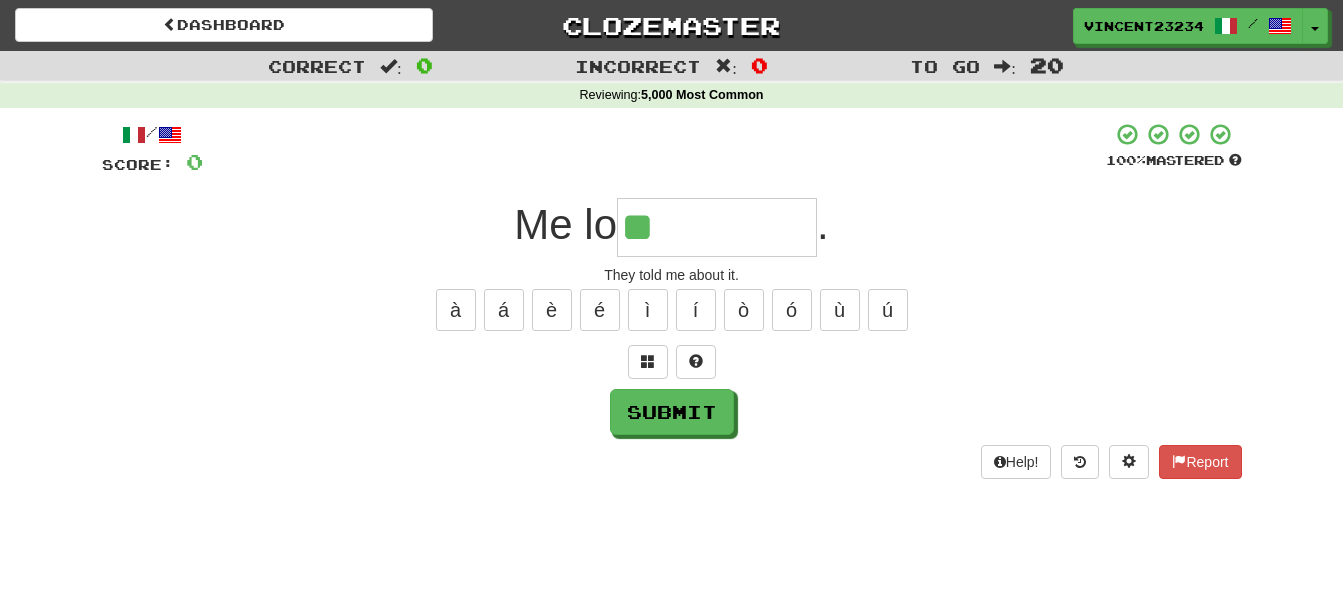type on "*" 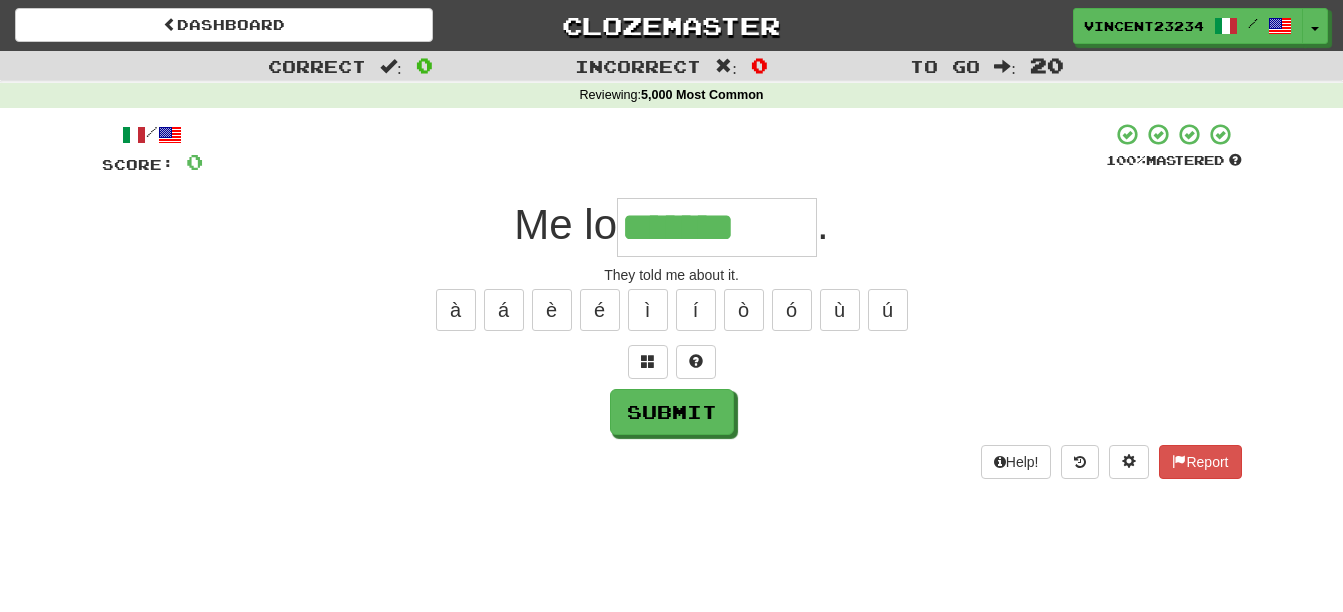 type on "*******" 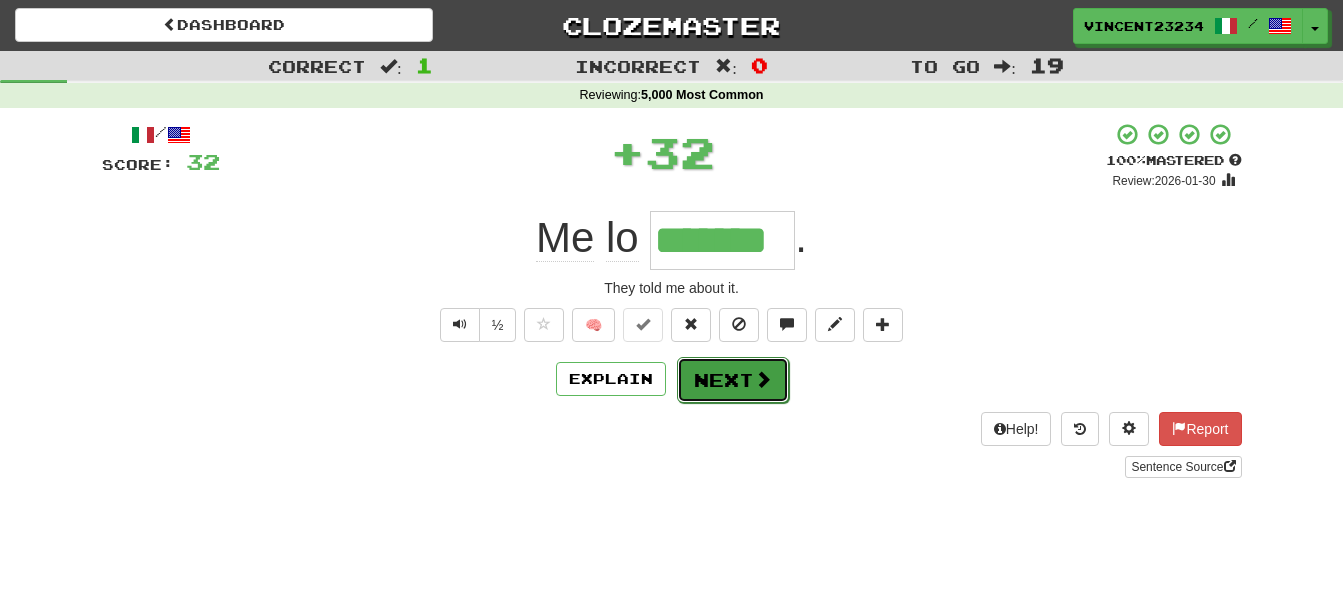 click on "Next" at bounding box center (733, 380) 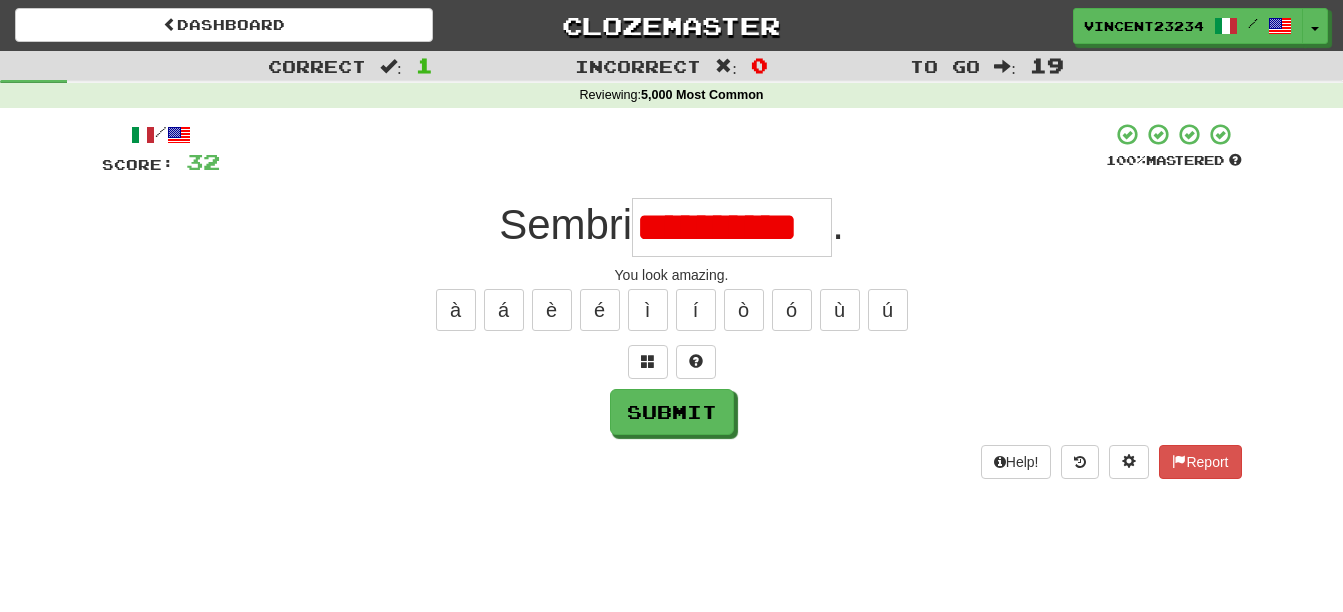 scroll, scrollTop: 0, scrollLeft: 0, axis: both 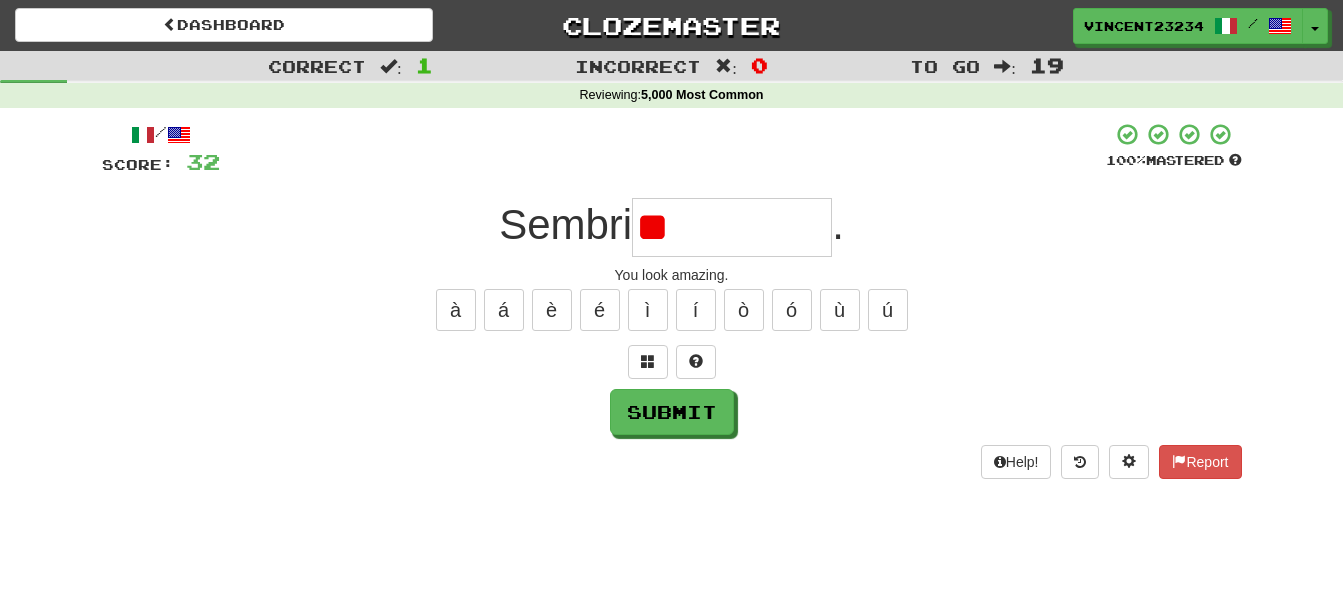 type on "*" 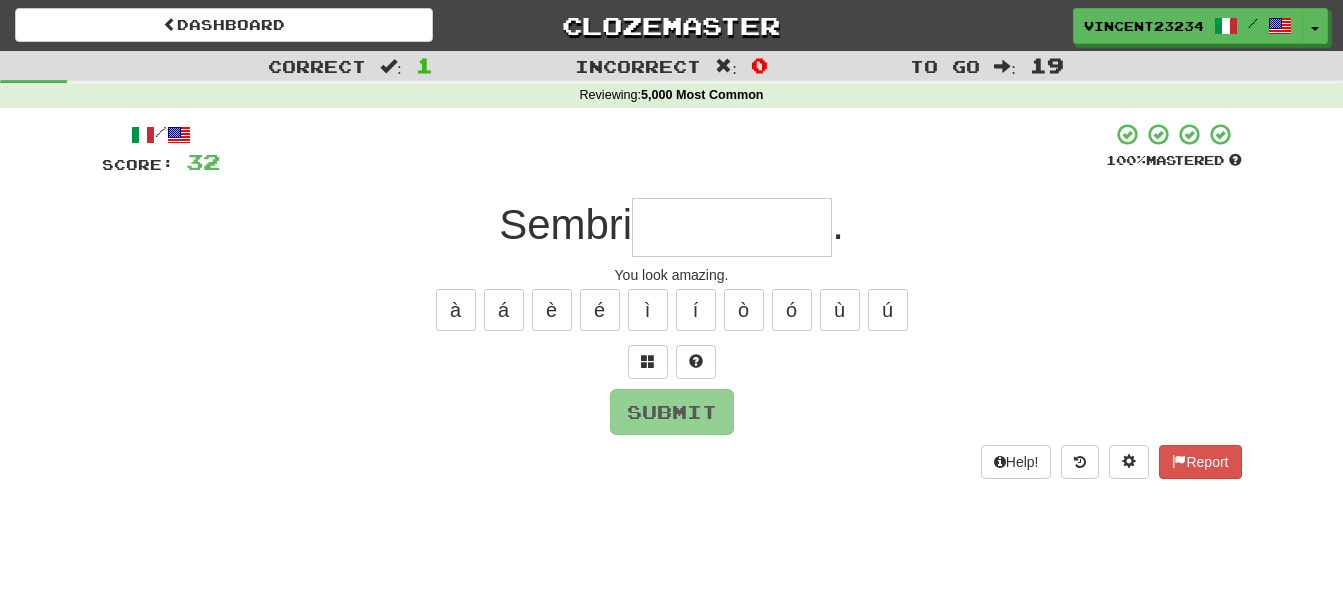 type on "*" 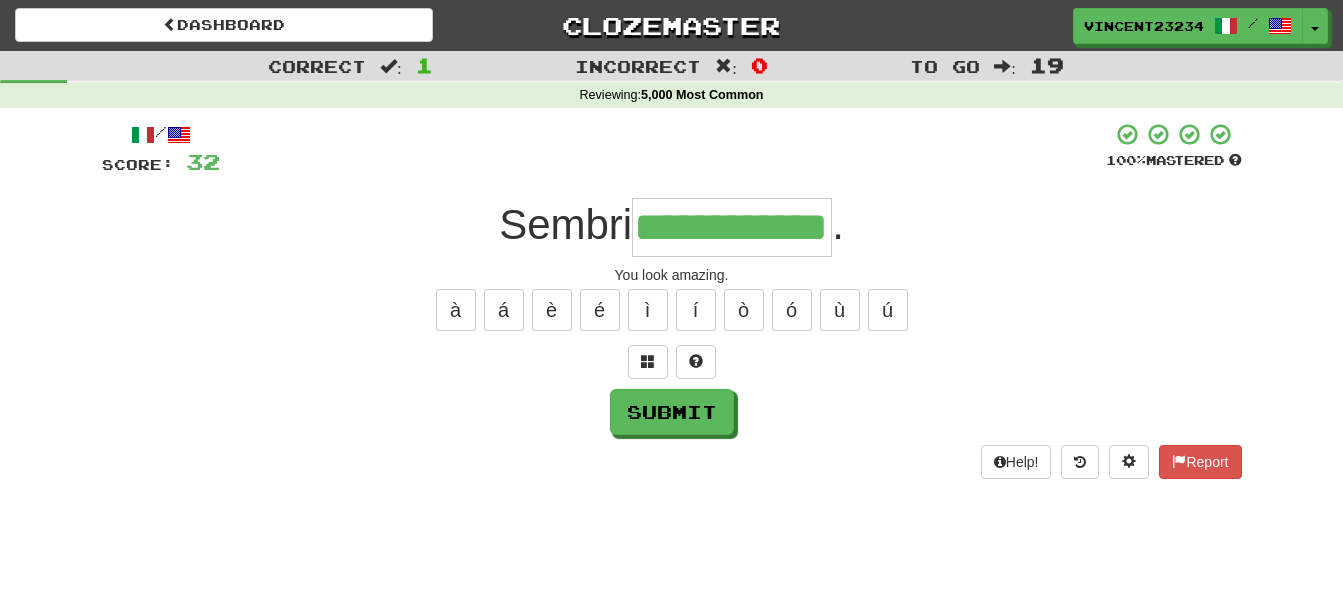 scroll, scrollTop: 0, scrollLeft: 56, axis: horizontal 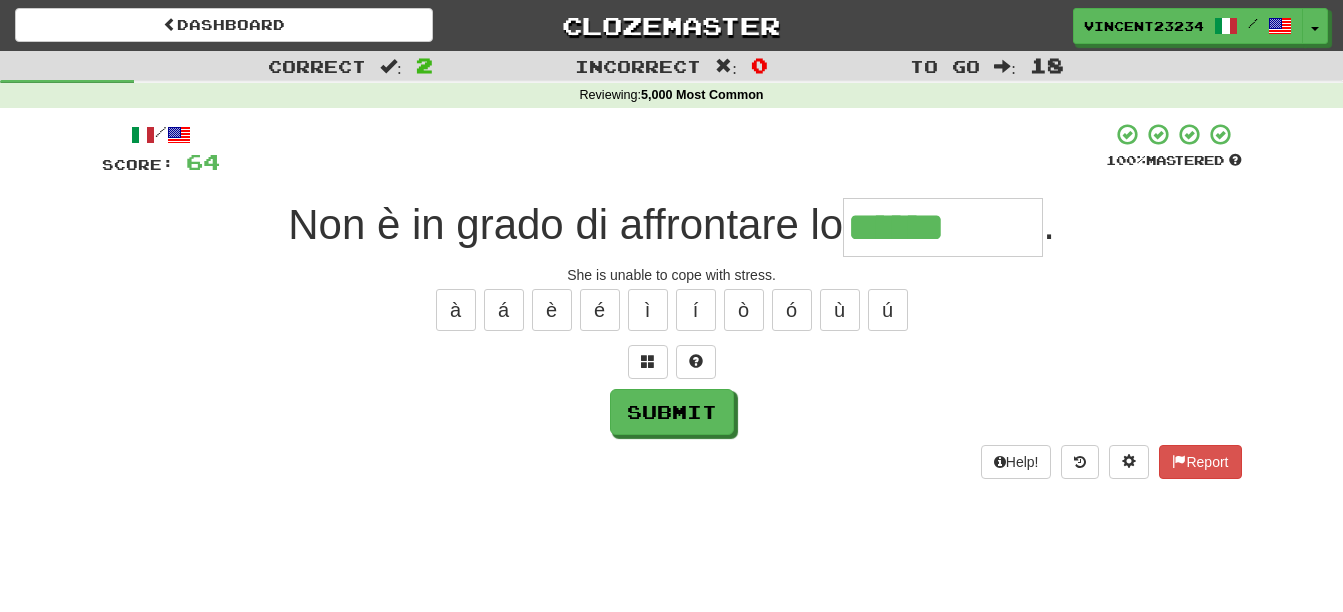 type on "******" 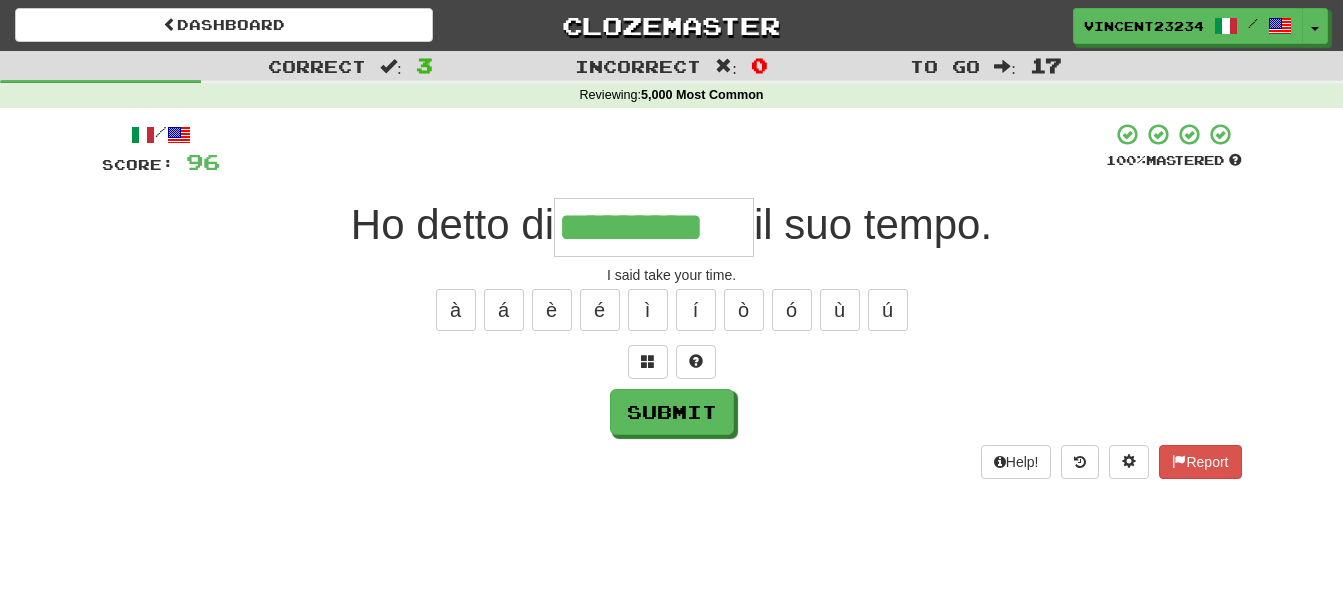 type on "*********" 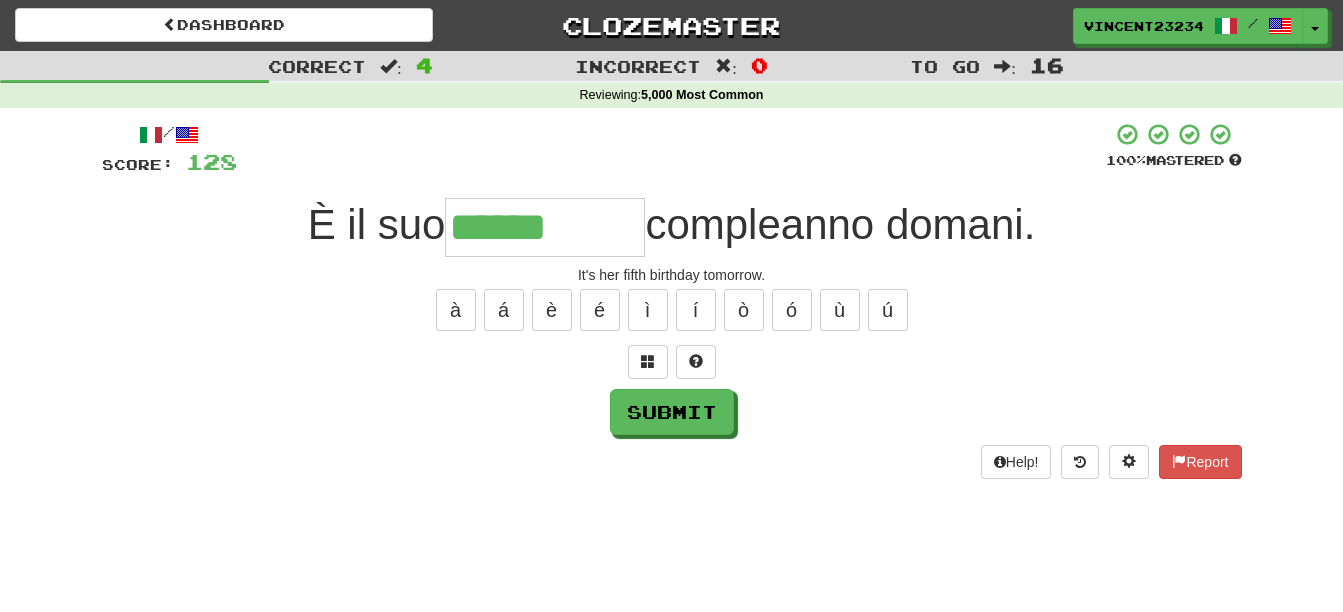 type on "******" 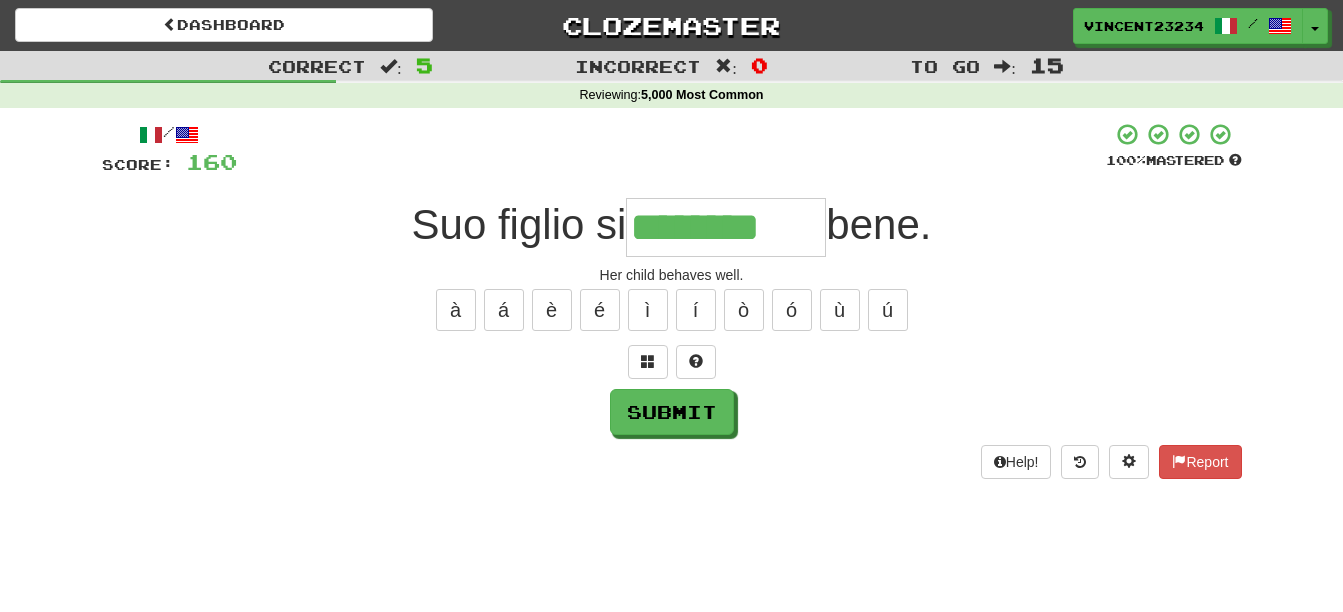 type on "********" 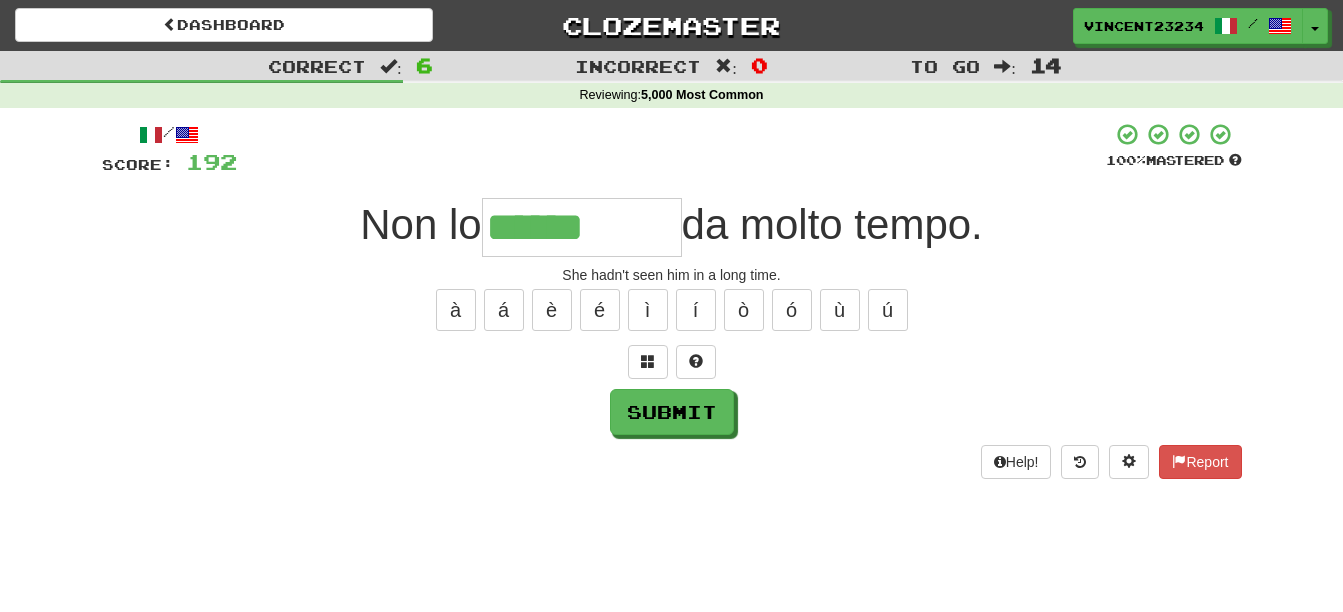 type on "******" 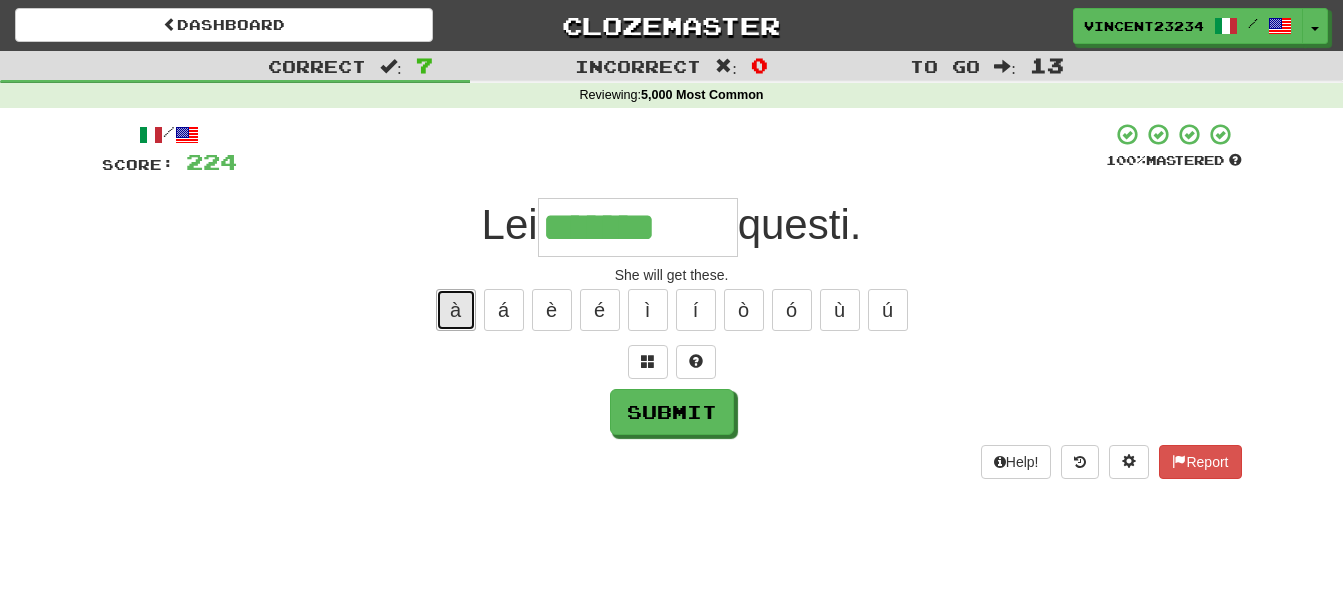 click on "à" at bounding box center (456, 310) 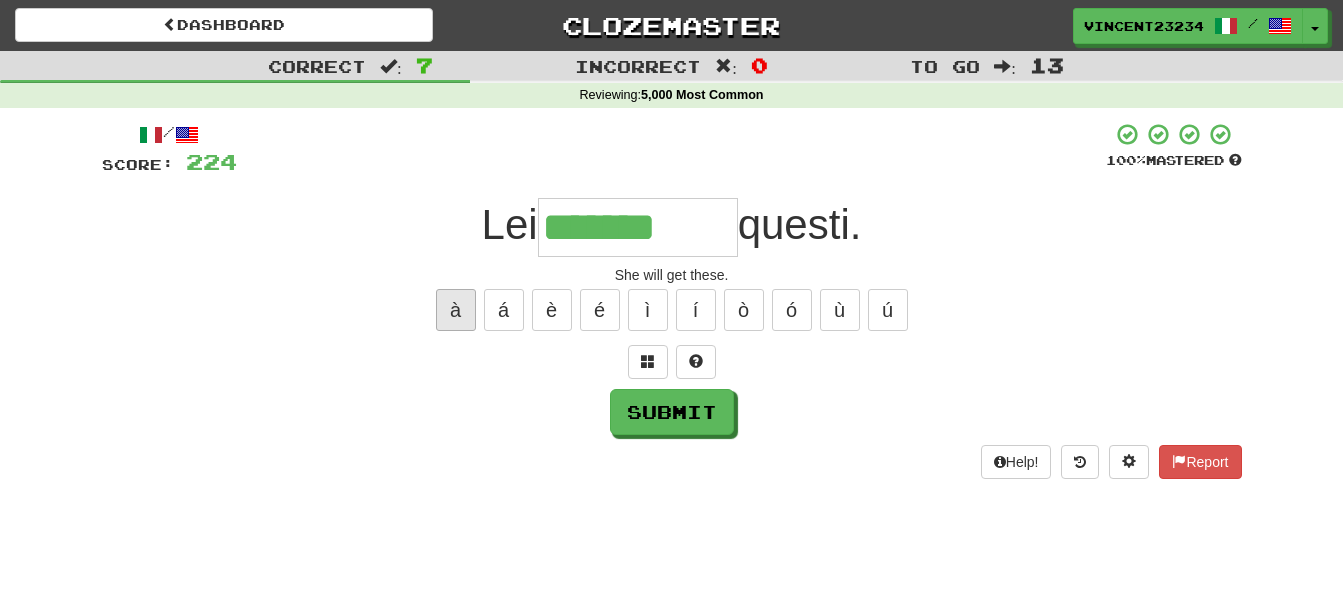 type on "********" 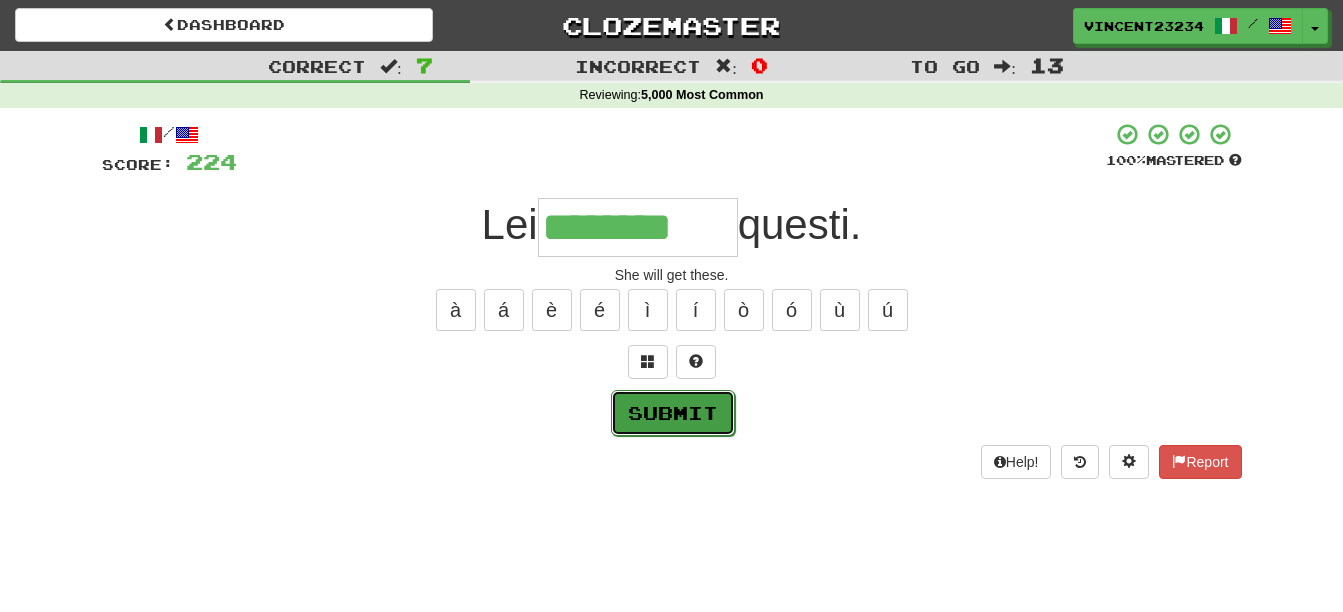 click on "Submit" at bounding box center [673, 413] 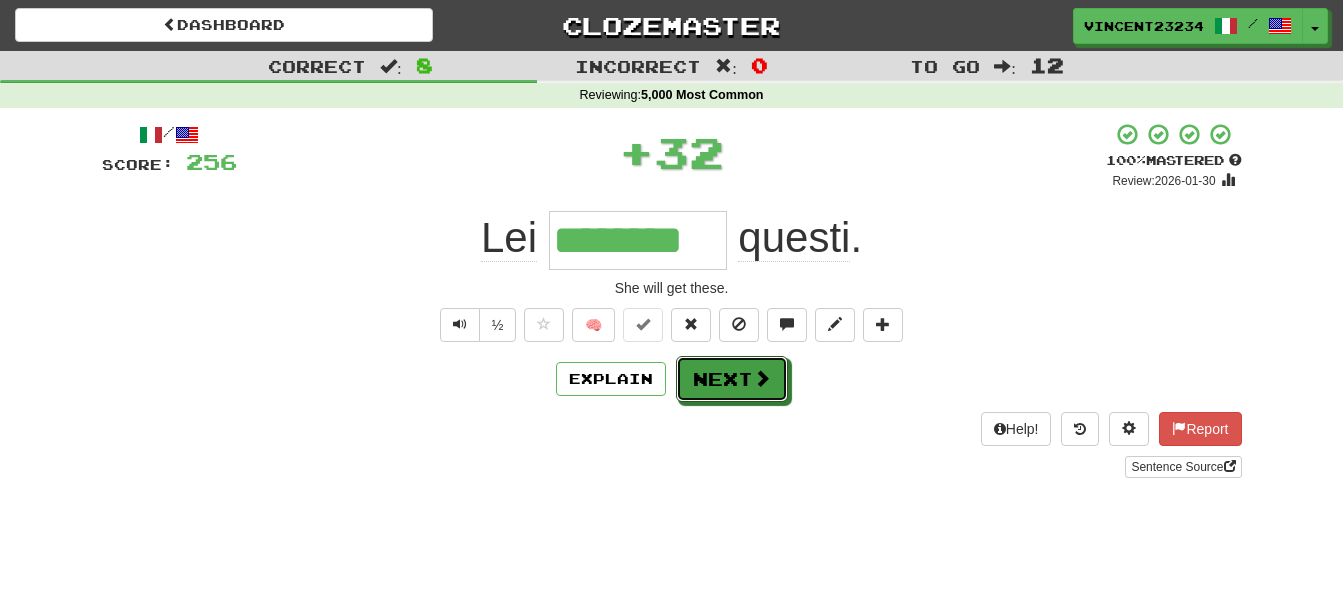 click on "Next" at bounding box center (732, 379) 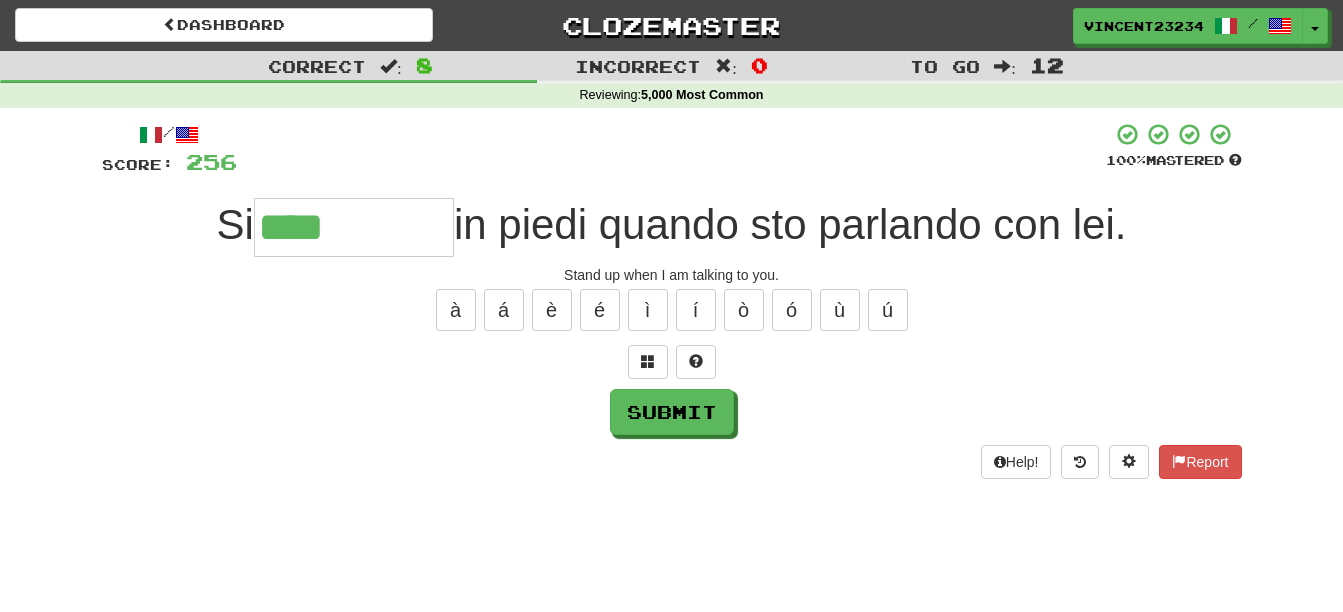 type on "****" 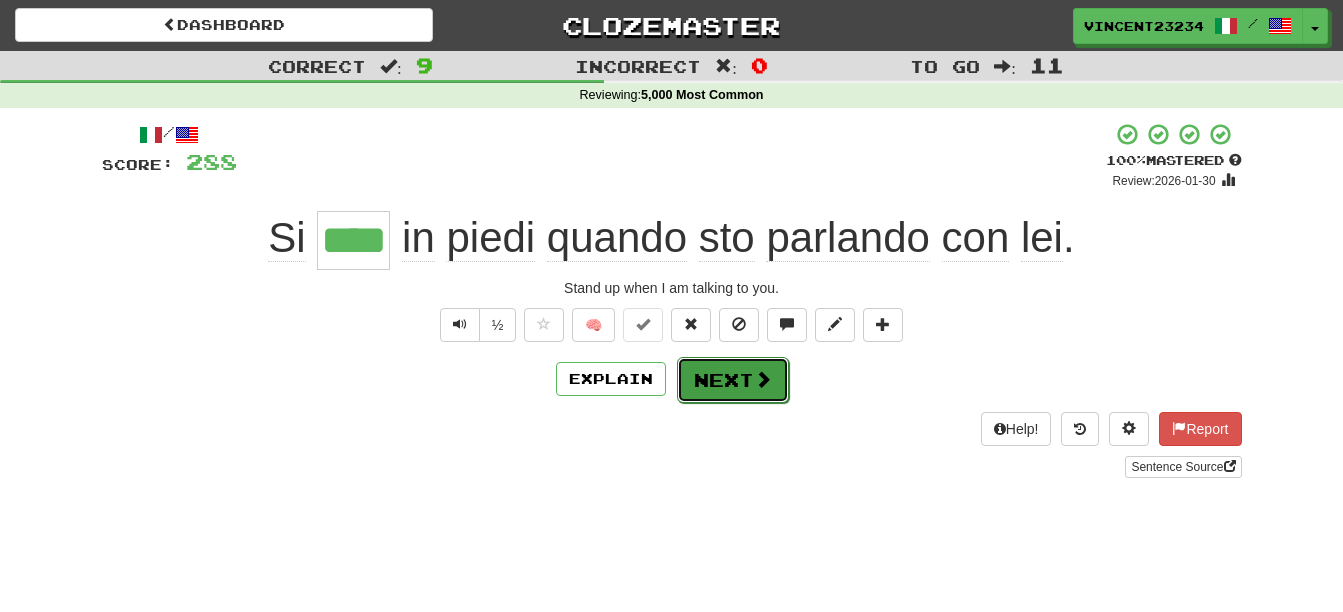 click at bounding box center (763, 379) 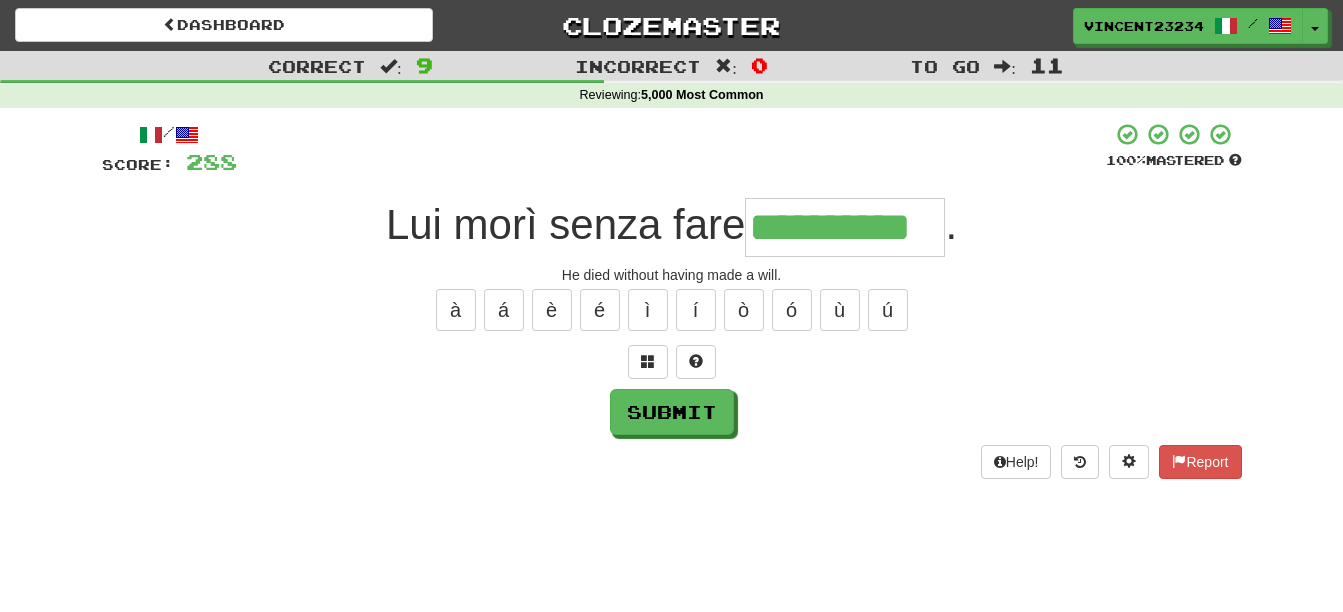 scroll, scrollTop: 0, scrollLeft: 16, axis: horizontal 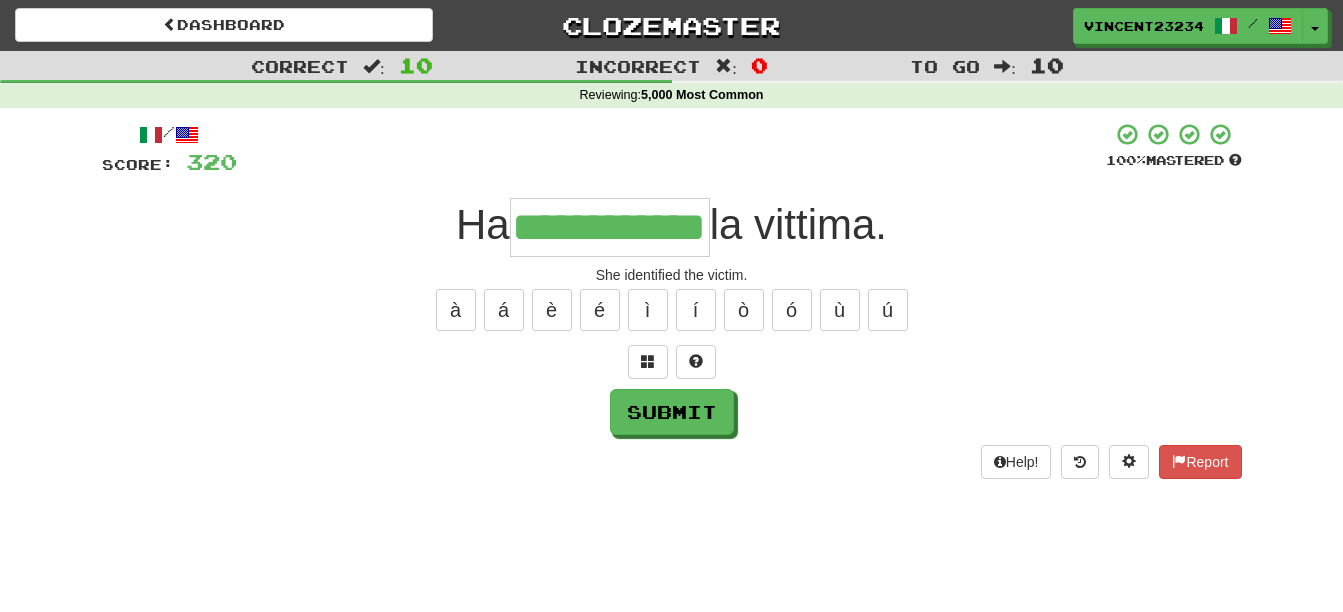 type on "**********" 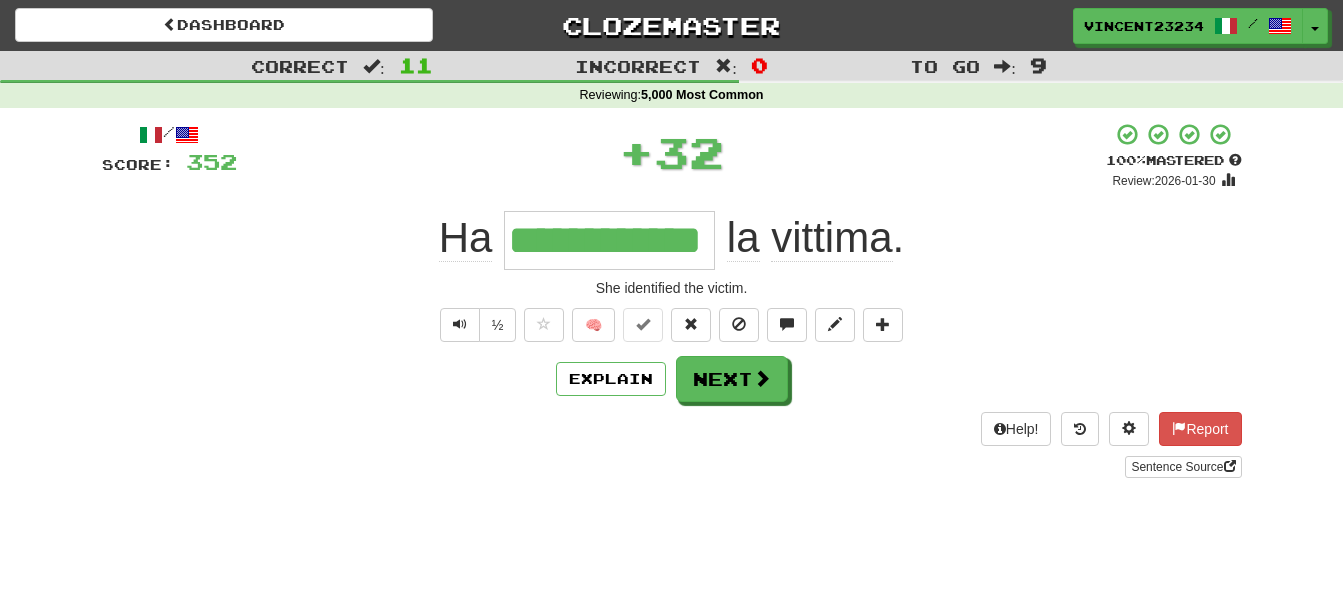 scroll, scrollTop: 0, scrollLeft: 0, axis: both 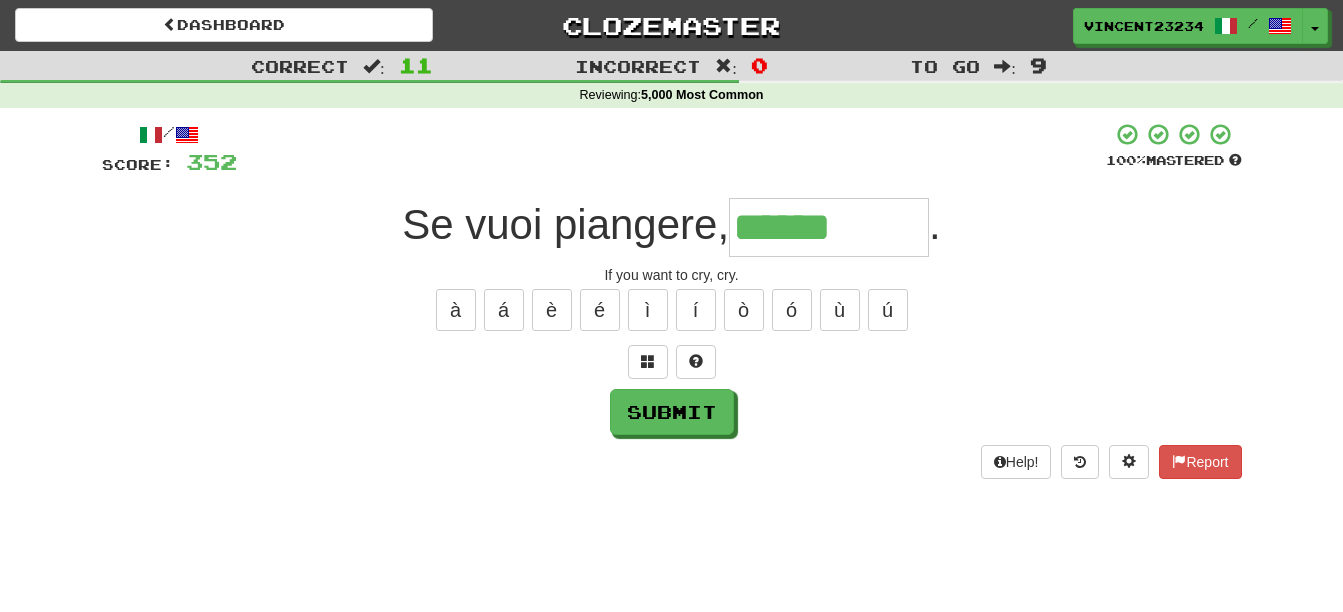 type on "******" 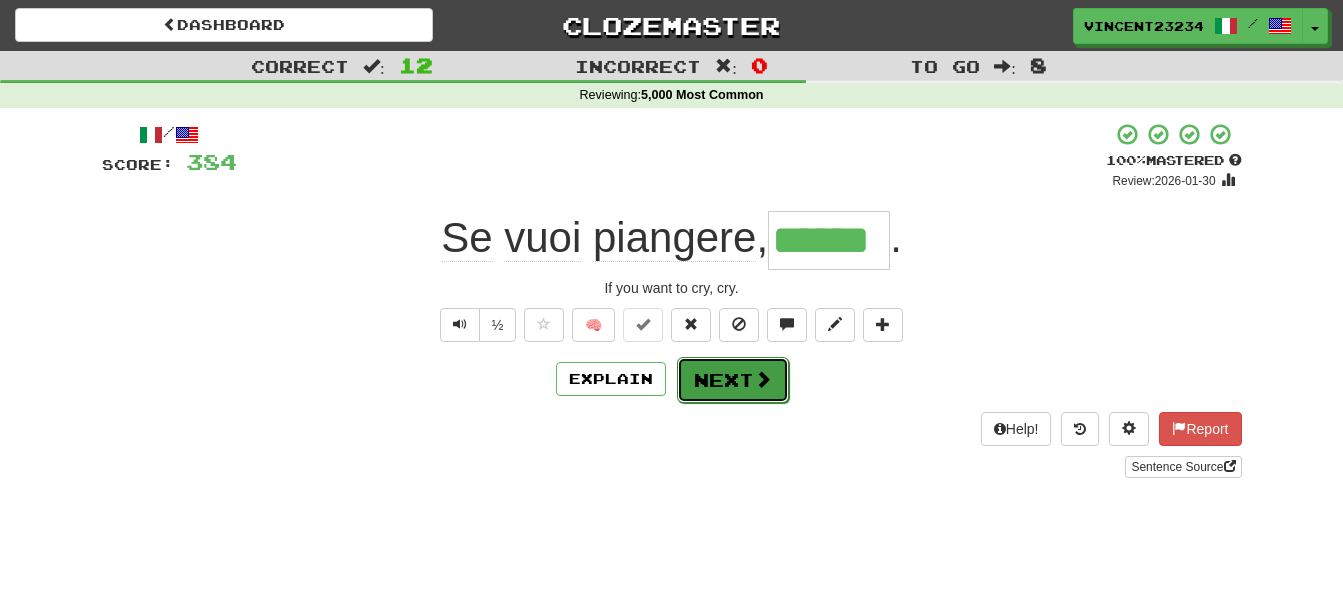 click on "Next" at bounding box center (733, 380) 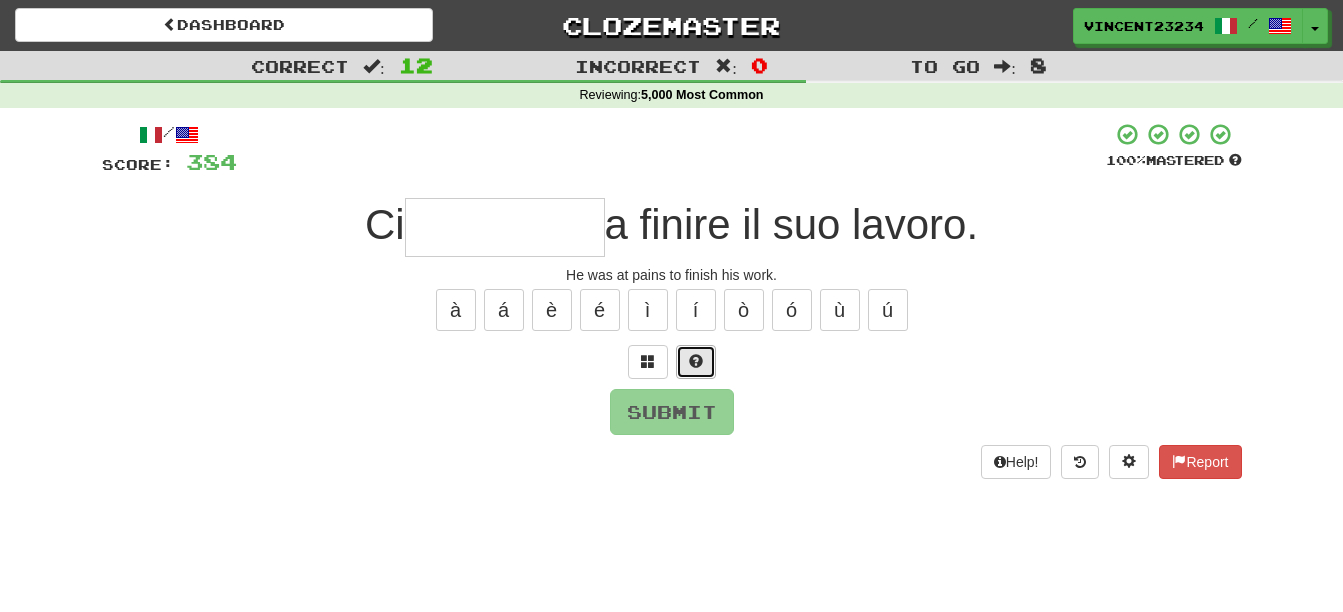 click at bounding box center (696, 361) 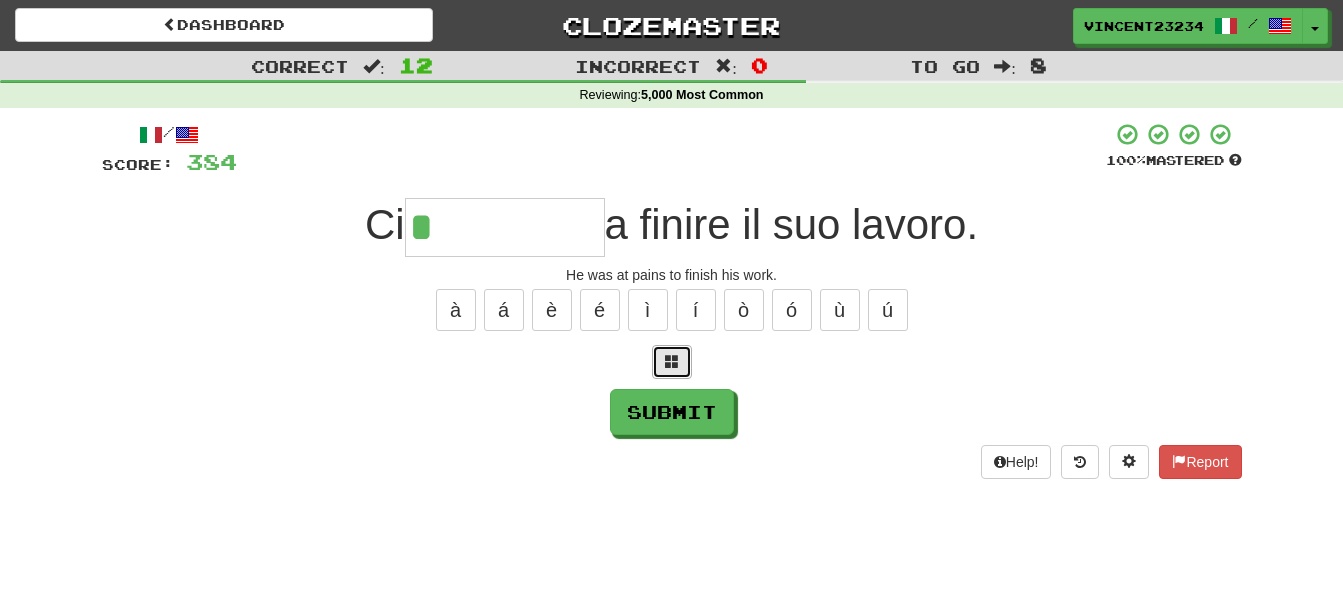 click at bounding box center [672, 361] 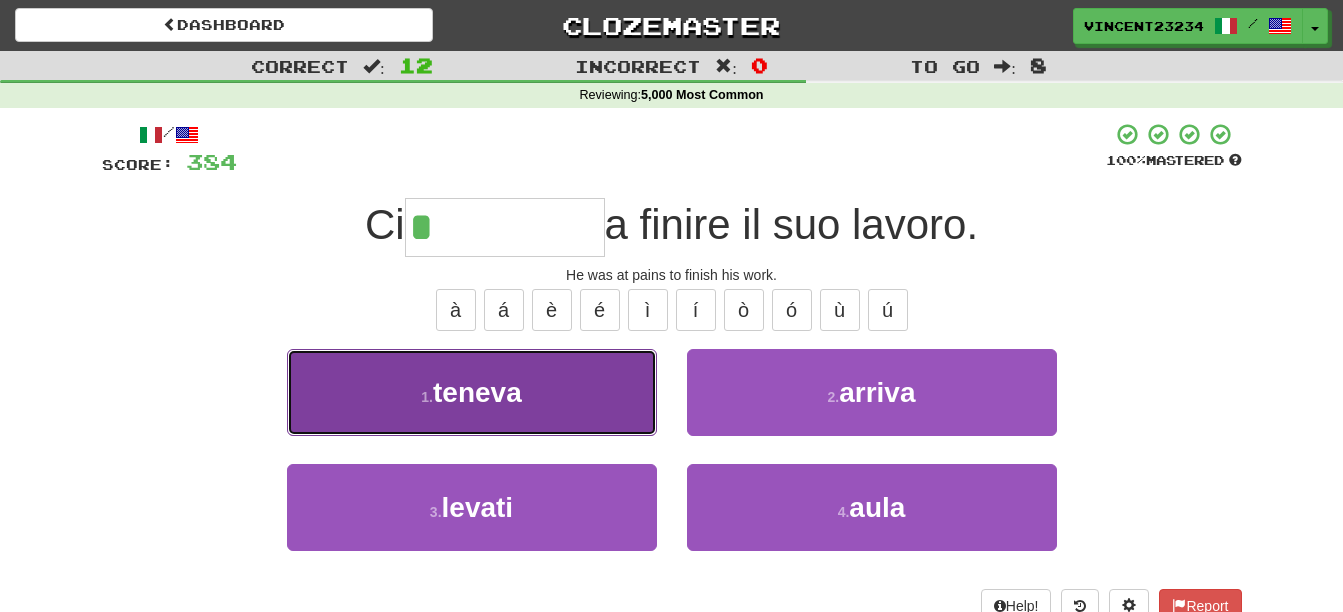 click on "1 .  teneva" at bounding box center [472, 392] 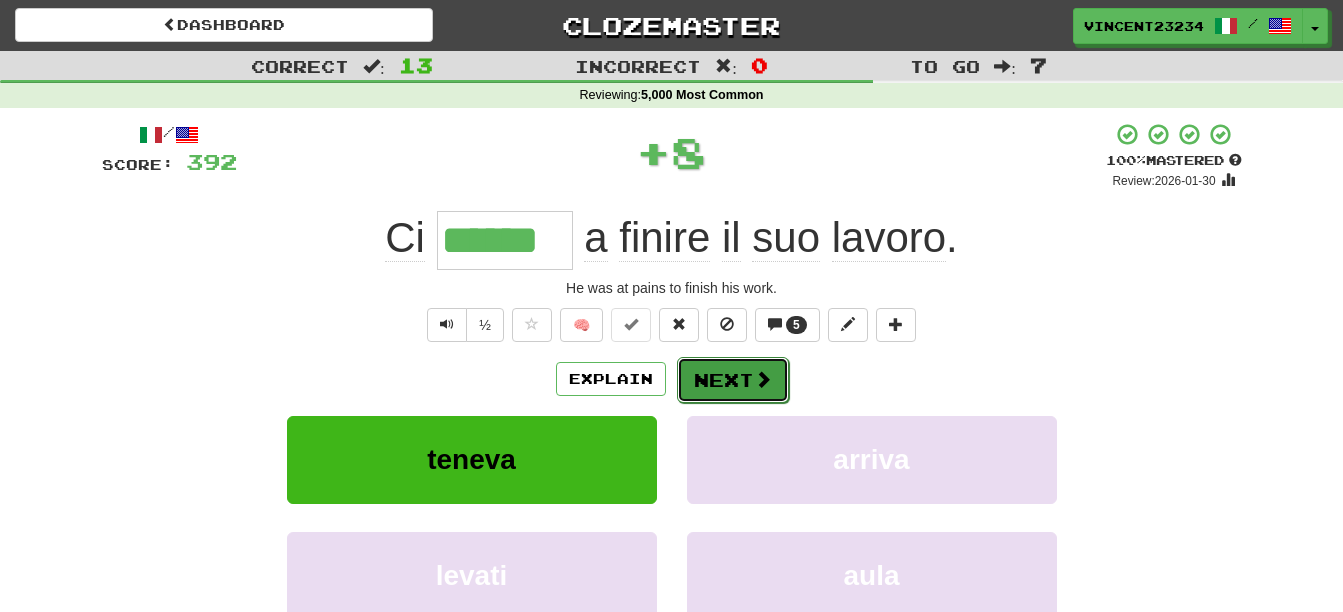 click on "Next" at bounding box center (733, 380) 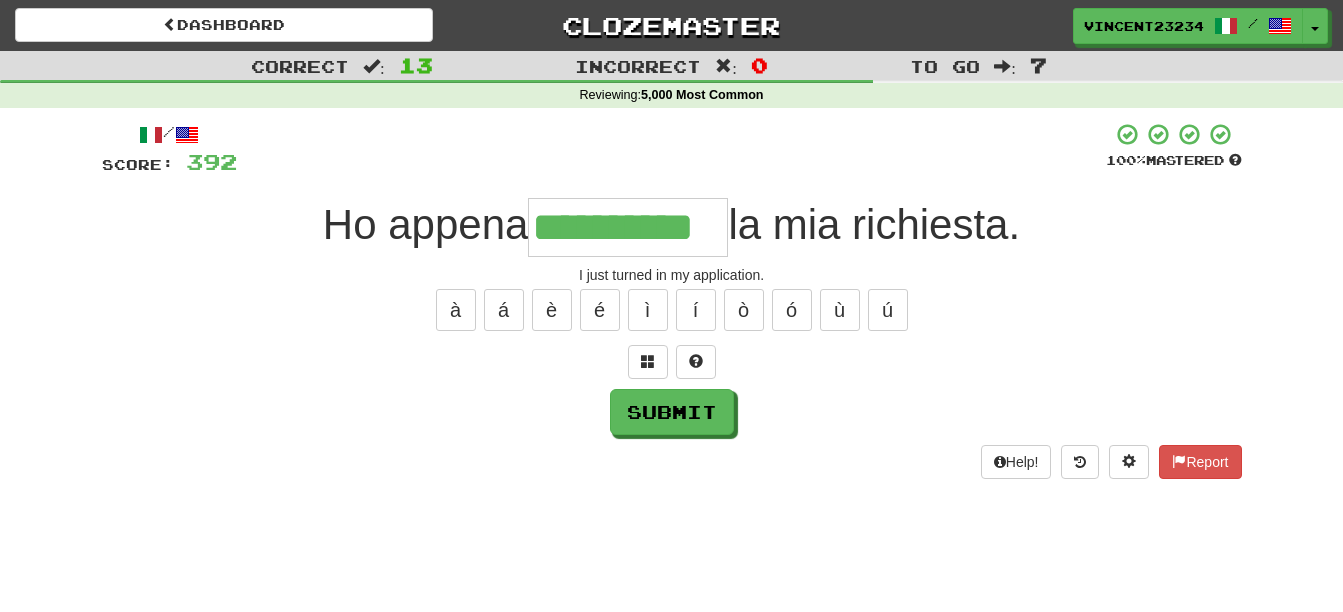 scroll, scrollTop: 0, scrollLeft: 25, axis: horizontal 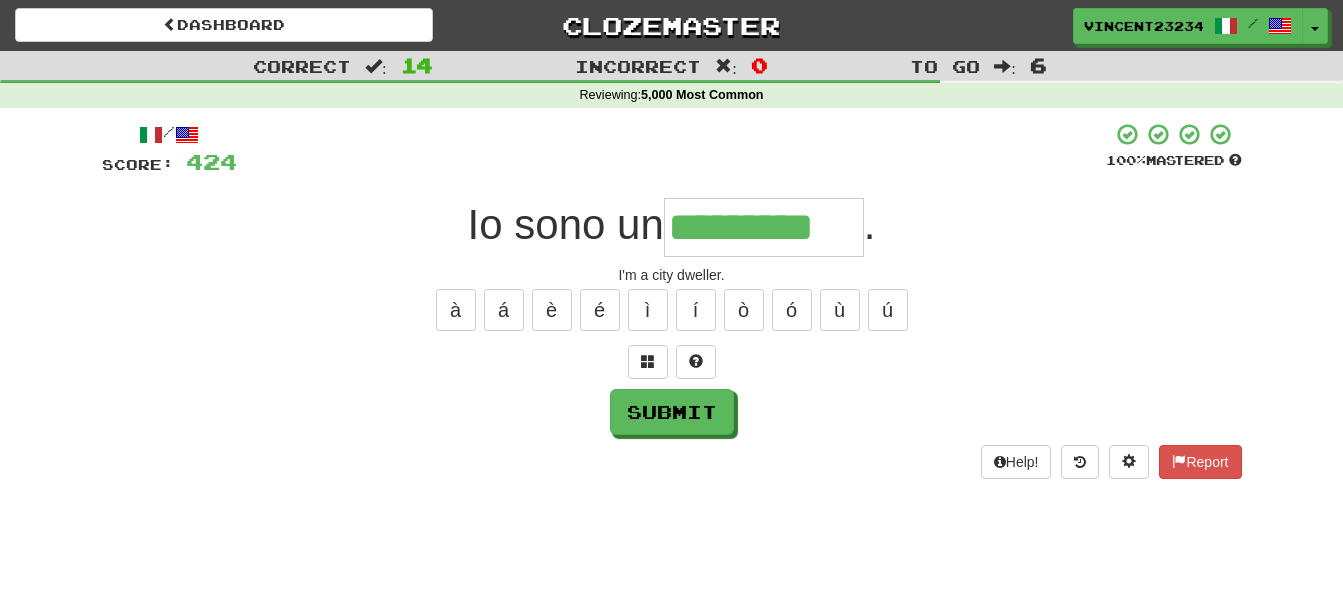 type on "*********" 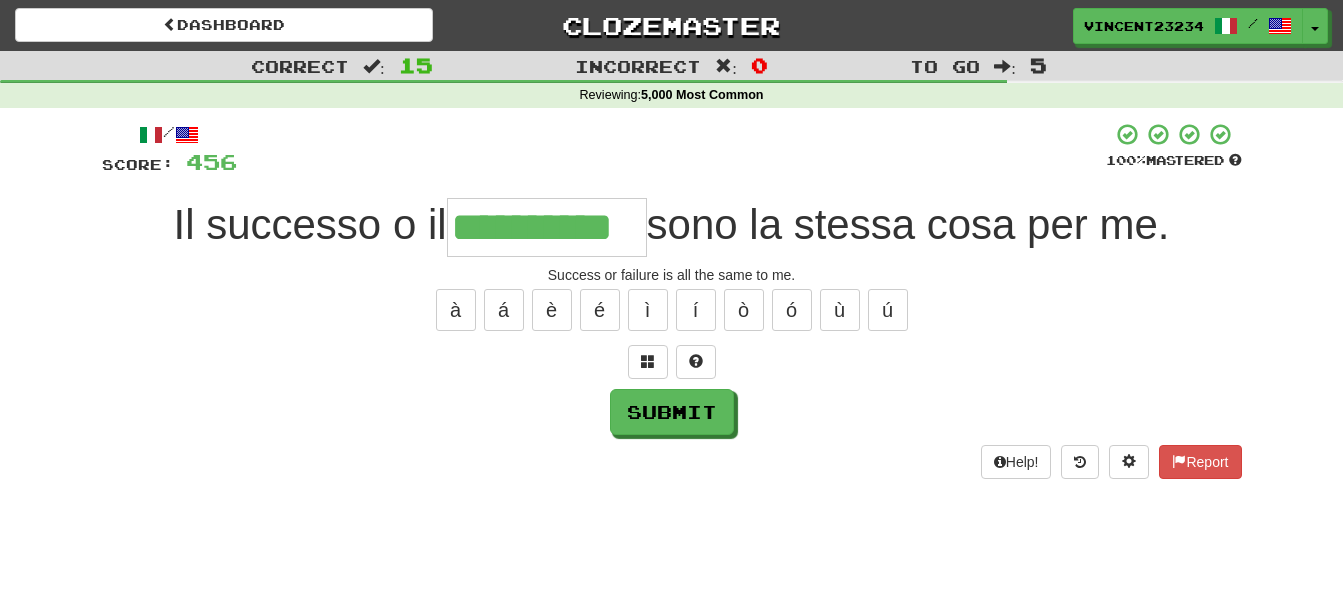 type on "**********" 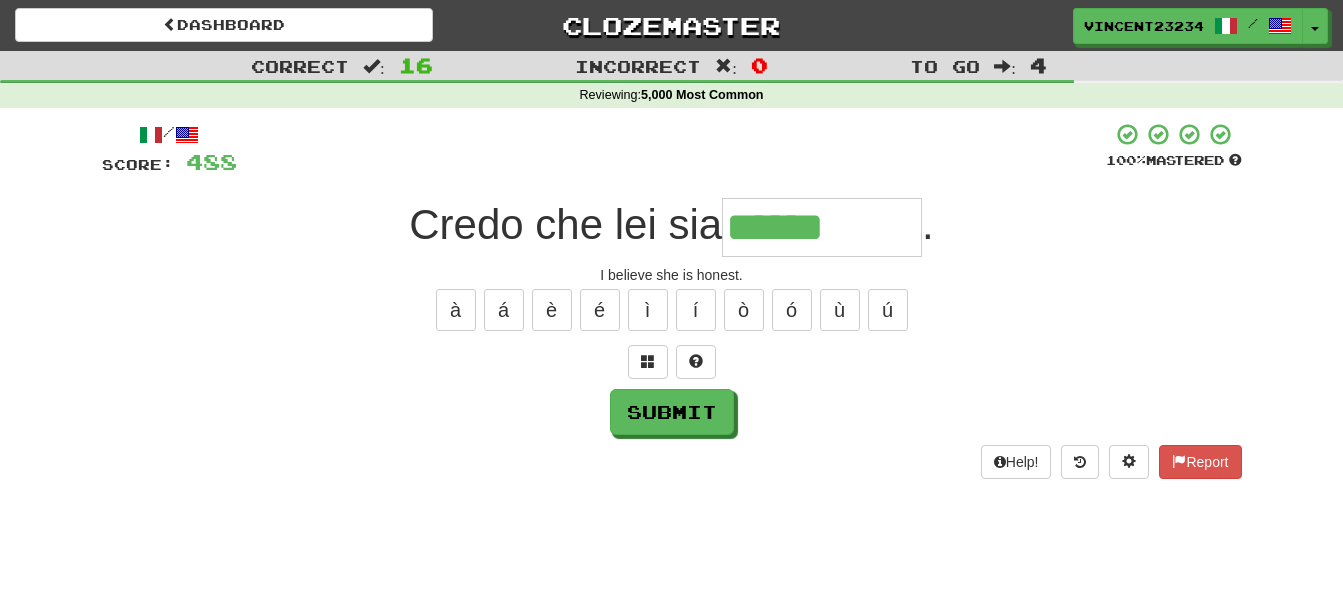type on "******" 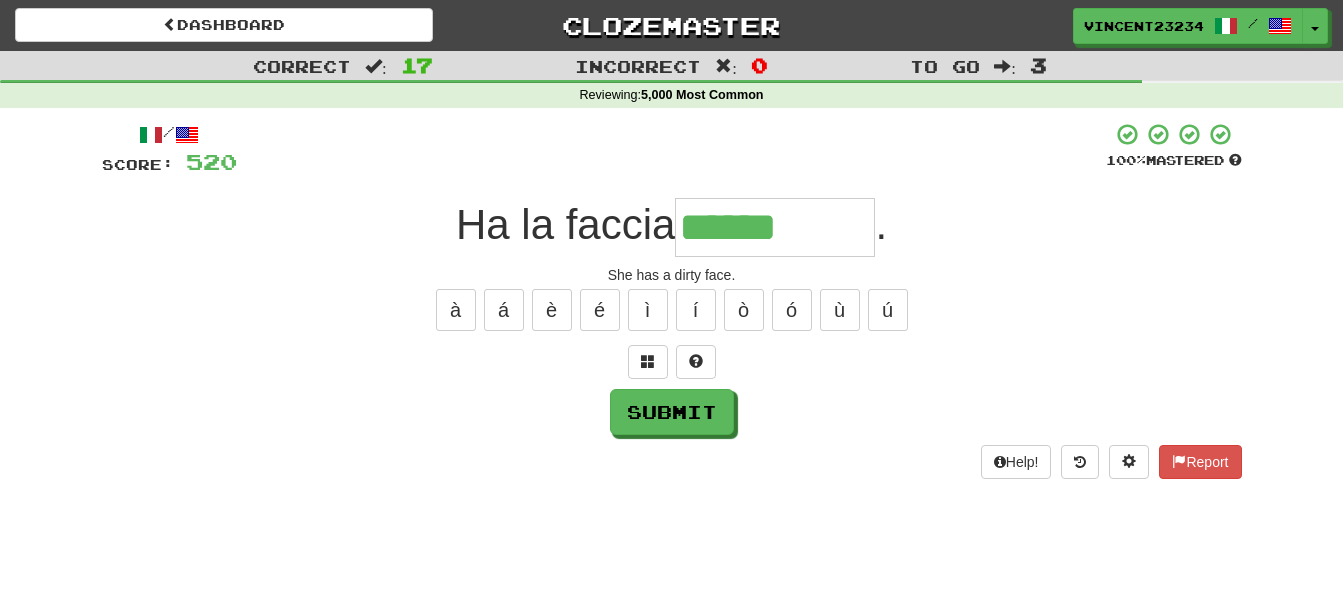 type on "******" 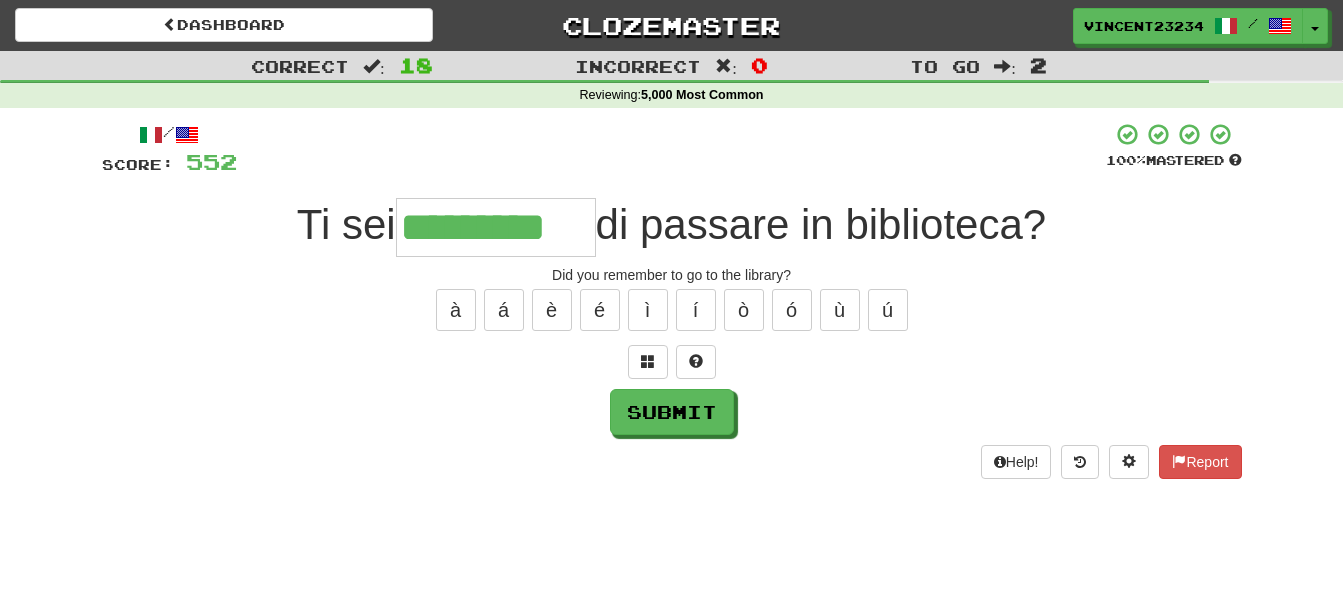 type on "*********" 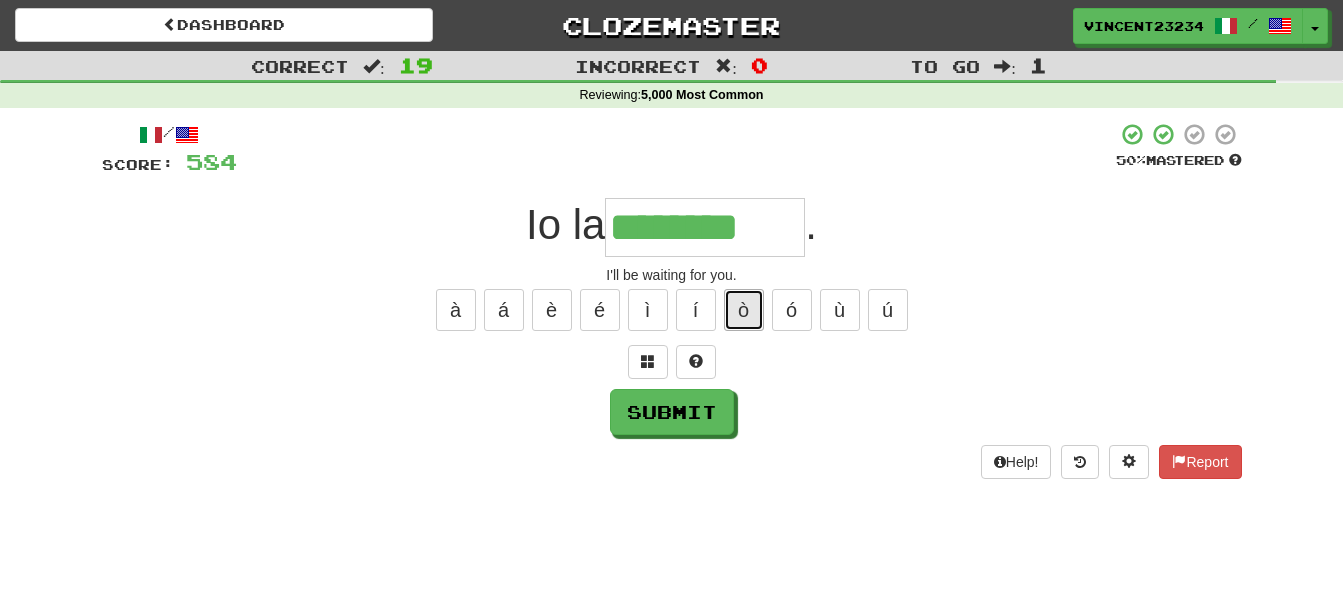 click on "ò" at bounding box center (744, 310) 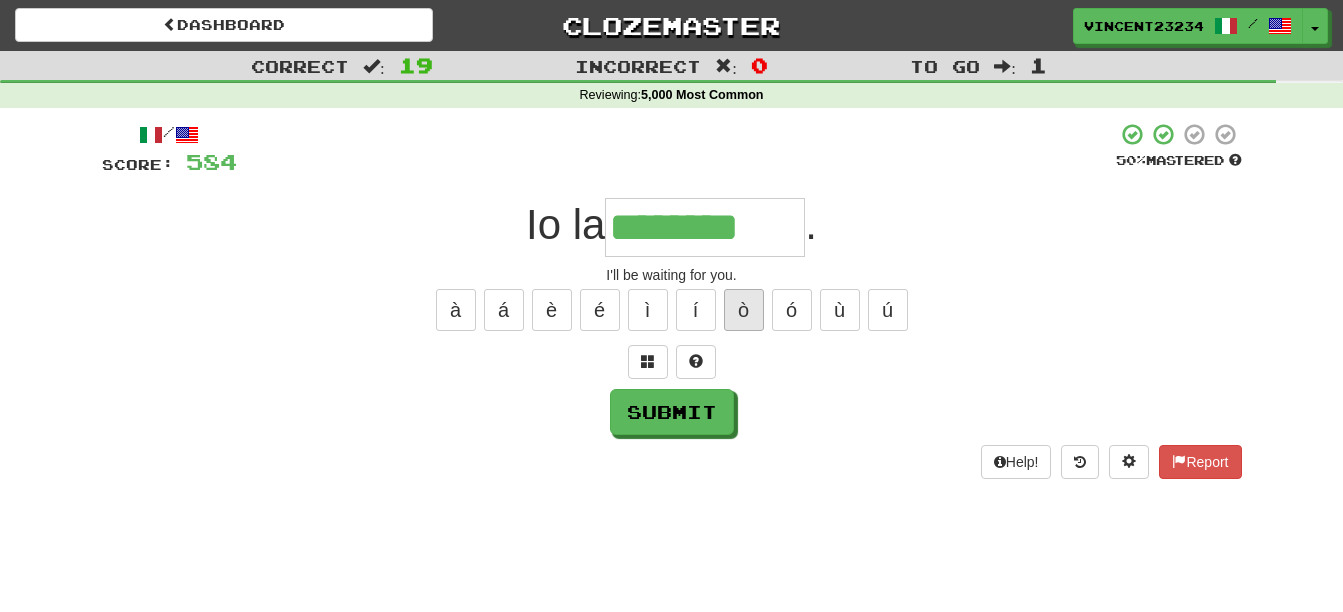 type on "*********" 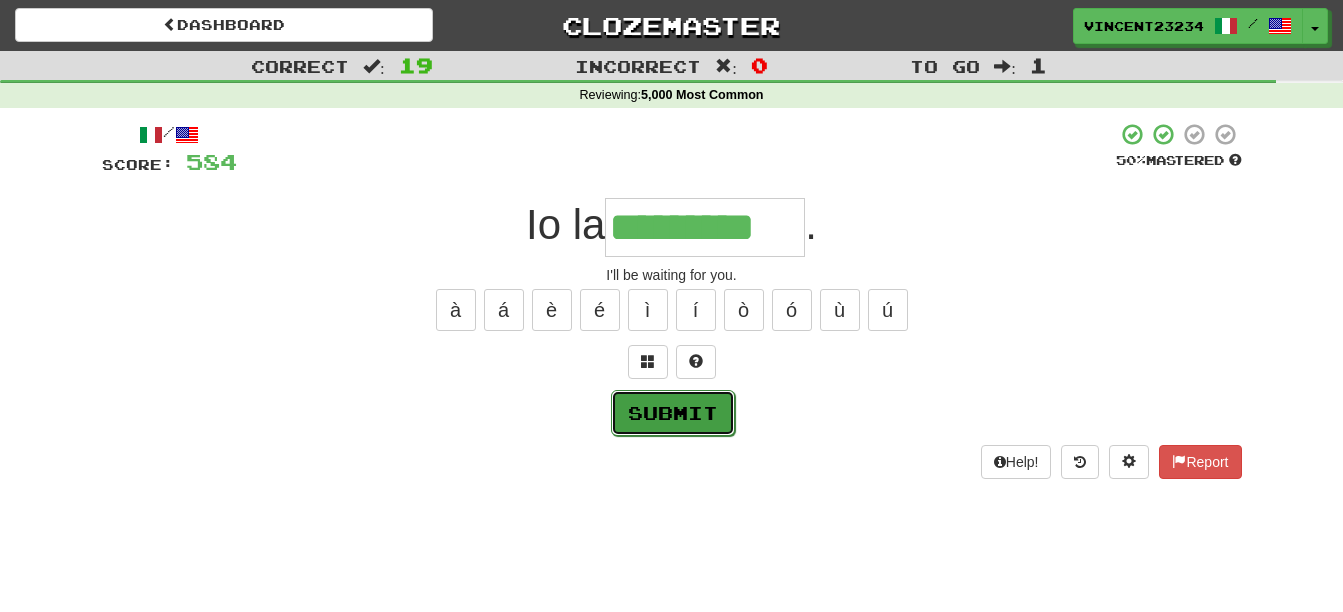 click on "Submit" at bounding box center [673, 413] 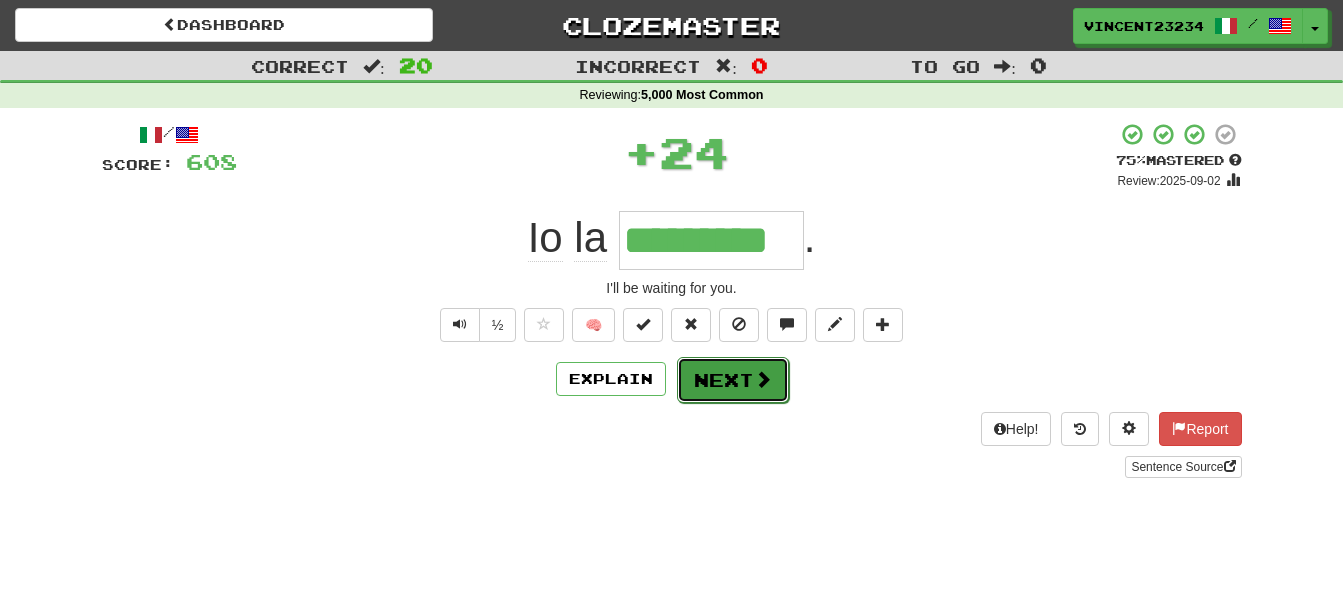 click on "Next" at bounding box center [733, 380] 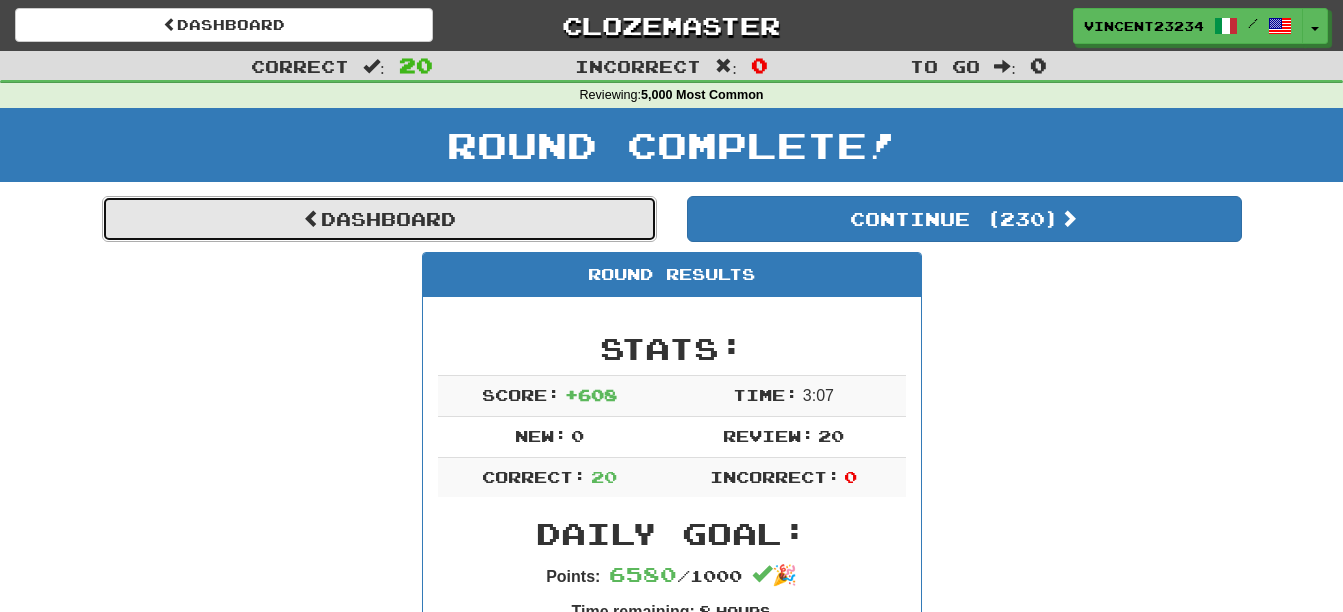 click on "Dashboard" at bounding box center [379, 219] 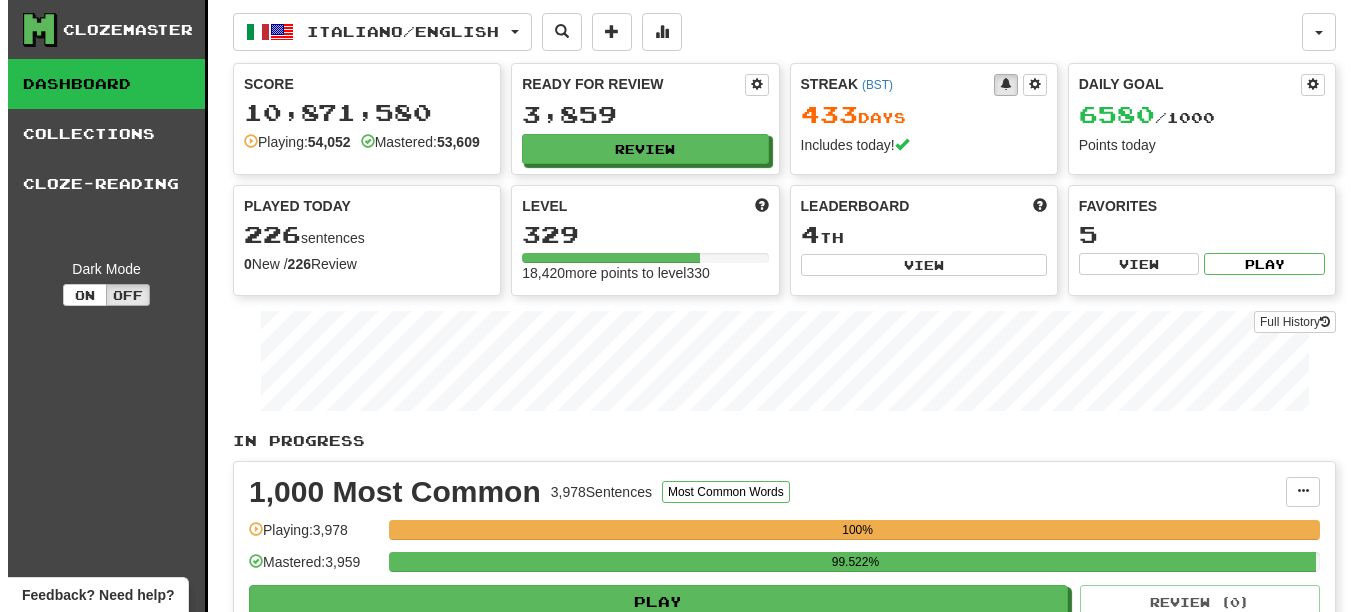scroll, scrollTop: 0, scrollLeft: 0, axis: both 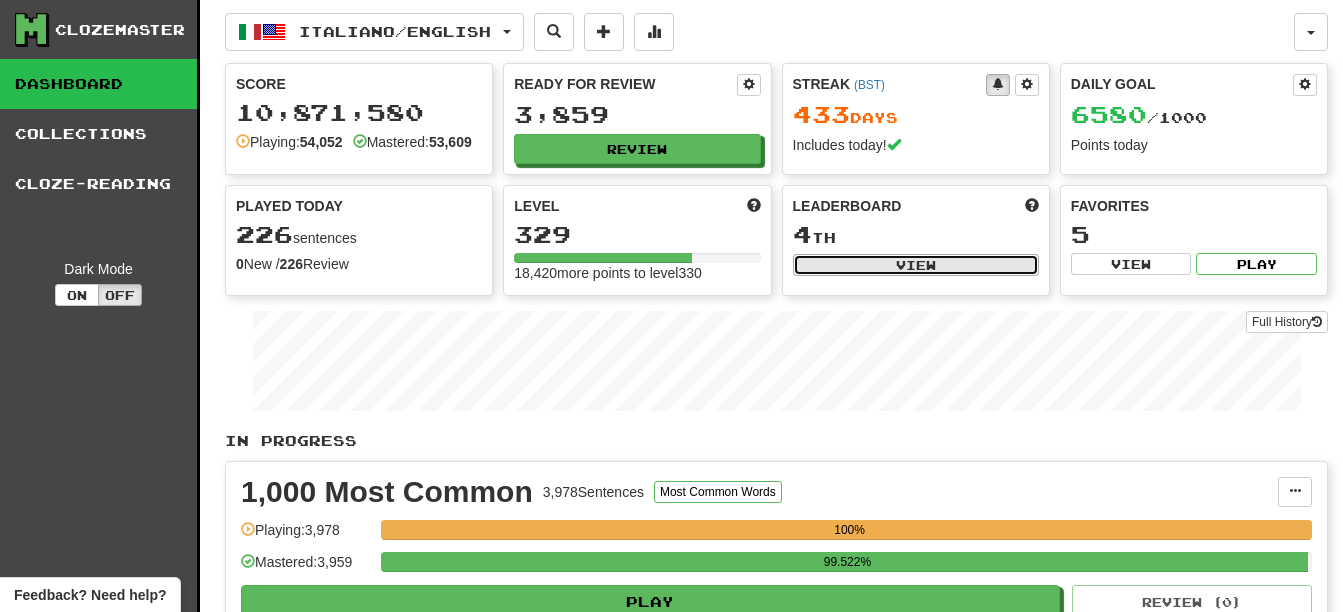 click on "View" at bounding box center [916, 265] 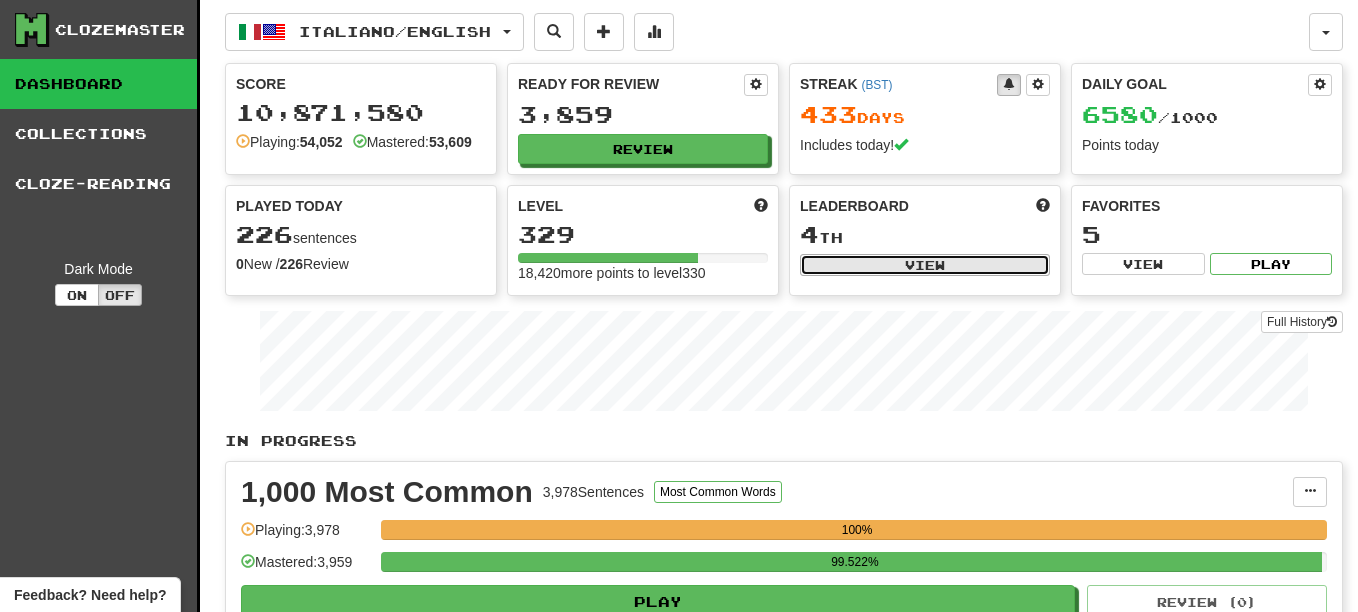 select on "**********" 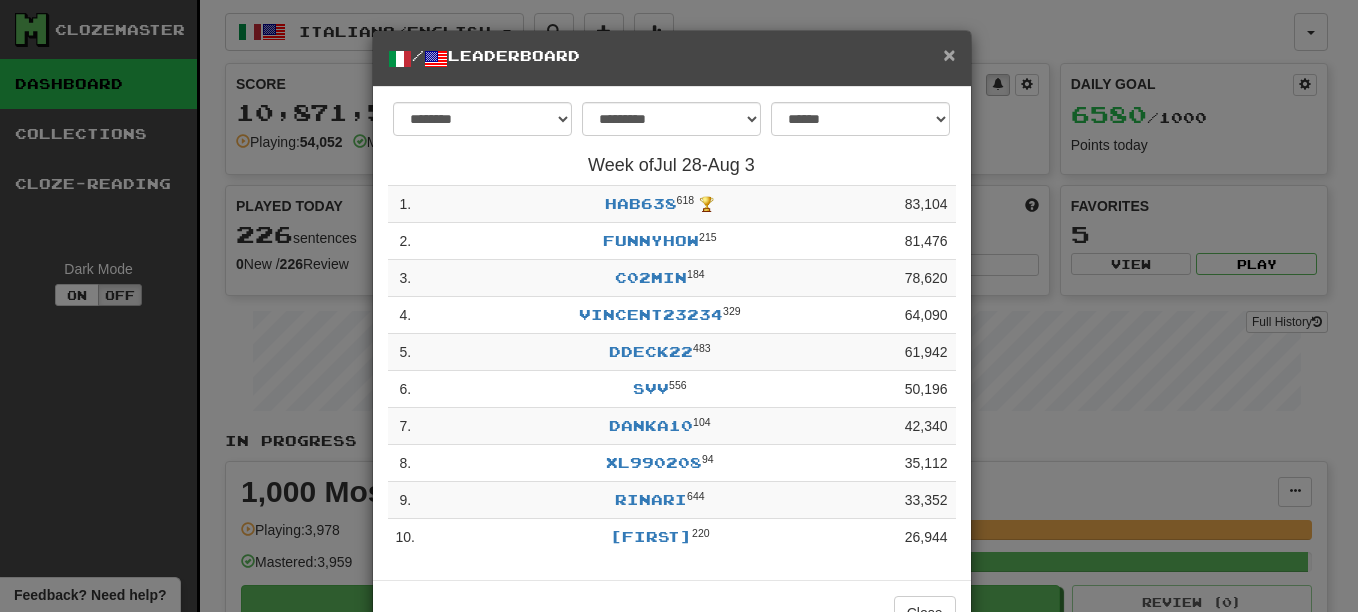 click on "×" at bounding box center (949, 54) 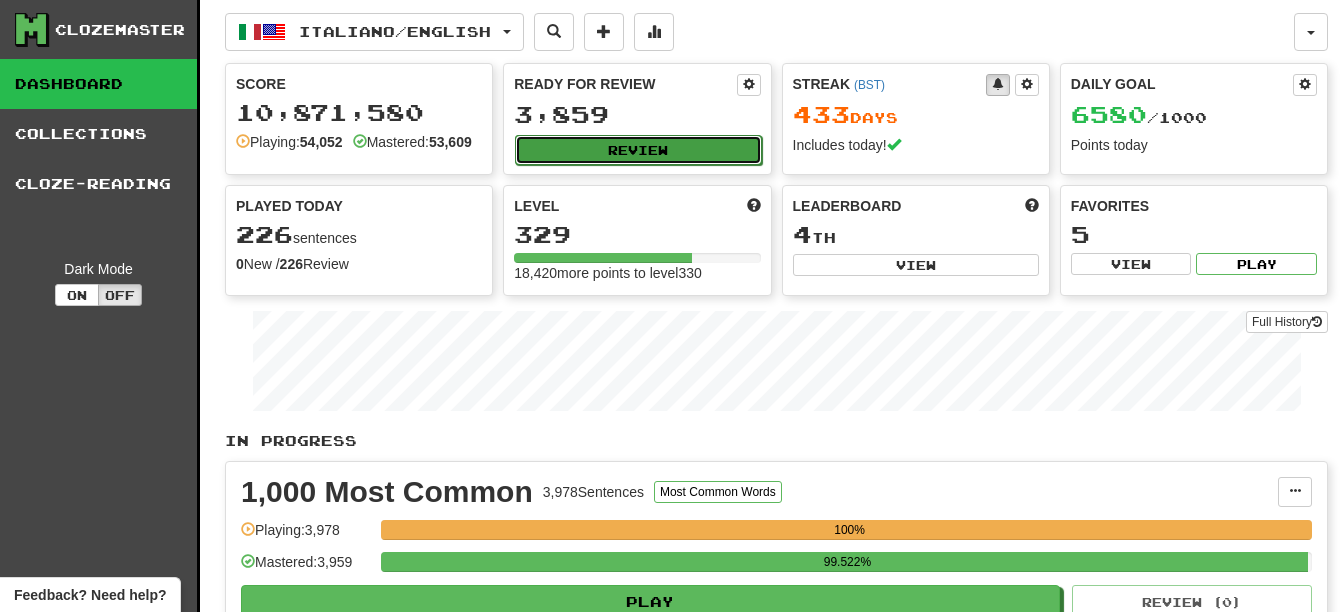 click on "Review" at bounding box center (638, 150) 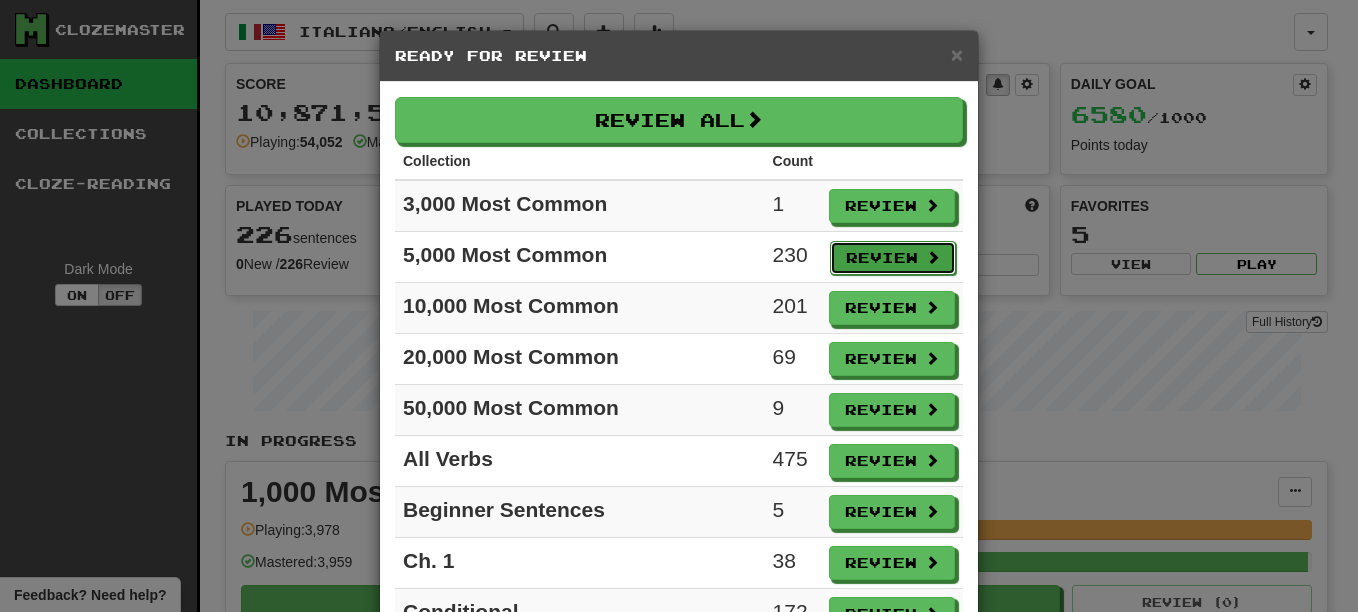 click on "Review" at bounding box center [893, 258] 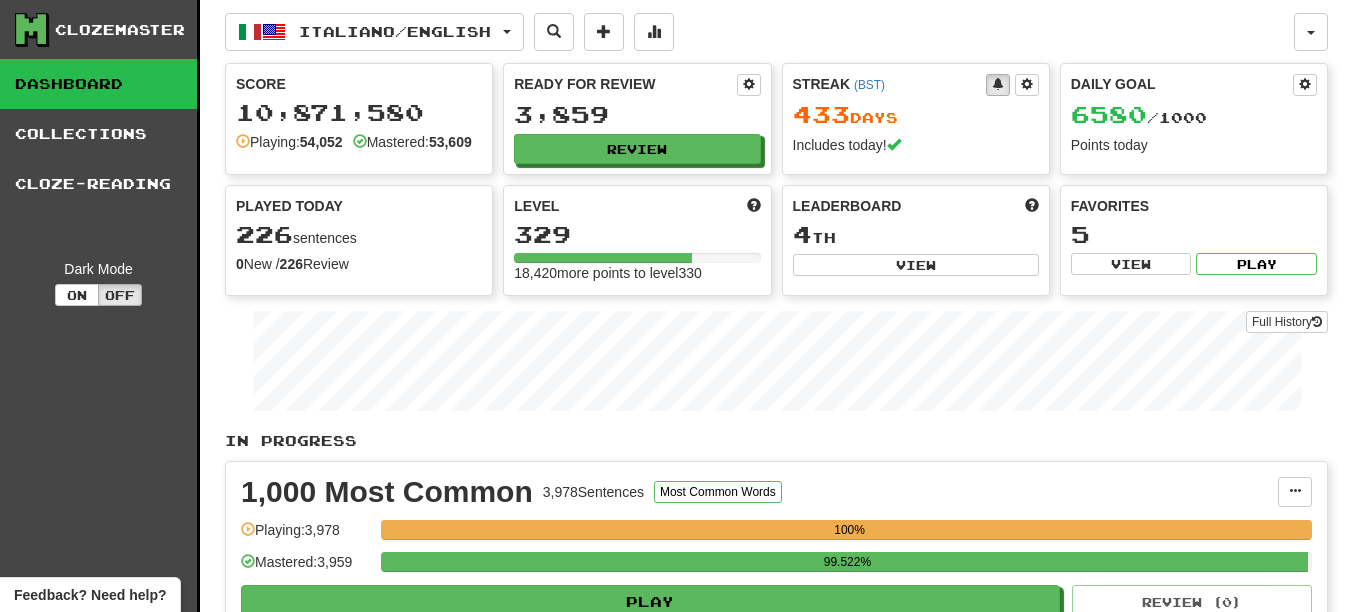 select on "**" 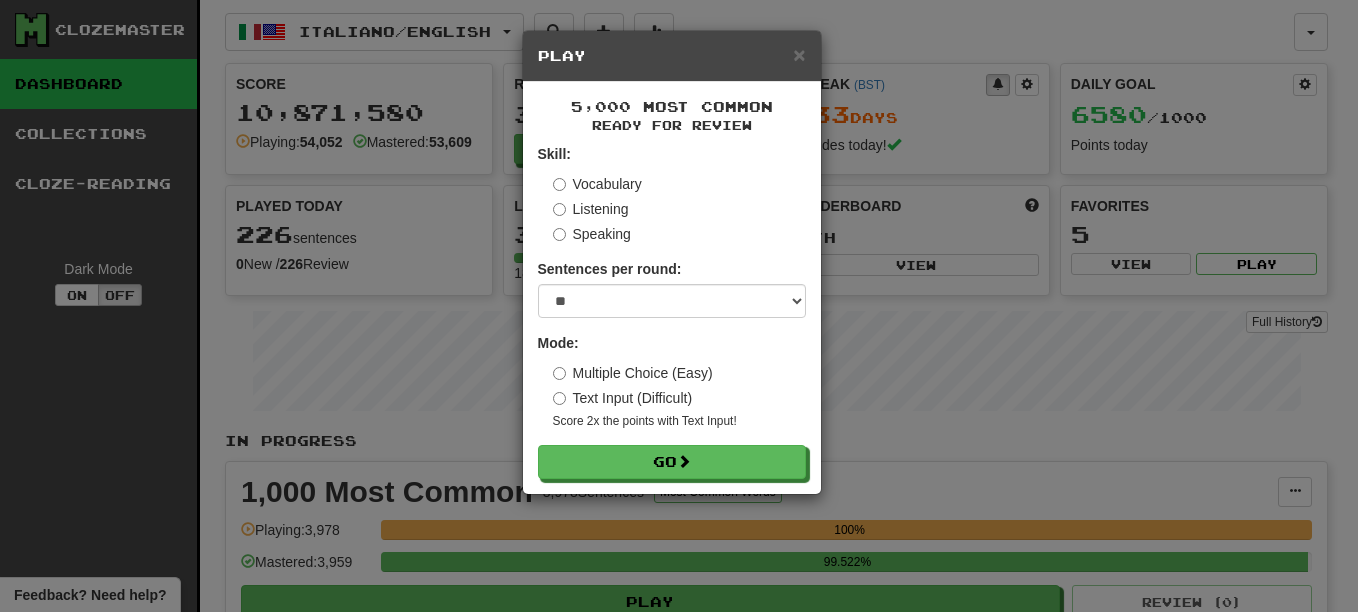 click on "Listening" at bounding box center [591, 209] 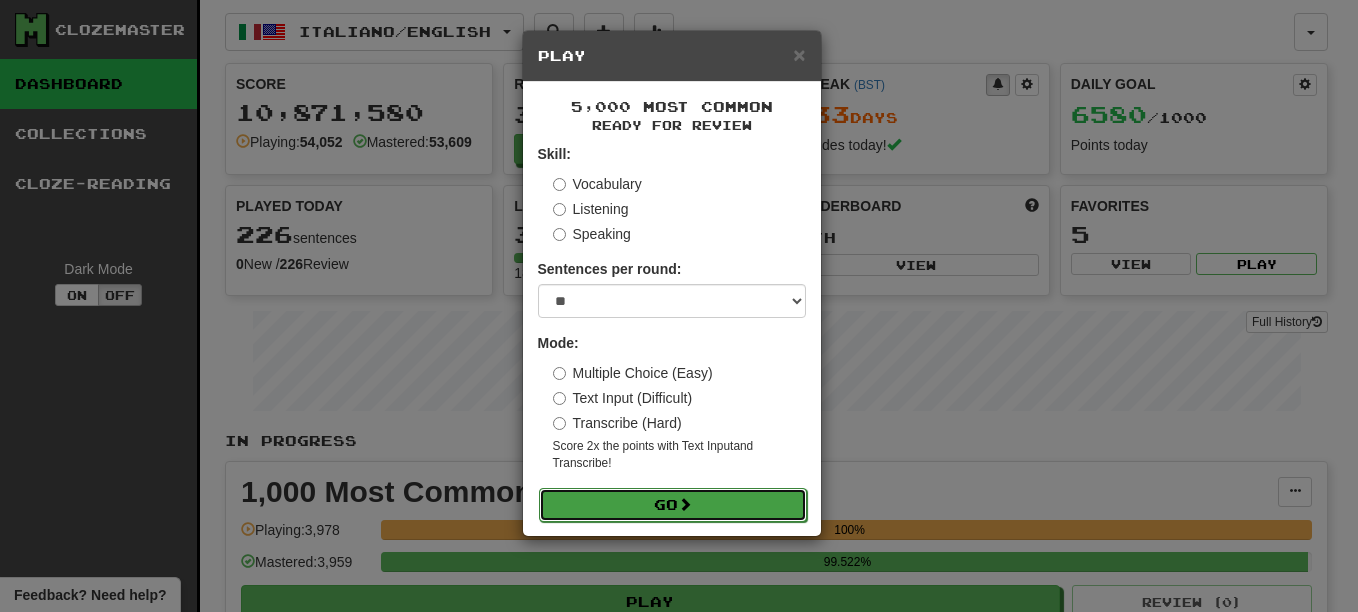 click at bounding box center (685, 504) 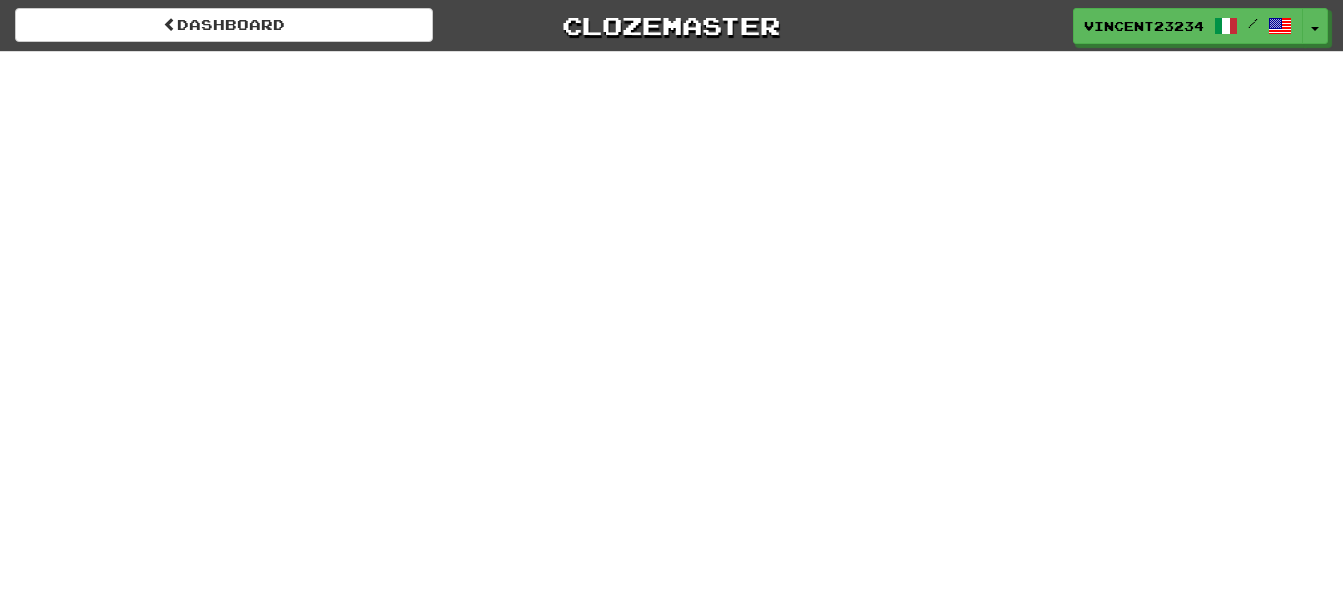 scroll, scrollTop: 0, scrollLeft: 0, axis: both 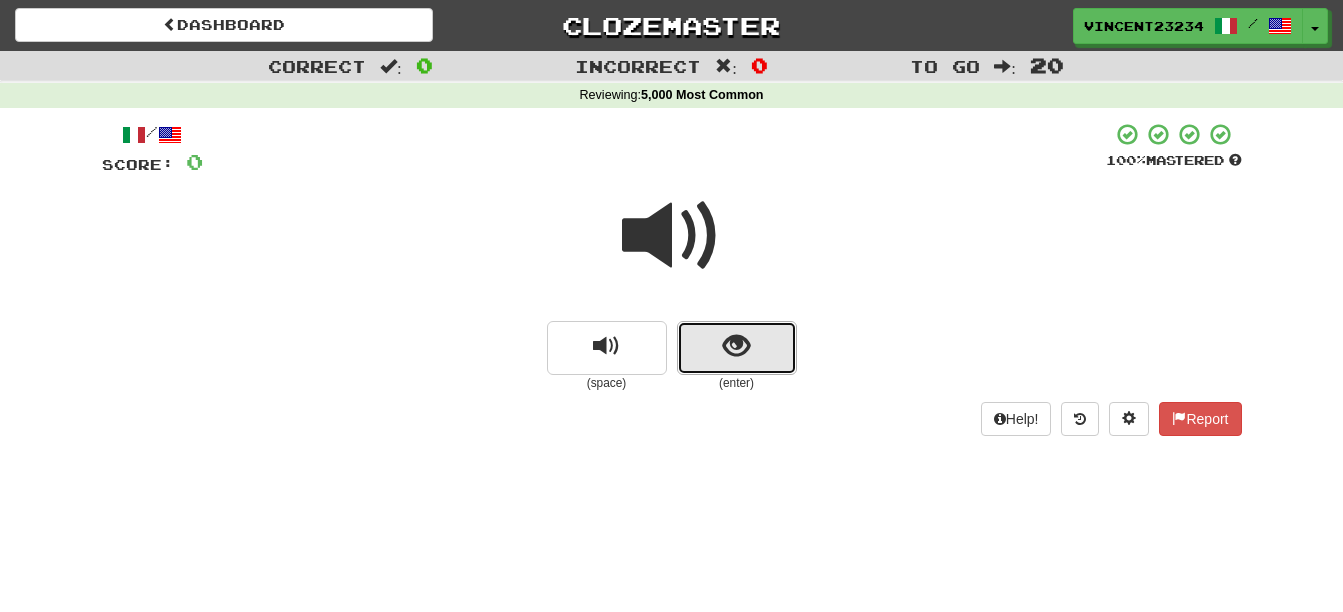 click at bounding box center (736, 346) 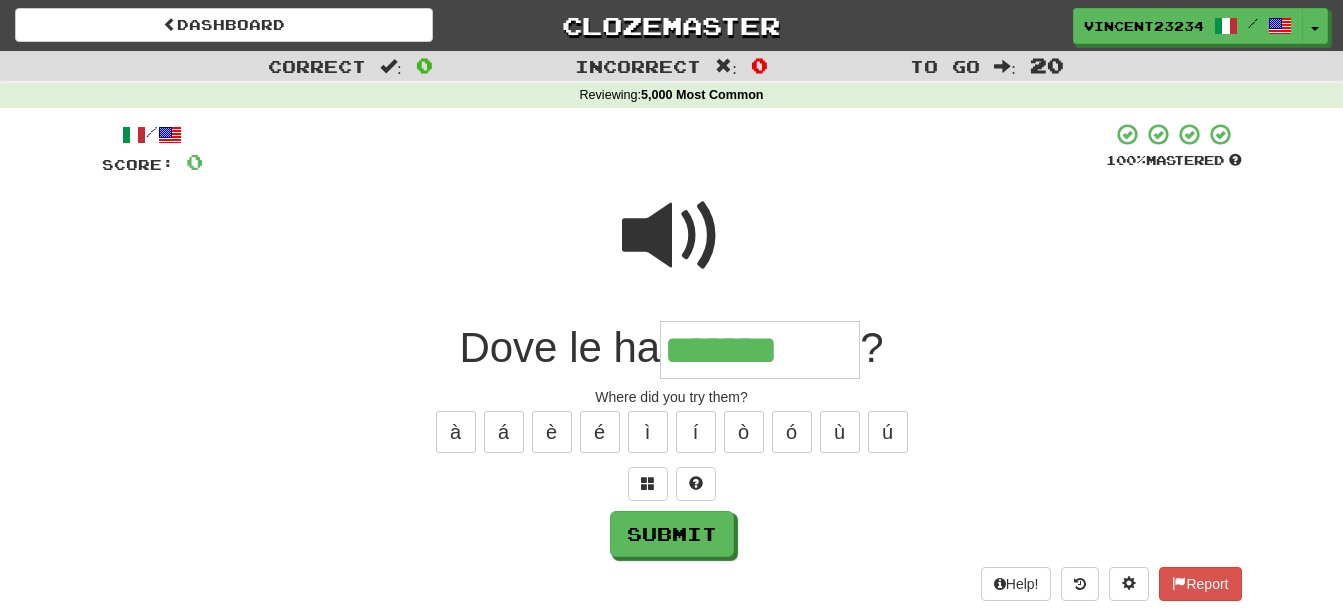 type on "*******" 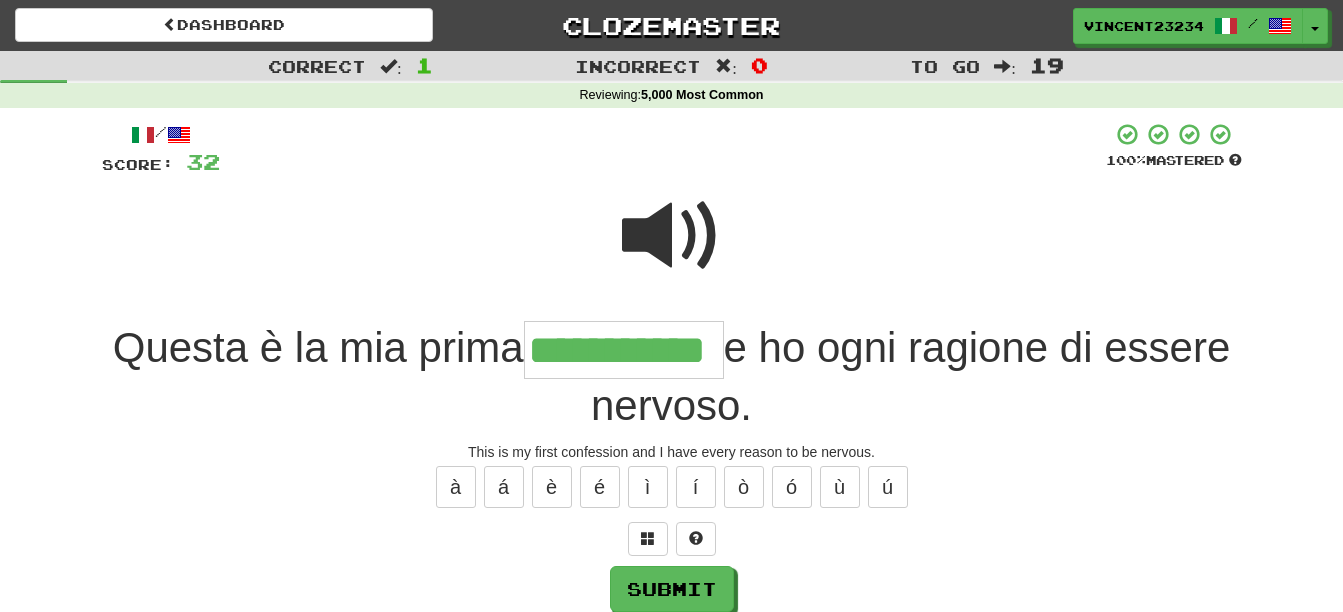 scroll, scrollTop: 0, scrollLeft: 32, axis: horizontal 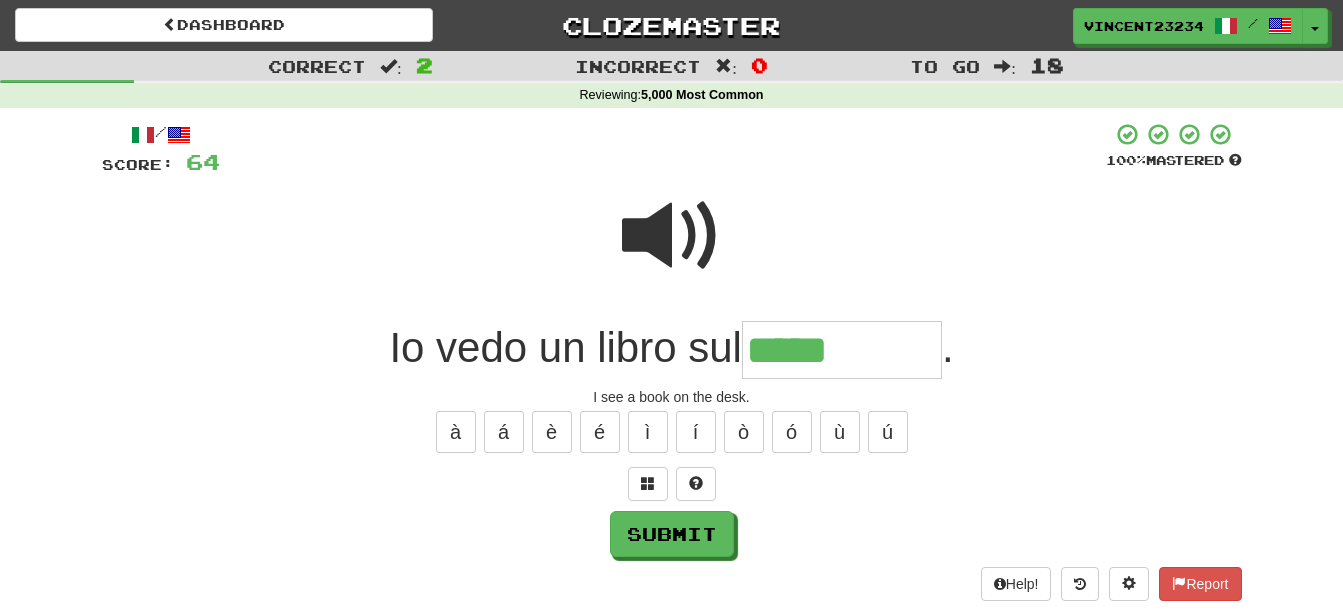 type on "*****" 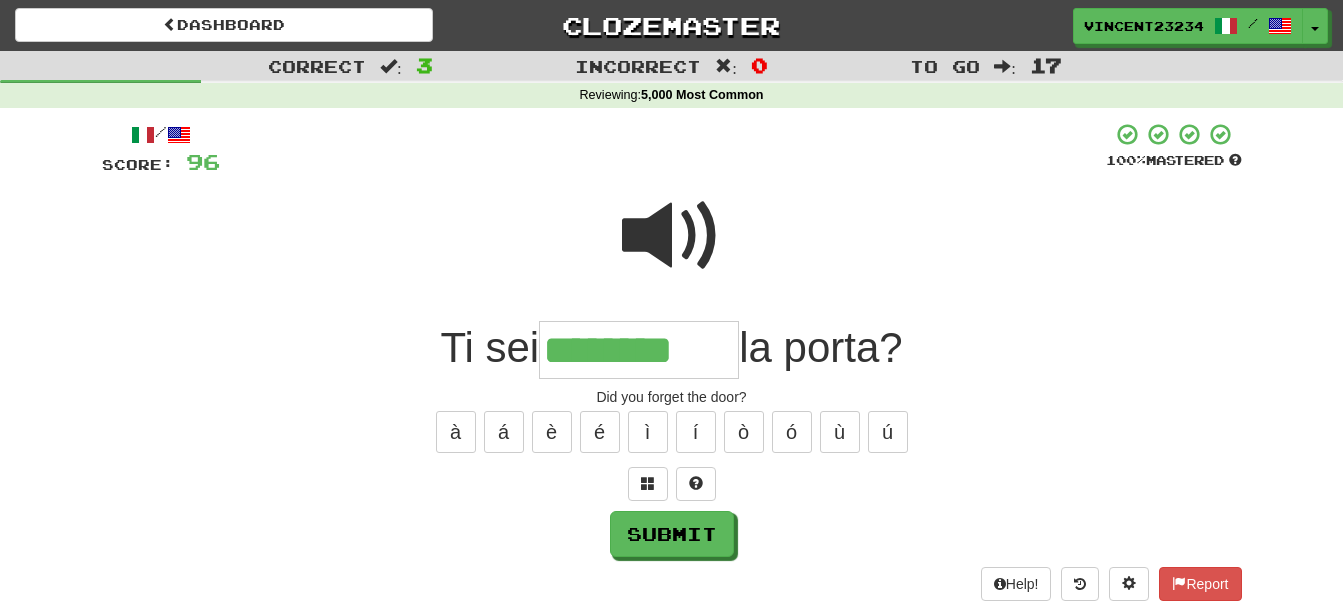 type on "********" 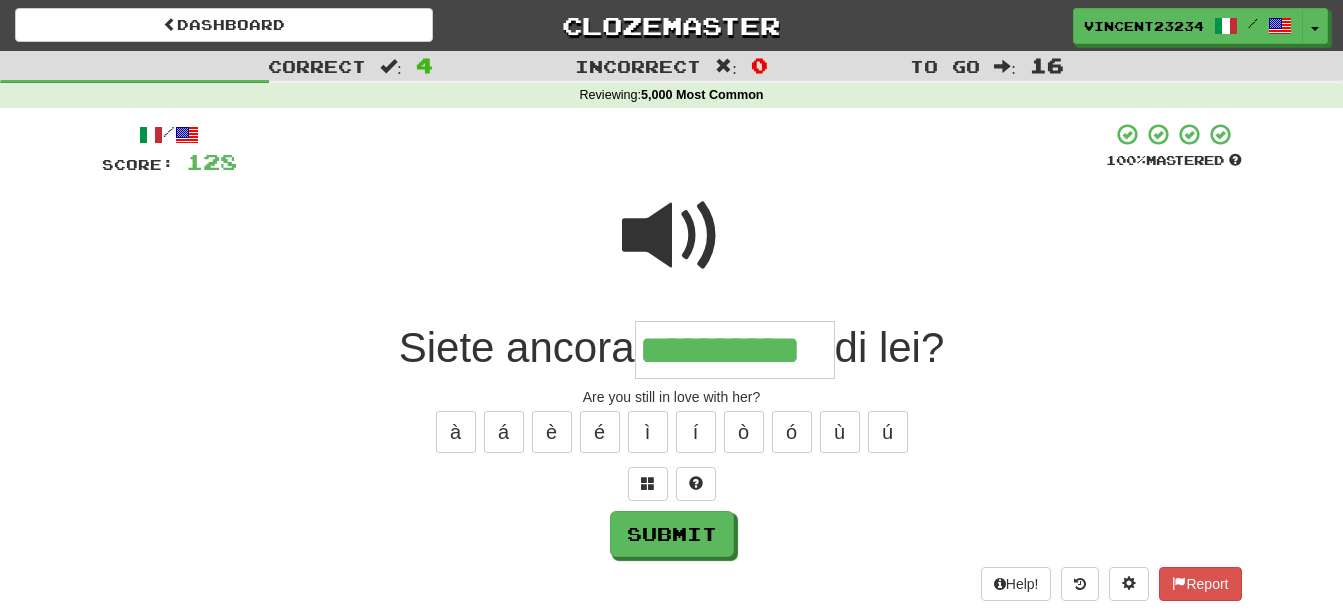 scroll, scrollTop: 0, scrollLeft: 4, axis: horizontal 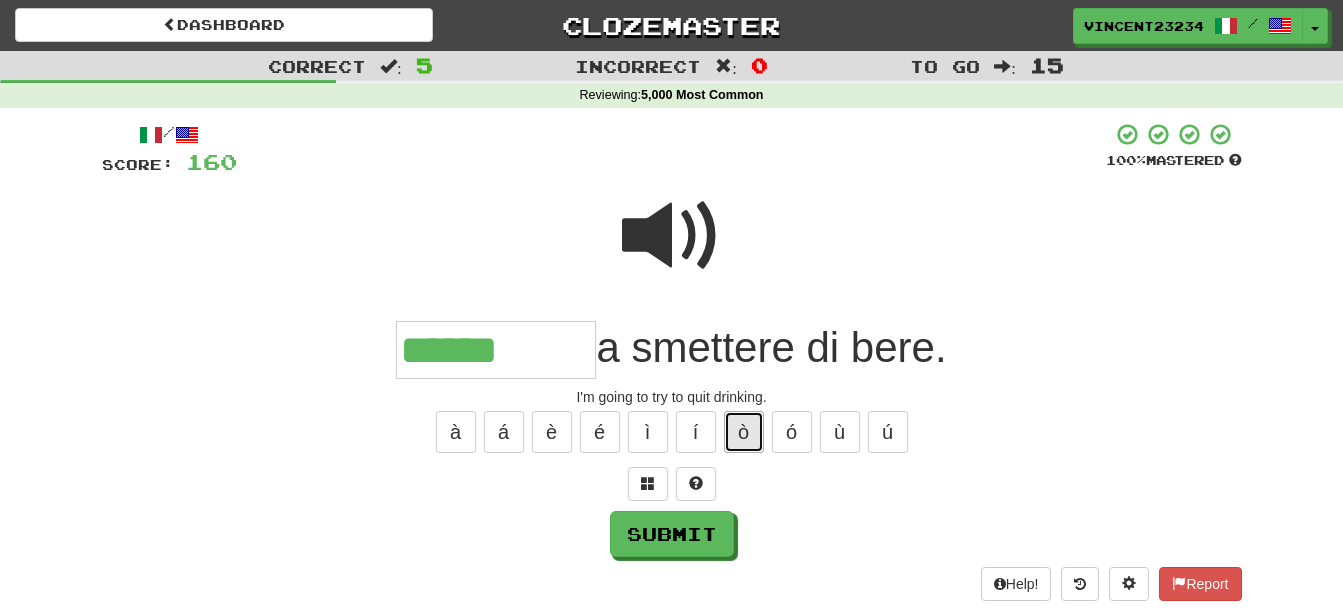 click on "ò" at bounding box center (744, 432) 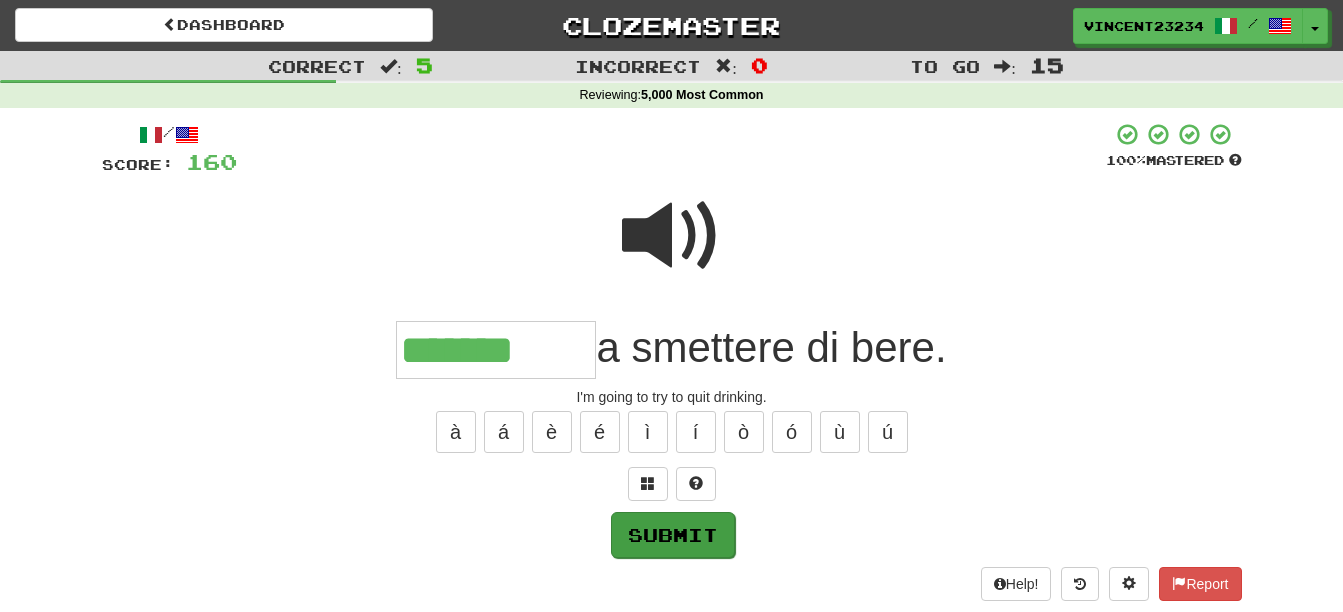 drag, startPoint x: 710, startPoint y: 504, endPoint x: 700, endPoint y: 525, distance: 23.259407 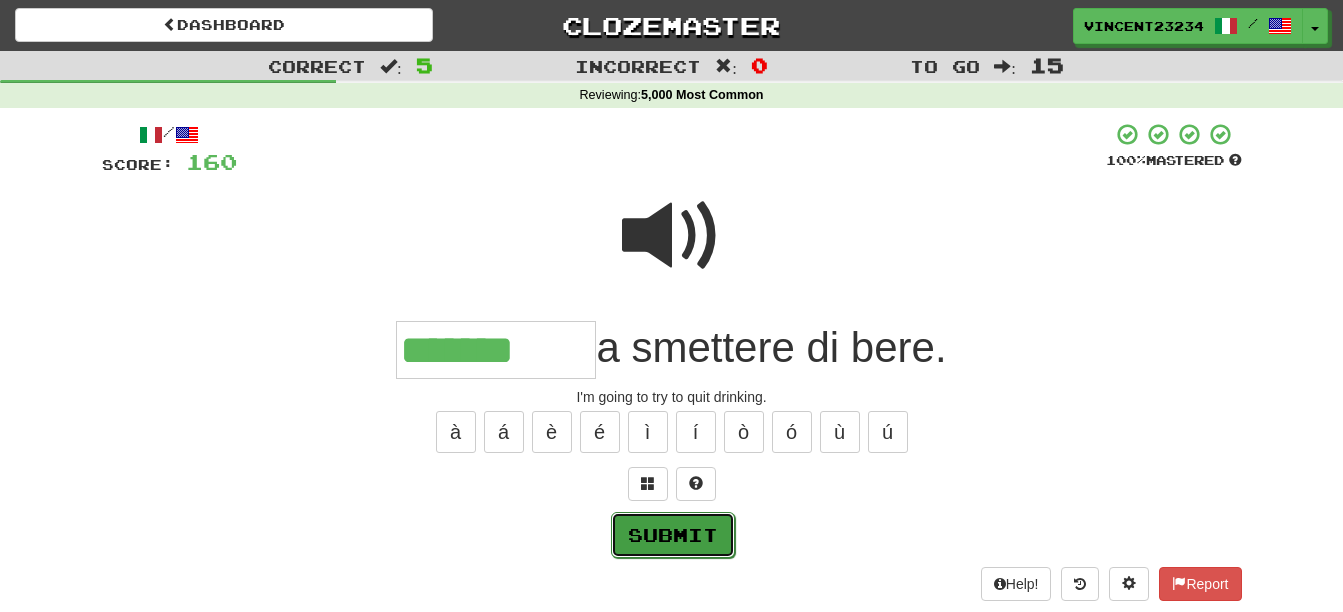 click on "Submit" at bounding box center (673, 535) 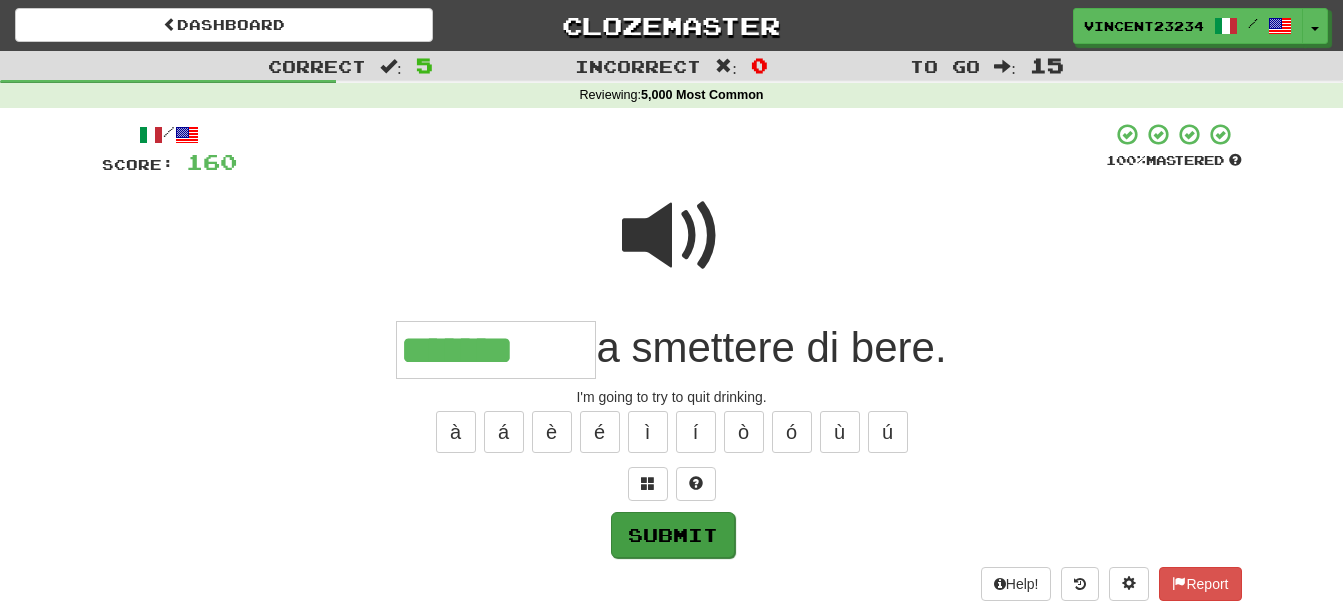 type on "*******" 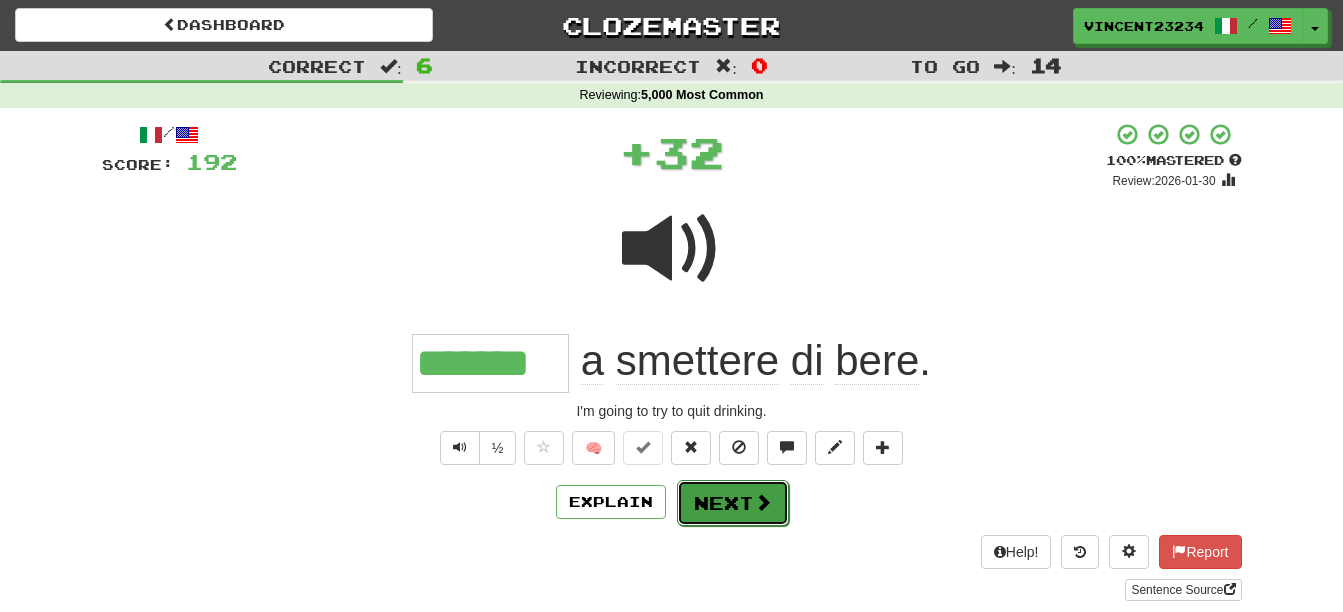 click on "Next" at bounding box center [733, 503] 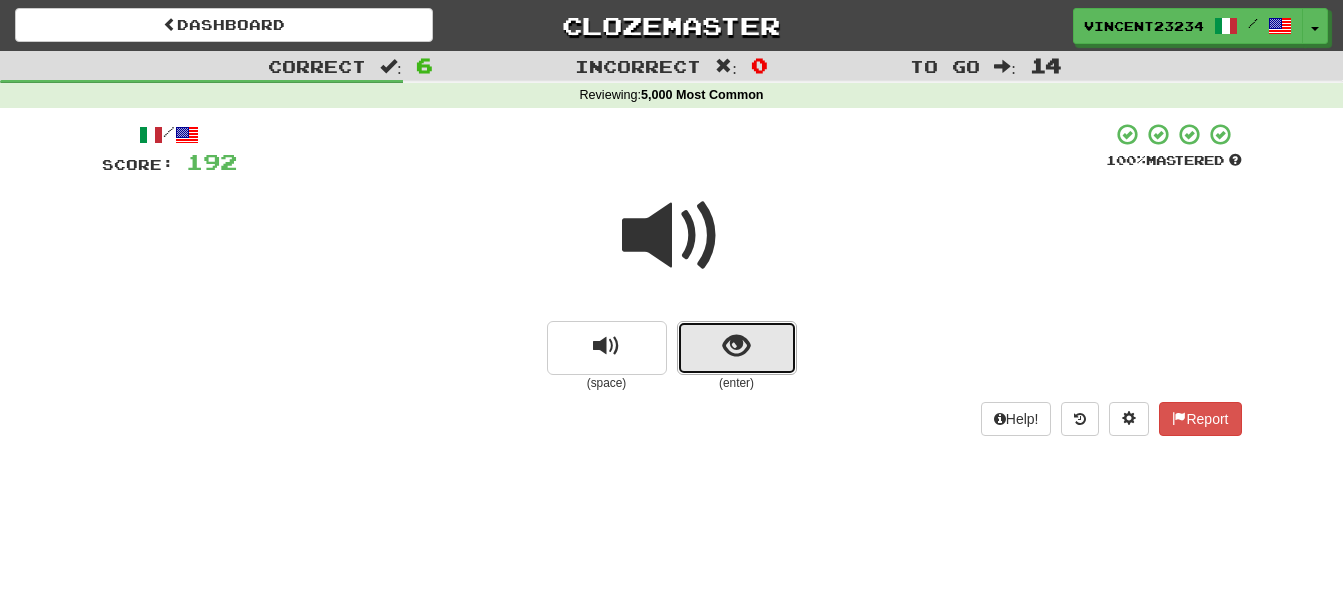 click at bounding box center (736, 346) 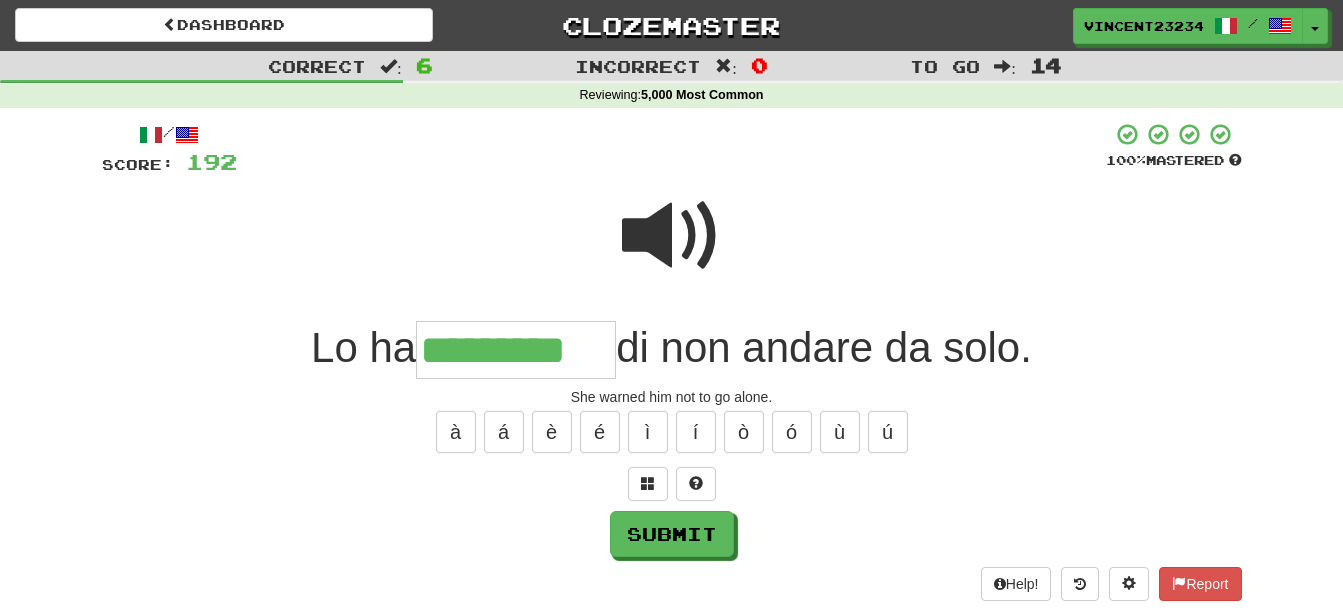 type on "*********" 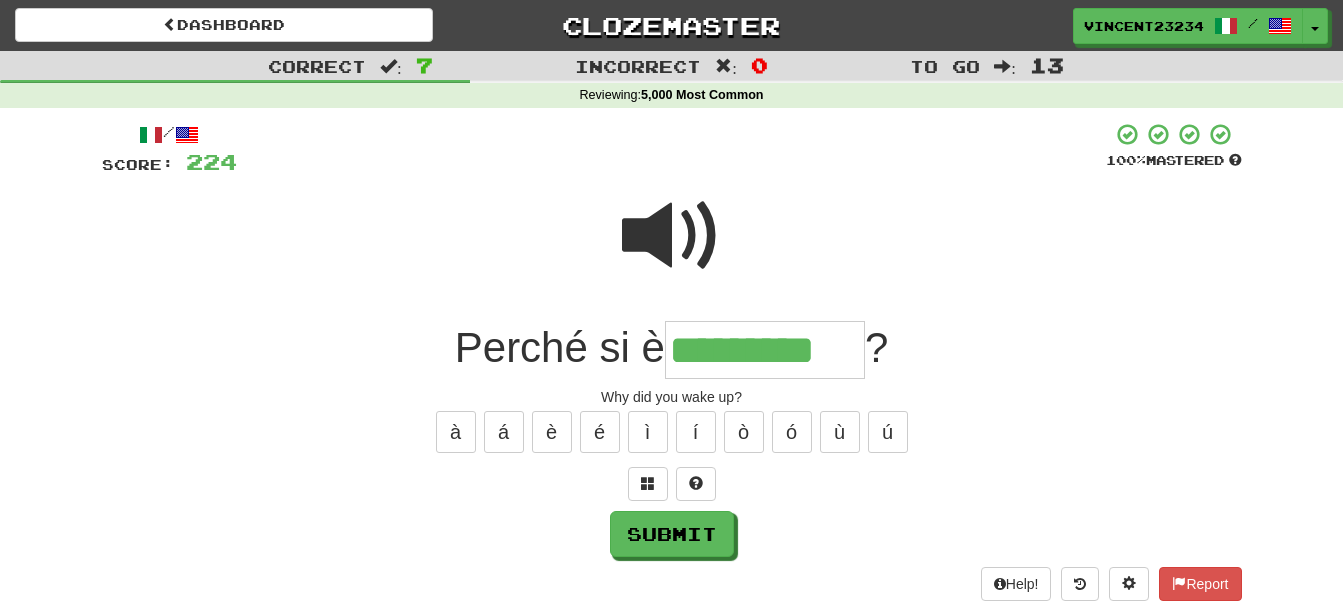 type on "*********" 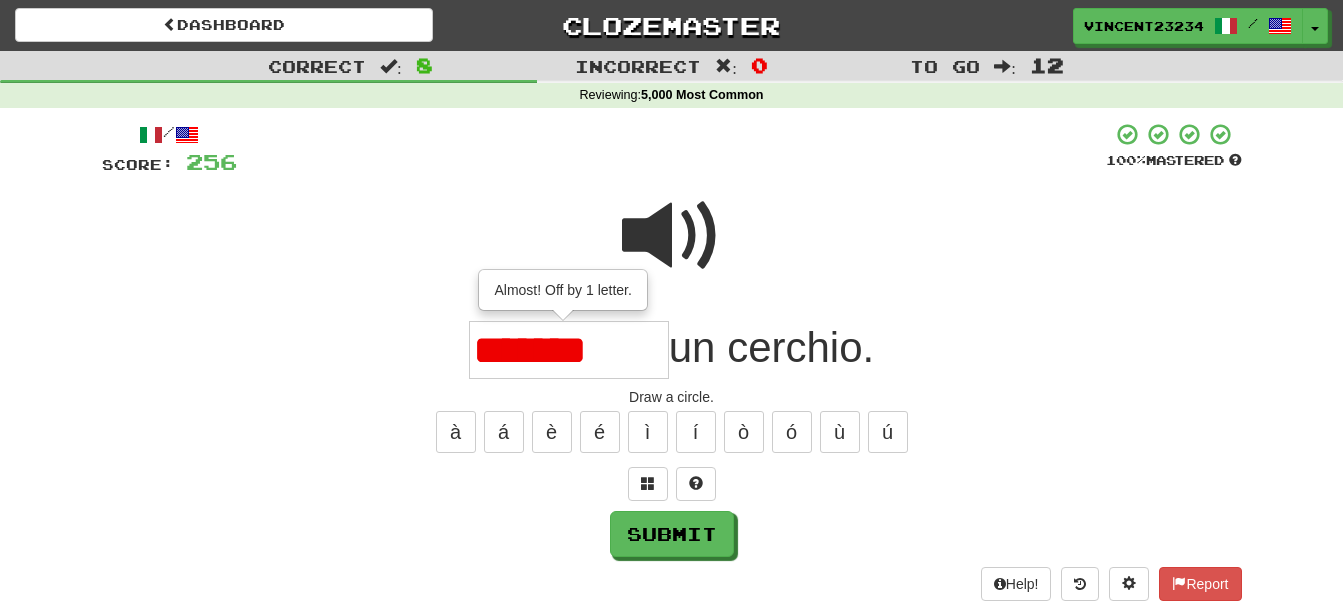 type on "*******" 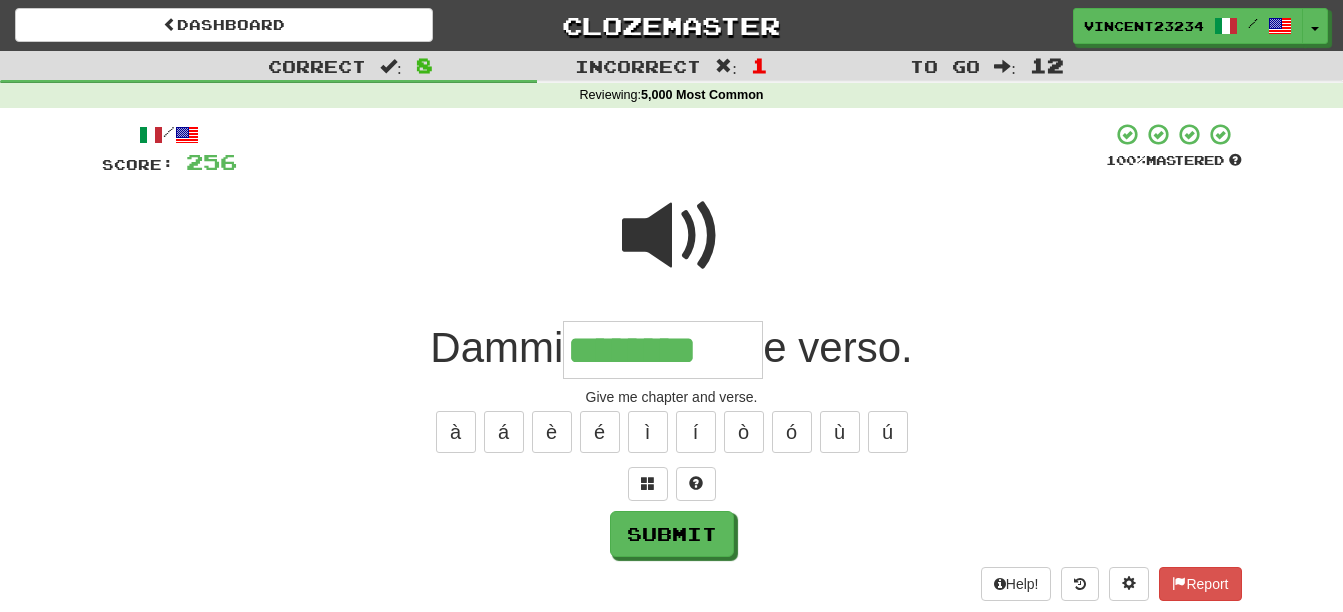 type on "********" 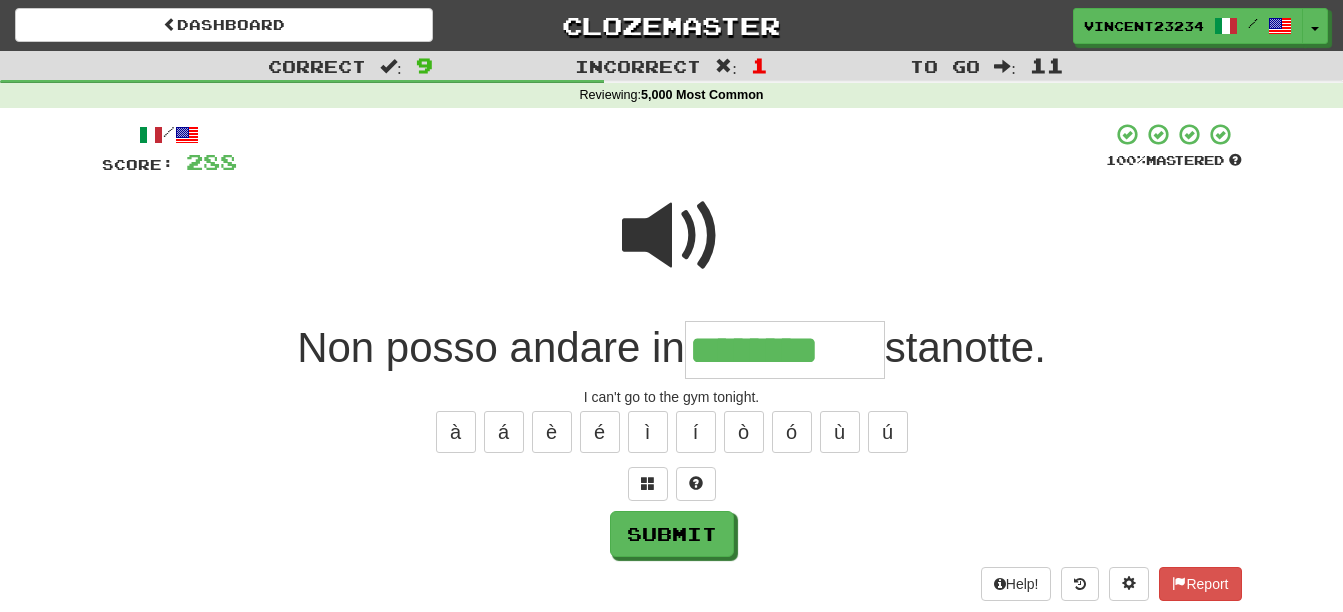 type on "********" 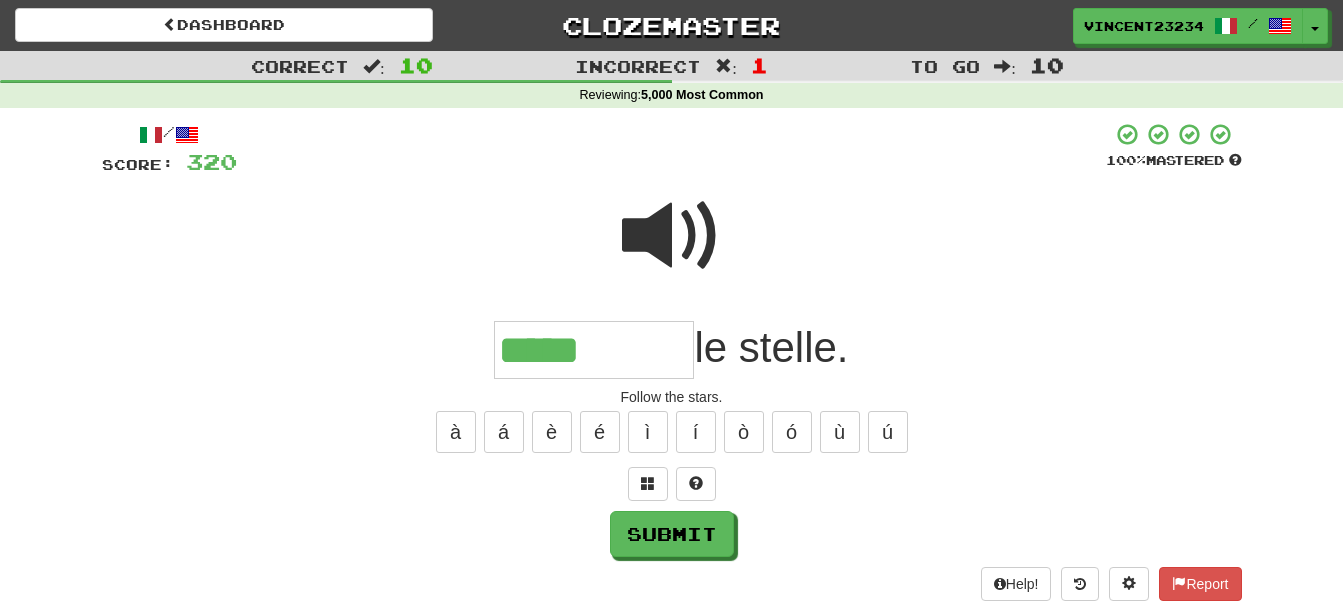 type on "*****" 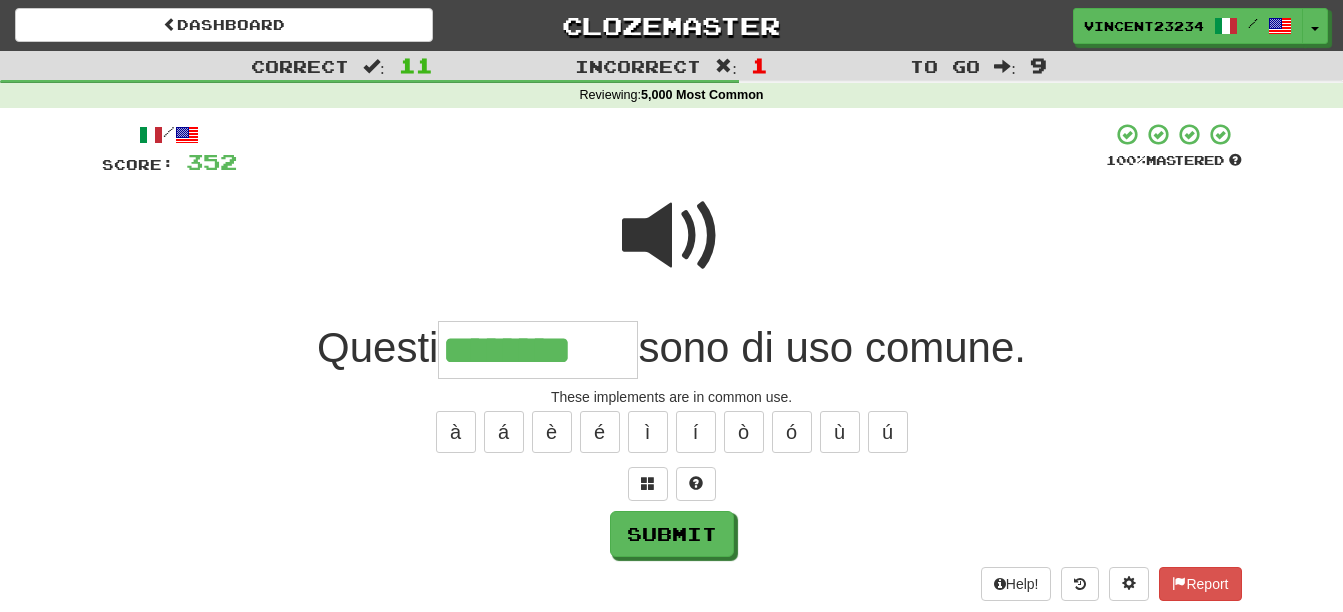 type on "********" 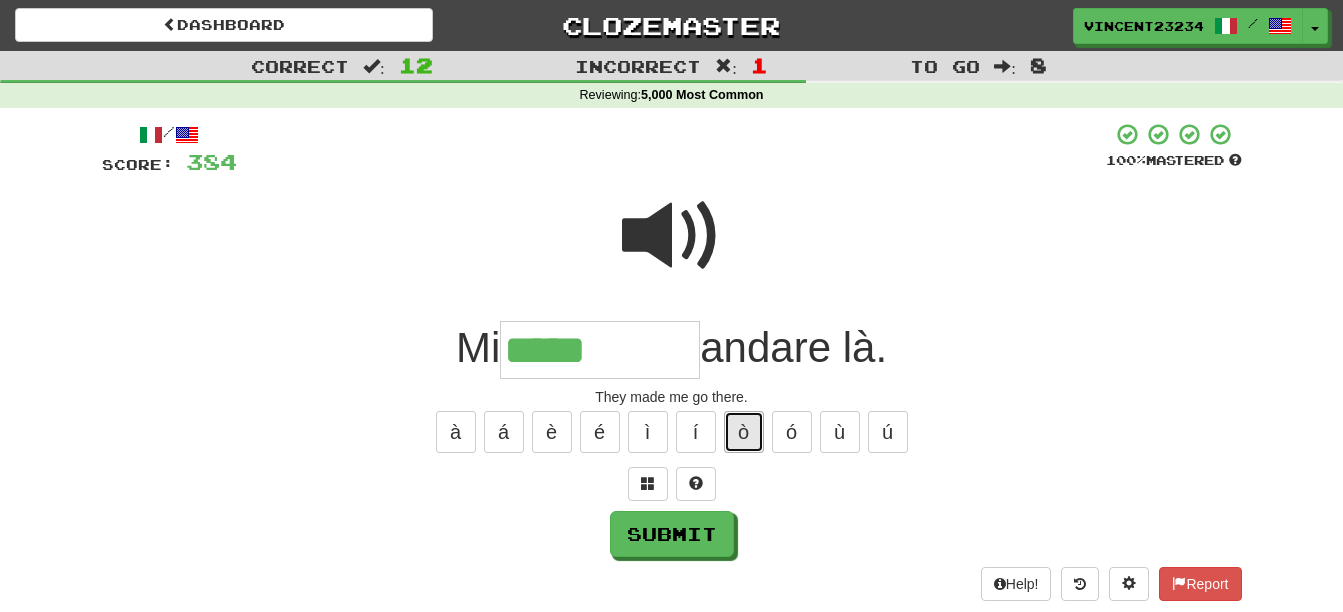 click on "ò" at bounding box center [744, 432] 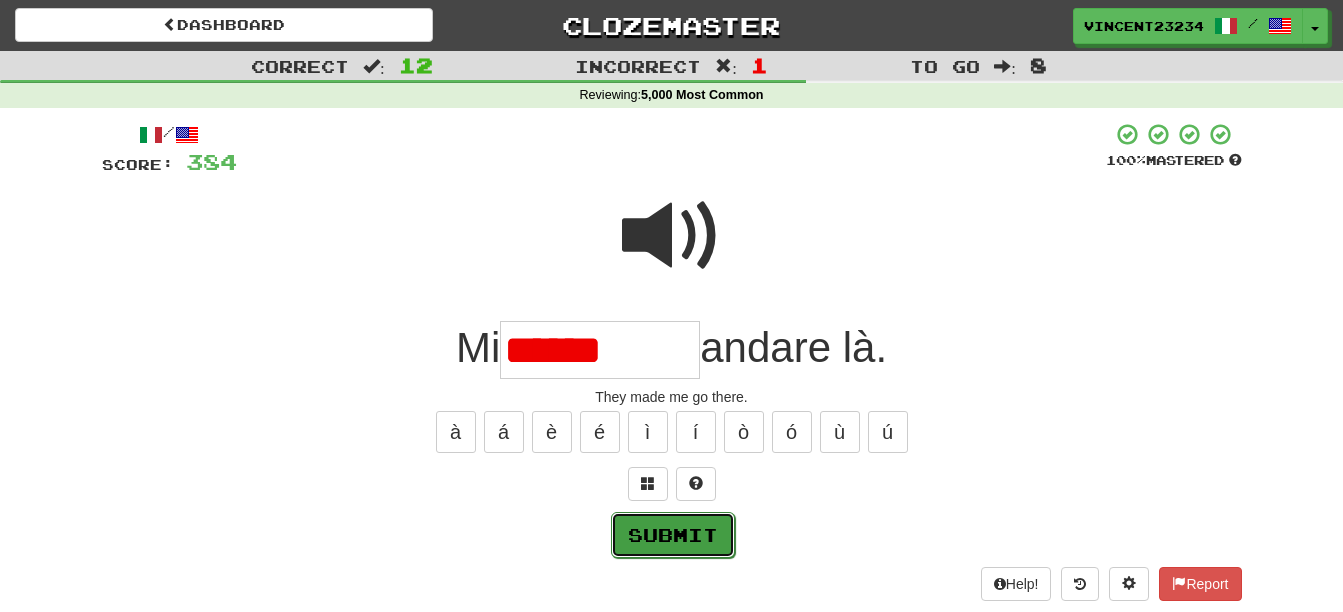 click on "Submit" at bounding box center (673, 535) 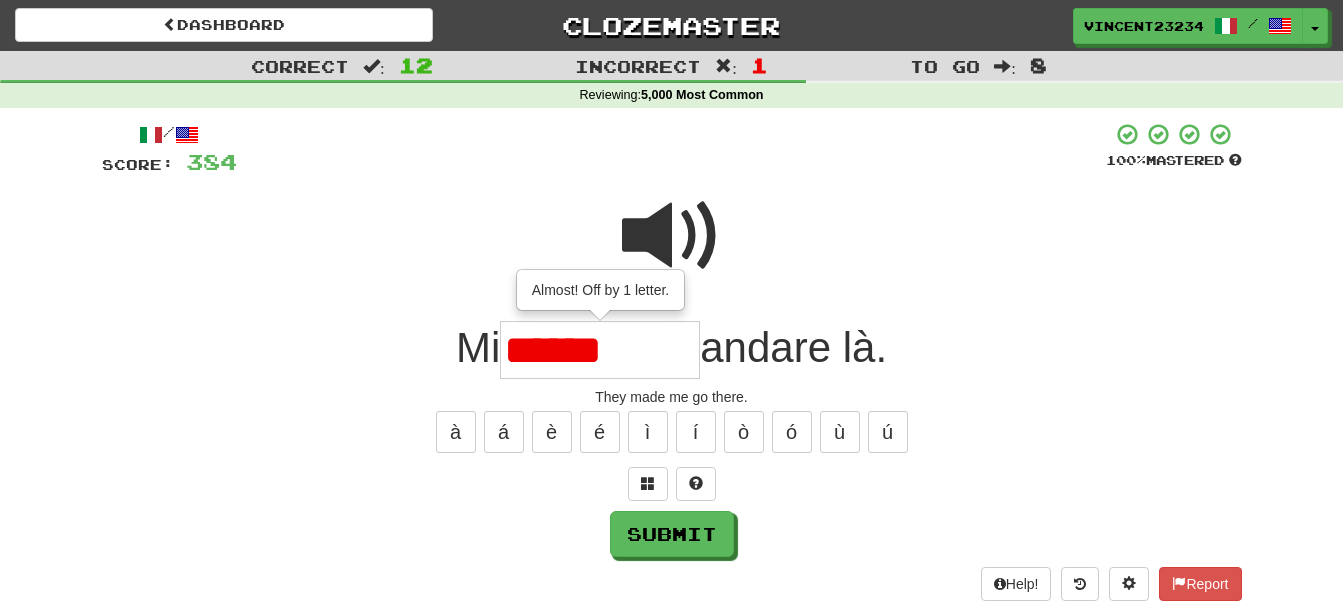 click on "******" at bounding box center [600, 350] 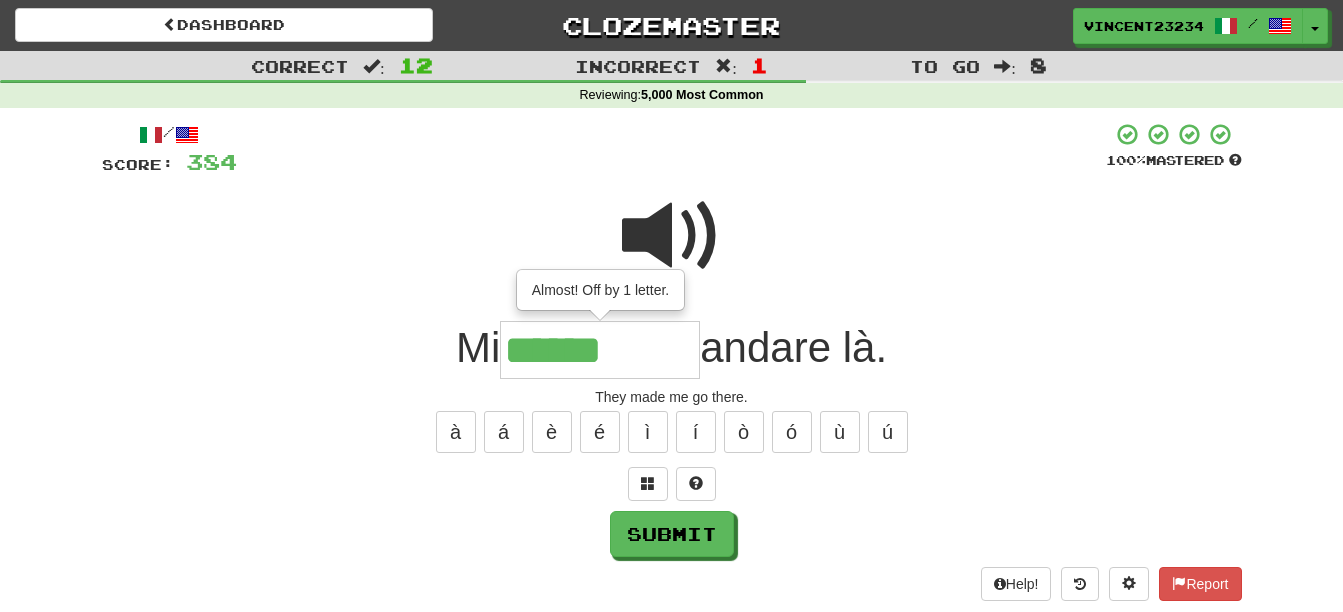 type on "******" 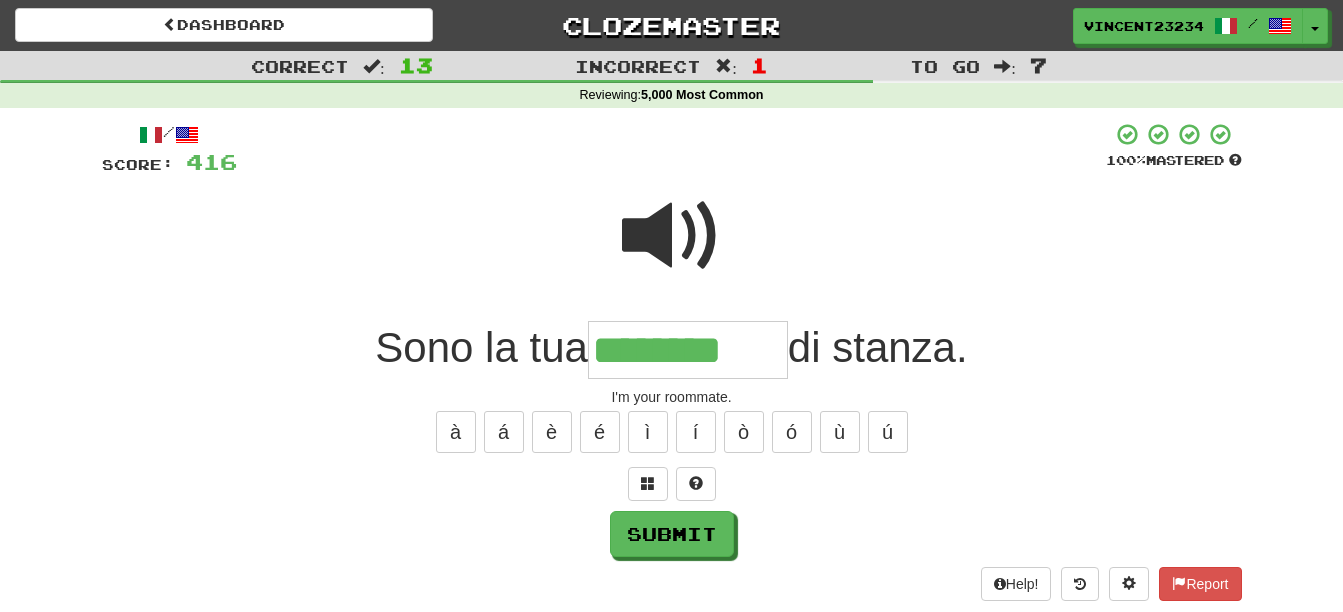 scroll, scrollTop: 0, scrollLeft: 4, axis: horizontal 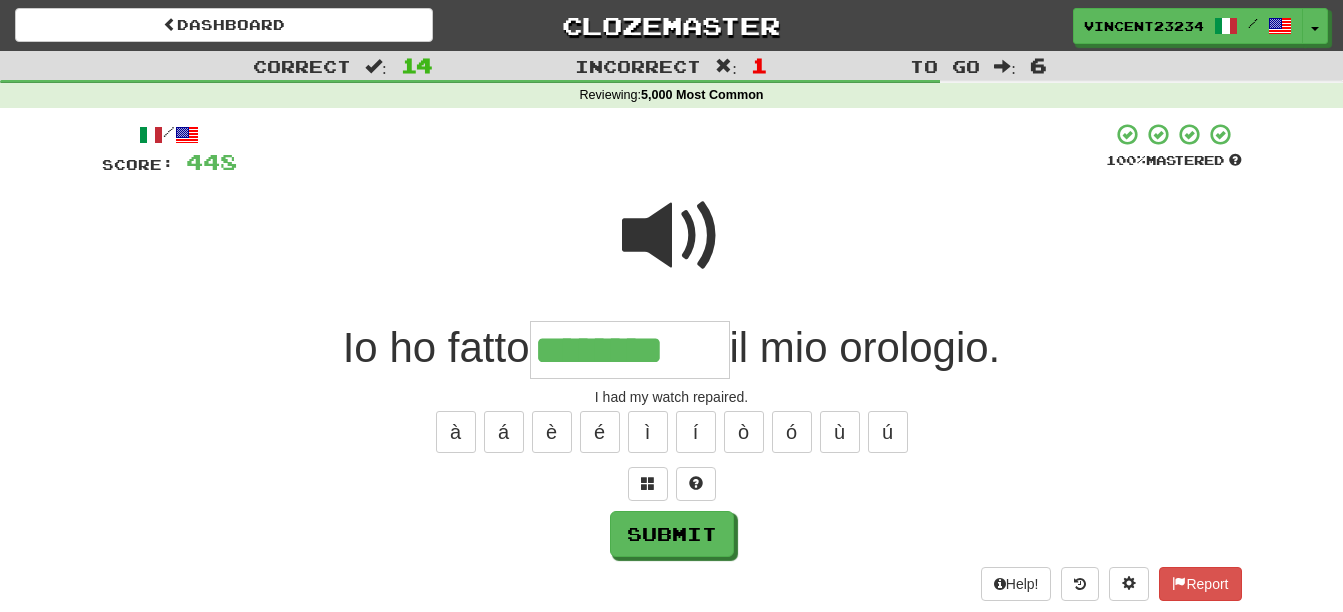 type on "********" 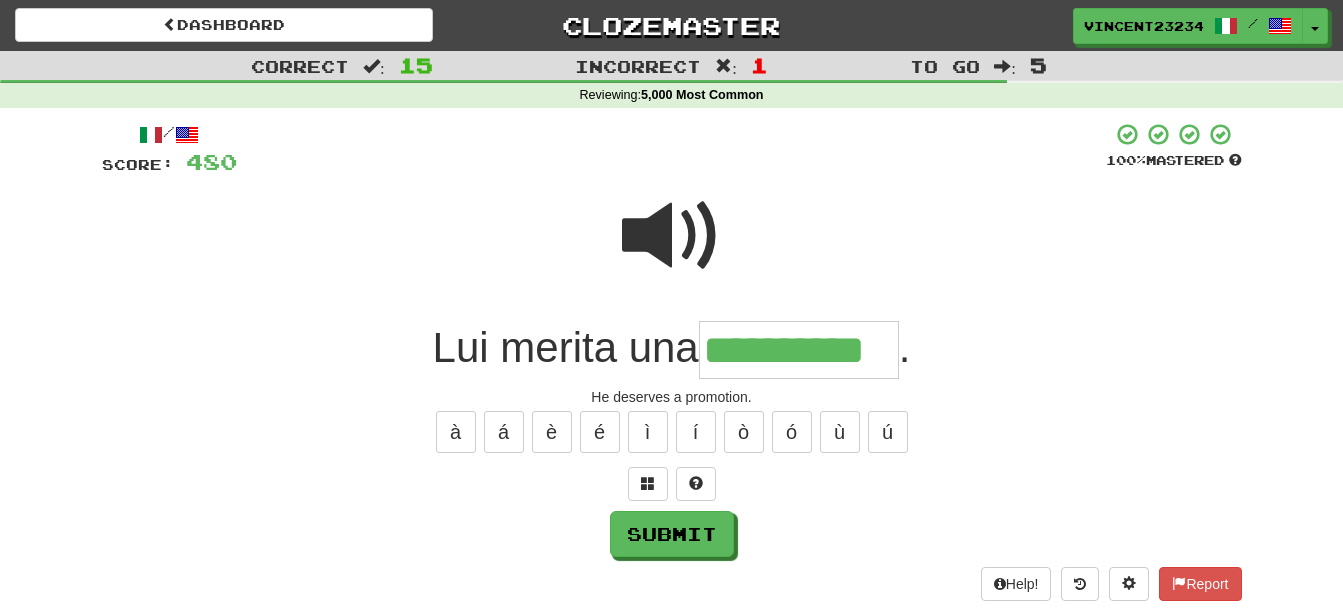 scroll, scrollTop: 0, scrollLeft: 27, axis: horizontal 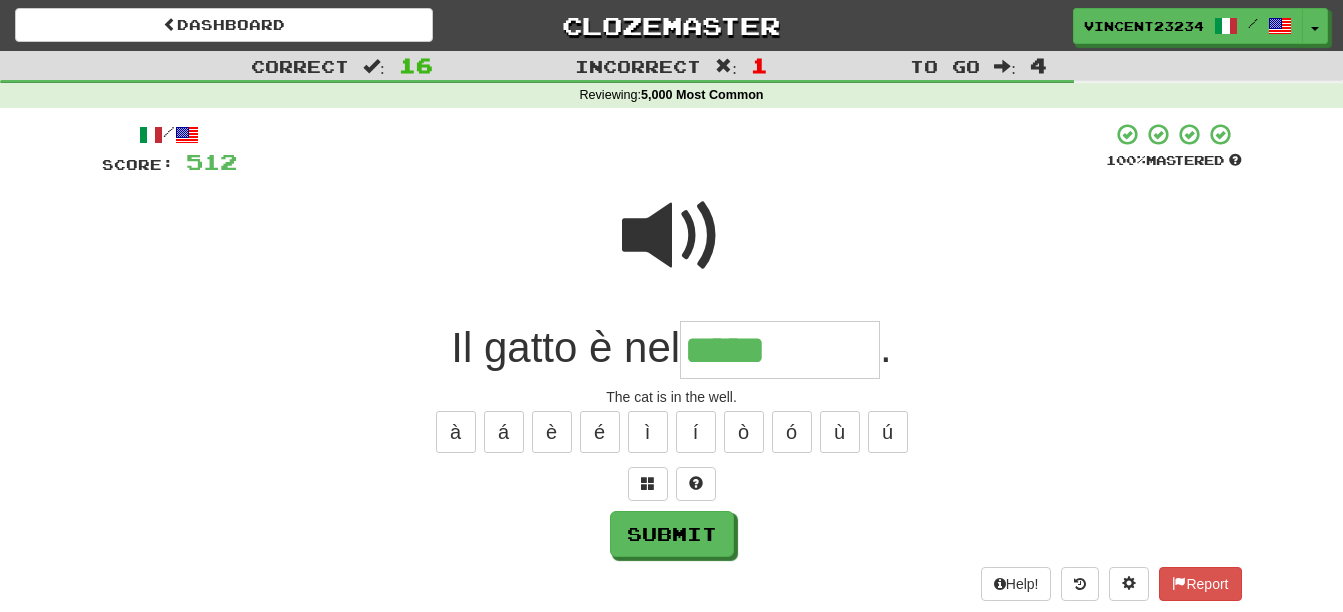type on "*****" 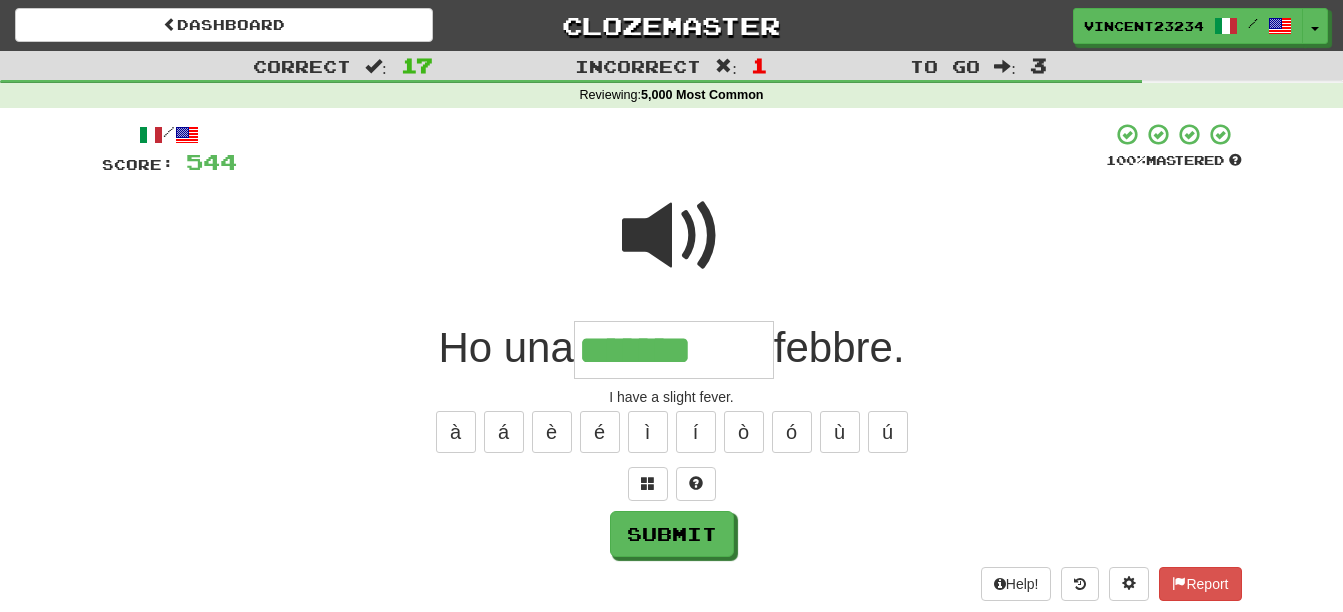 type on "*******" 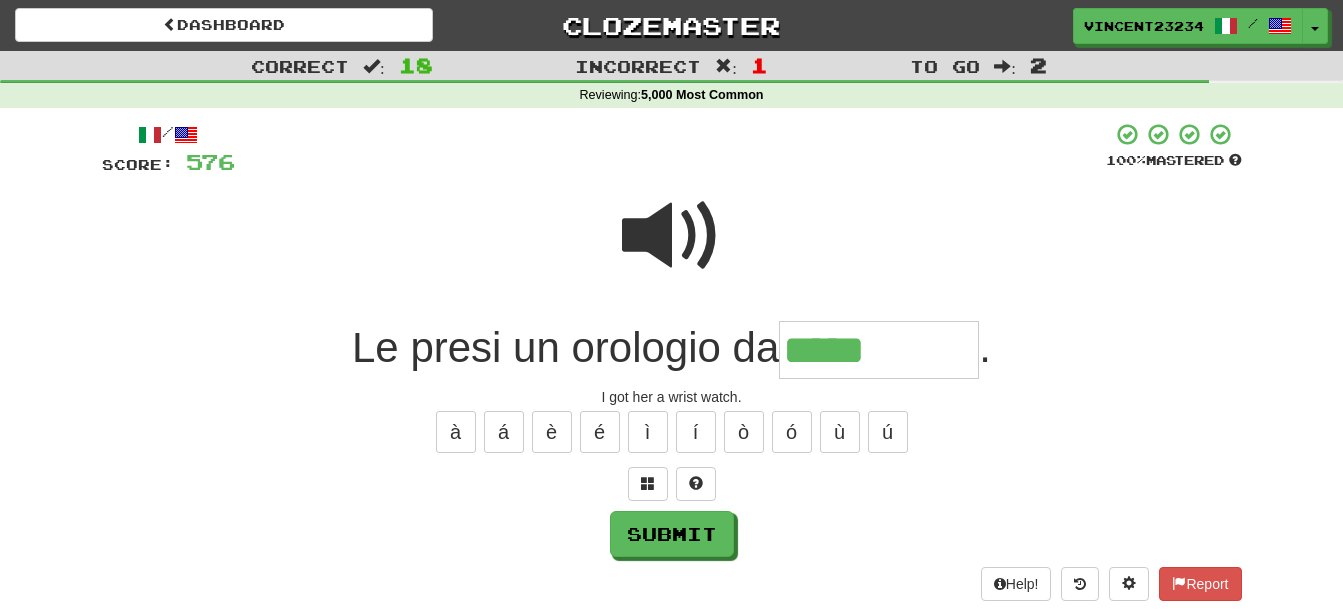 type on "*****" 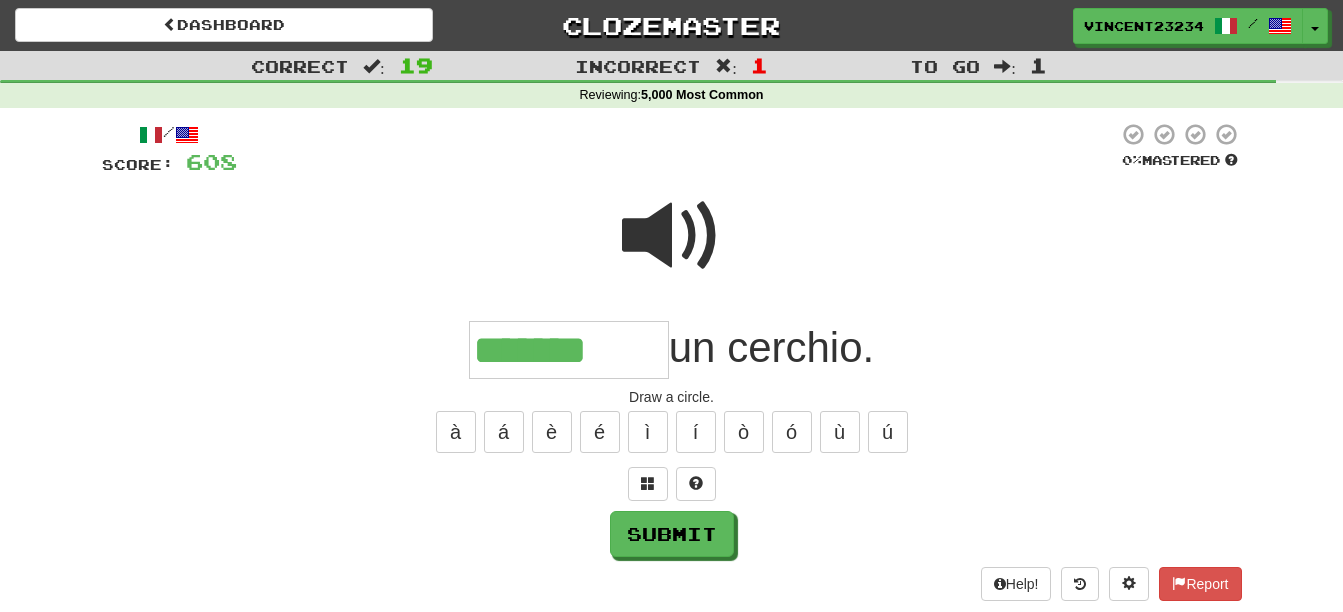 type on "*******" 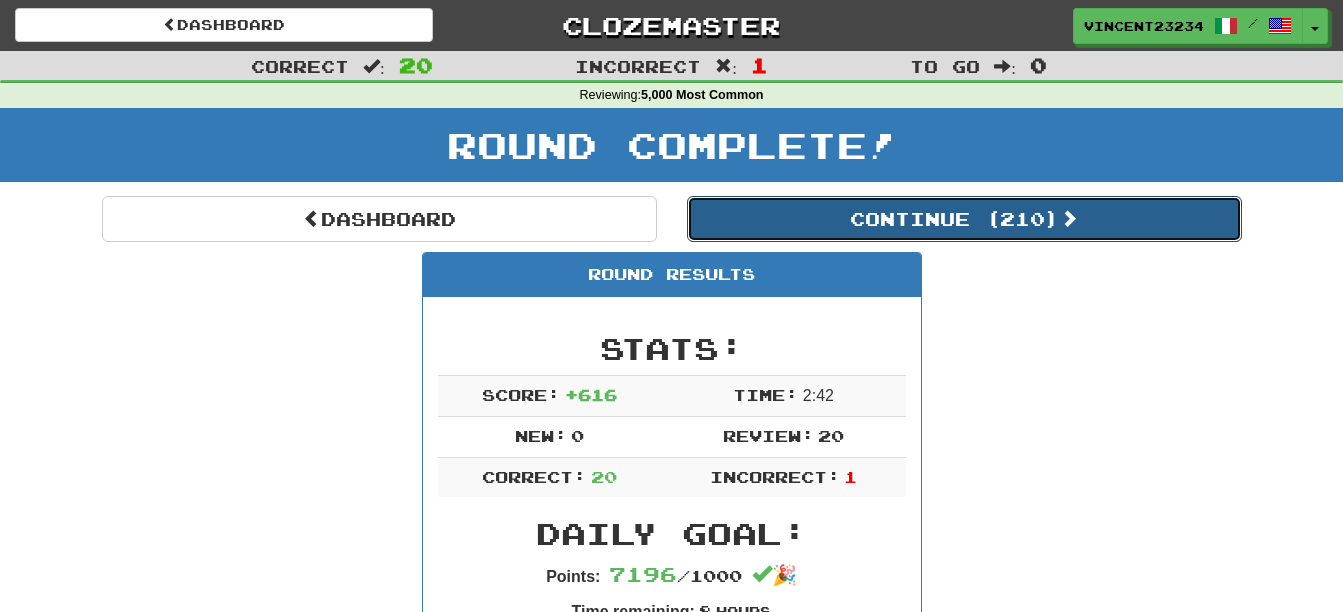 click on "Continue ( 210 )" at bounding box center [964, 219] 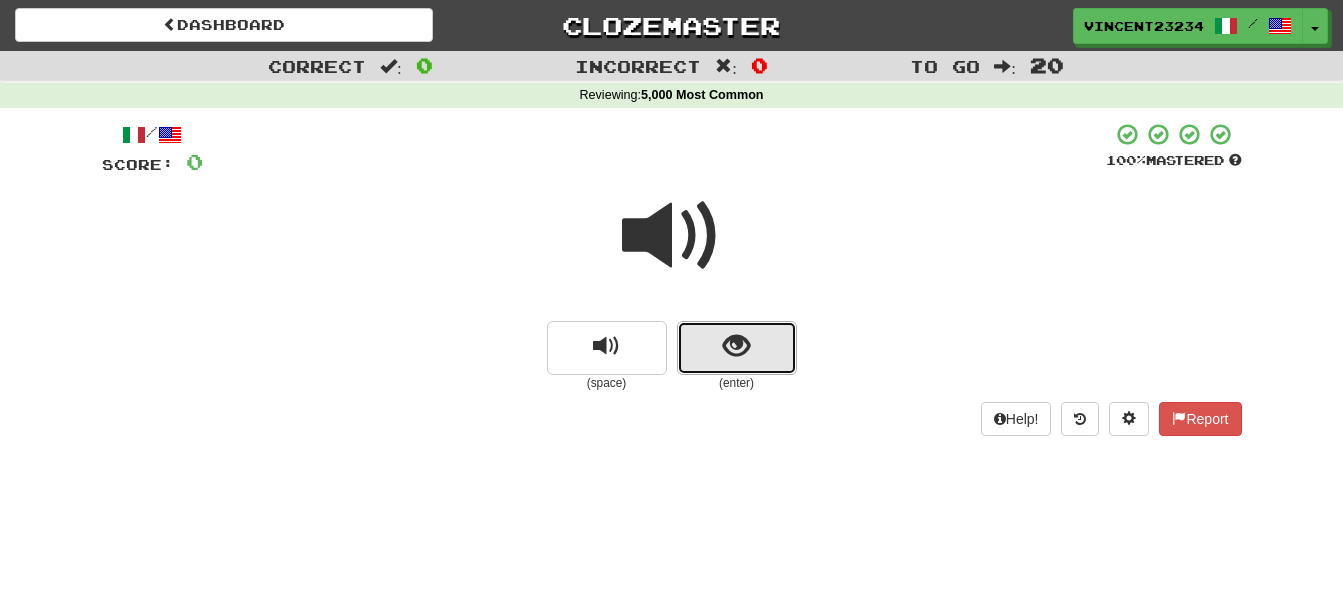 click at bounding box center (736, 346) 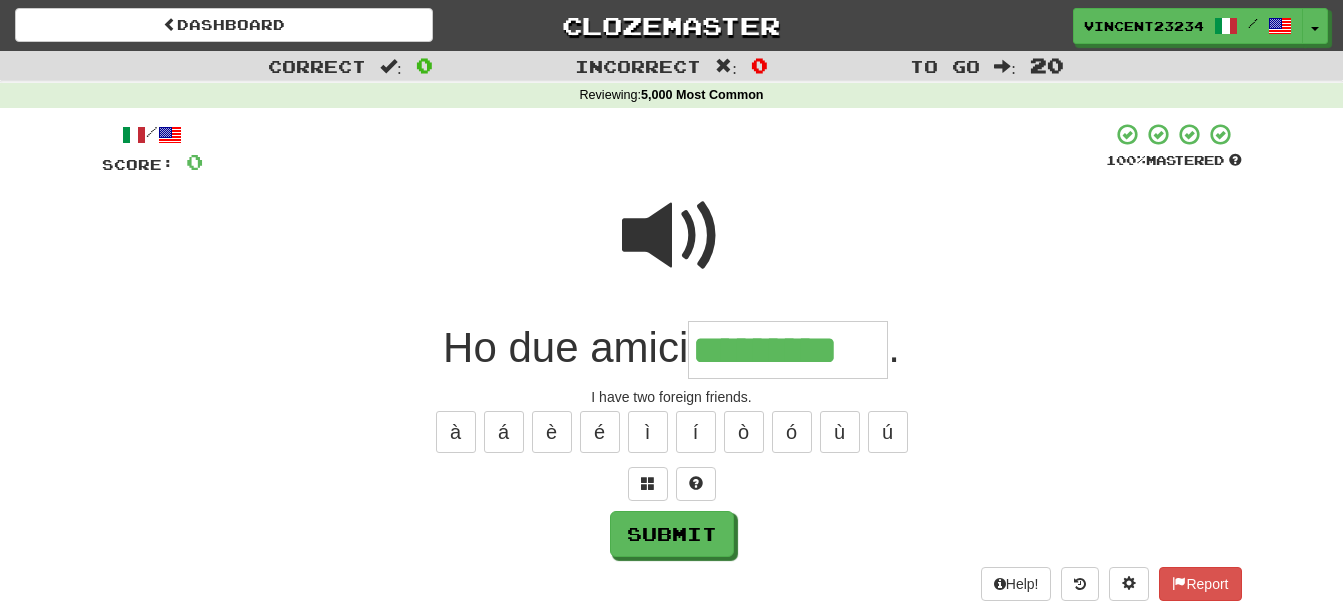 type on "*********" 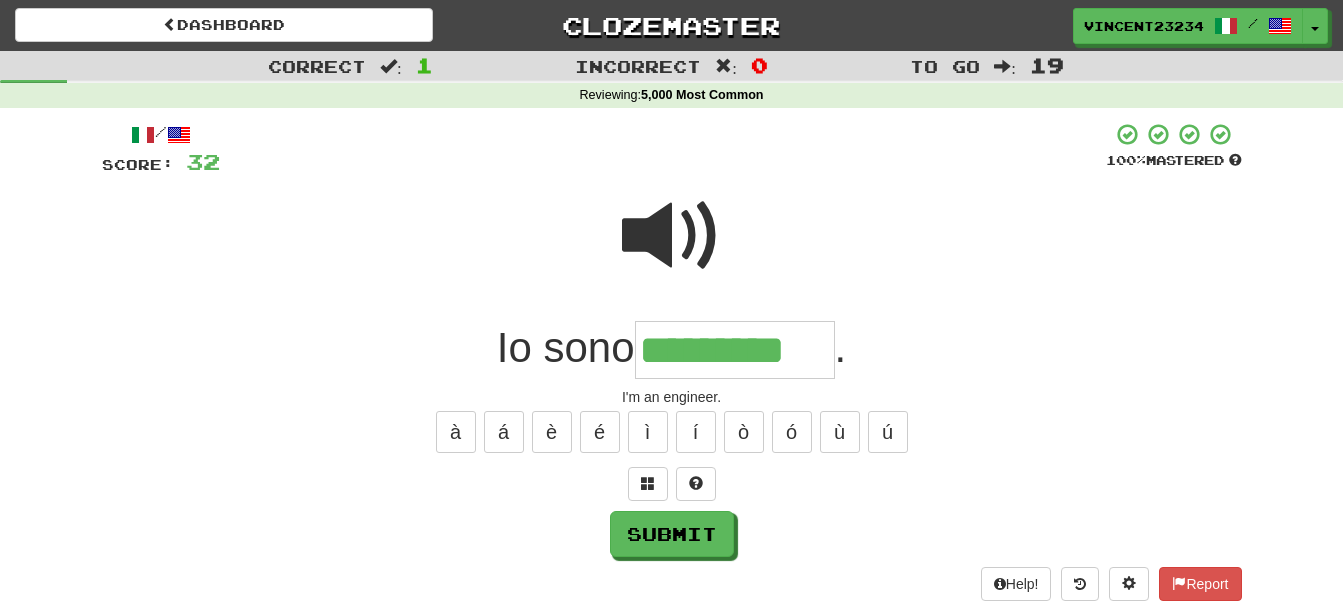 type on "*********" 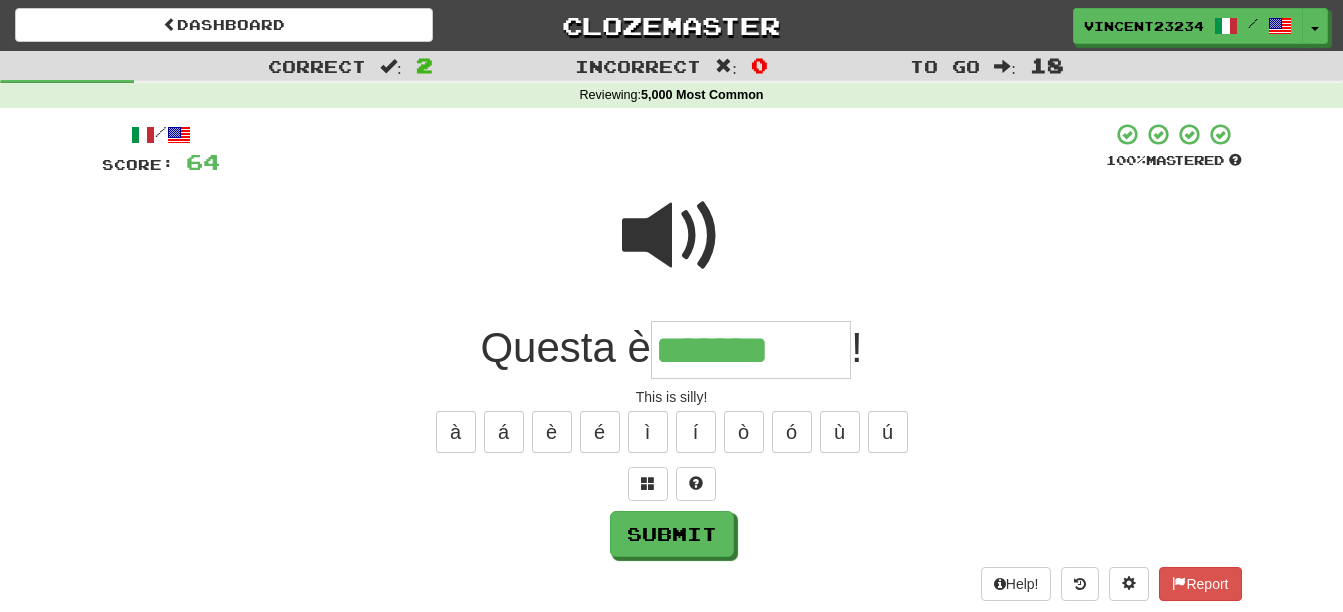 type on "*******" 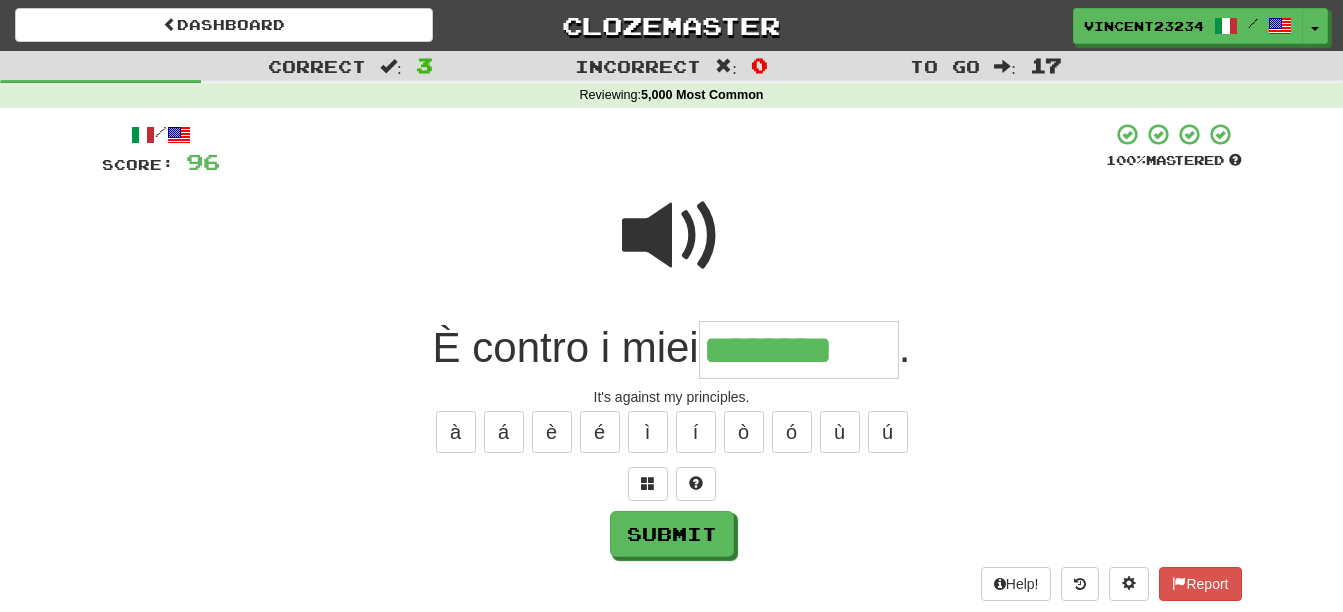 type on "********" 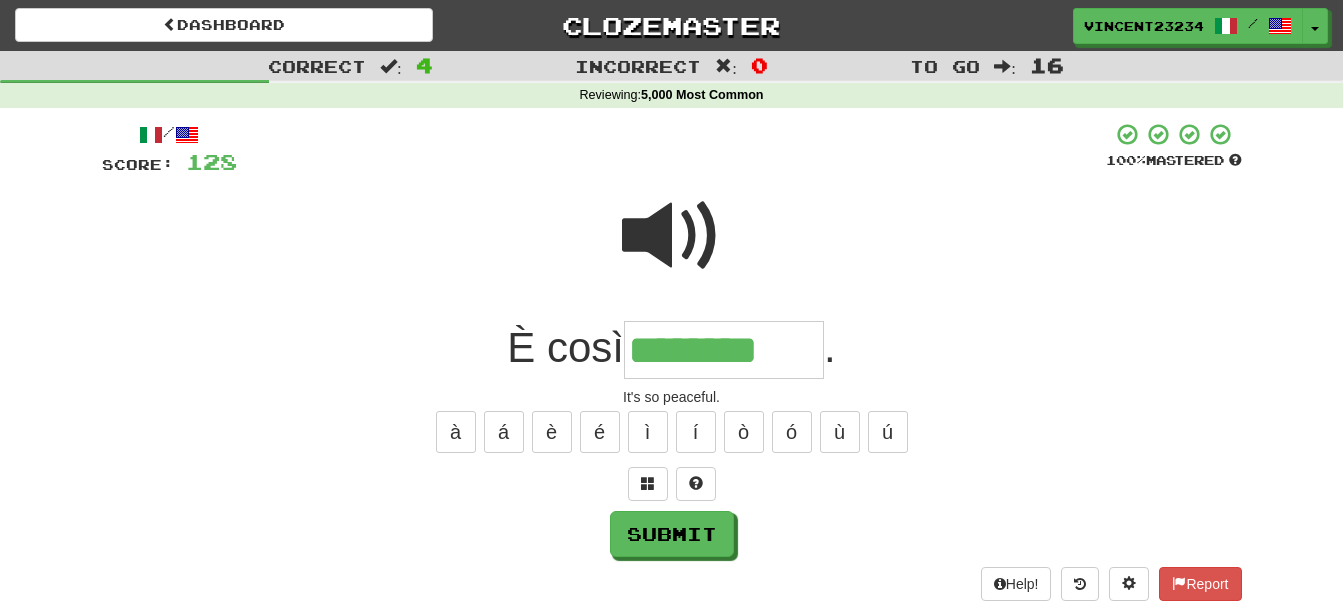 type on "********" 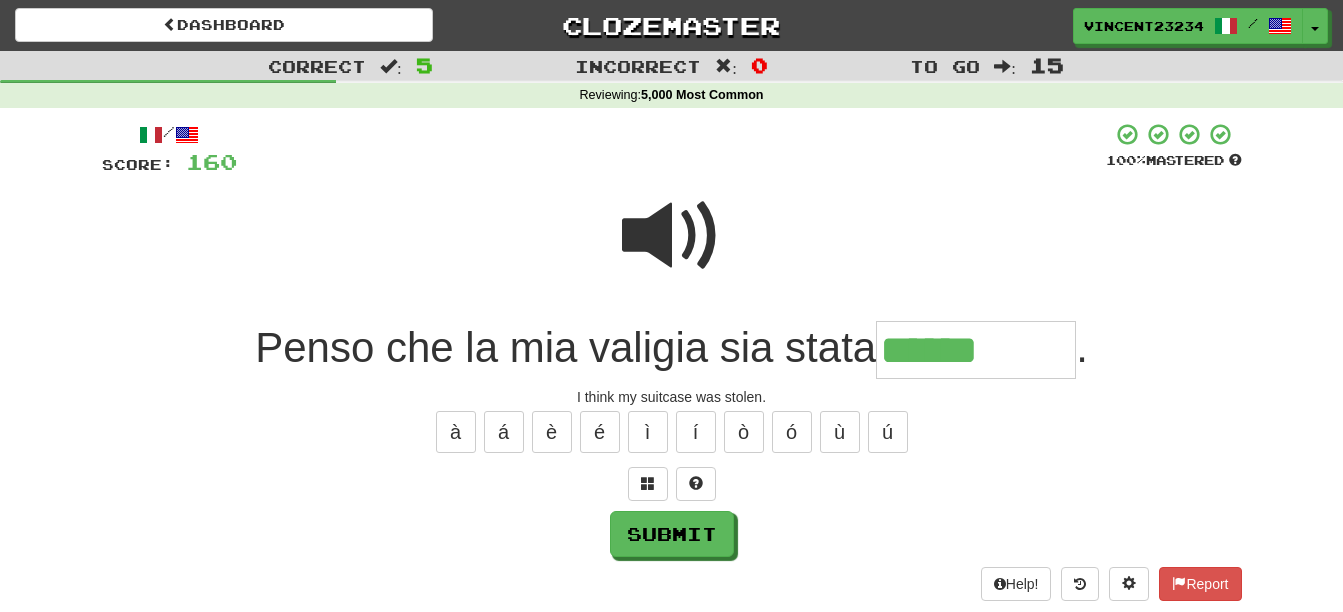 type on "******" 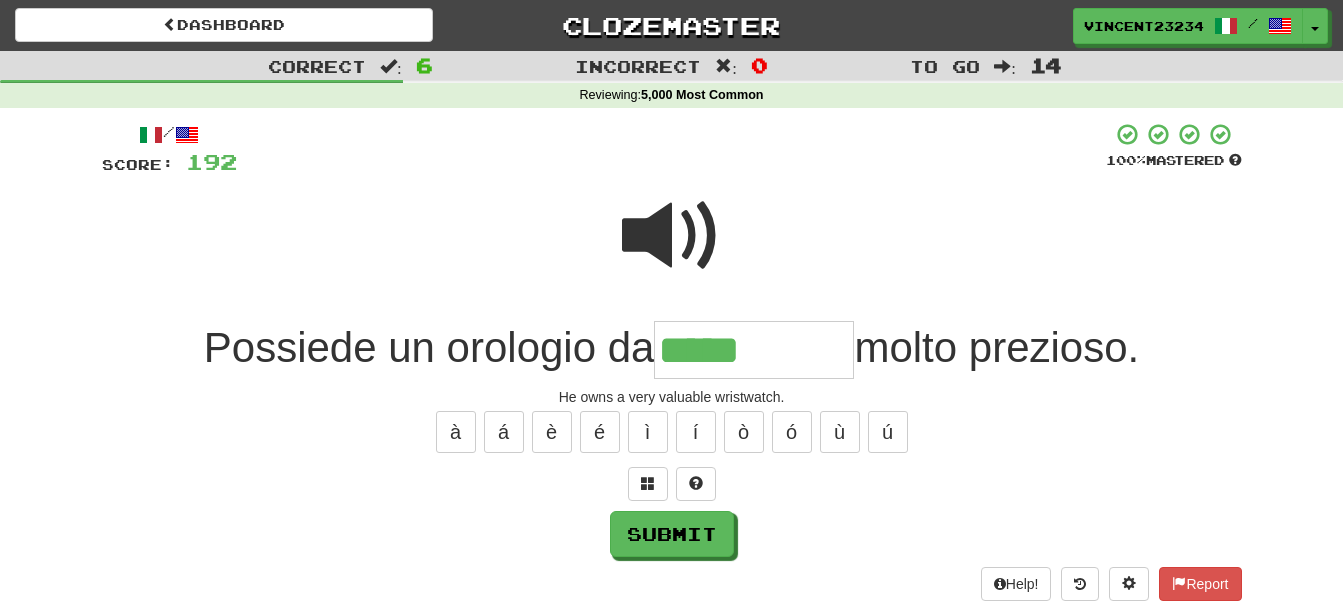 type on "*****" 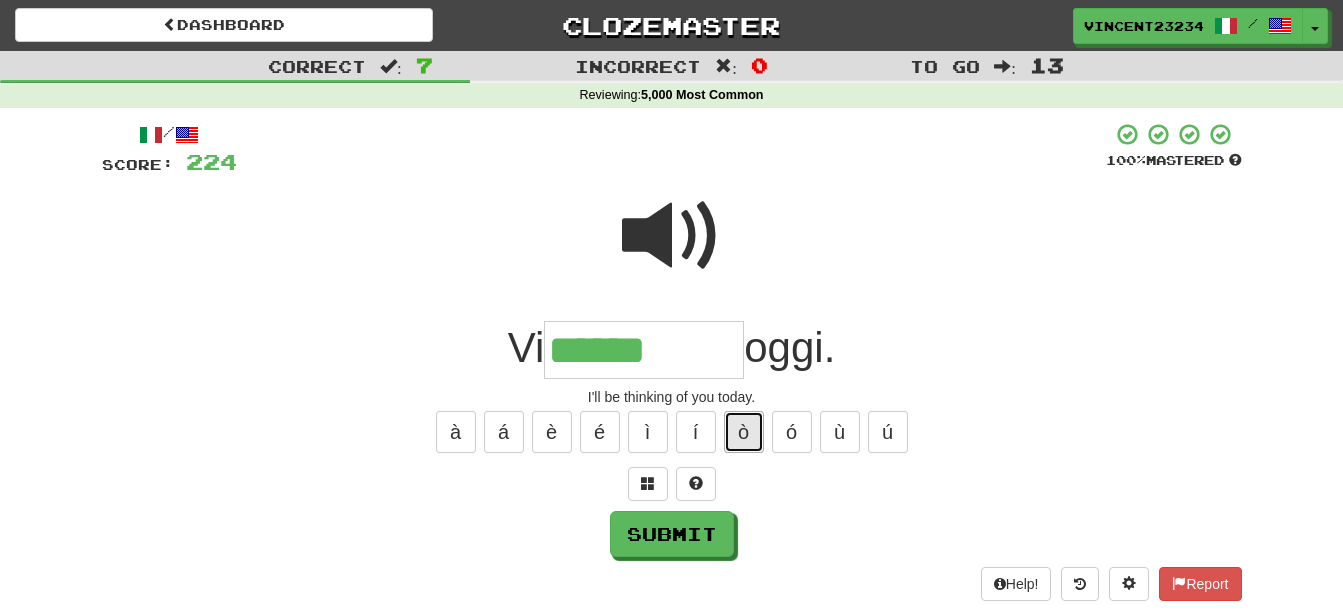 click on "ò" at bounding box center (744, 432) 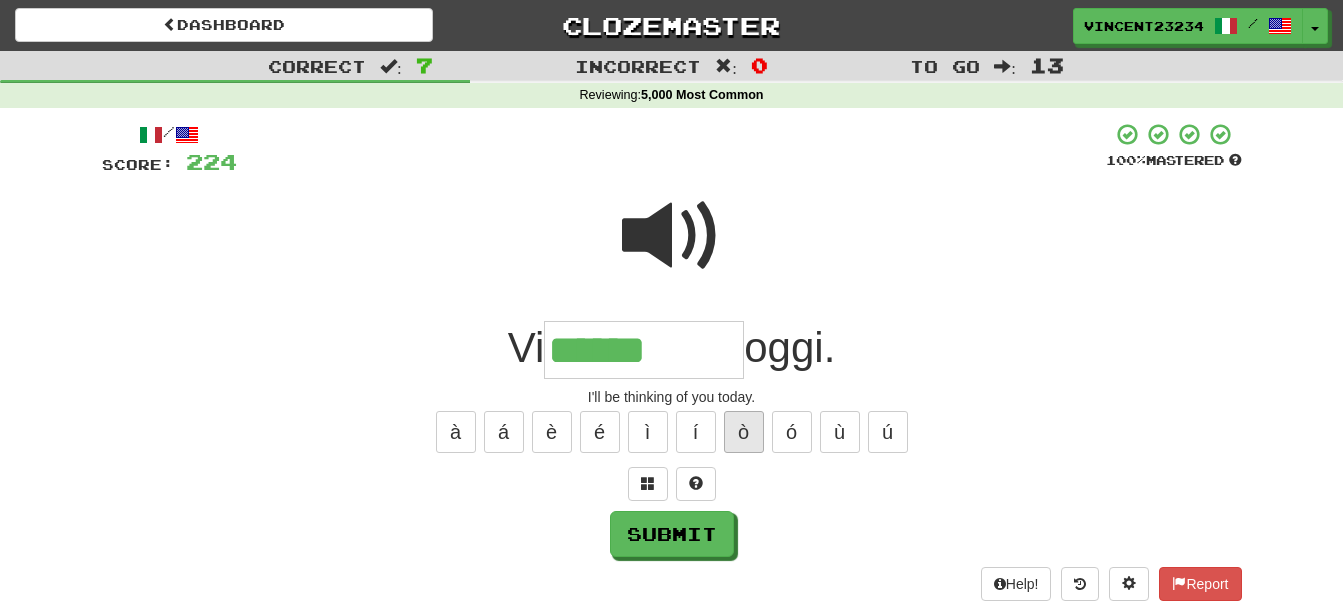 type on "*******" 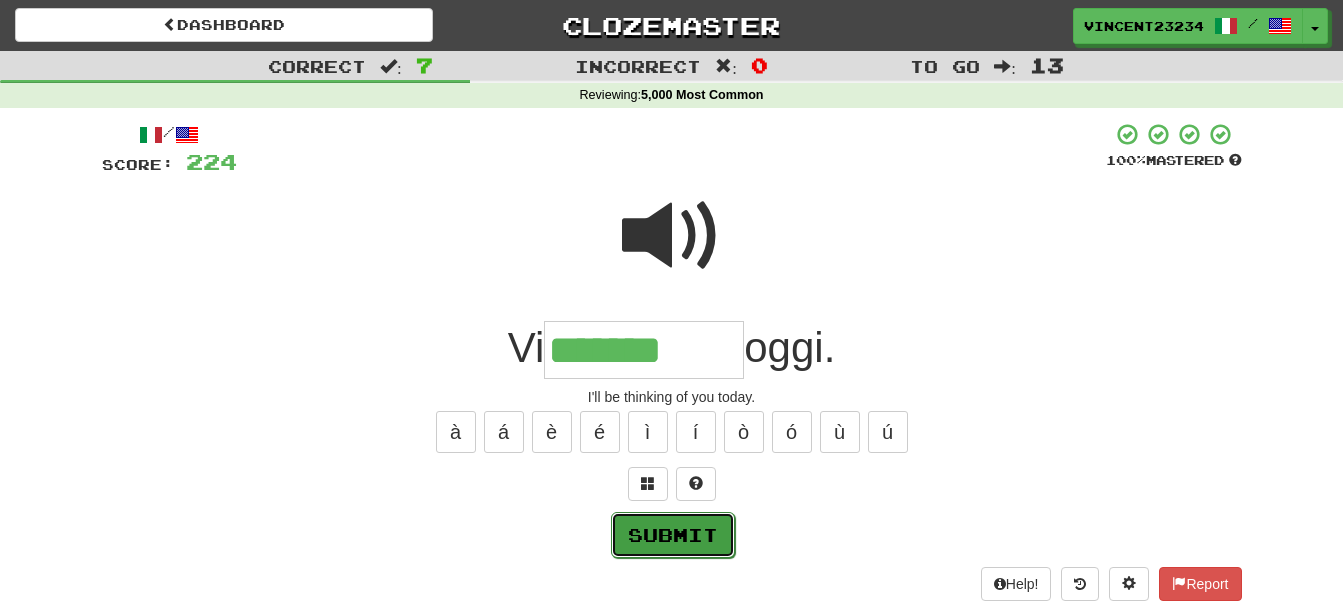 click on "Submit" at bounding box center [673, 535] 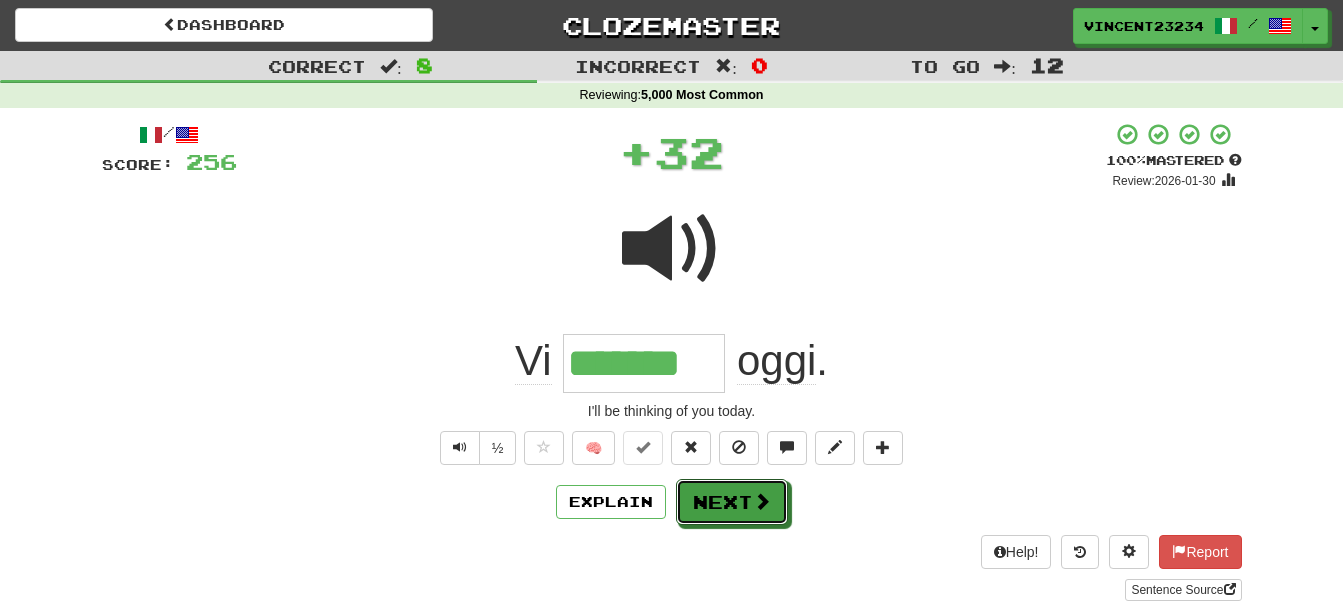 click on "Next" at bounding box center [732, 502] 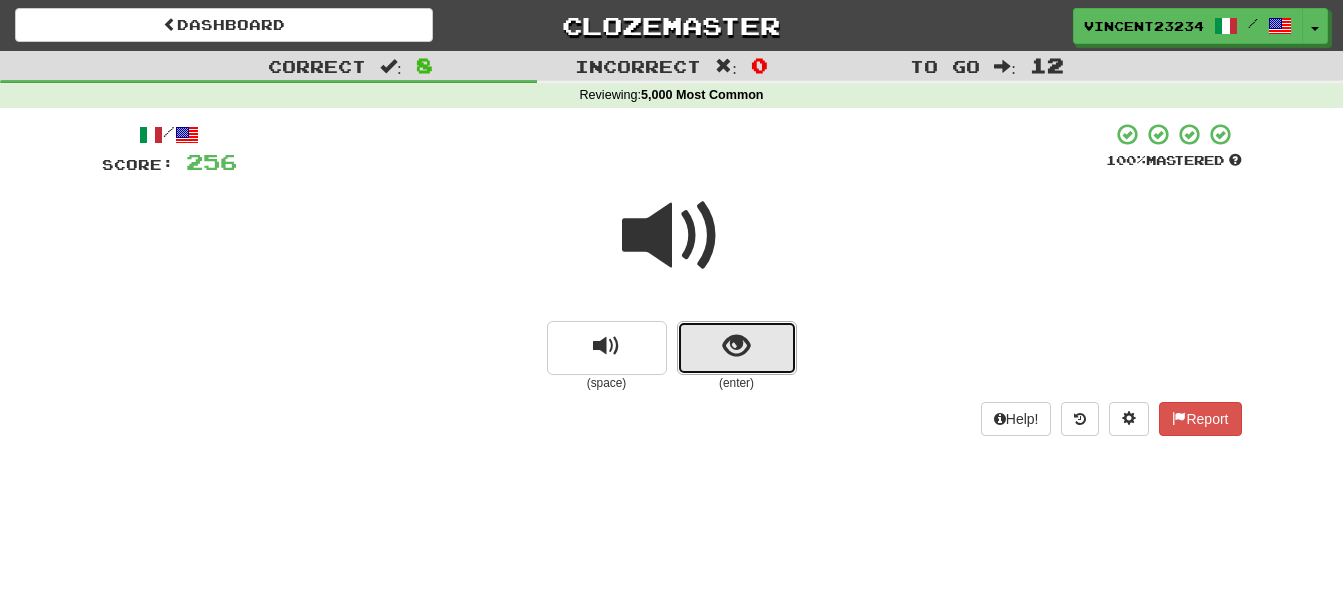 click at bounding box center [736, 346] 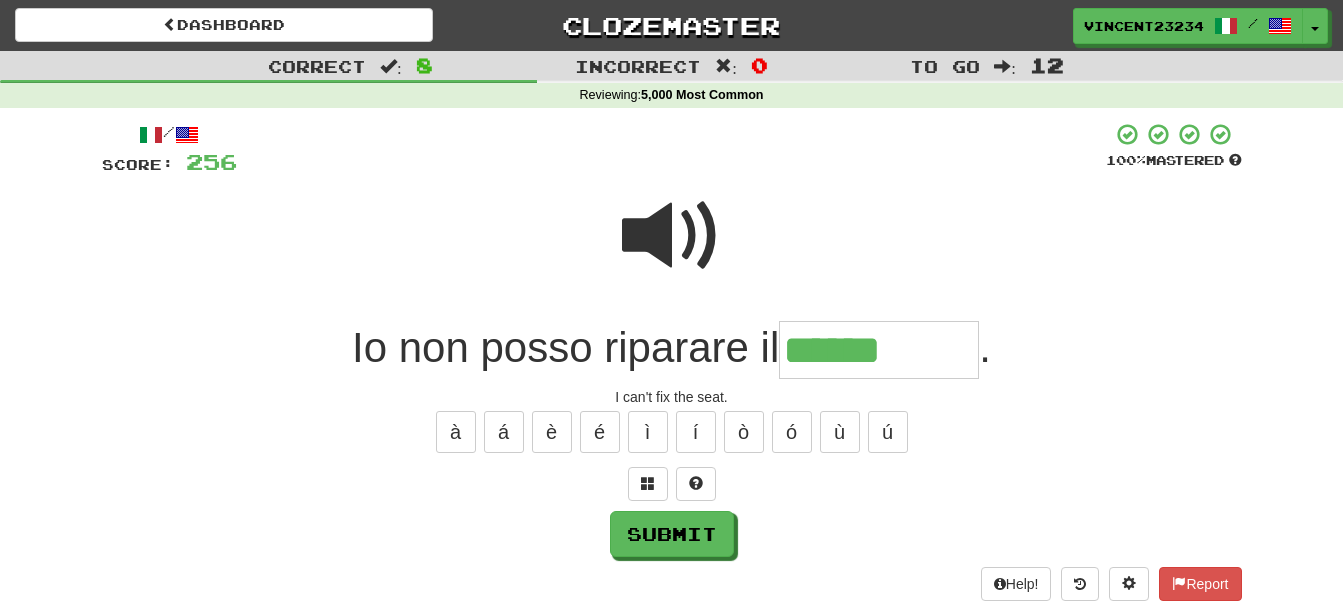 type on "******" 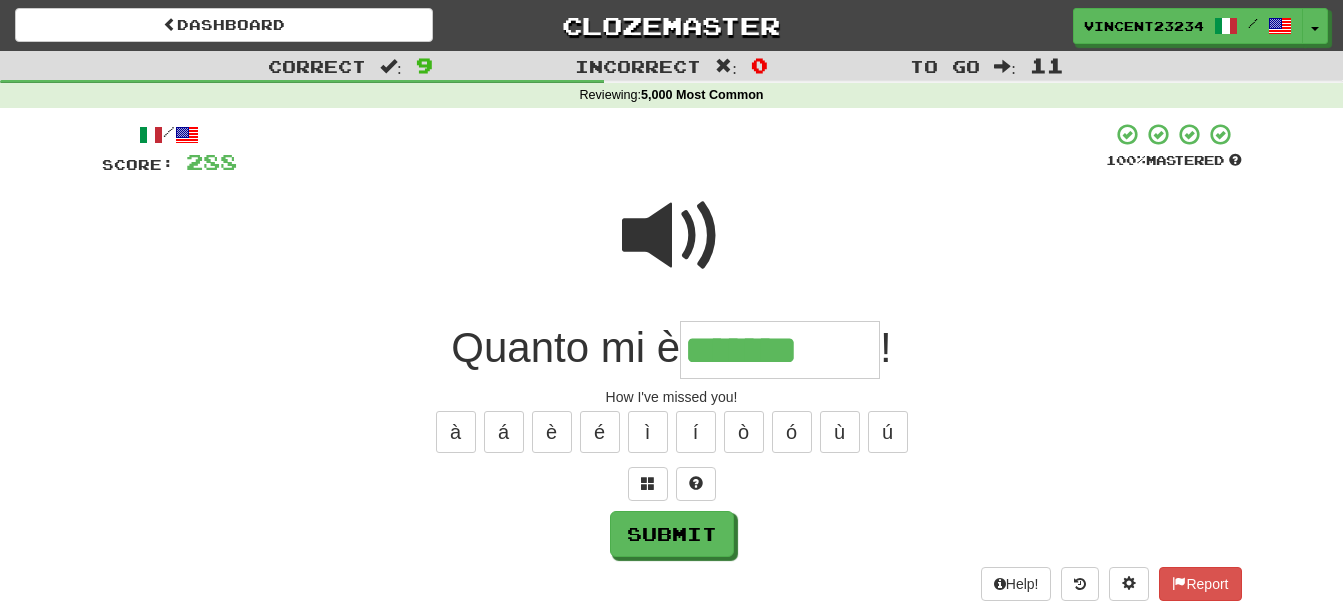 type on "*******" 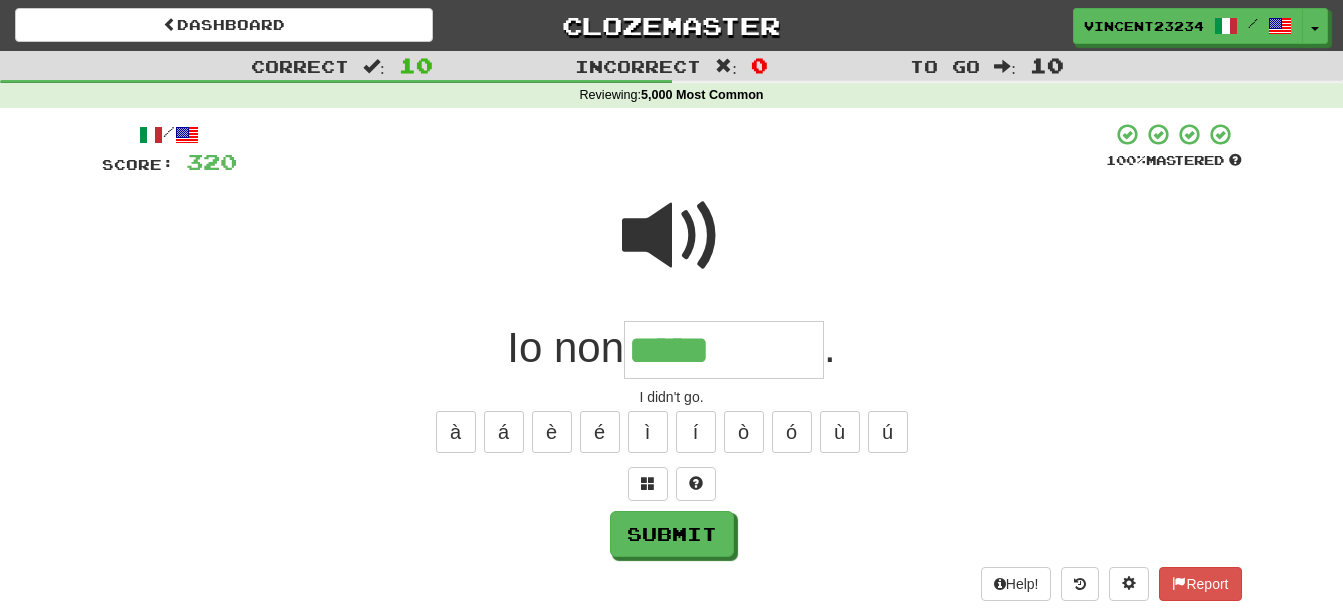 type on "*****" 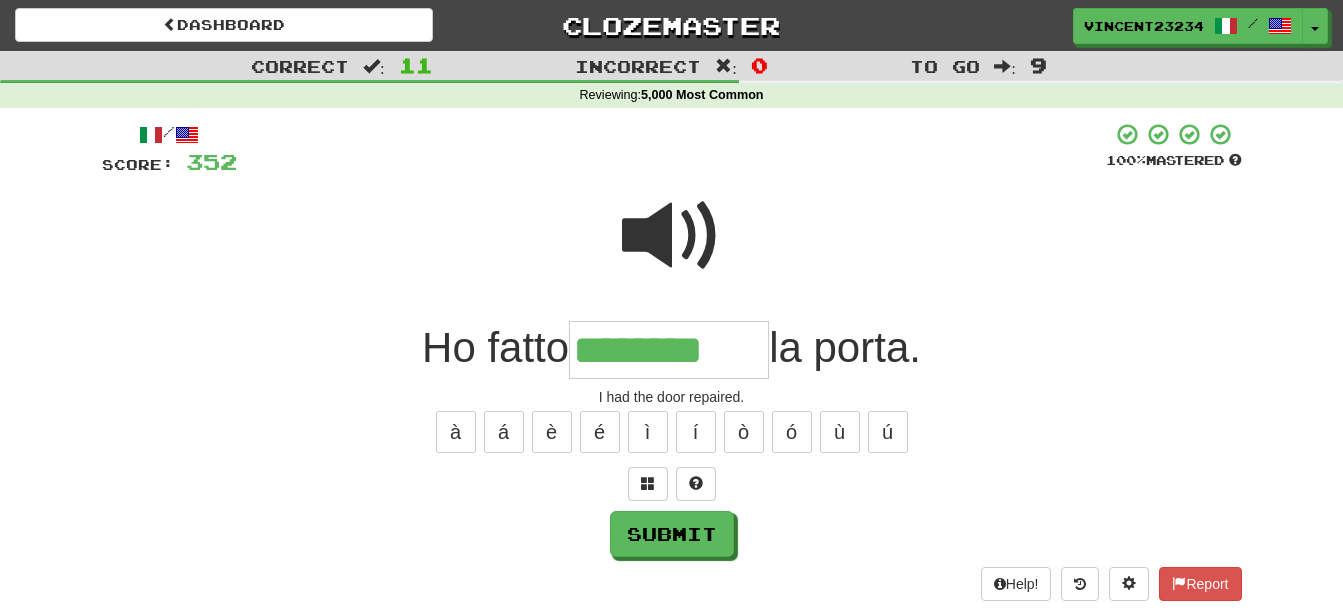 type on "********" 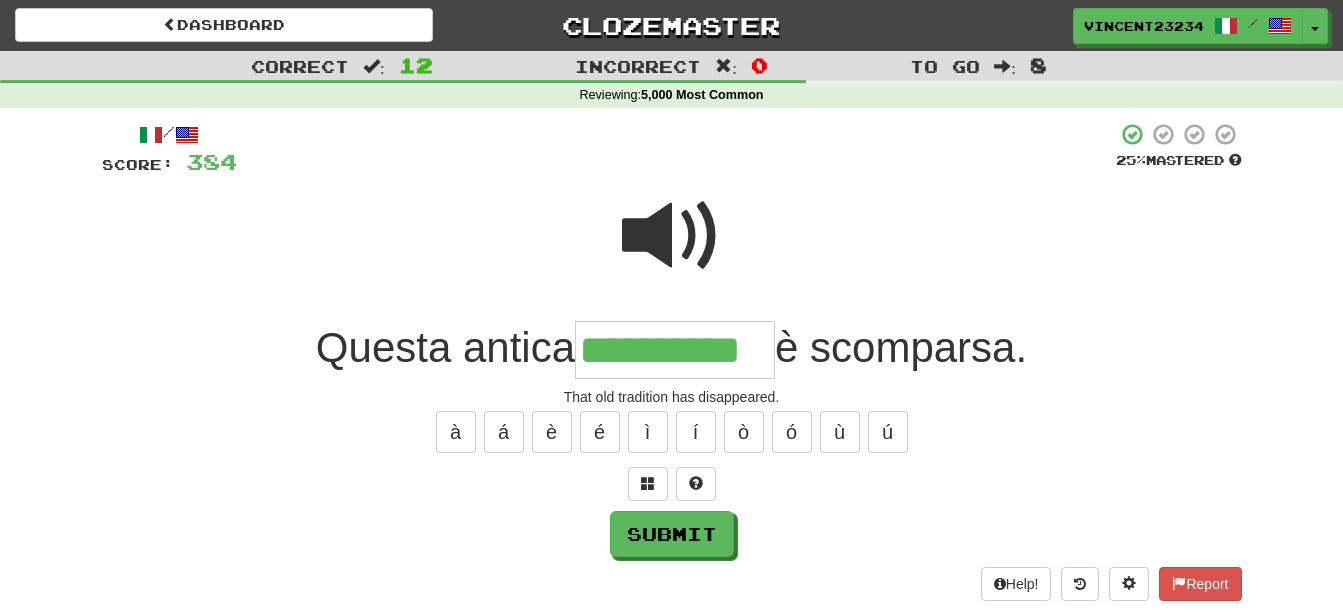 type on "**********" 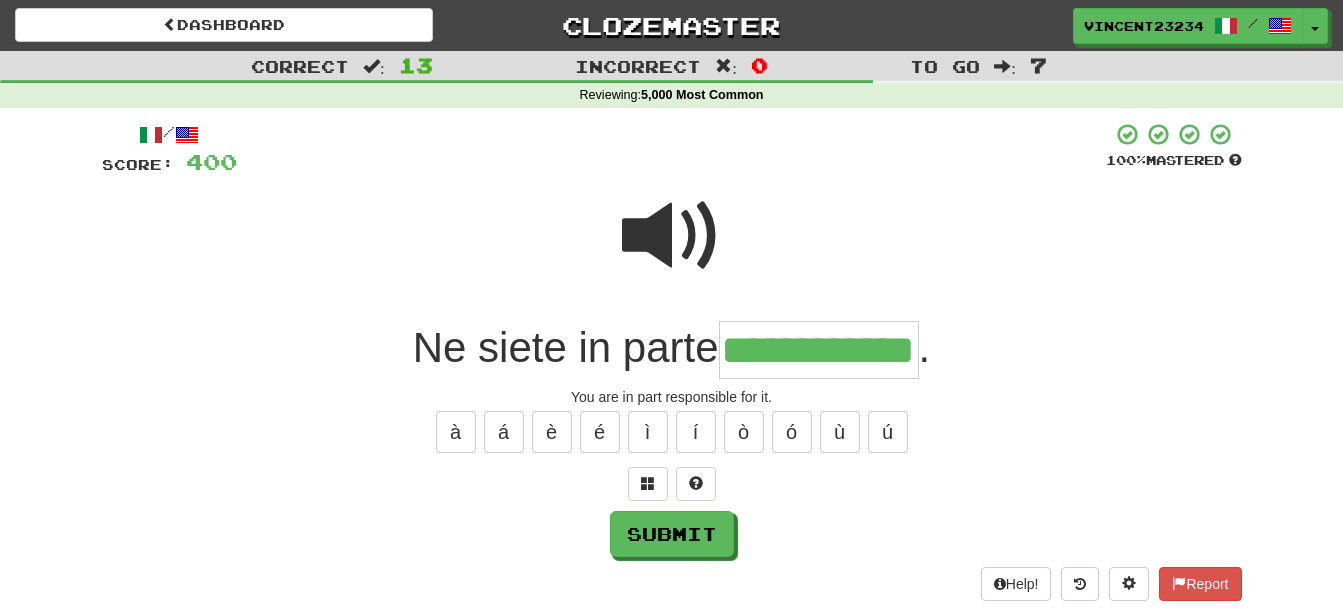 scroll, scrollTop: 0, scrollLeft: 32, axis: horizontal 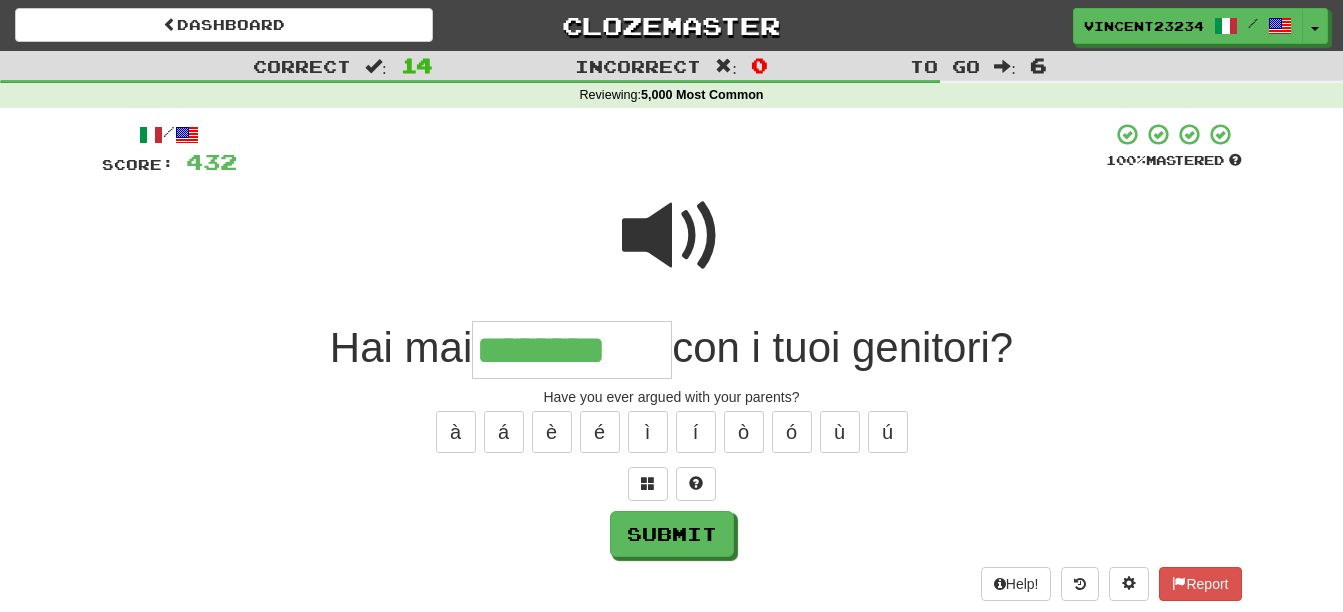 type on "********" 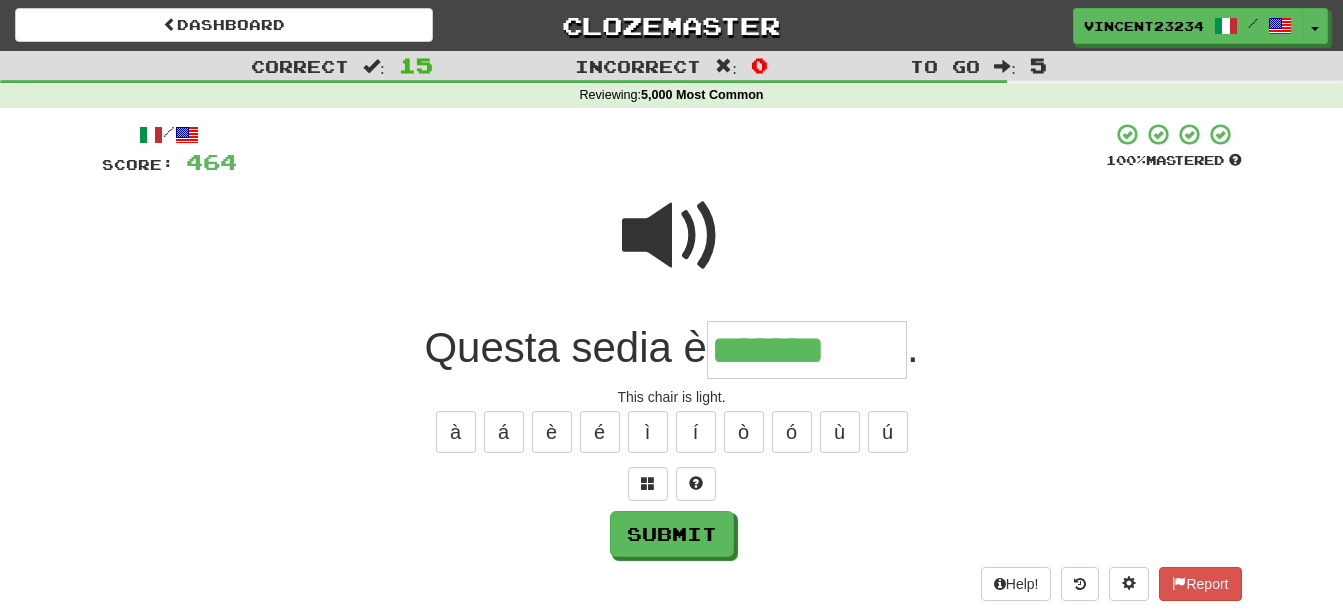 type on "*******" 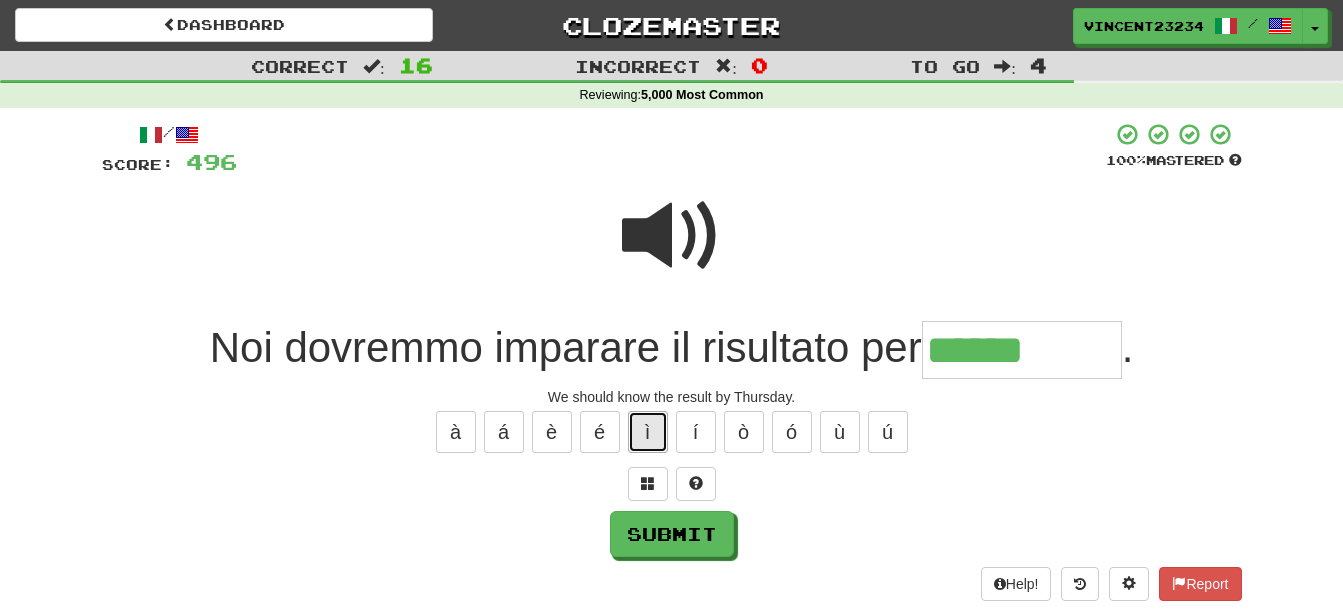 click on "ì" at bounding box center [648, 432] 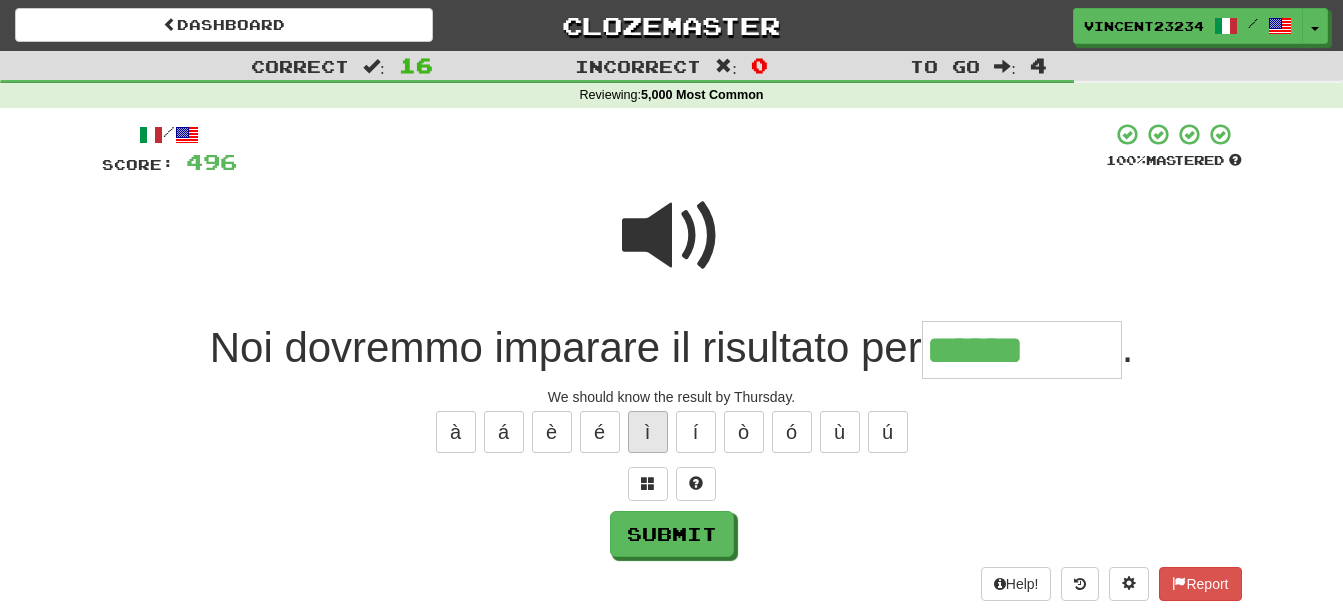 type on "*******" 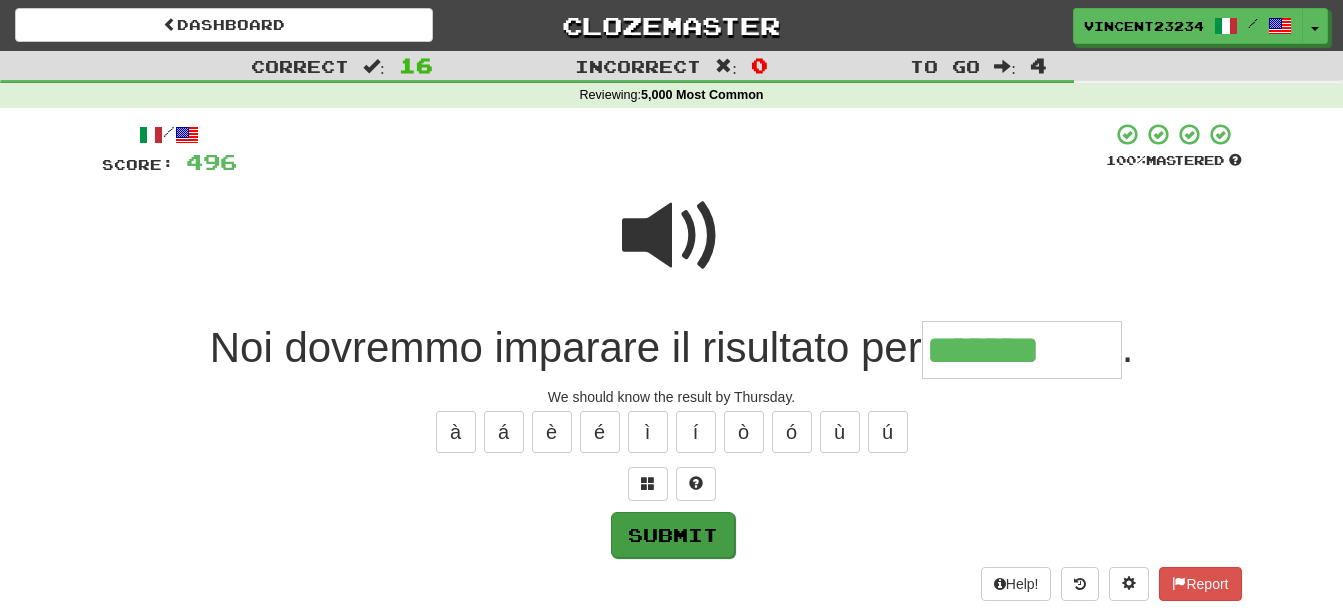 drag, startPoint x: 669, startPoint y: 510, endPoint x: 676, endPoint y: 525, distance: 16.552946 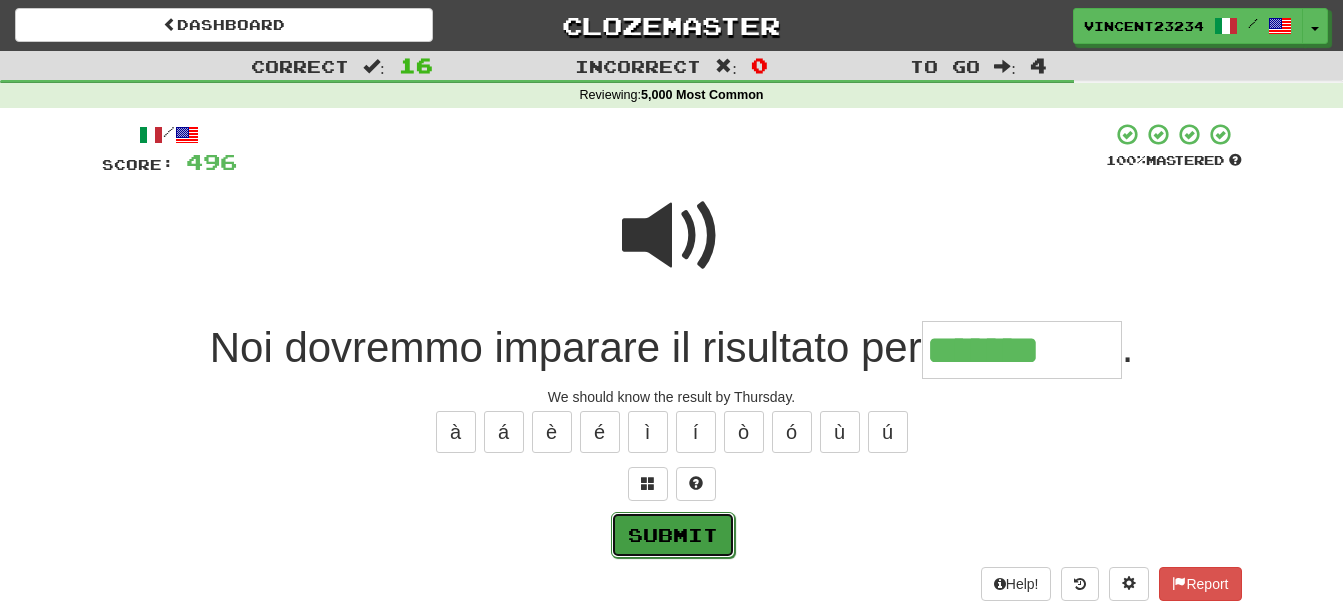 click on "Submit" at bounding box center [673, 535] 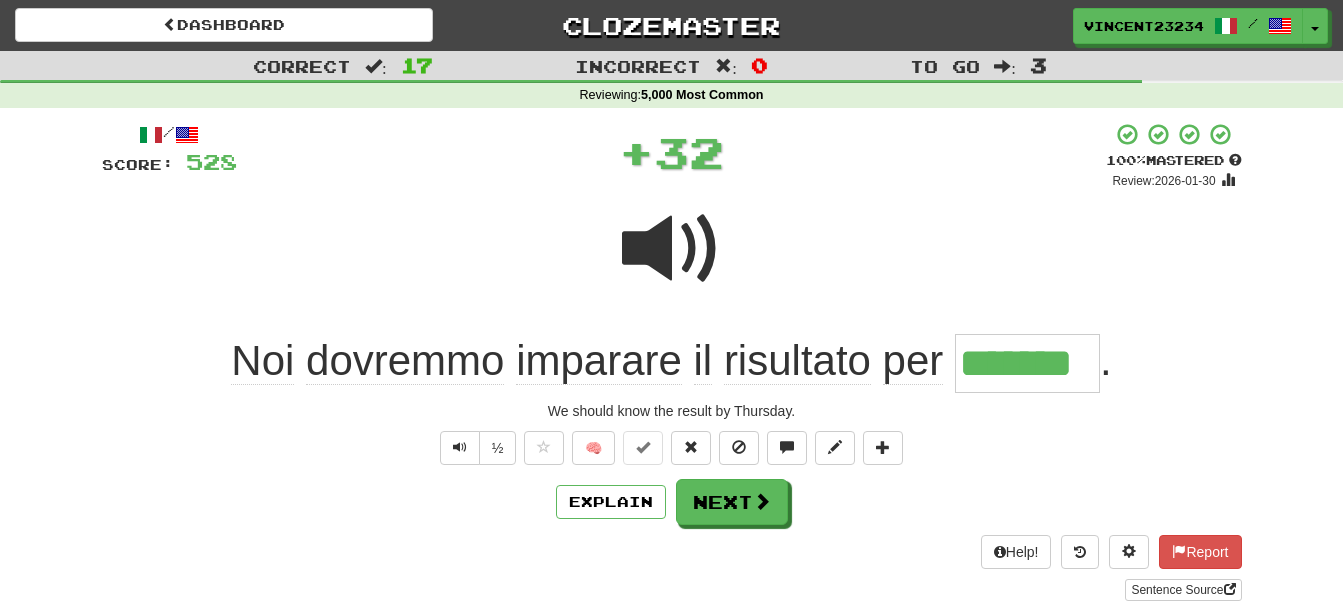 click on "/  Score:   528 + 32 100 %  Mastered Review:  2026-01-30 Noi   dovremmo   imparare   il   risultato   per   ******* . We should know the result by Thursday. ½ 🧠 Explain Next  Help!  Report Sentence Source" at bounding box center (672, 361) 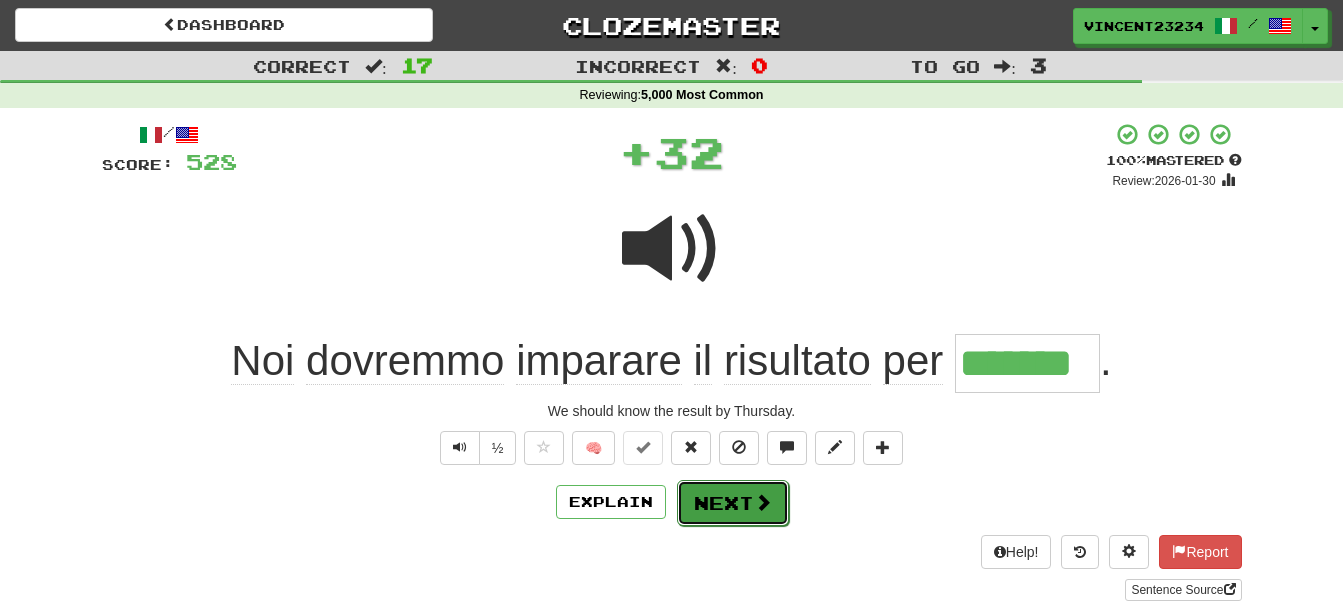 click on "Next" at bounding box center (733, 503) 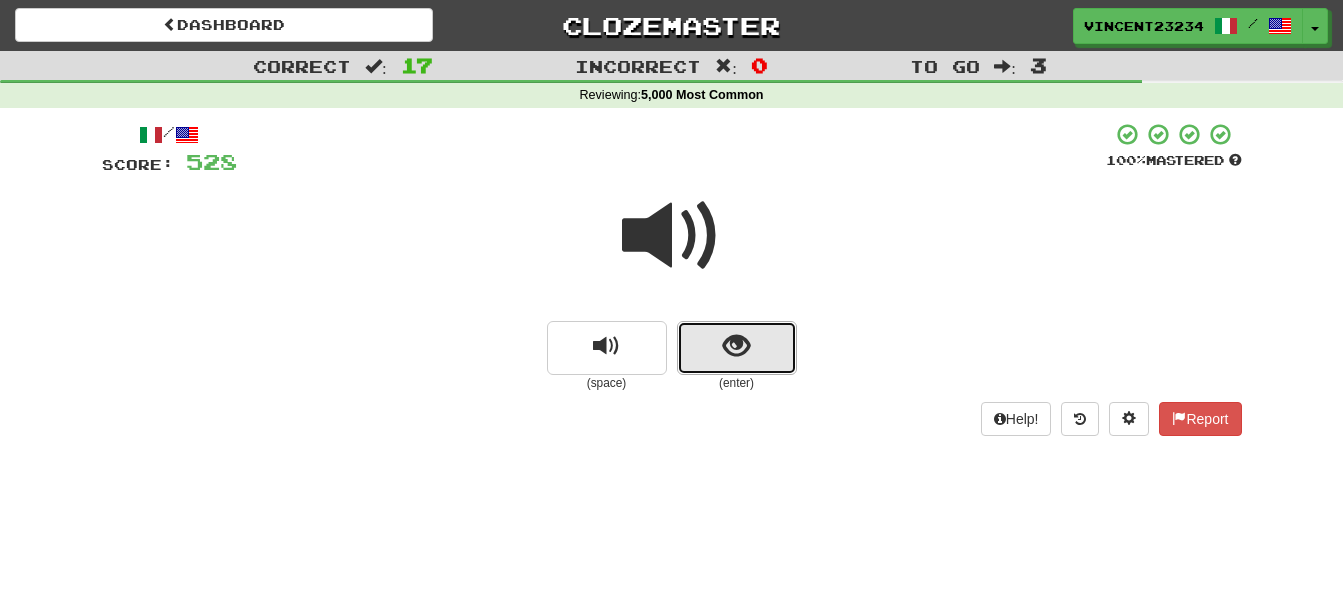 click at bounding box center [737, 348] 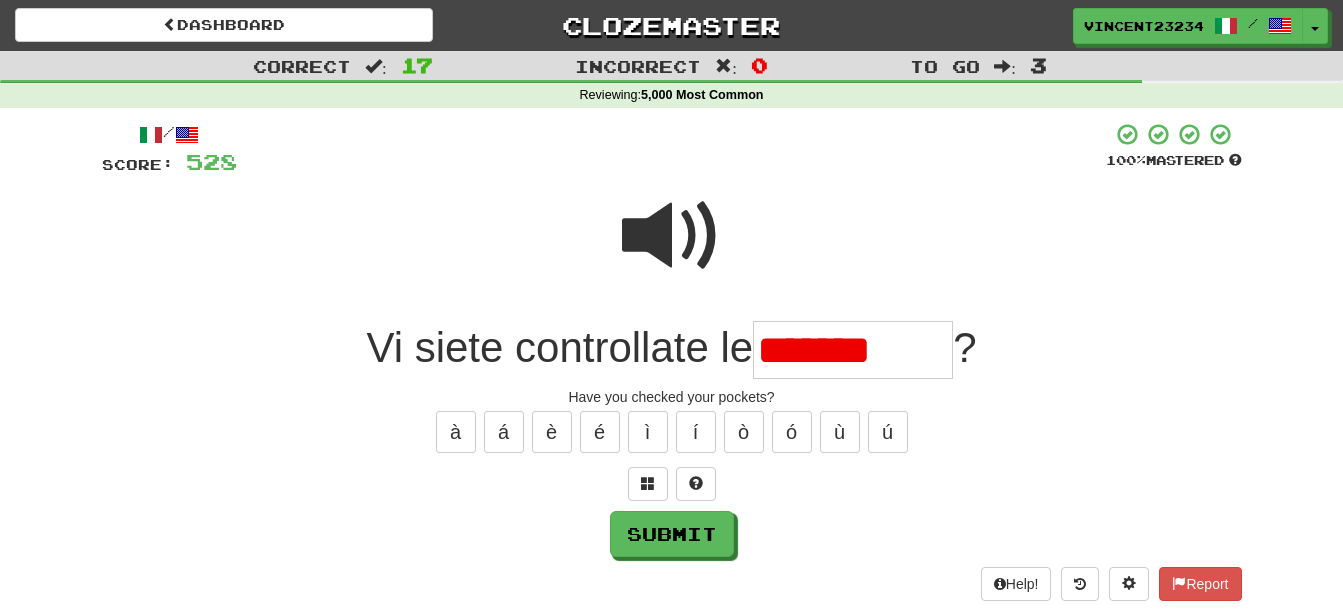click on "*******" at bounding box center (853, 350) 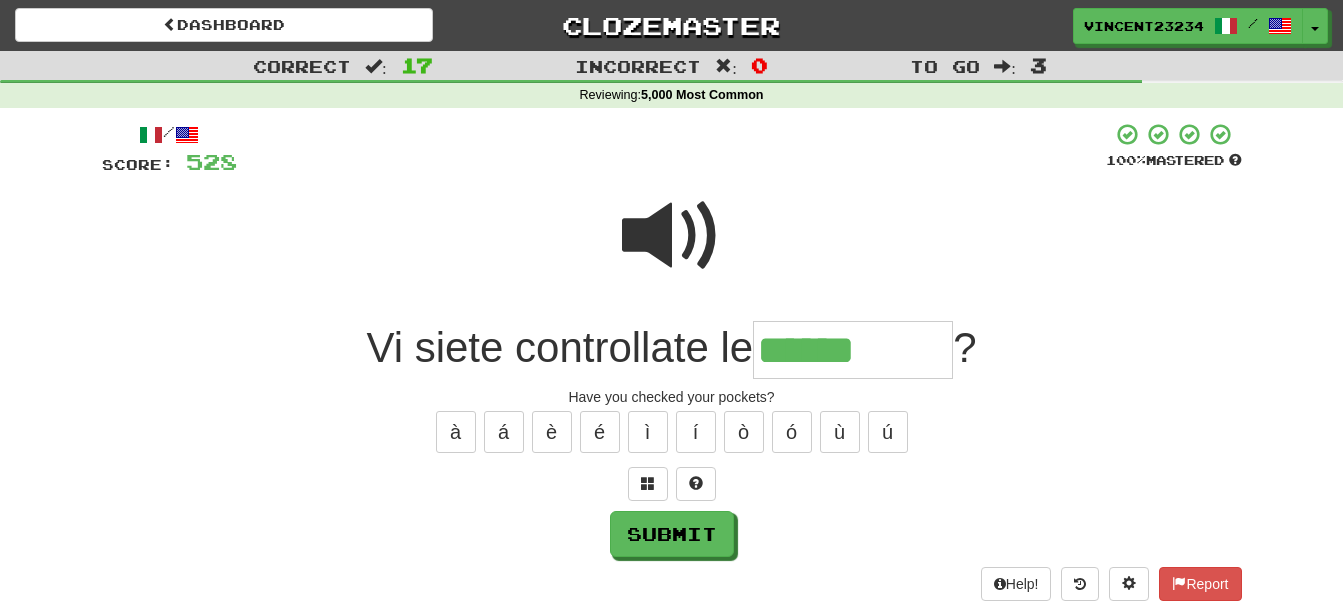 type on "******" 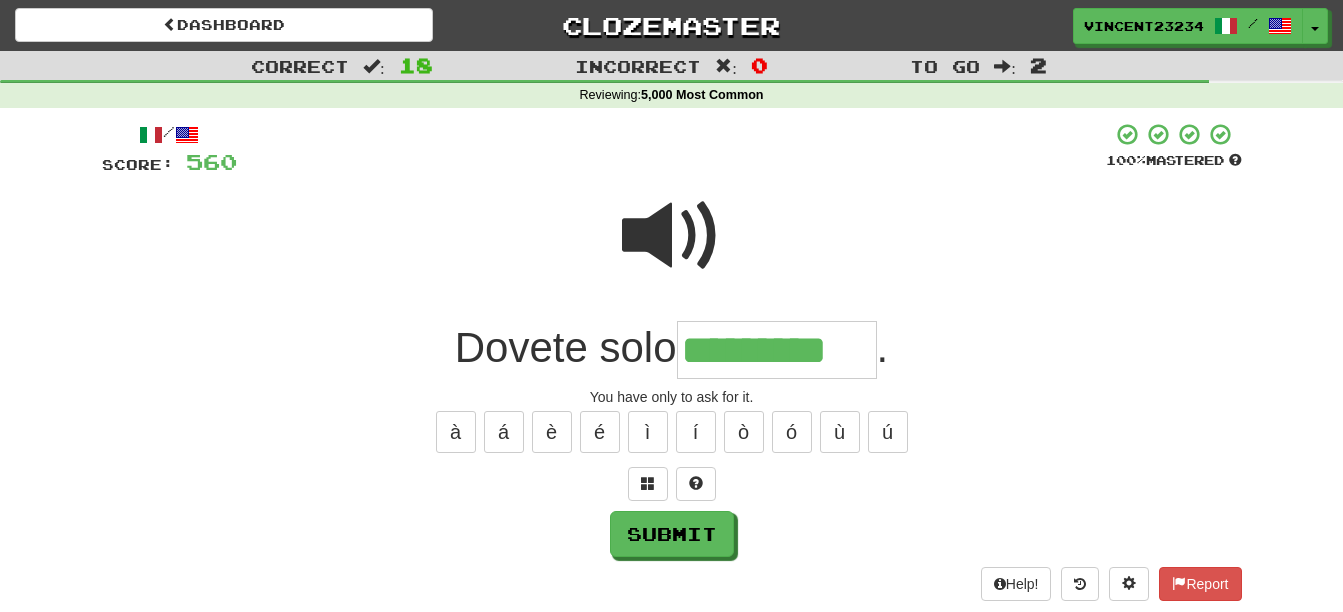 type on "*********" 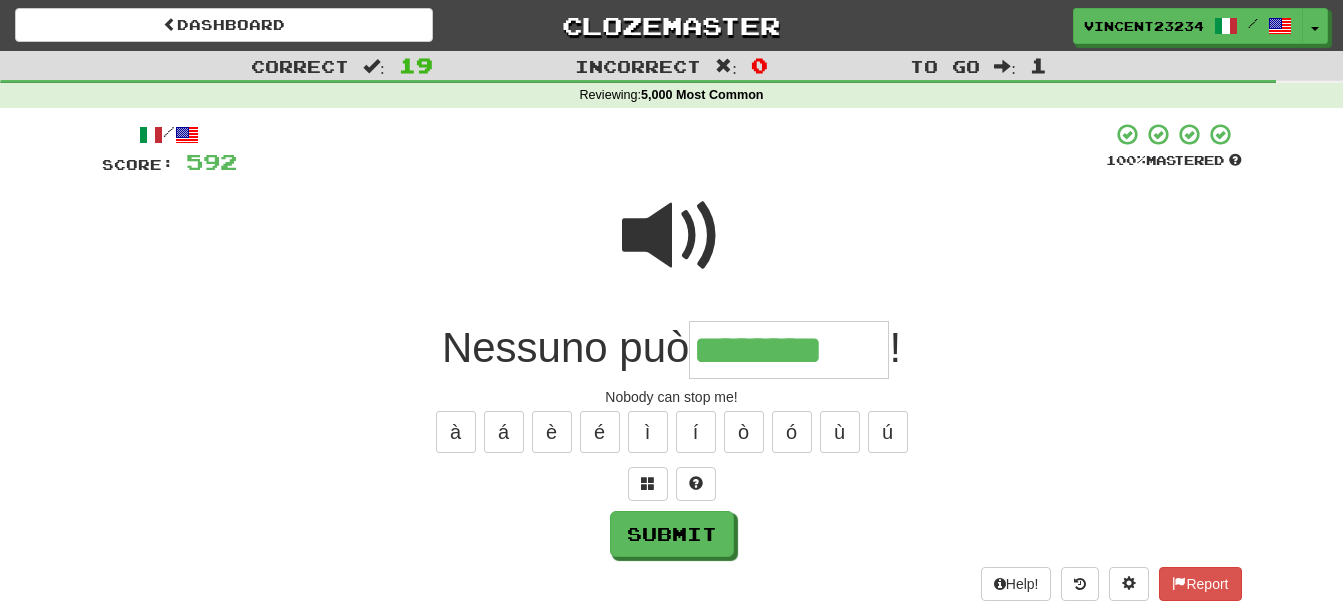type on "********" 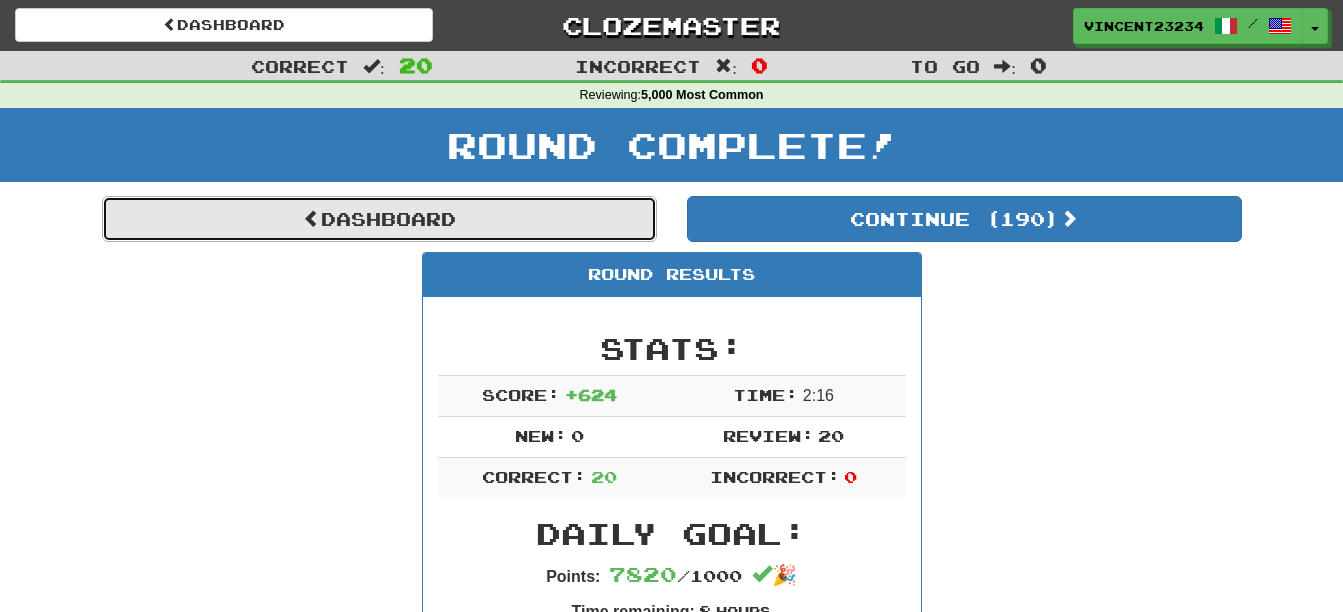 click on "Dashboard" at bounding box center (379, 219) 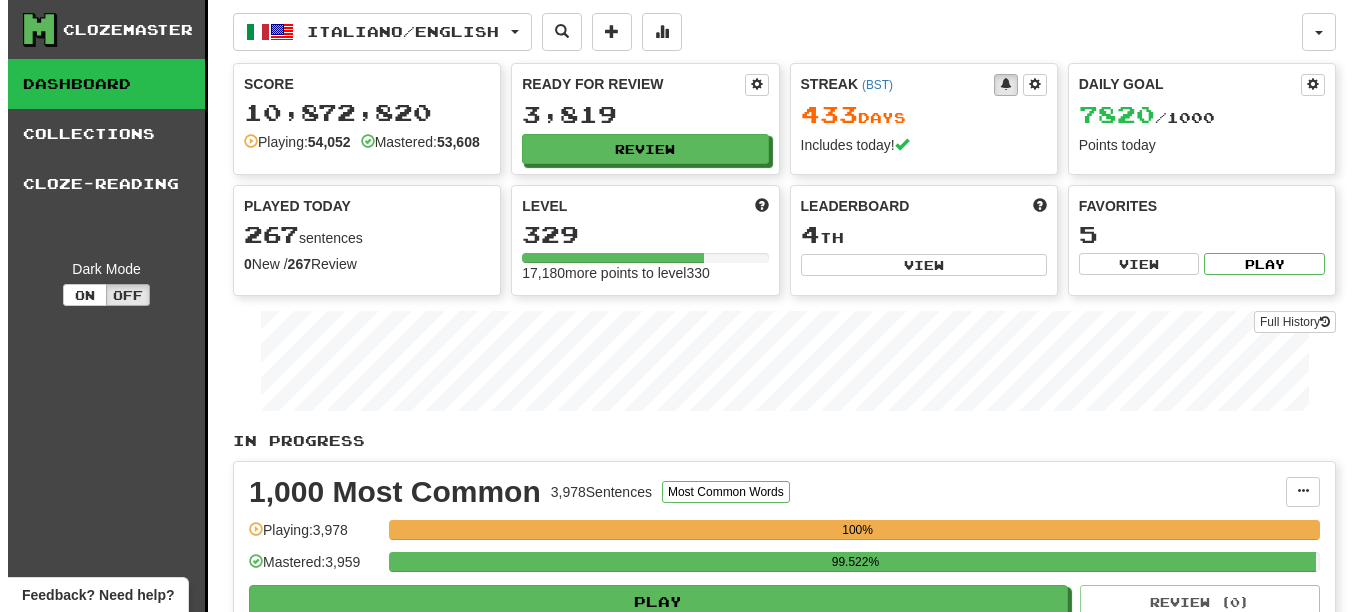 scroll, scrollTop: 0, scrollLeft: 0, axis: both 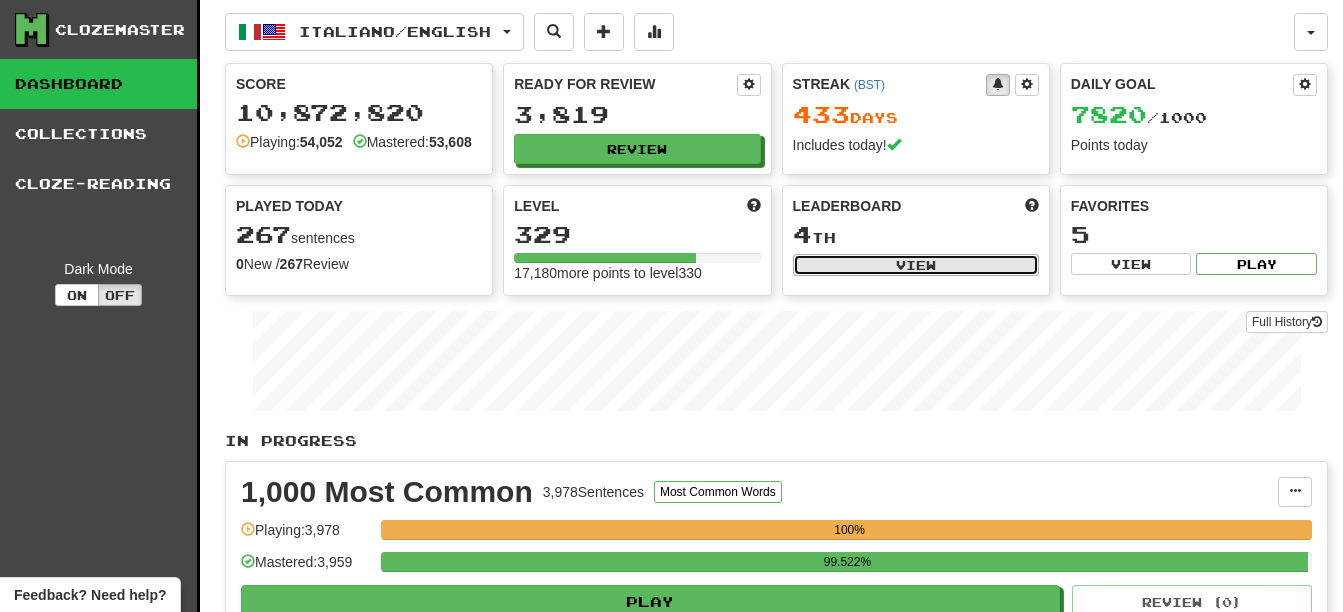 click on "View" at bounding box center [916, 265] 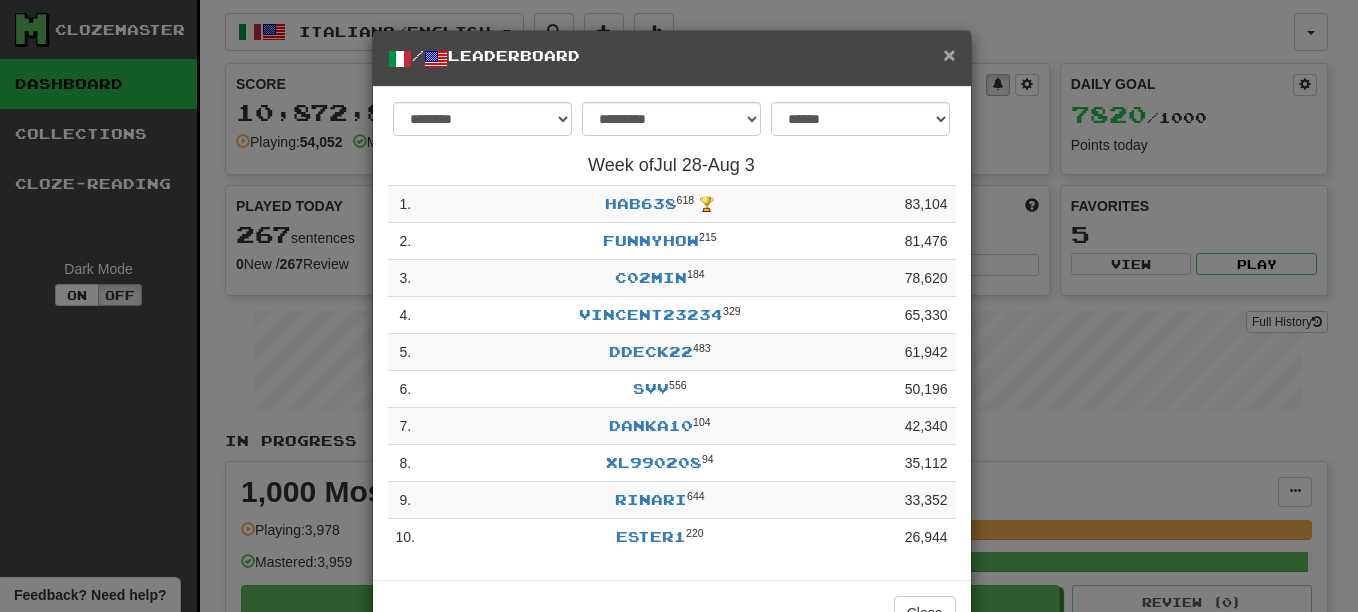 click on "×" at bounding box center [949, 54] 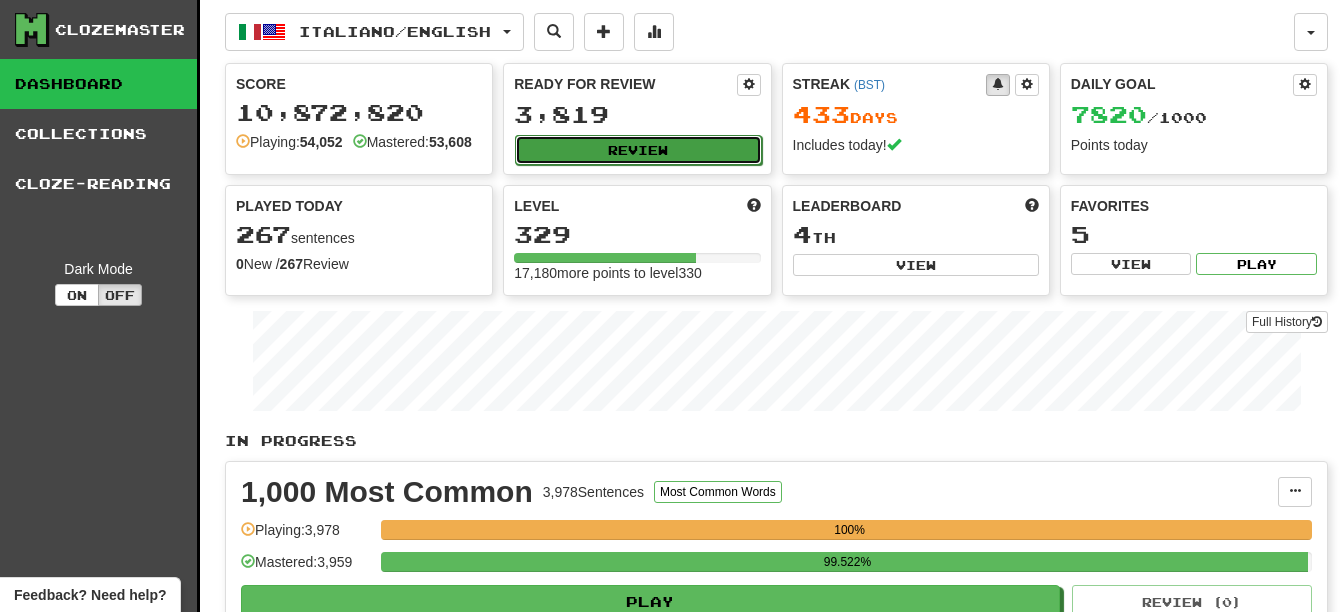click on "Review" at bounding box center (638, 150) 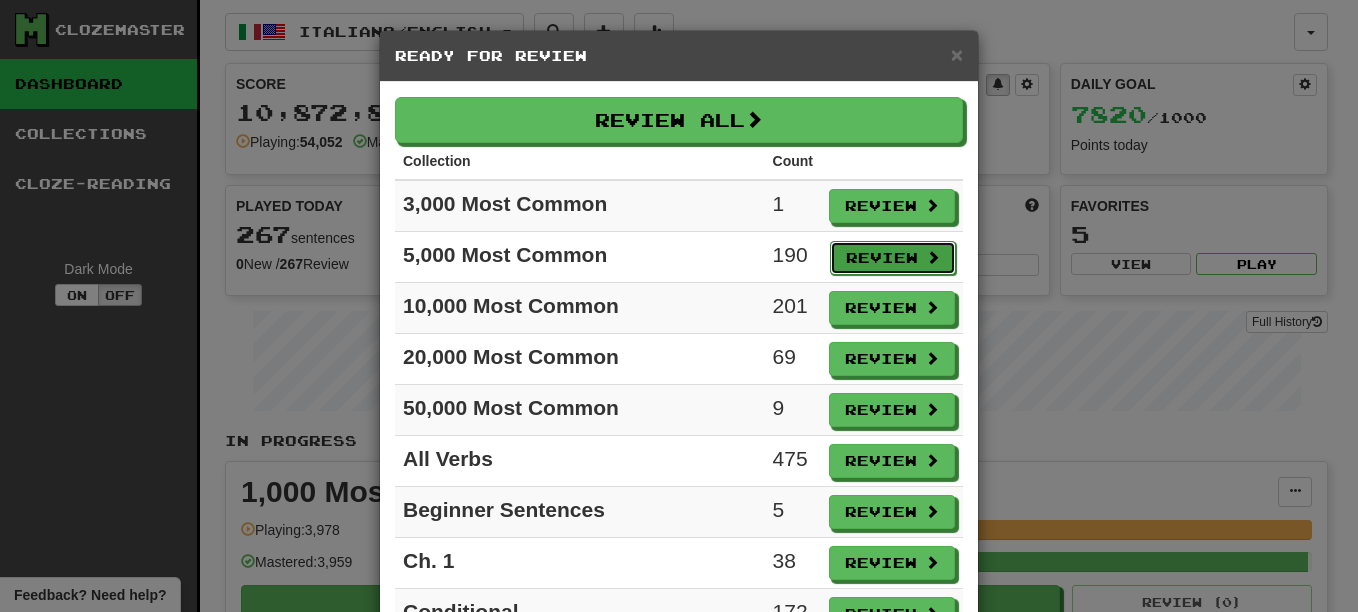 click on "Review" at bounding box center (893, 258) 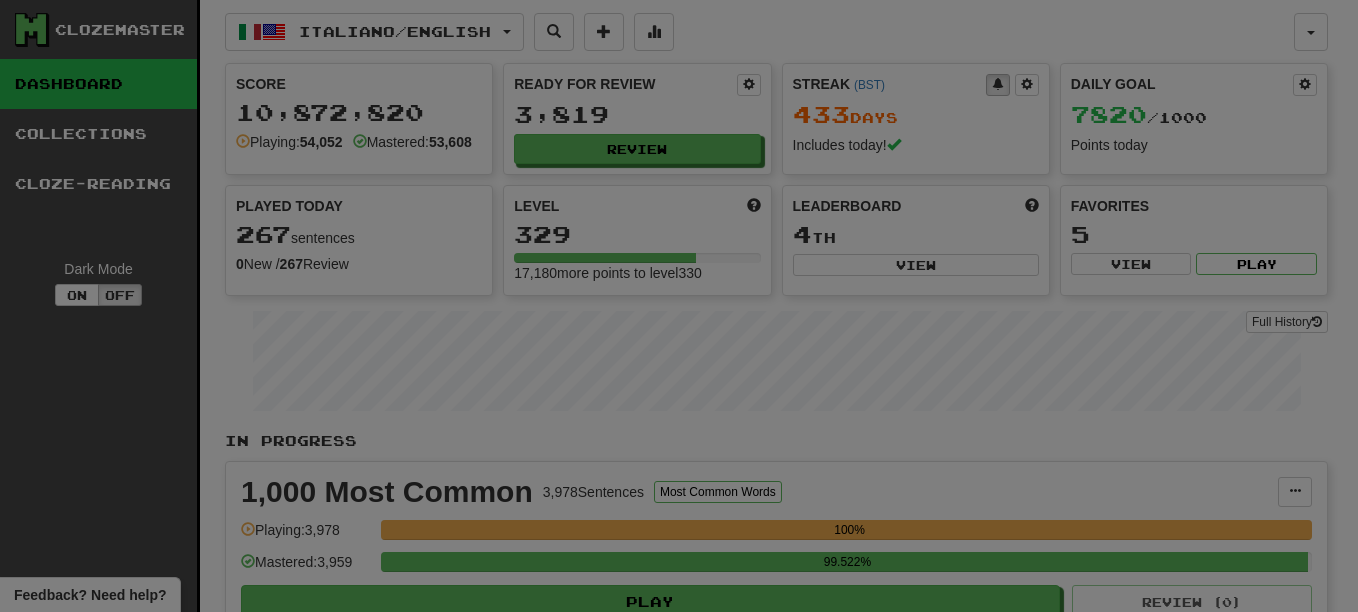 select on "**" 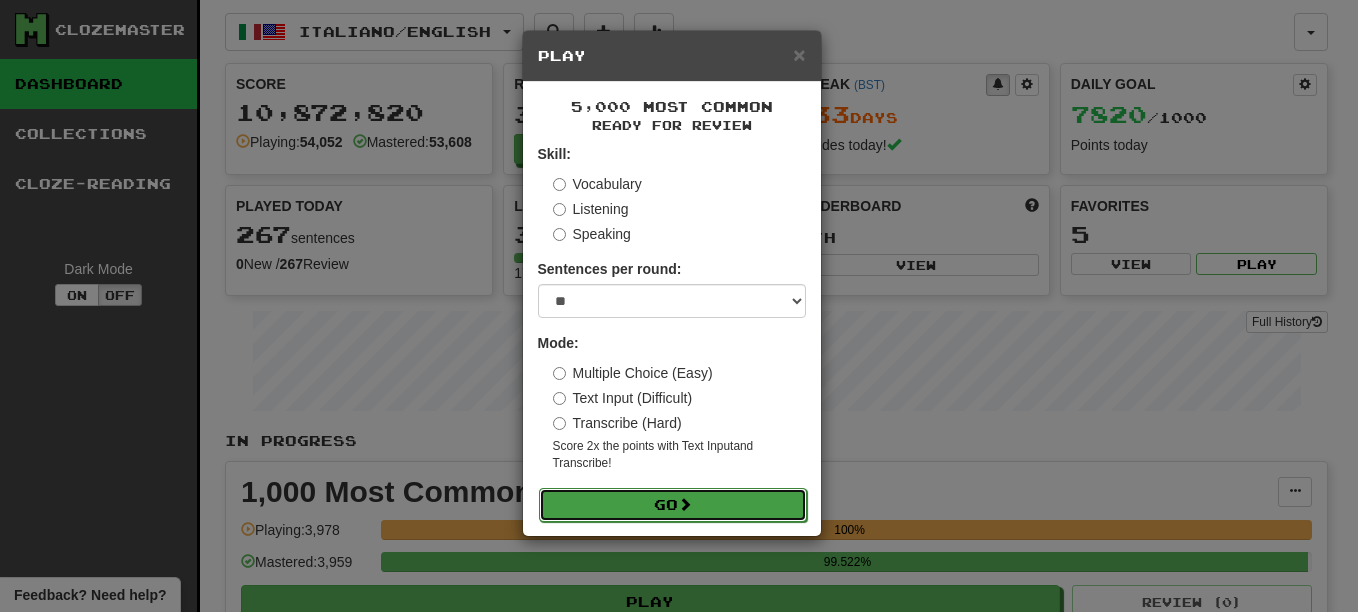 click on "Go" at bounding box center (673, 505) 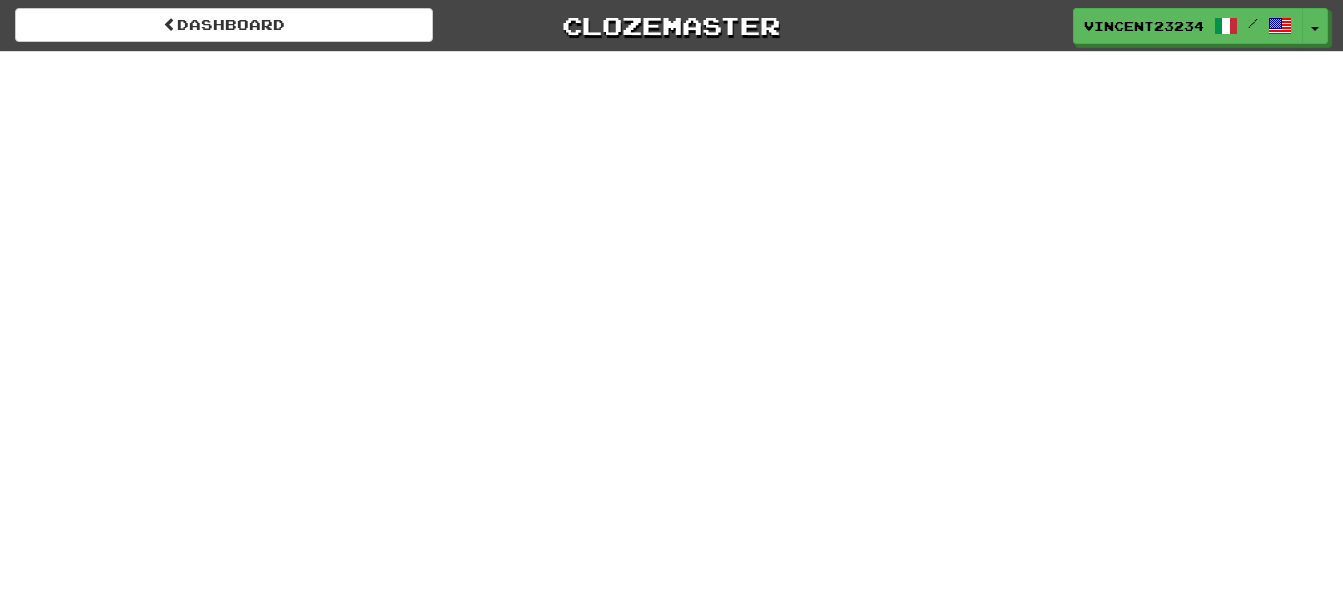 scroll, scrollTop: 0, scrollLeft: 0, axis: both 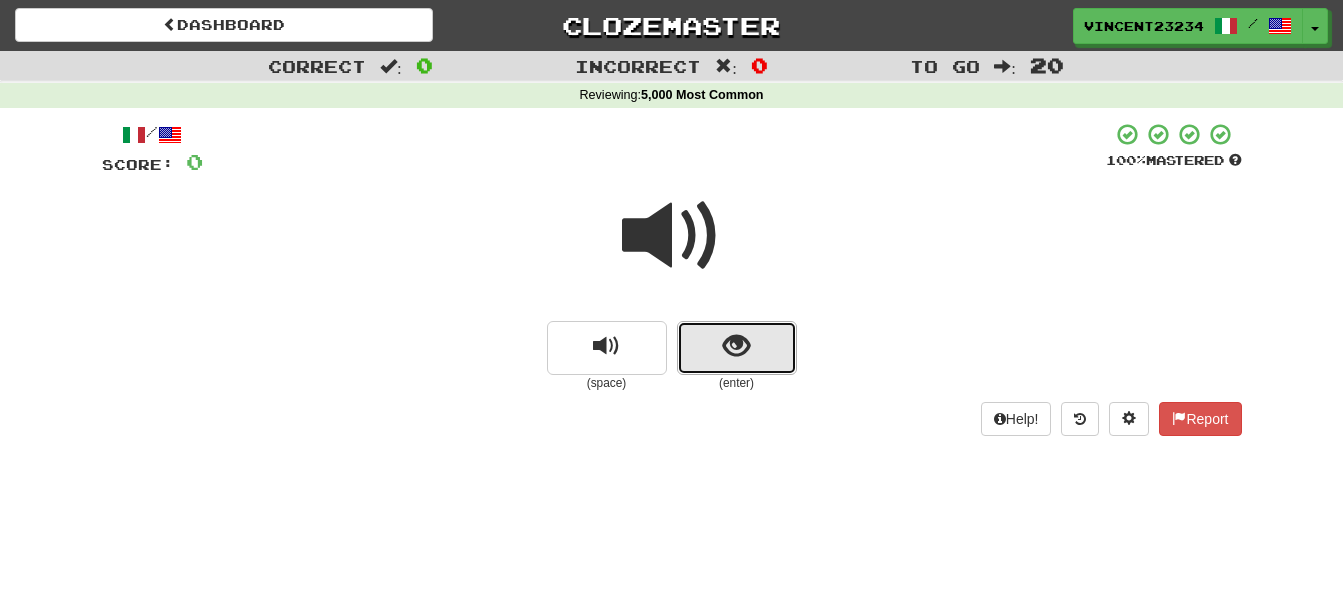 click at bounding box center (737, 348) 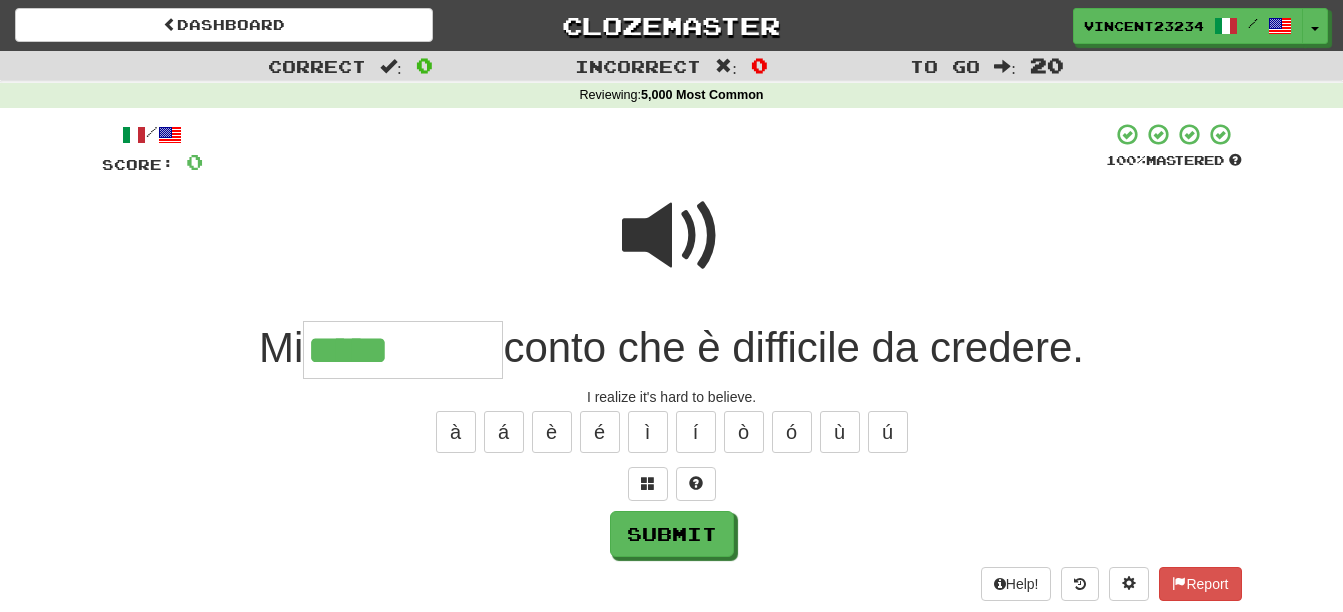 type on "*****" 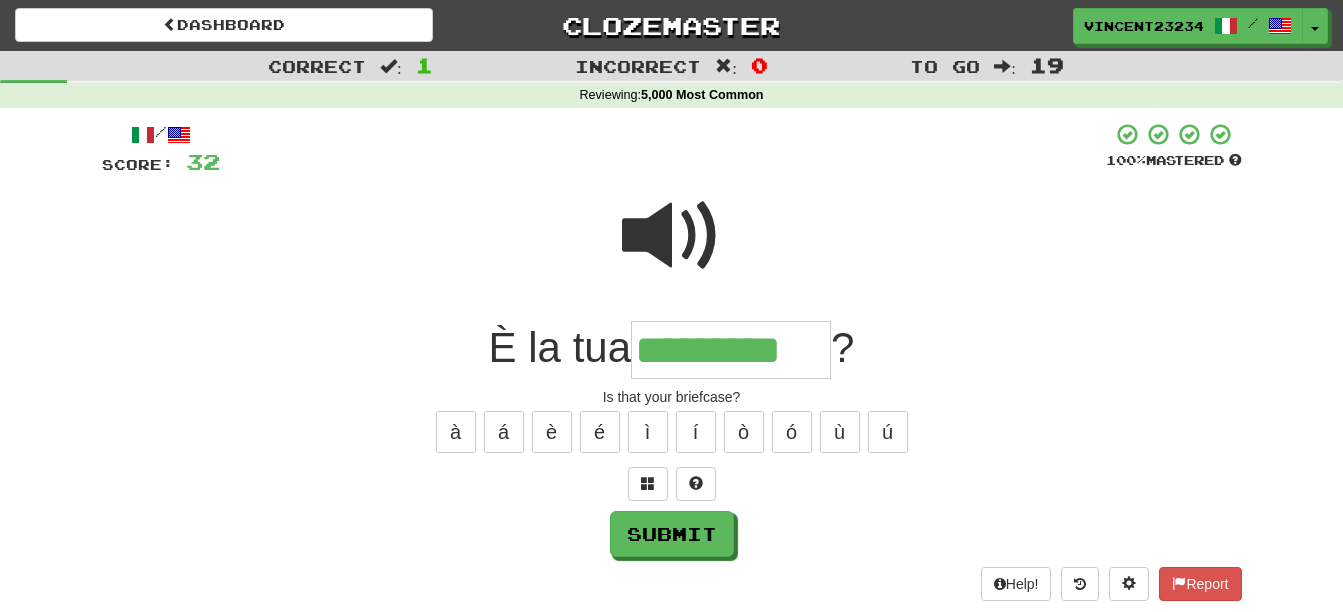 type on "*********" 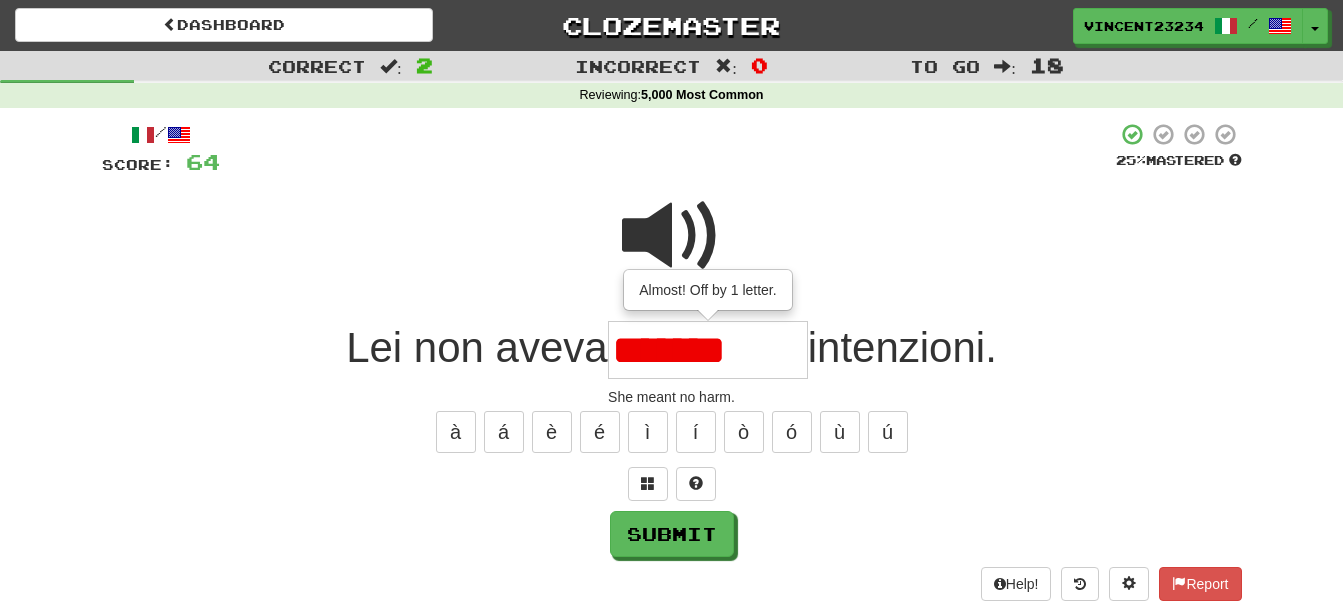 type on "*******" 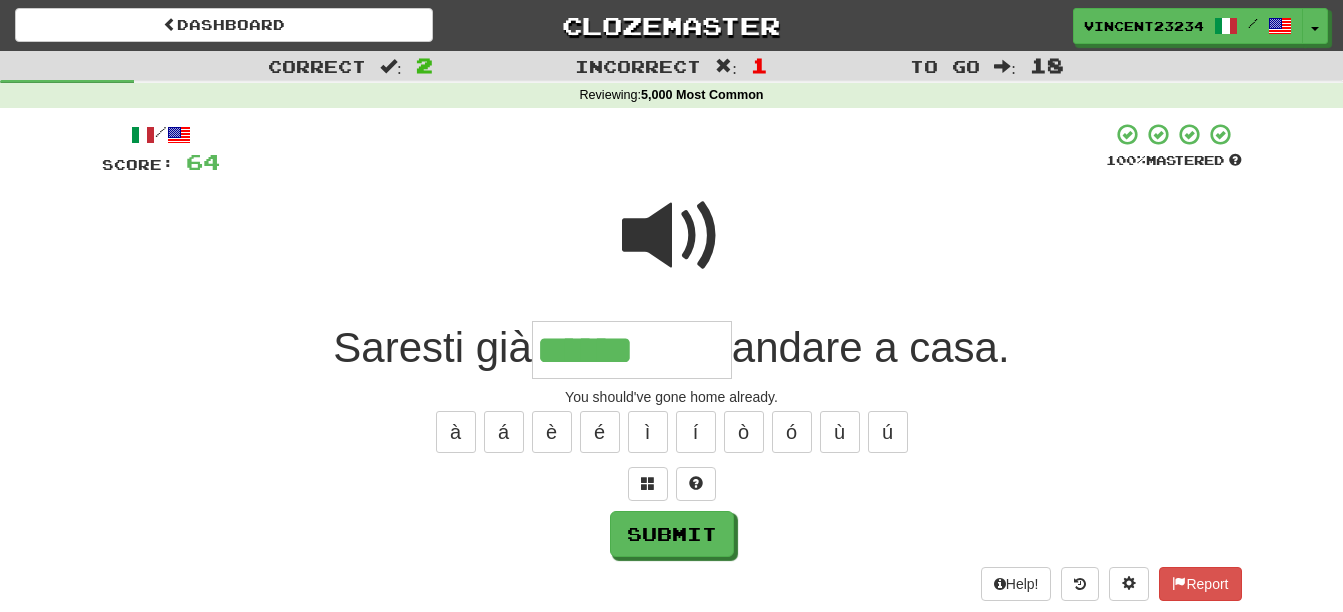 type on "******" 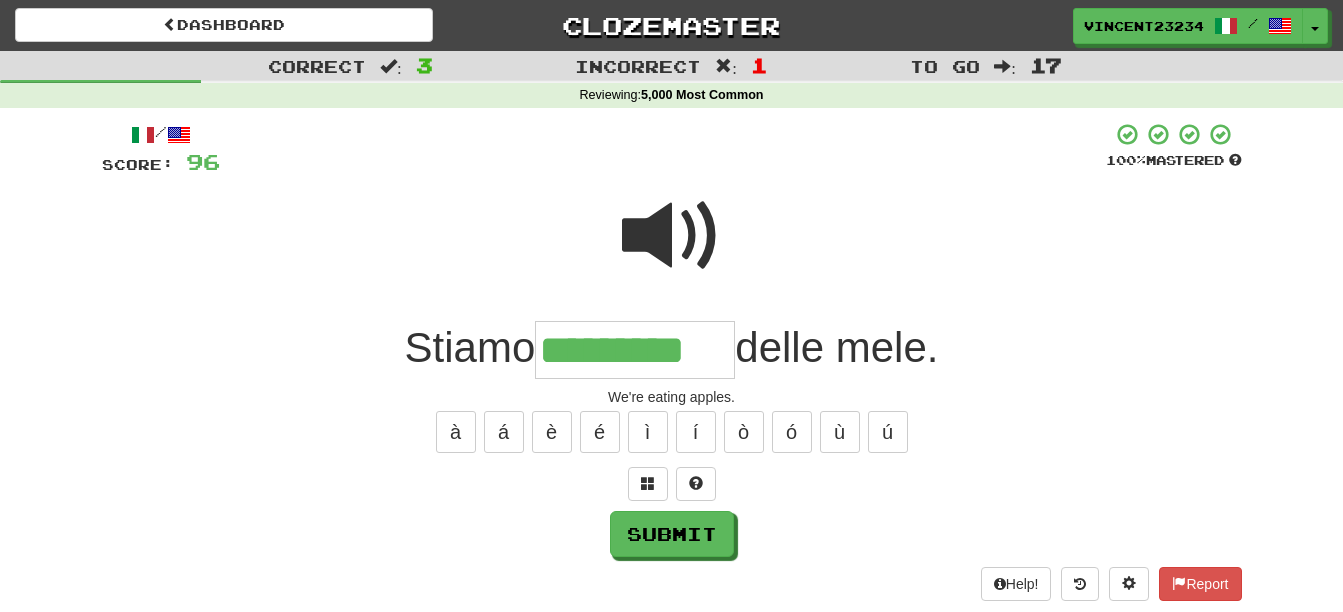scroll, scrollTop: 0, scrollLeft: 16, axis: horizontal 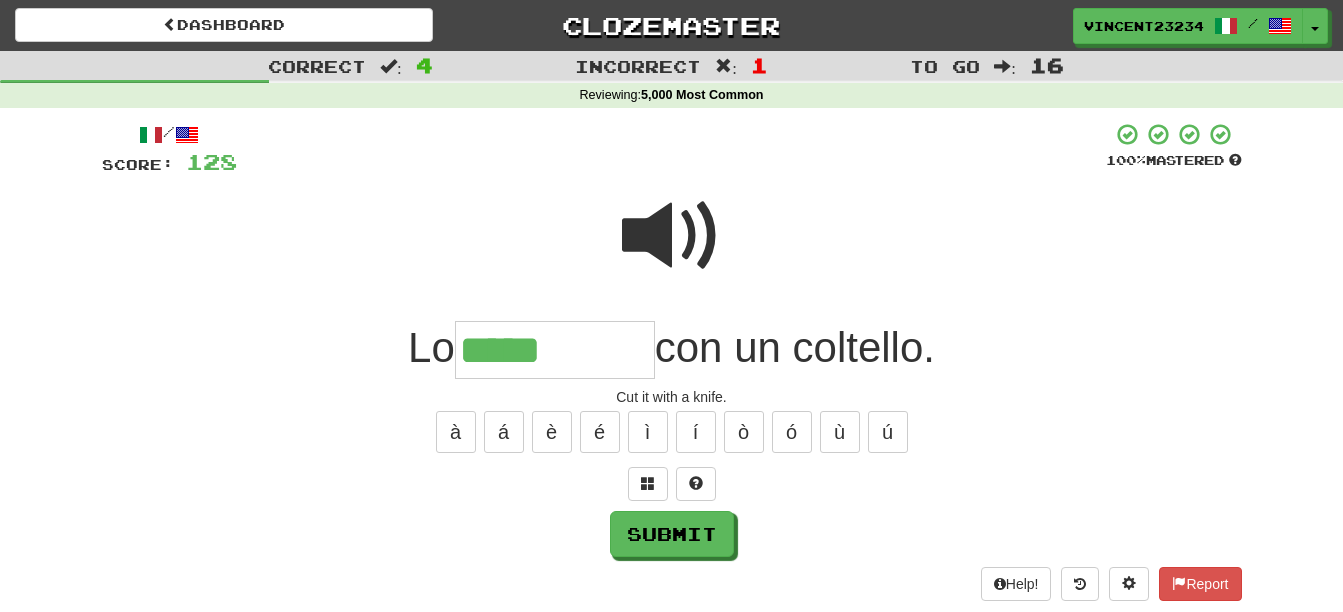 type on "*****" 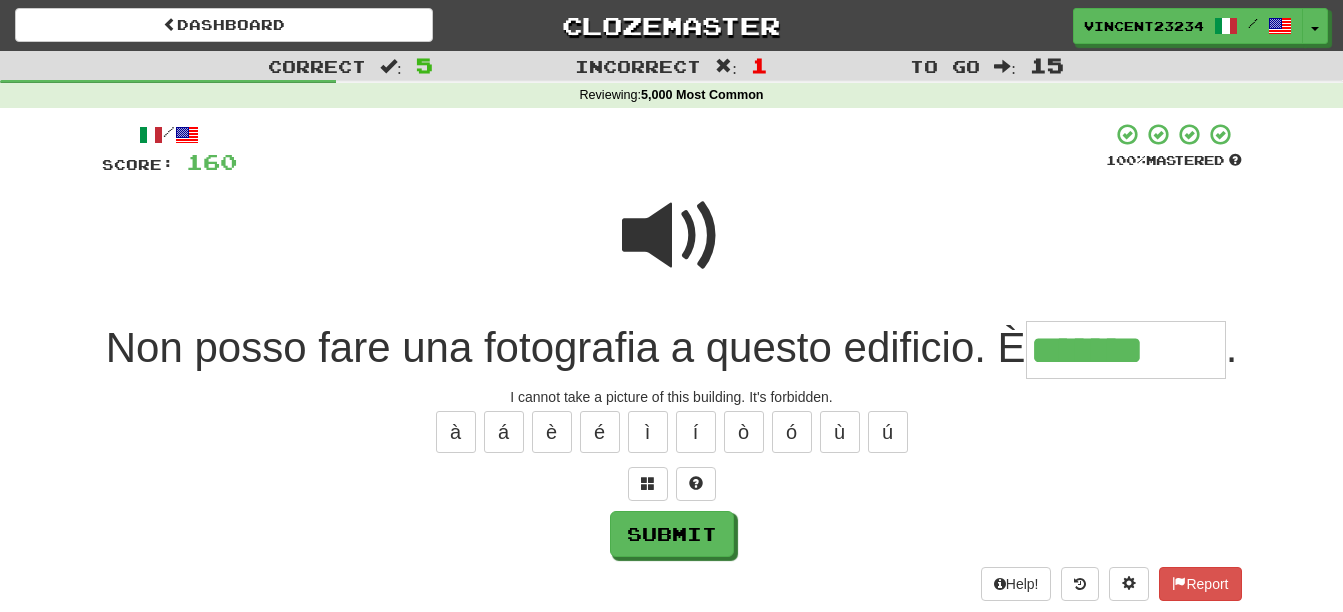 type on "*******" 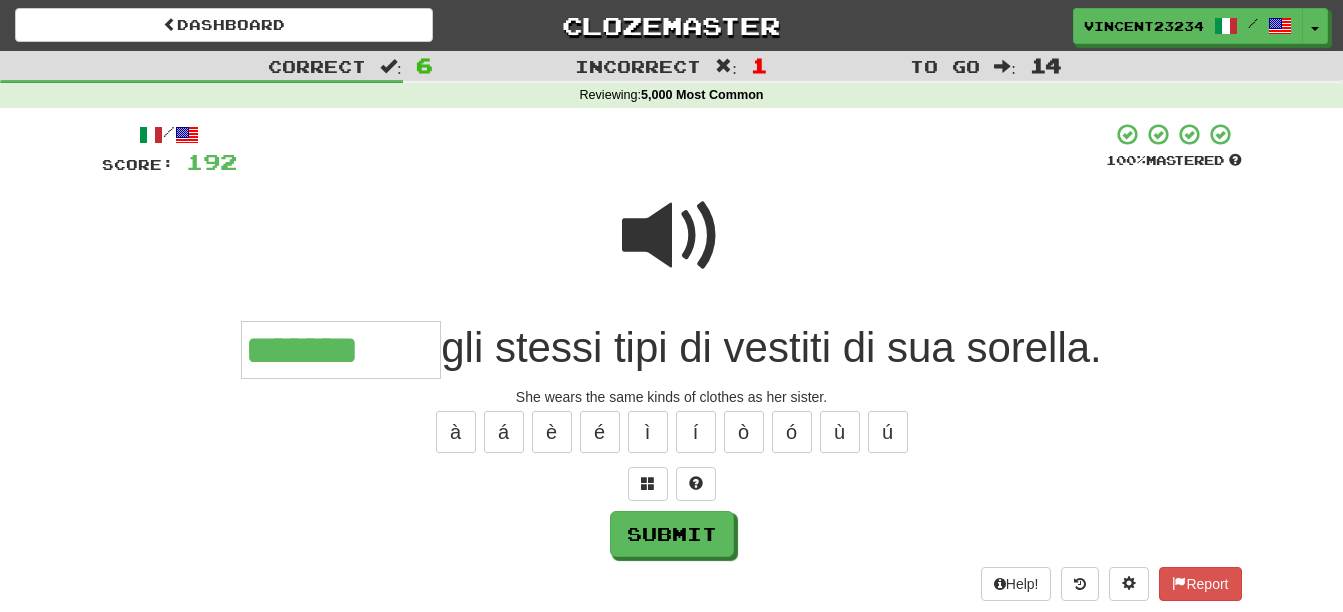 type on "*******" 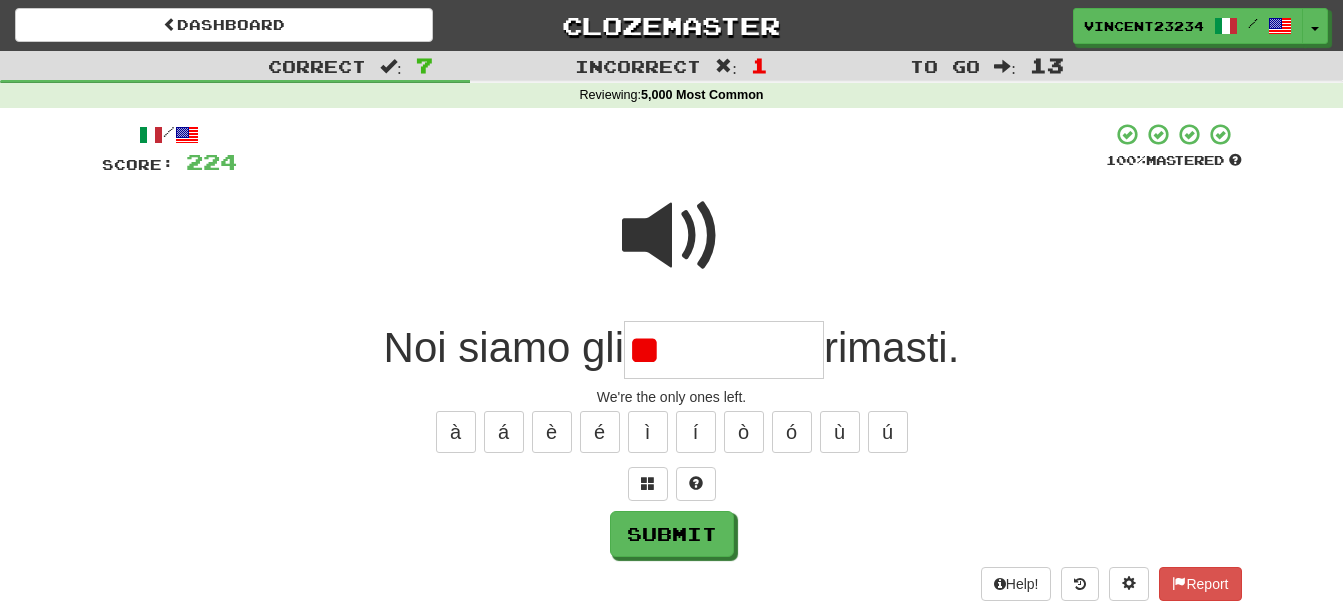 type on "*" 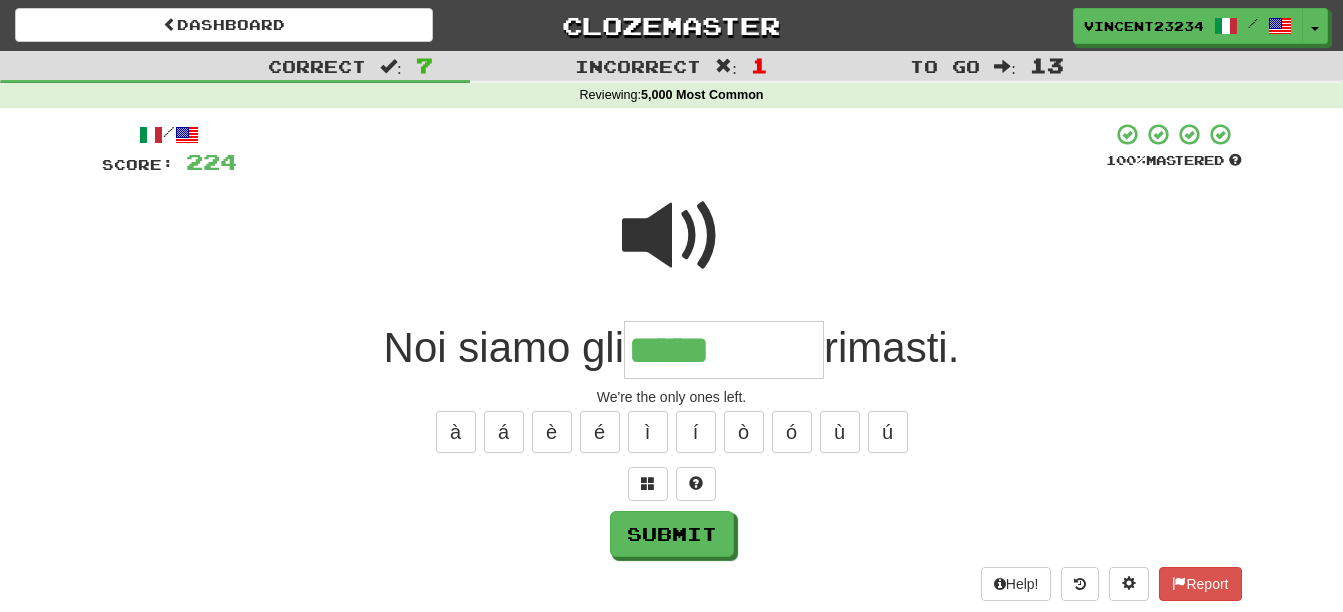 type on "*****" 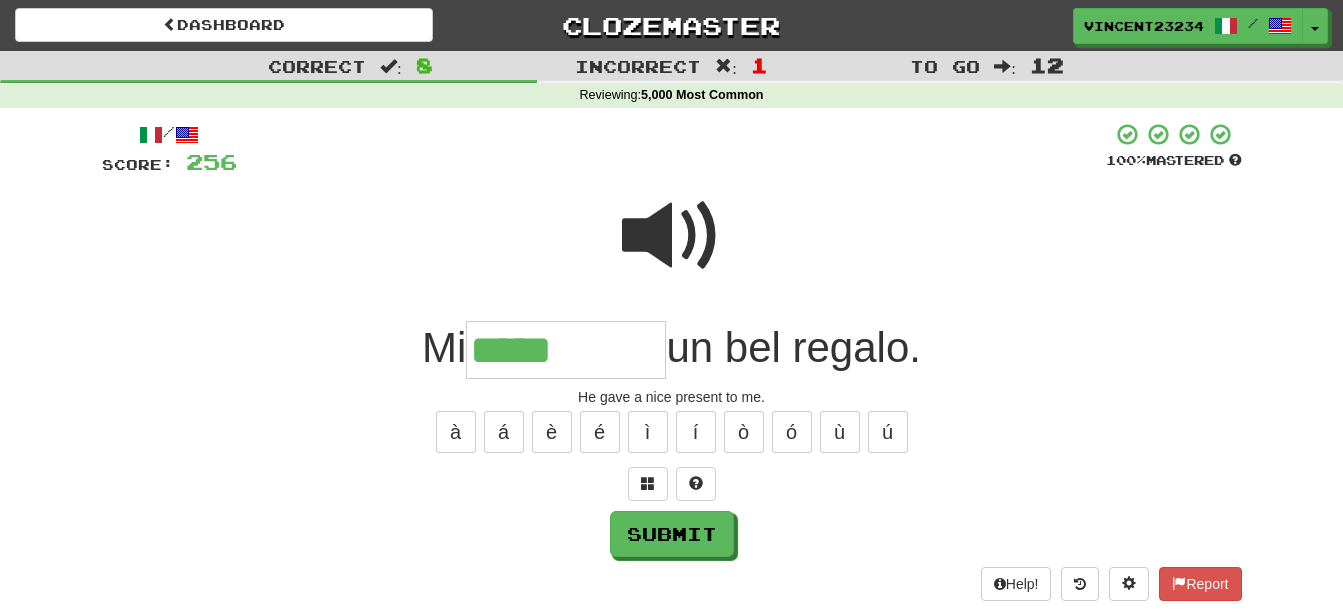 type on "*****" 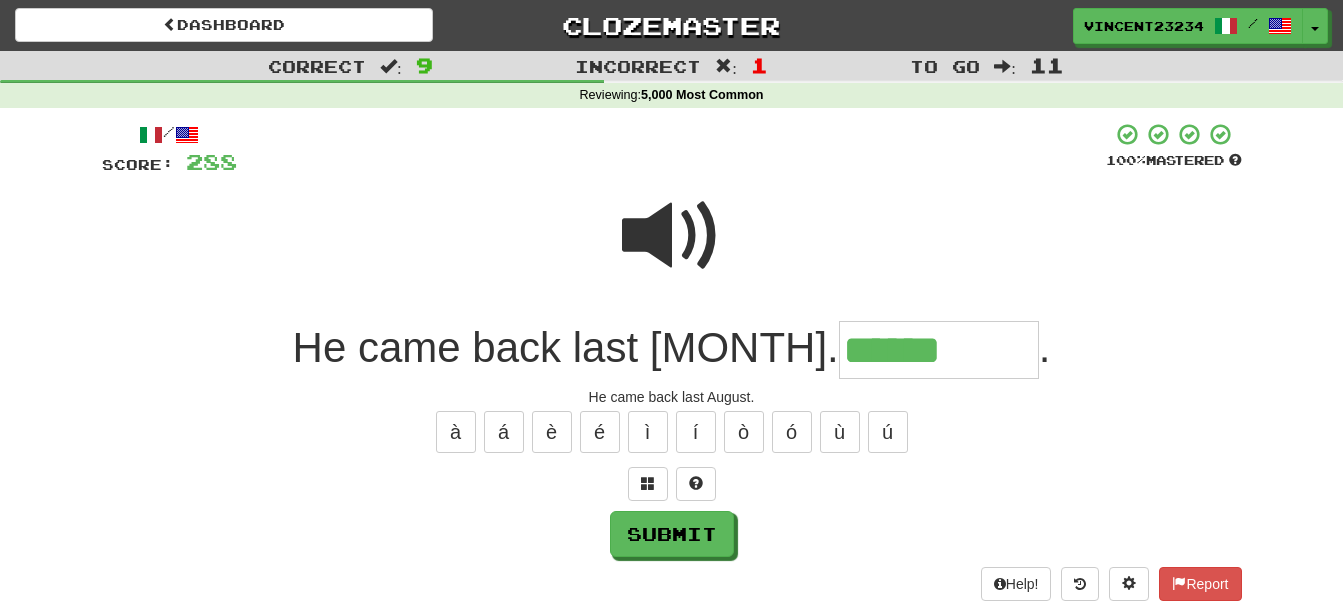 type on "******" 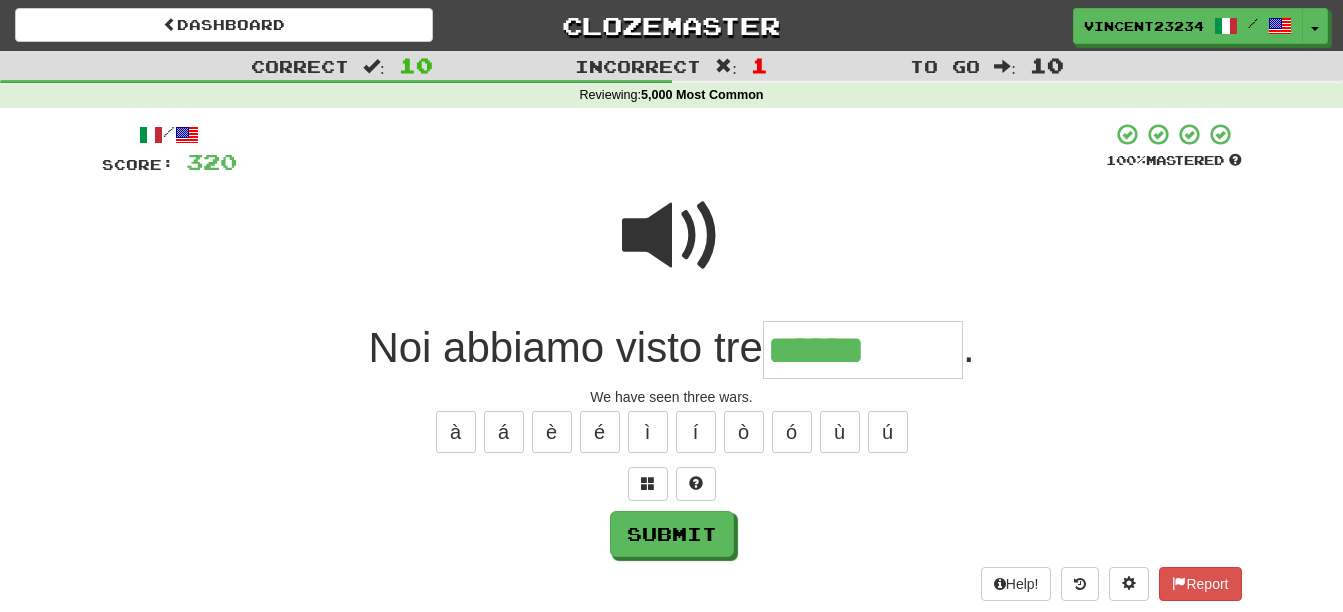 type on "******" 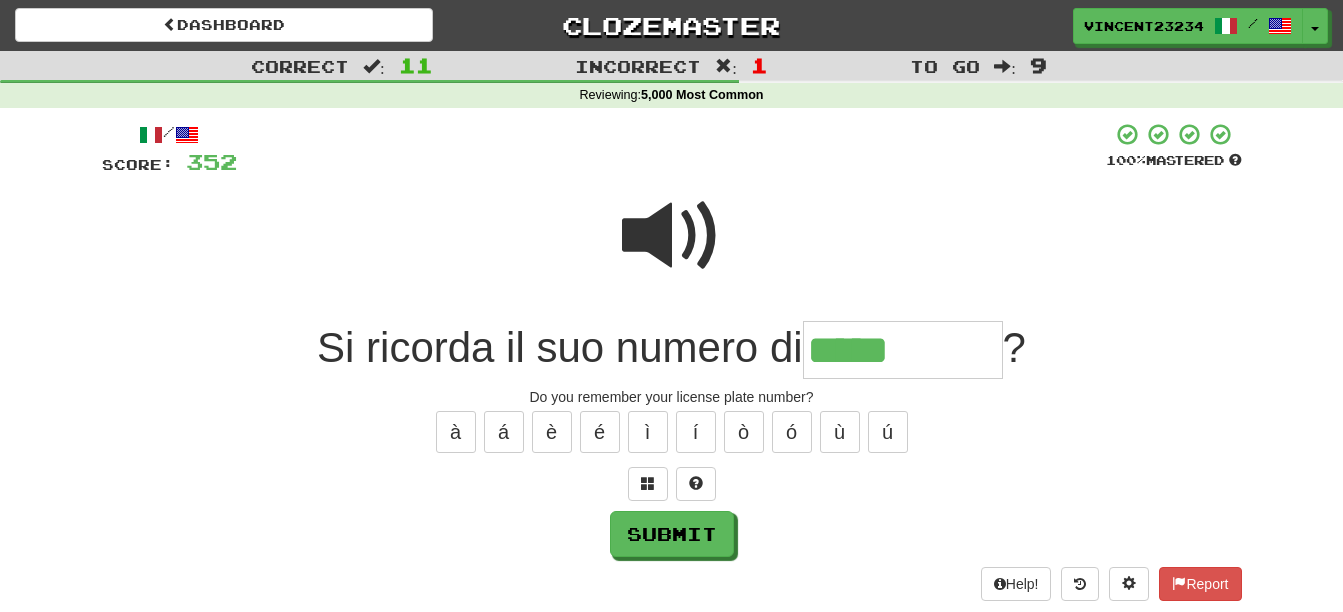 type on "*****" 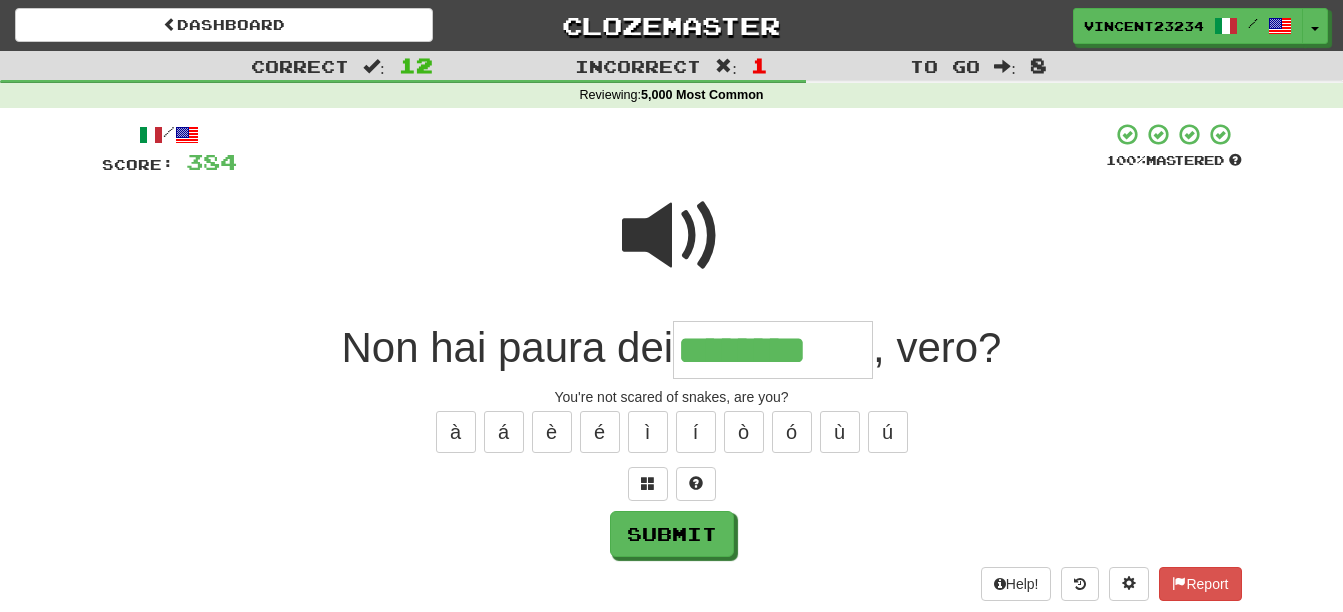 type on "********" 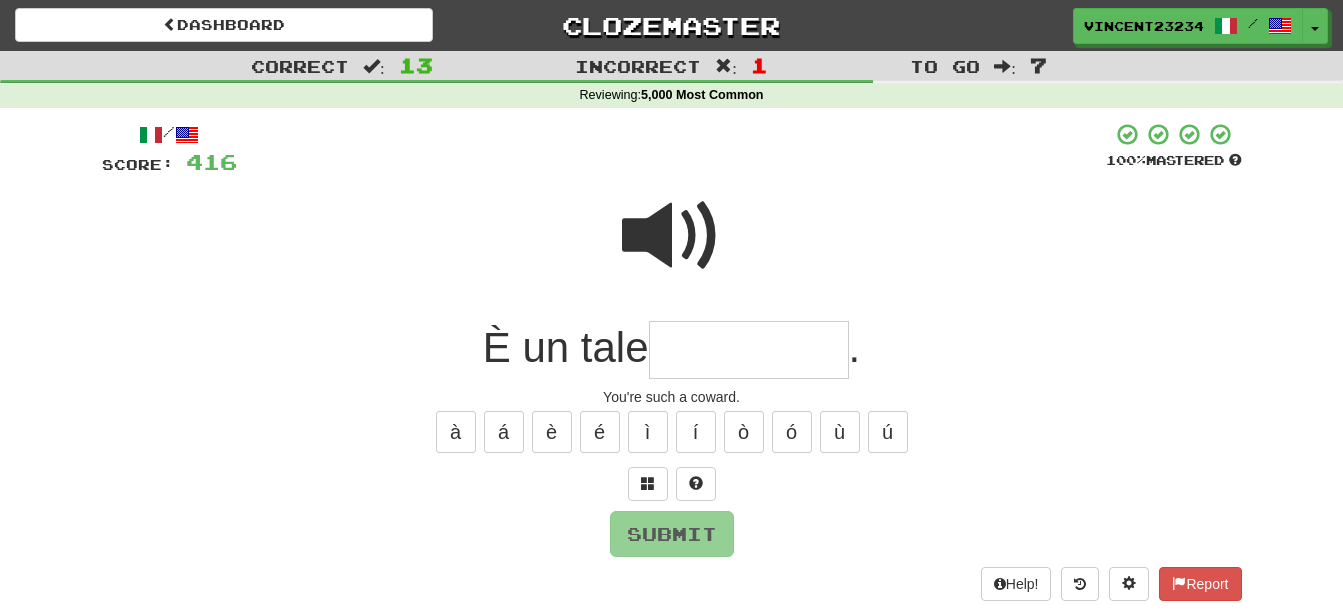 type on "*******" 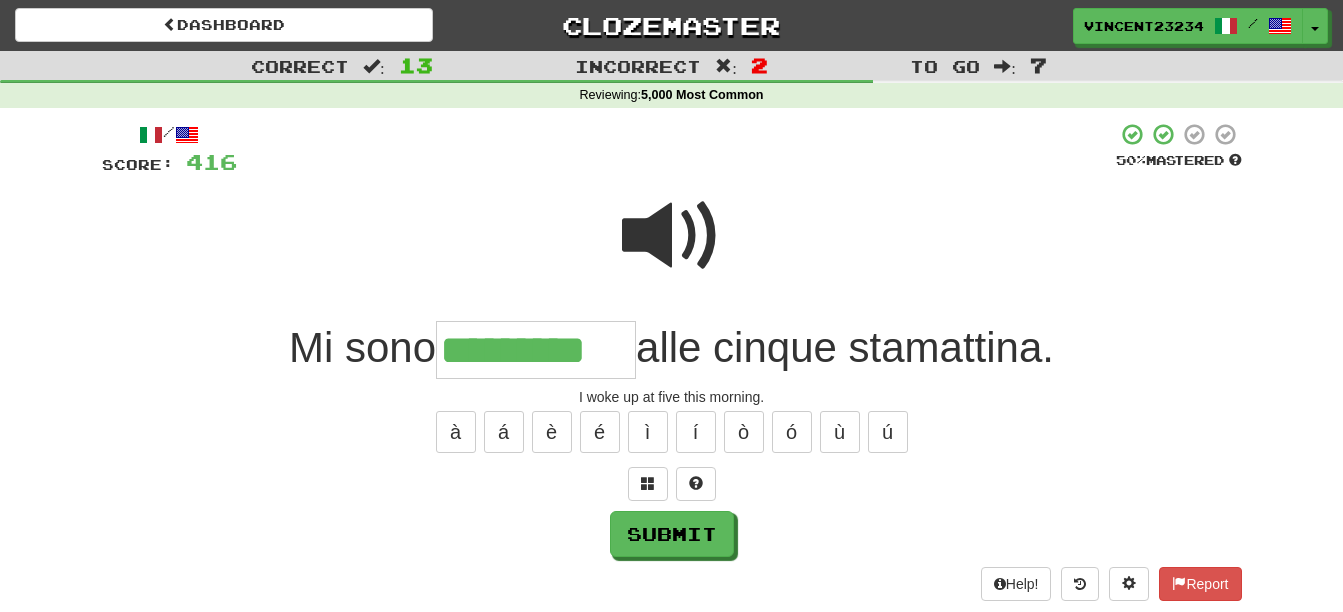 type on "*" 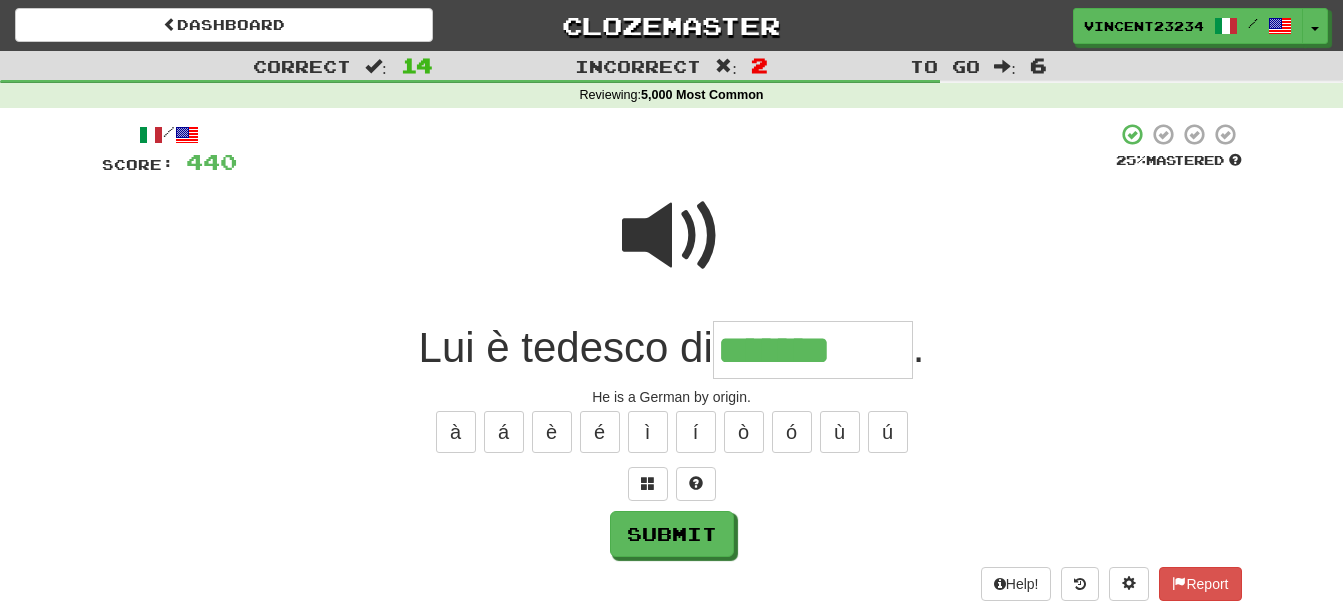 type on "*******" 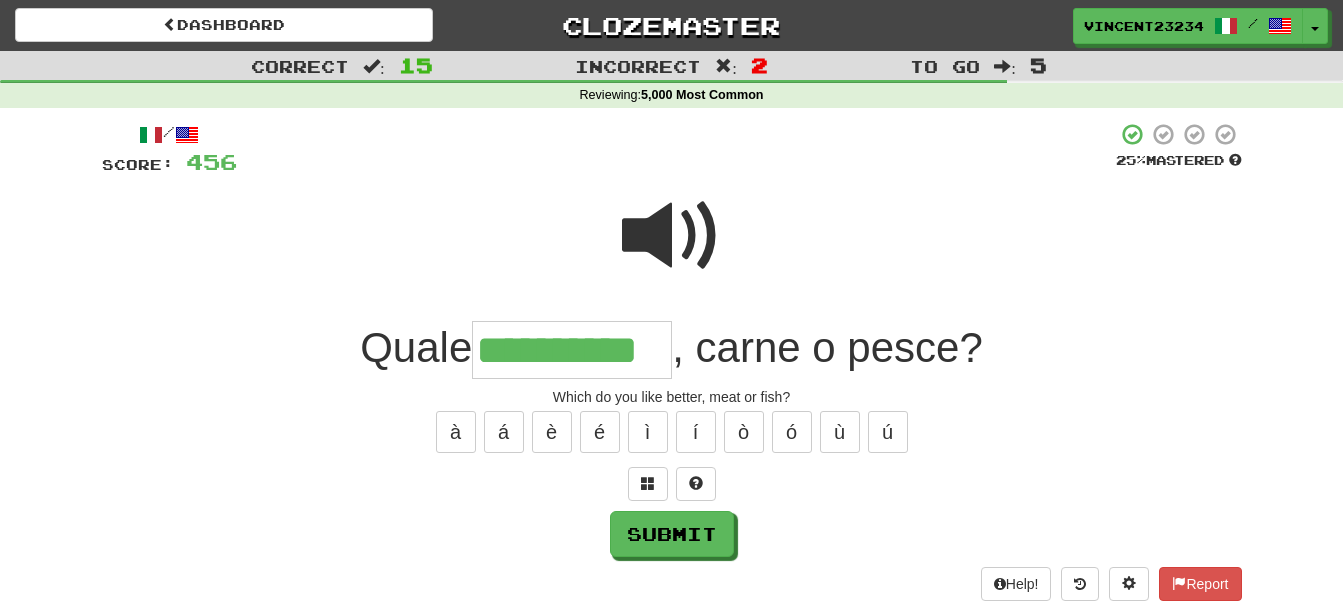 type on "**********" 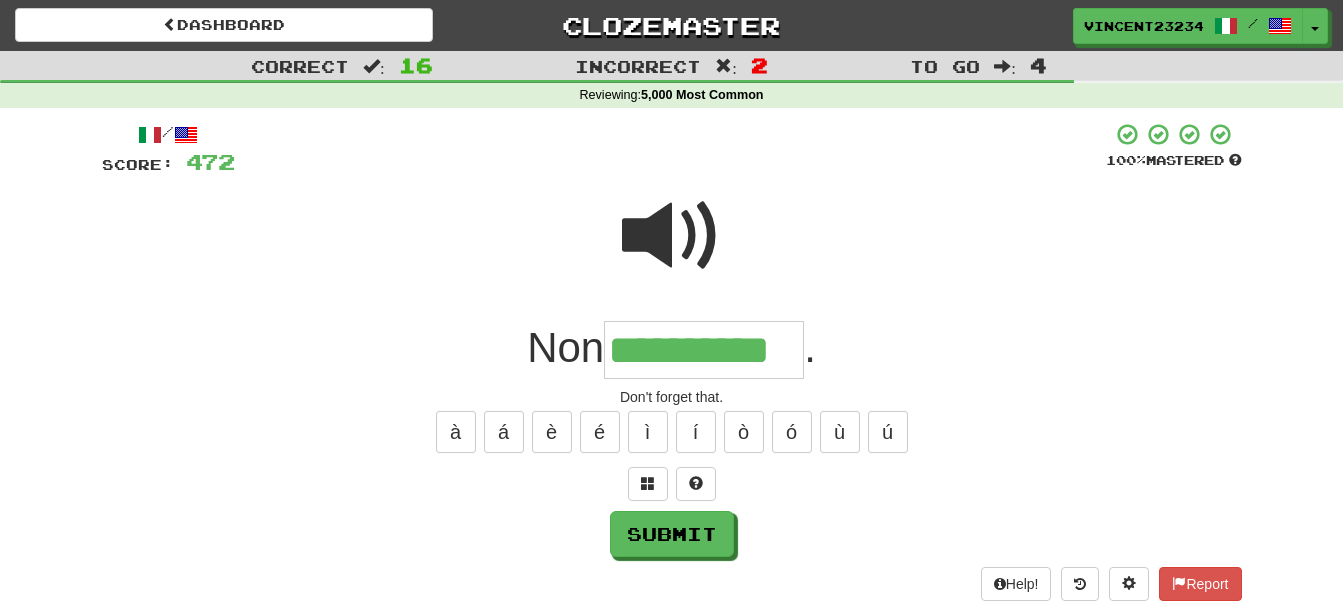 scroll, scrollTop: 0, scrollLeft: 2, axis: horizontal 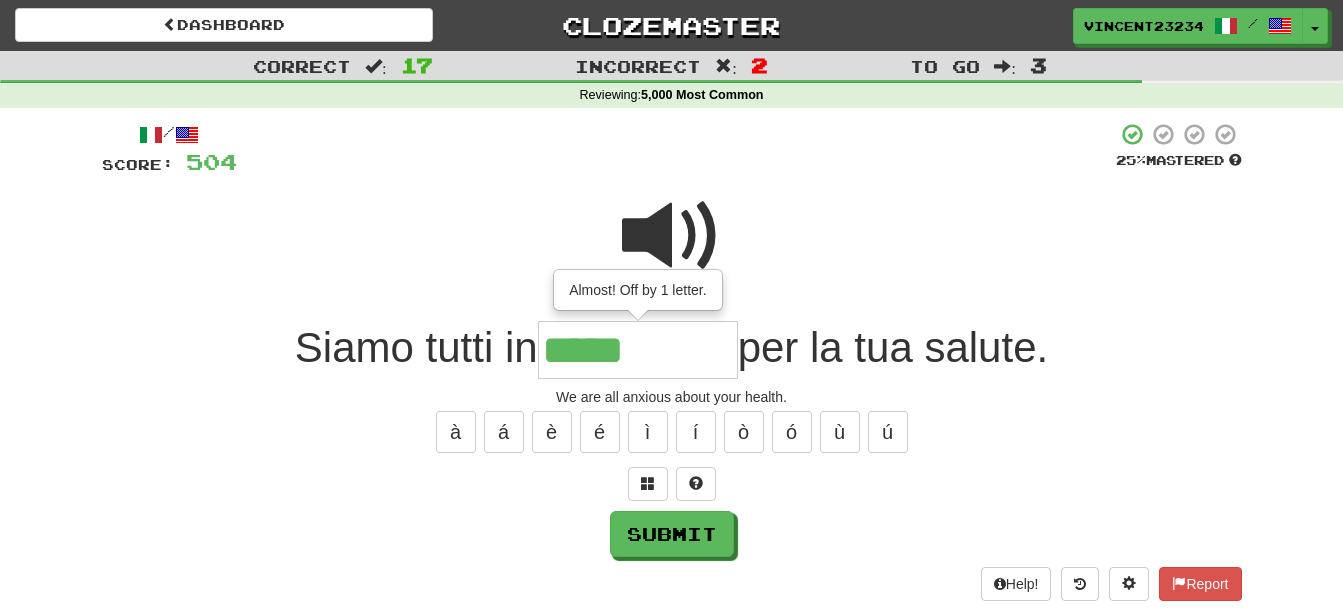 type on "*****" 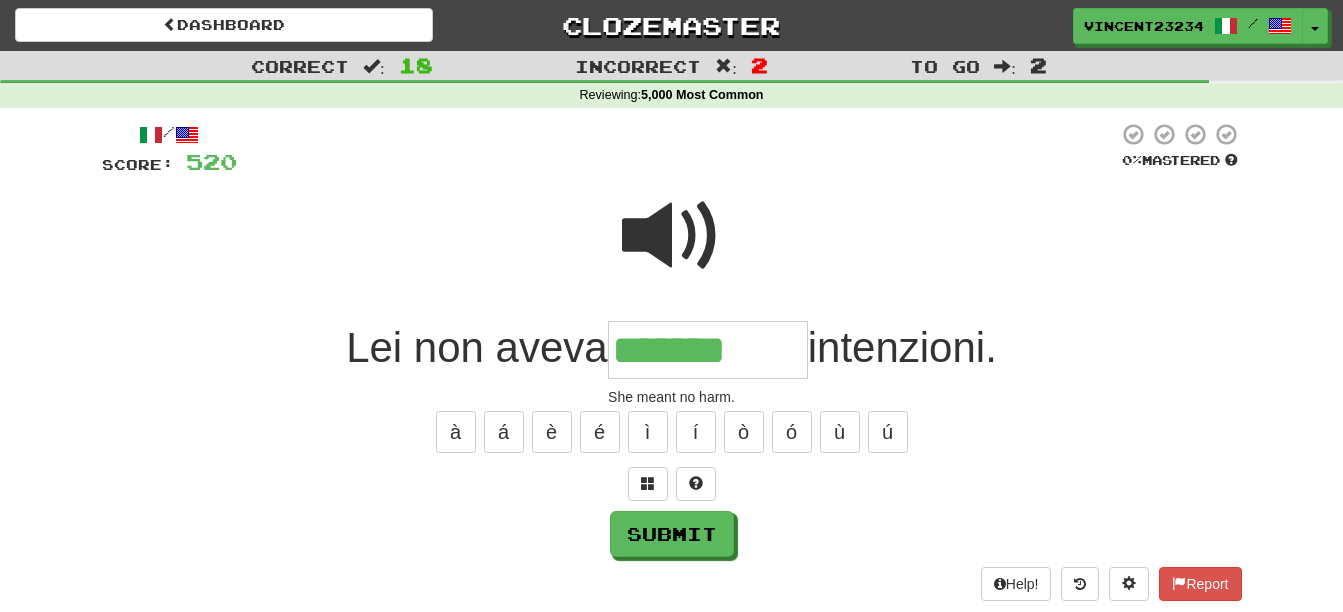 type on "*******" 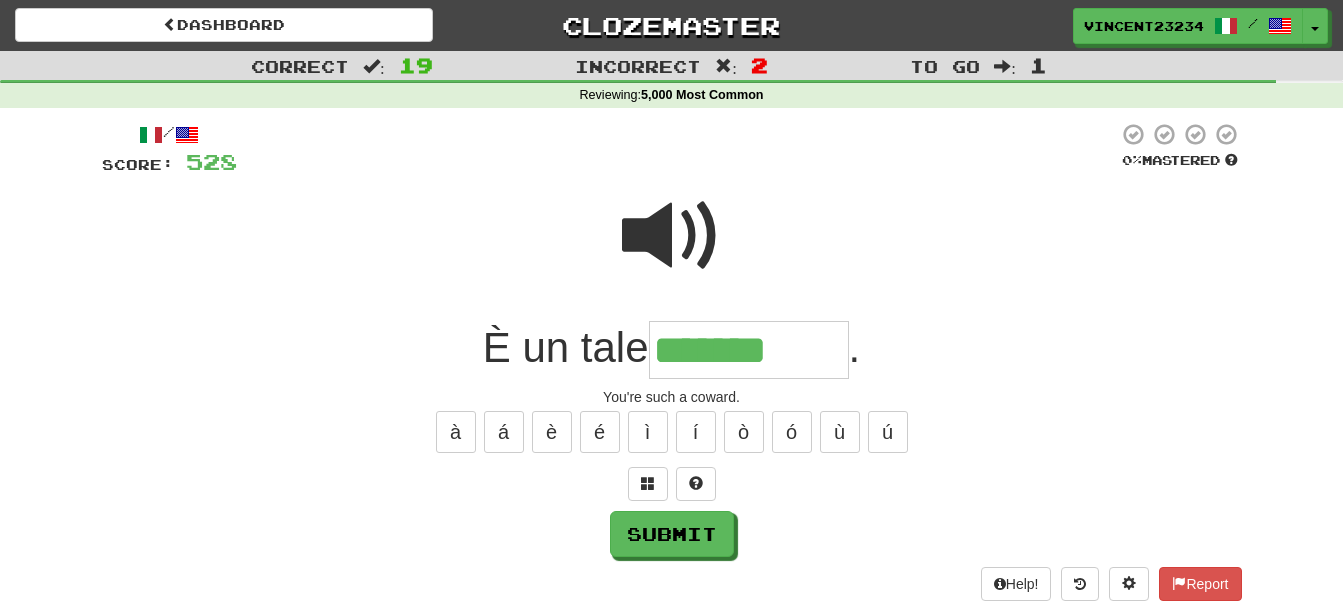 type on "*******" 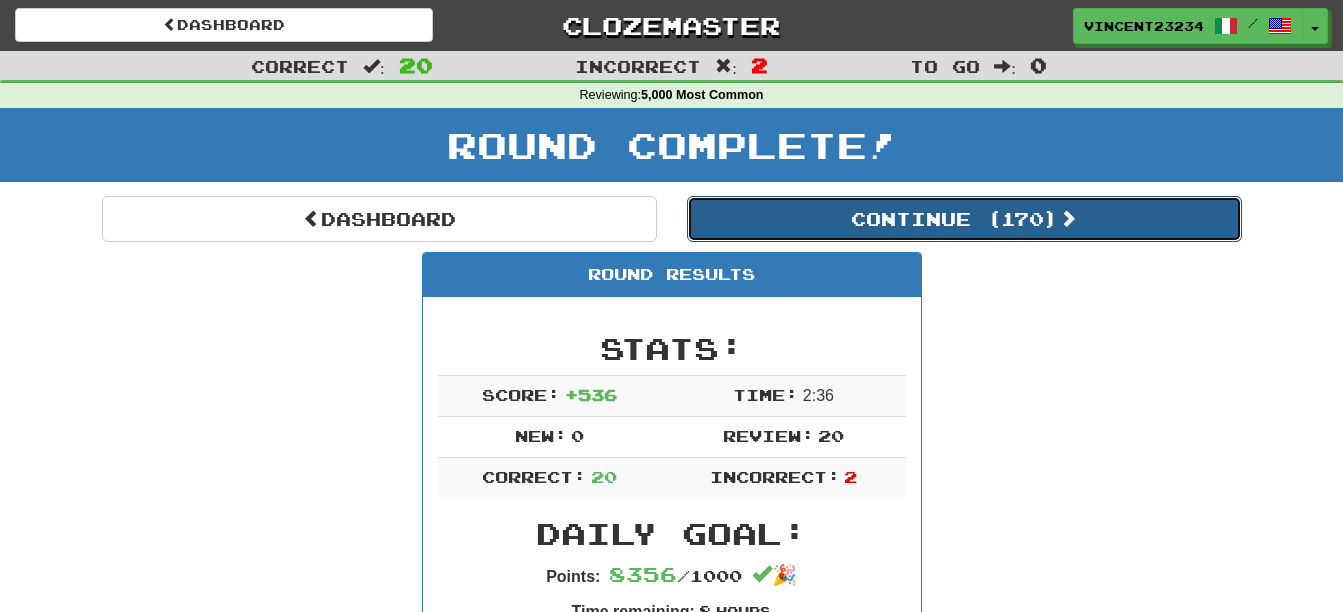 click on "Continue ( 170 )" at bounding box center (964, 219) 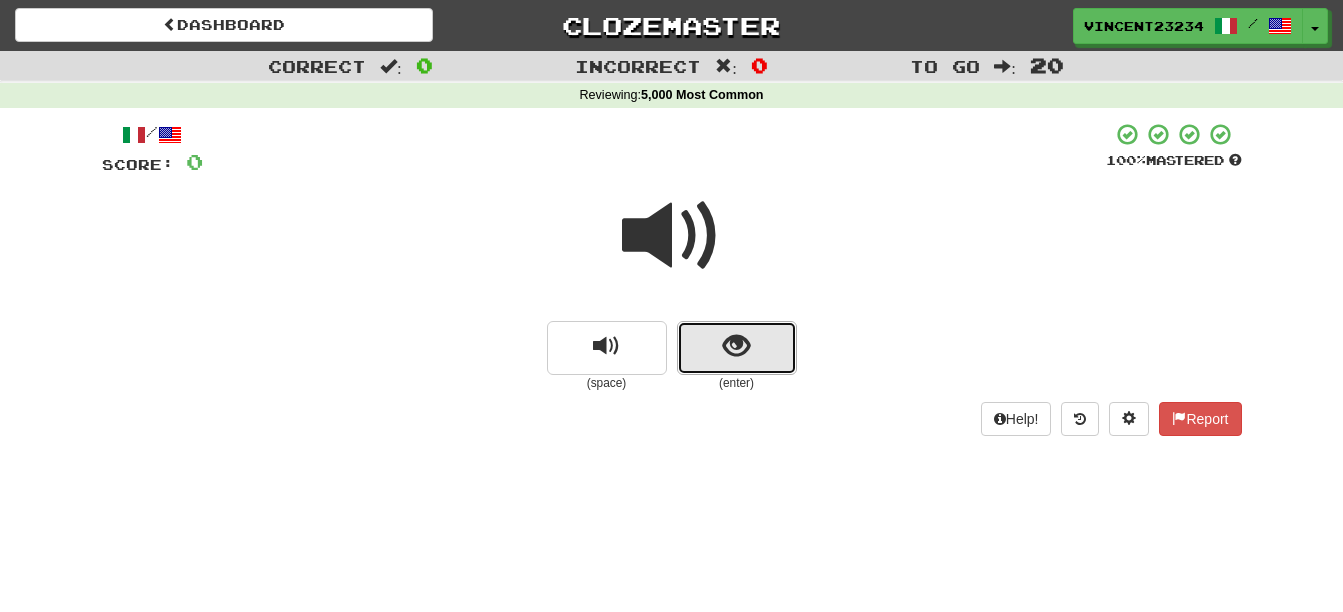 click at bounding box center (736, 346) 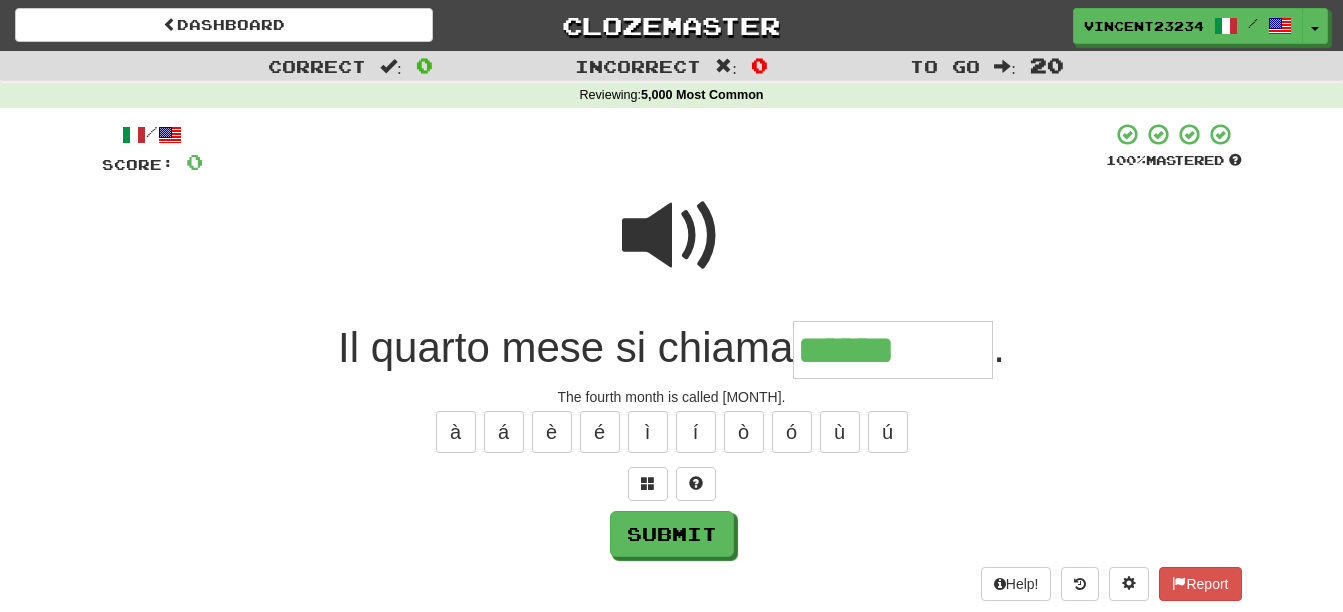 type on "******" 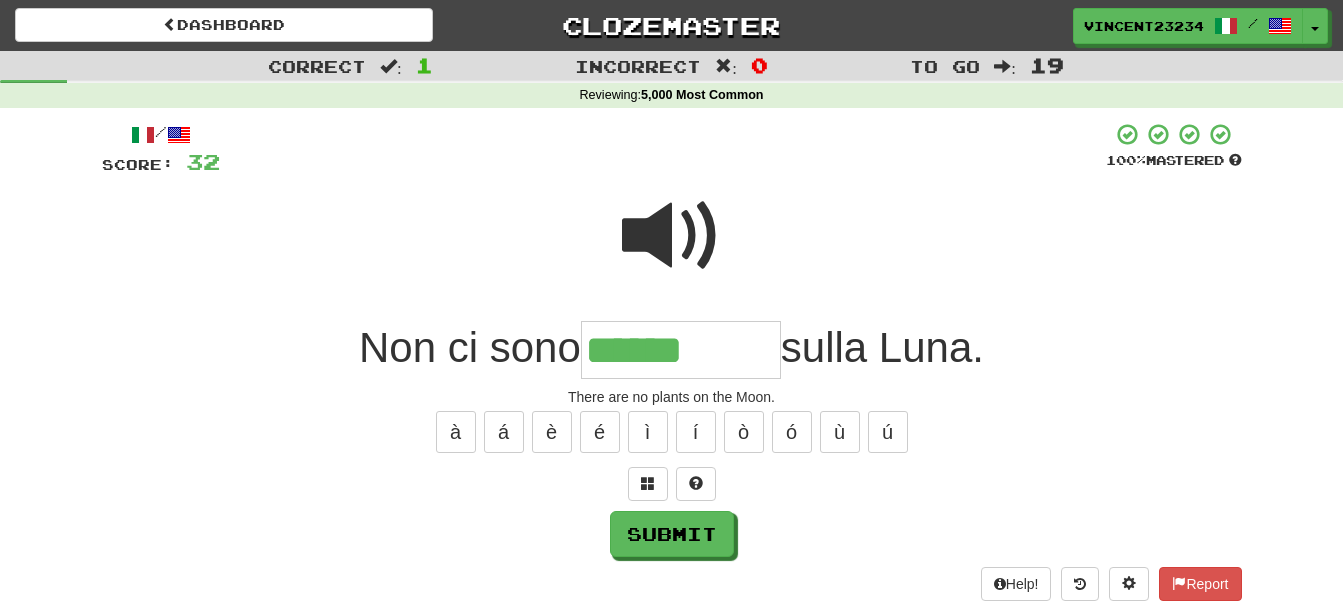 type on "******" 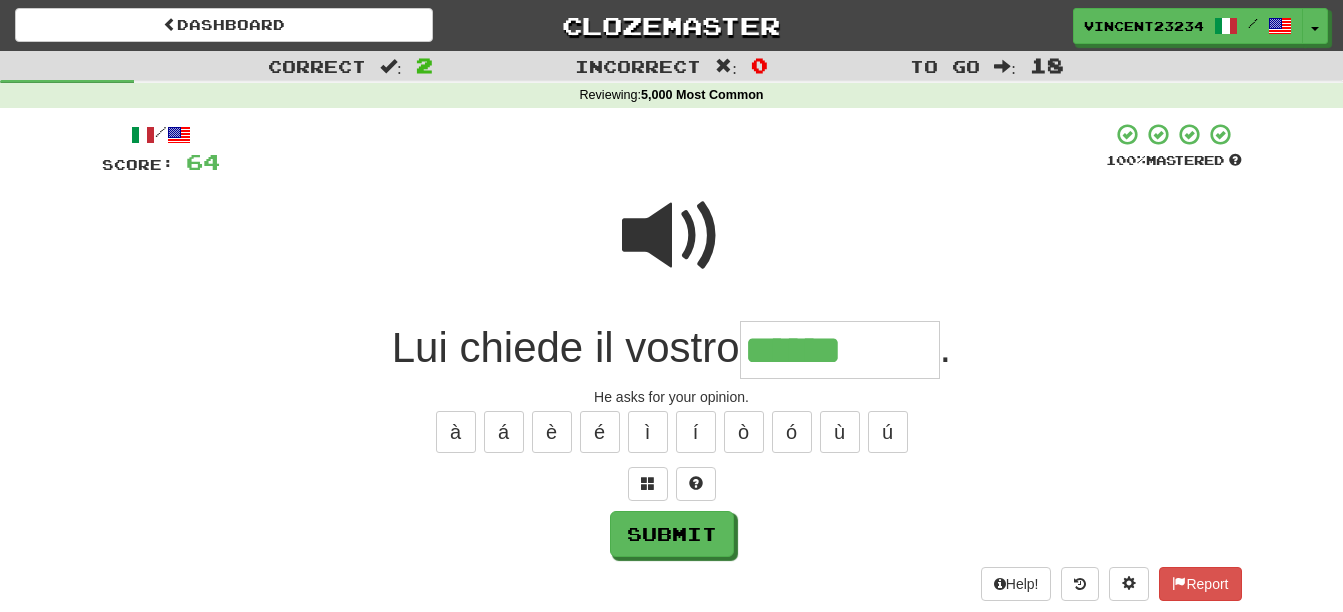 type on "******" 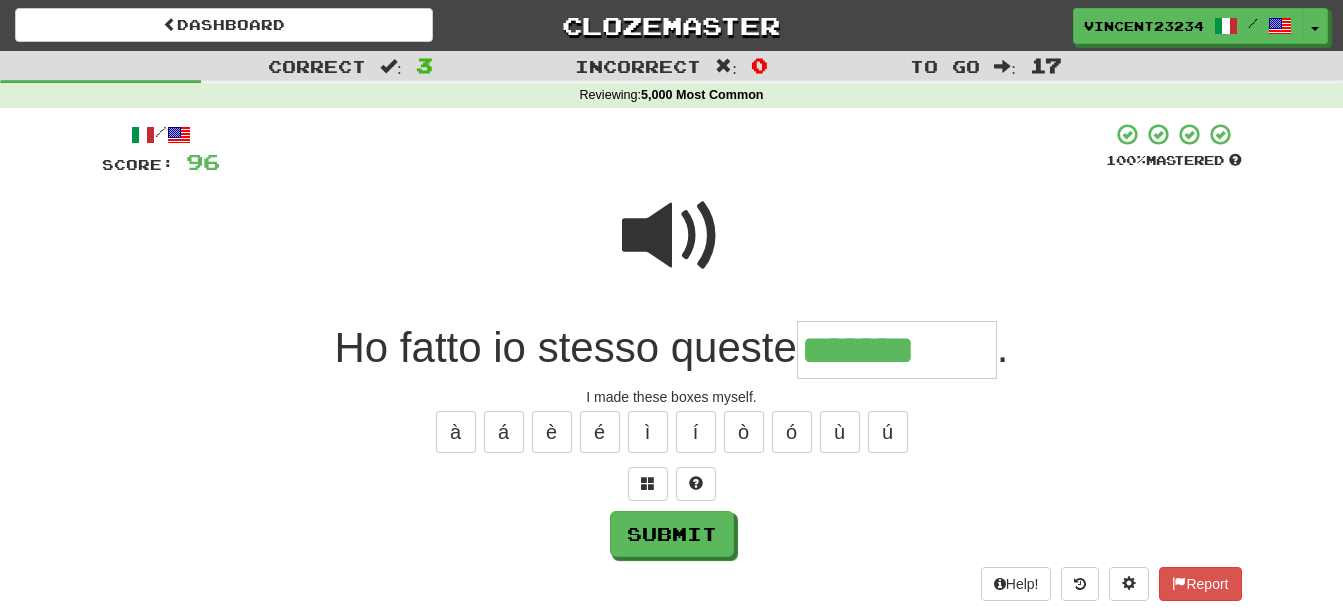 type on "*******" 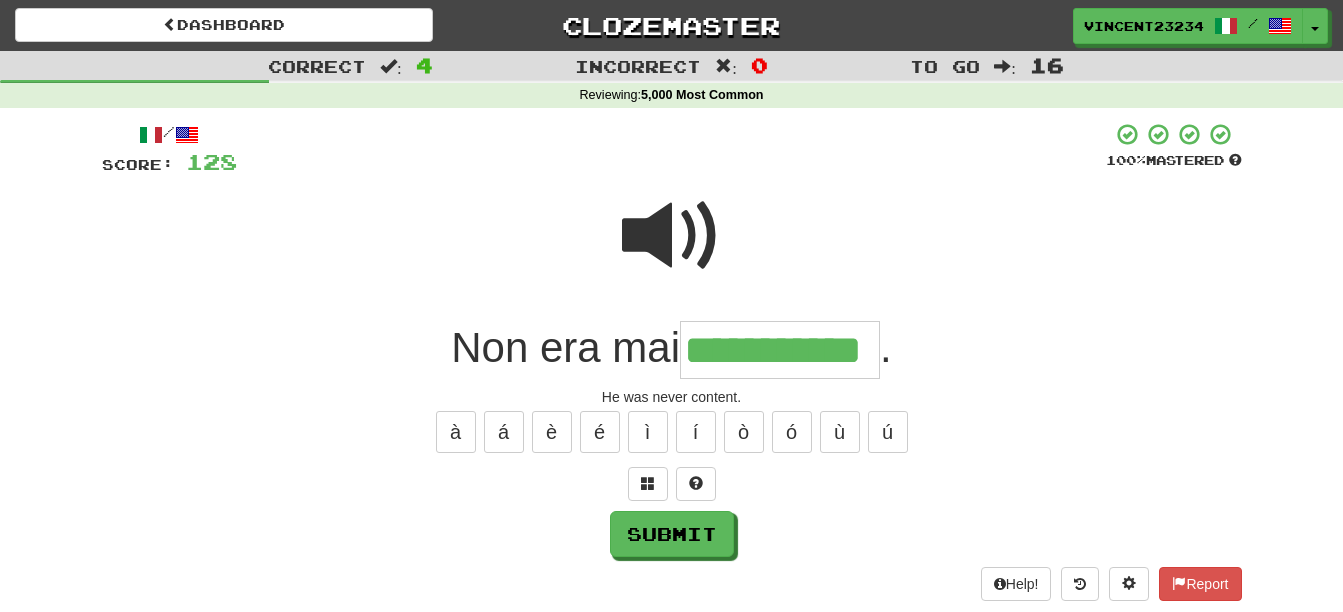 scroll, scrollTop: 0, scrollLeft: 11, axis: horizontal 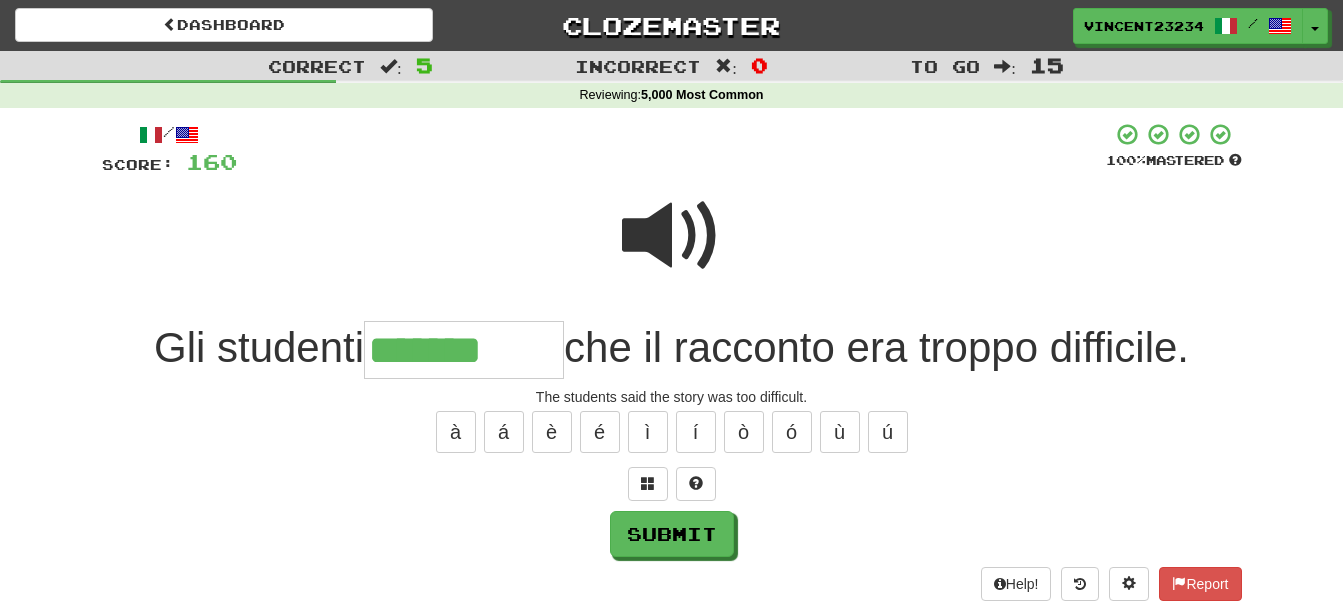 type on "*******" 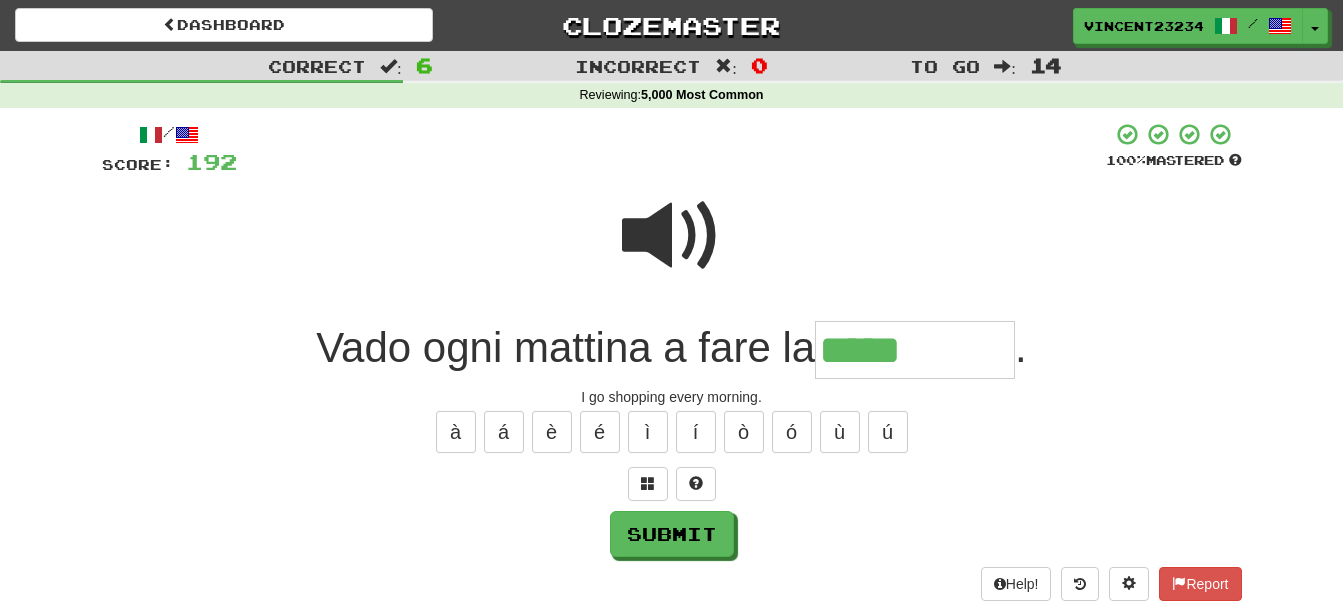 type on "*****" 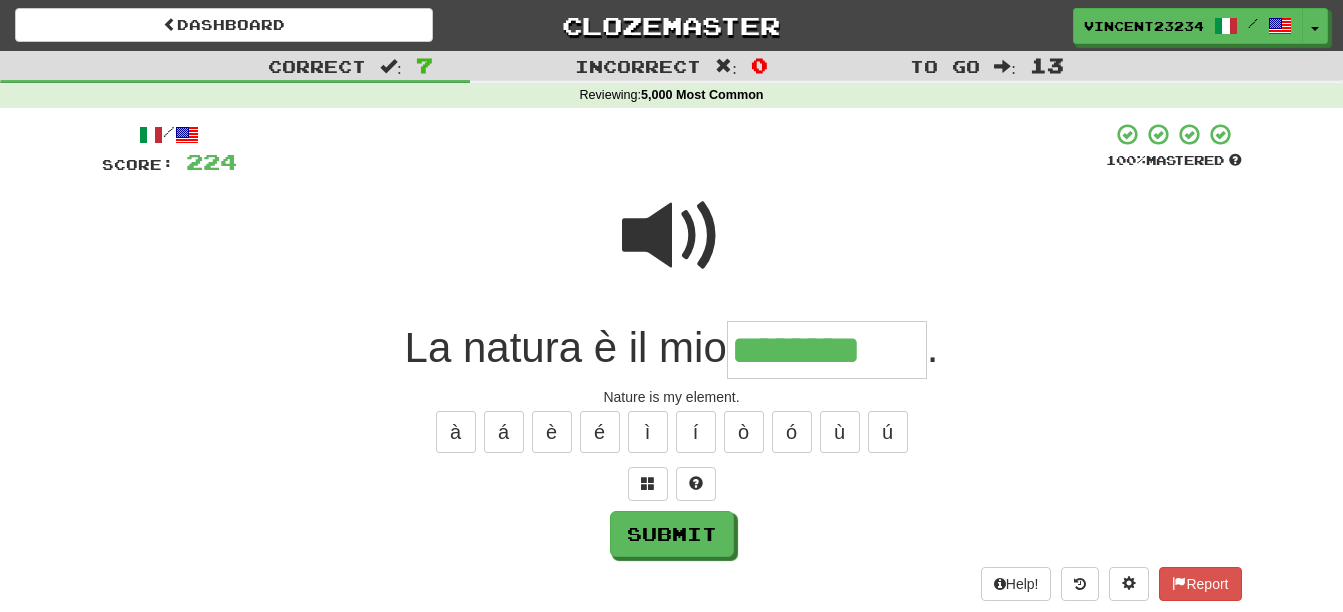 type on "********" 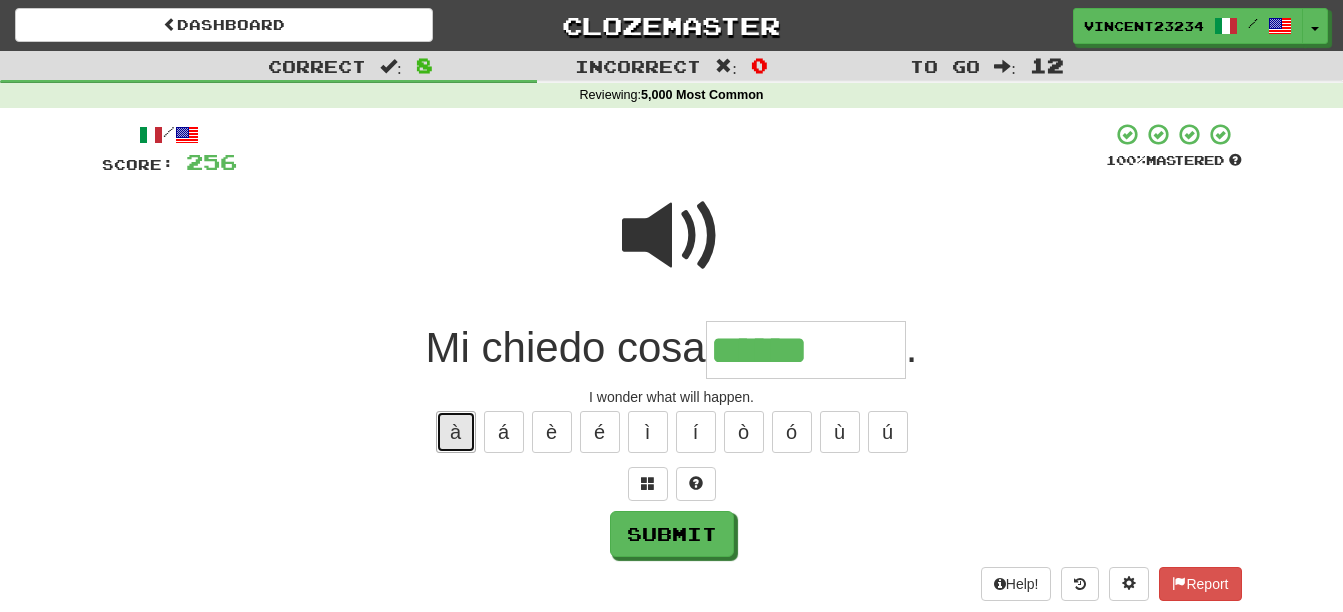 click on "à" at bounding box center (456, 432) 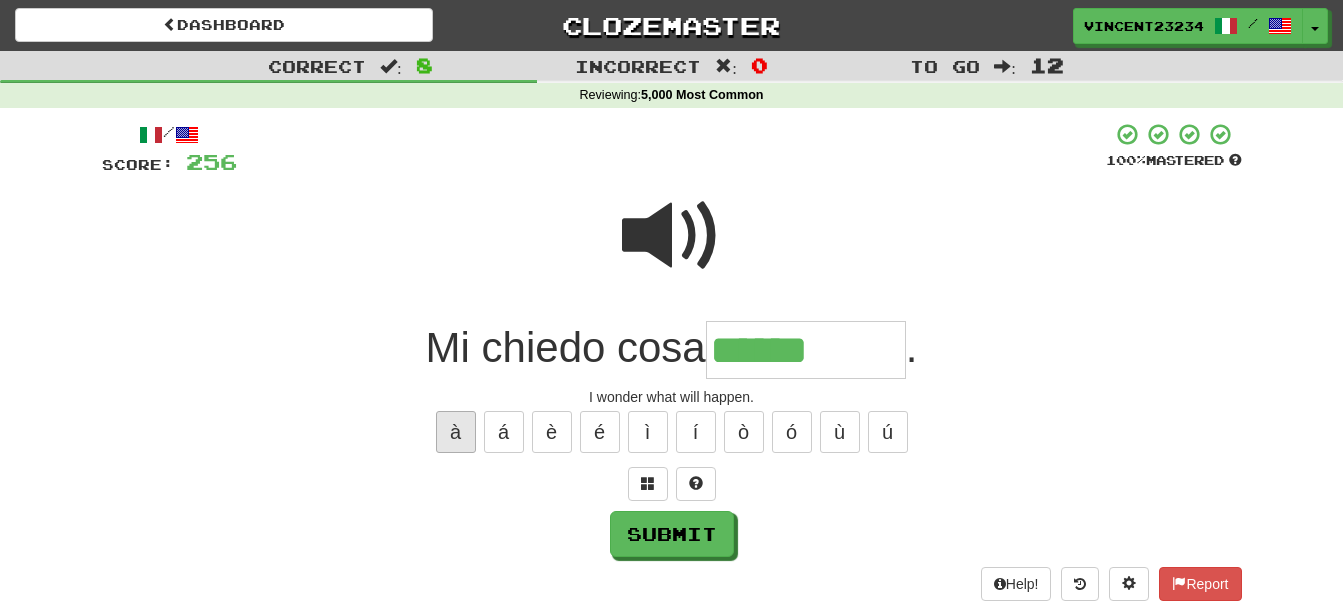 type on "*******" 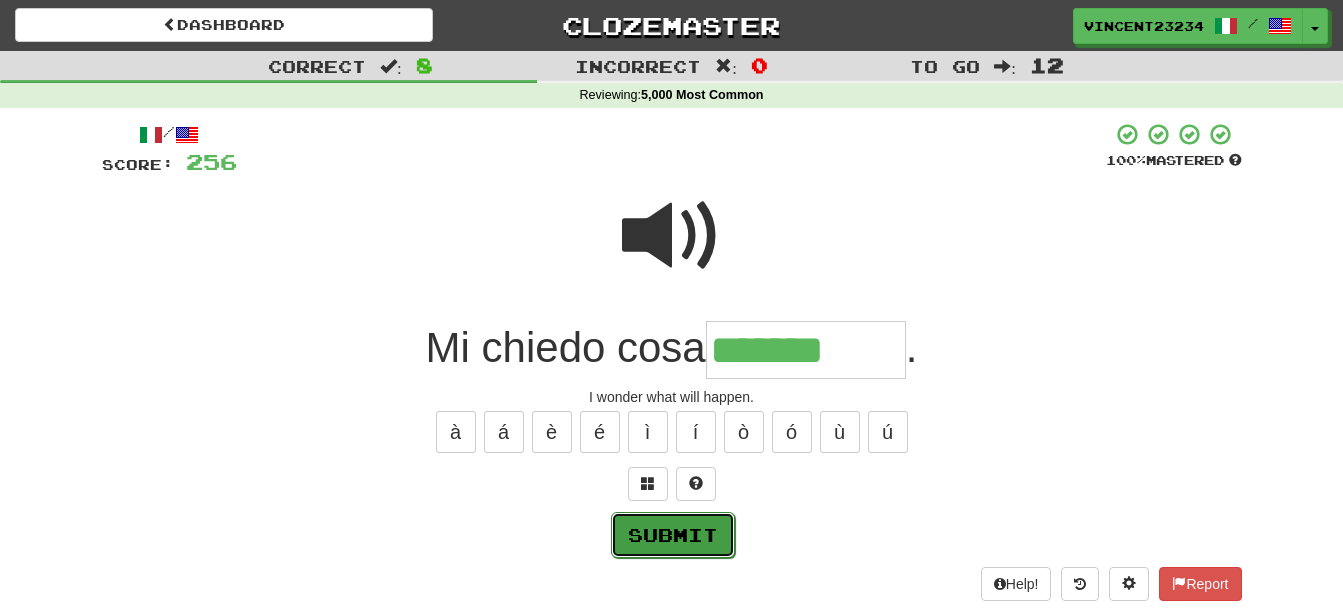 click on "Submit" at bounding box center [673, 535] 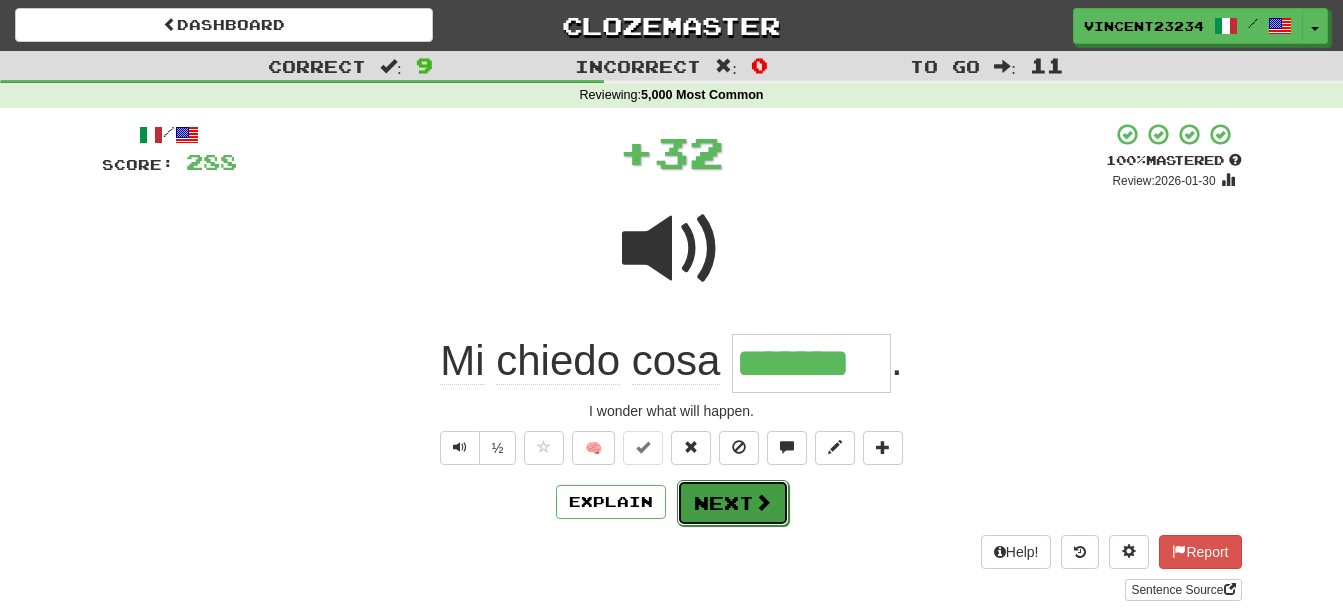 click on "Next" at bounding box center (733, 503) 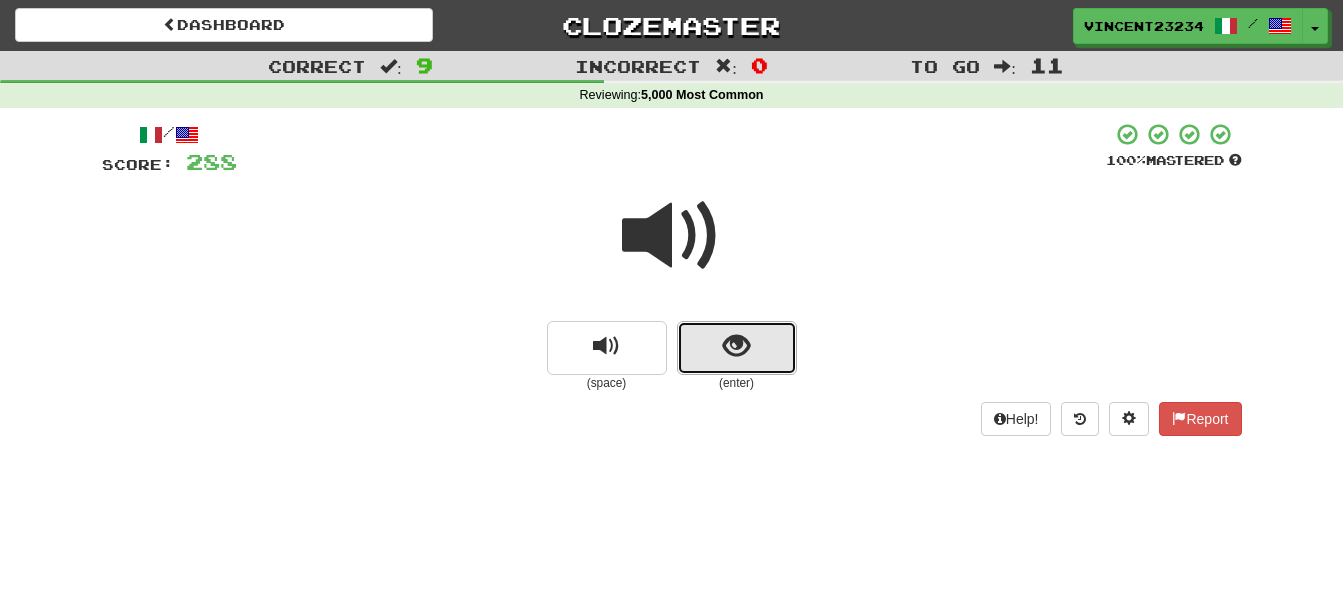 click at bounding box center (736, 346) 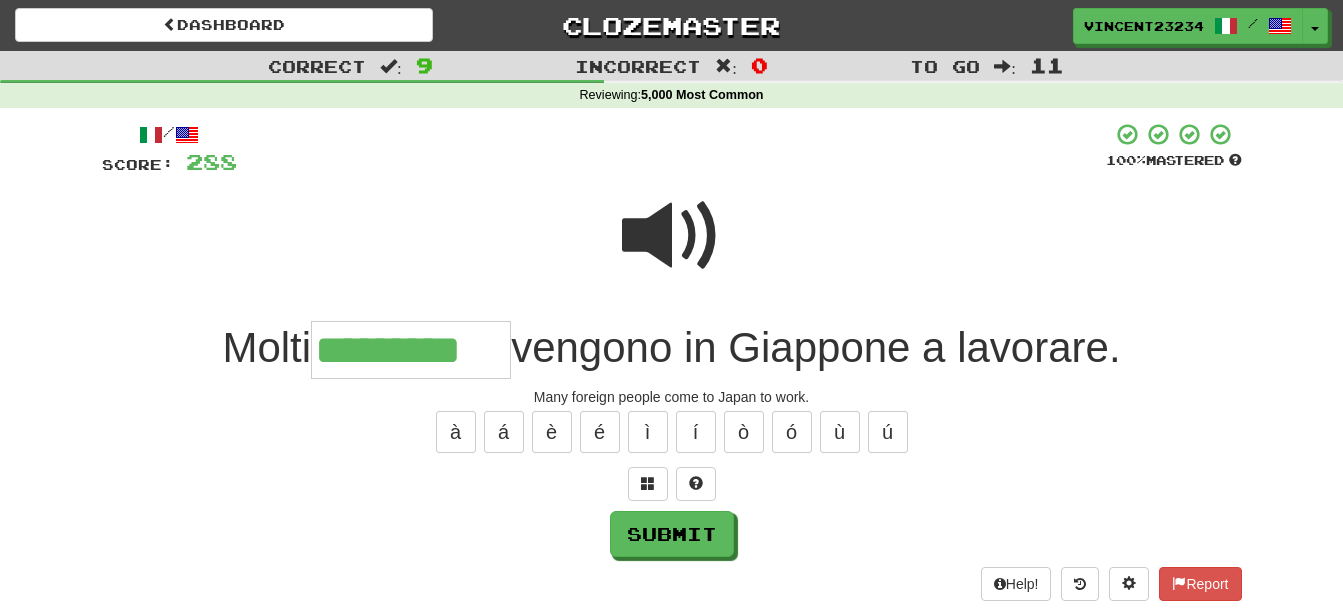 type on "*********" 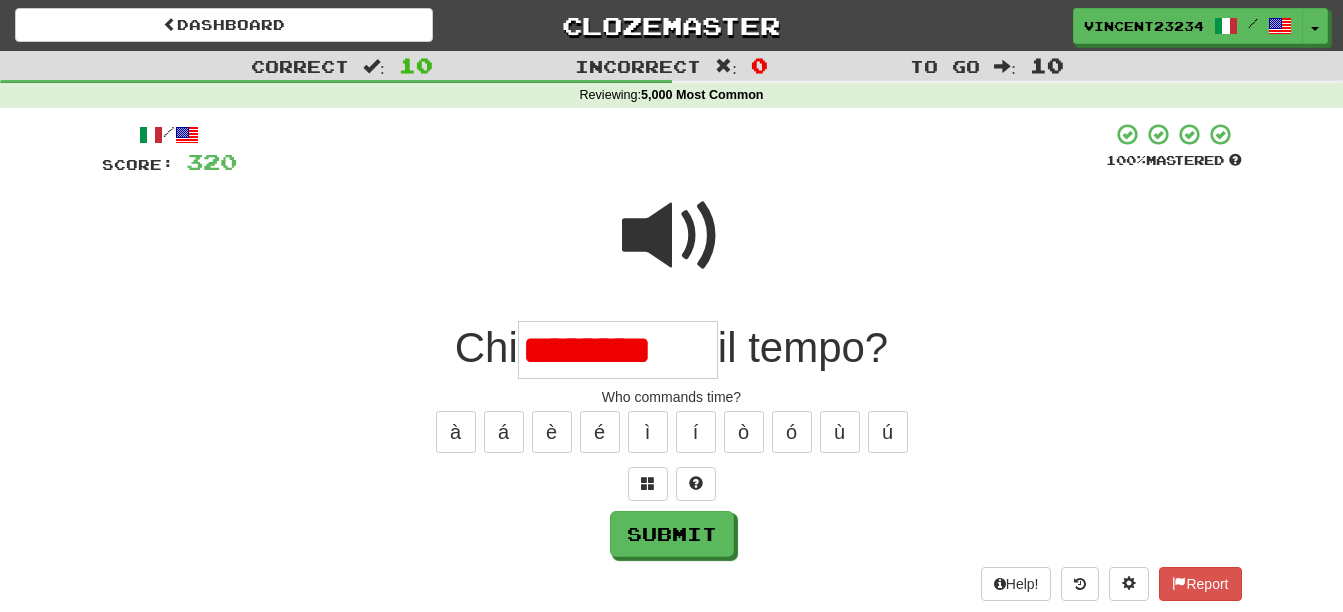 scroll, scrollTop: 0, scrollLeft: 15, axis: horizontal 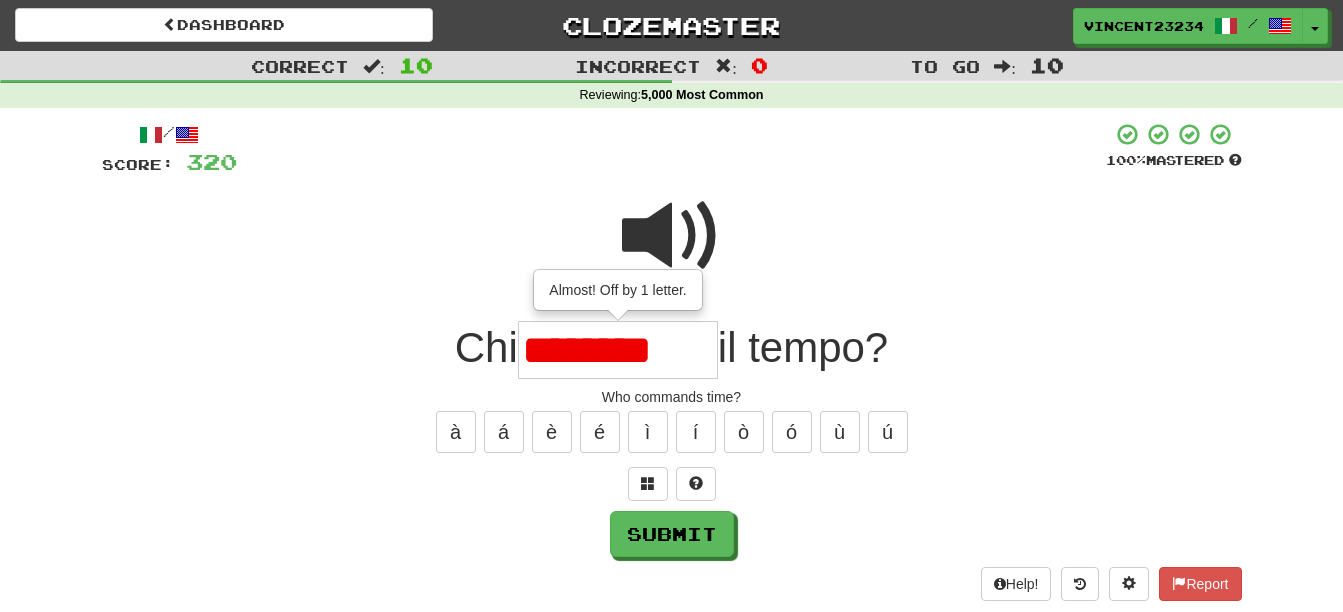 type on "*******" 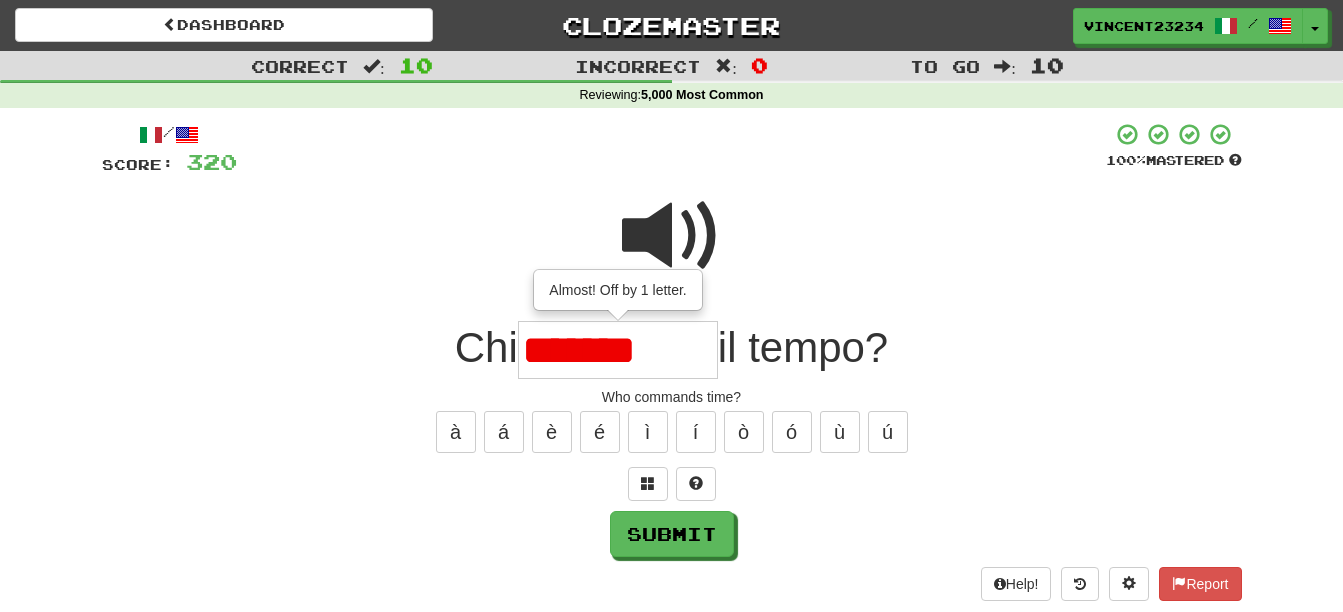 scroll, scrollTop: 0, scrollLeft: 0, axis: both 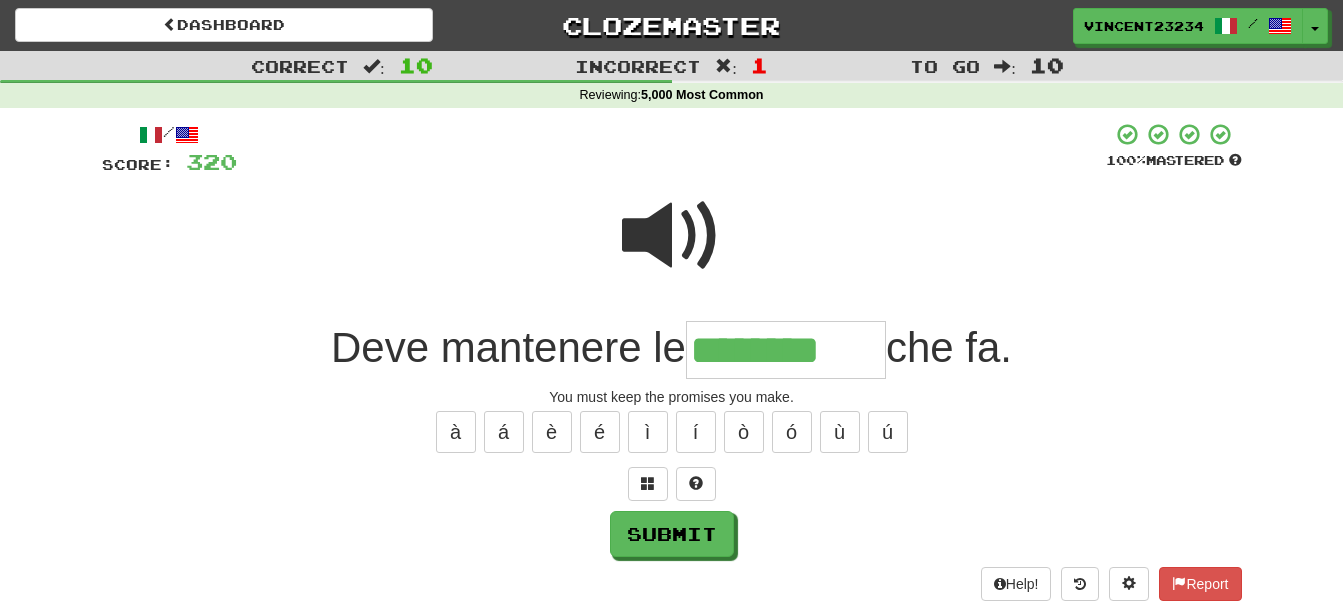 type on "********" 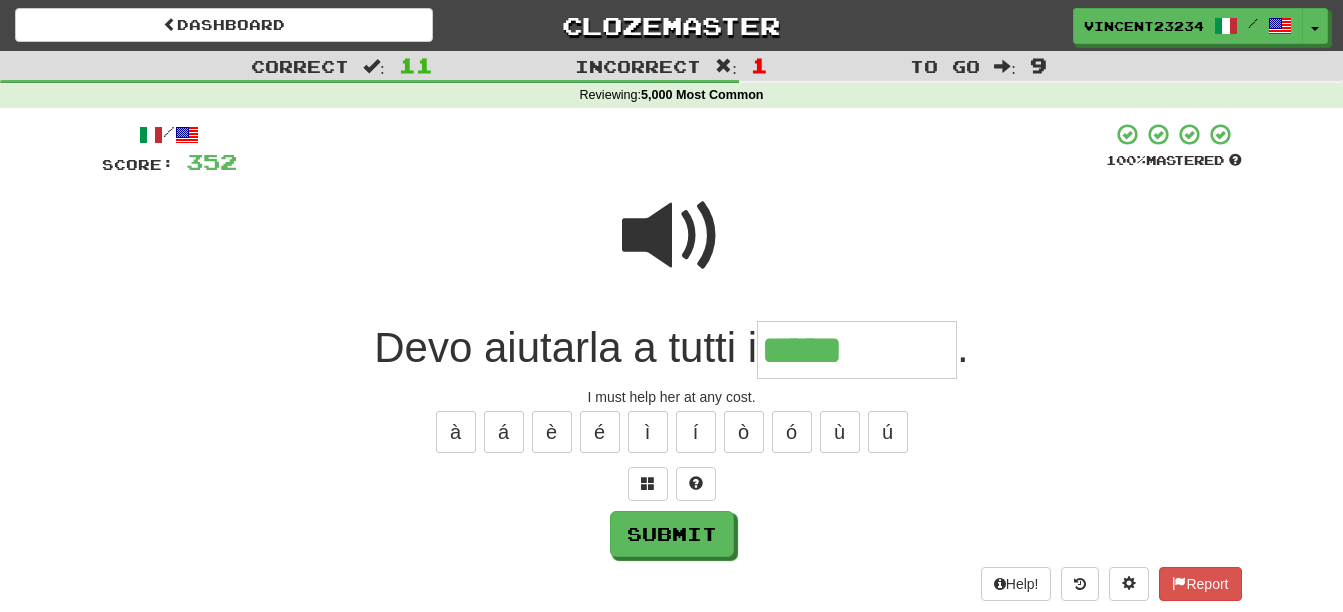 type on "*****" 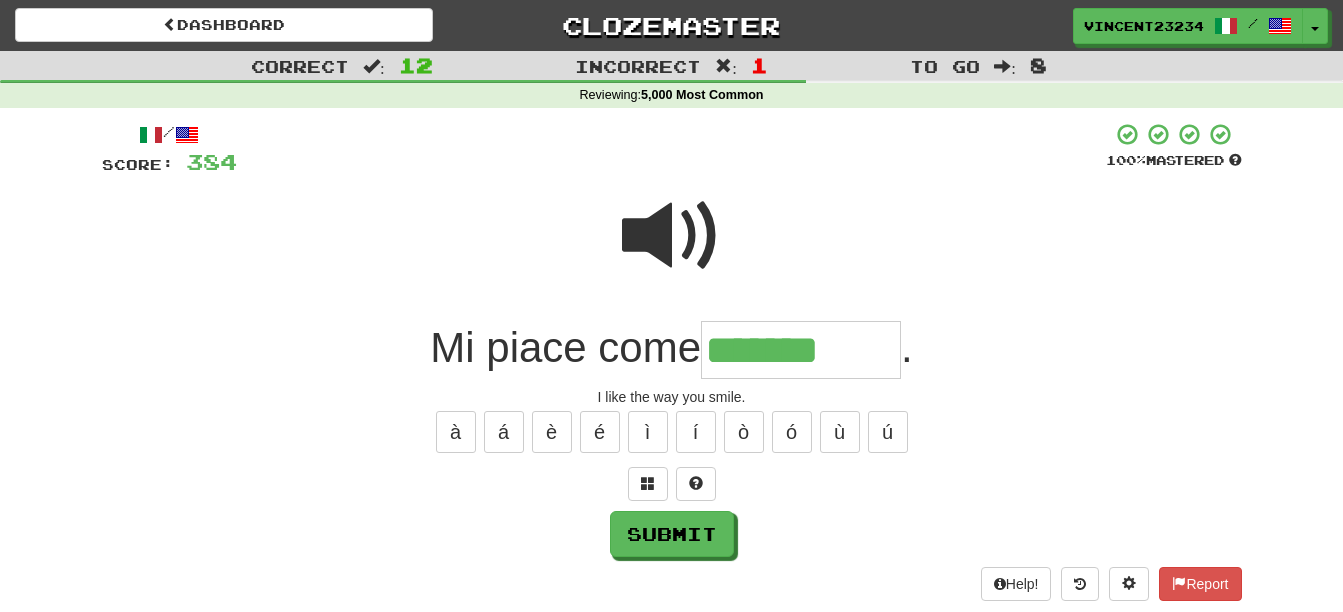 type on "*******" 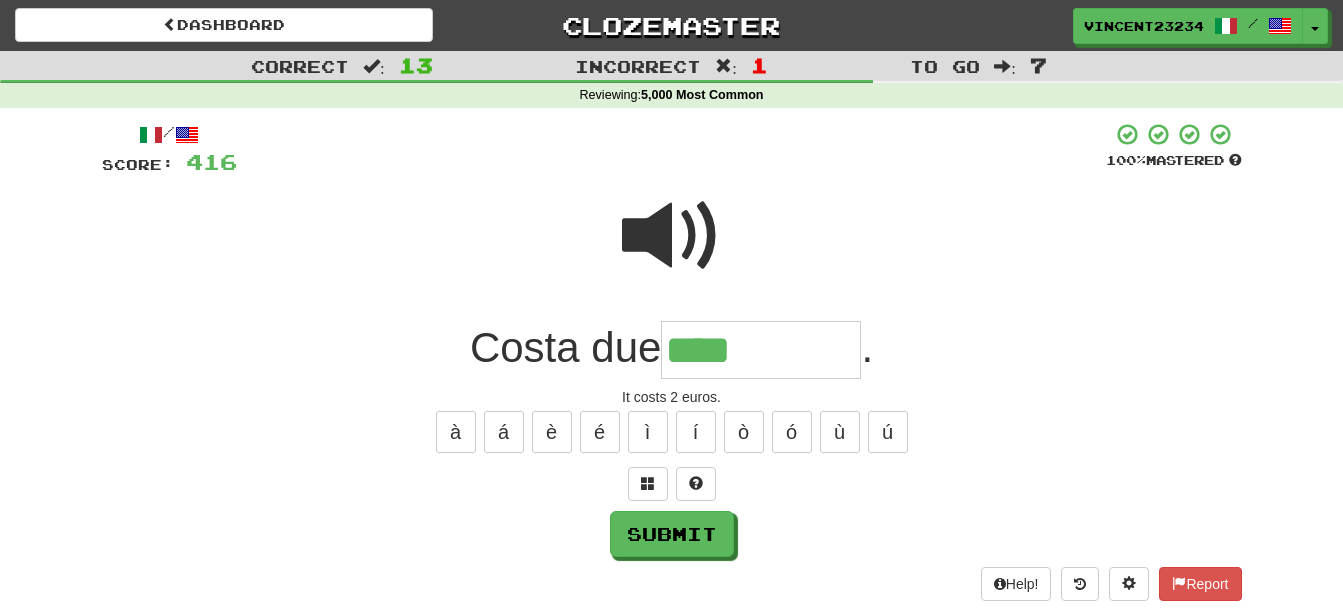 type on "****" 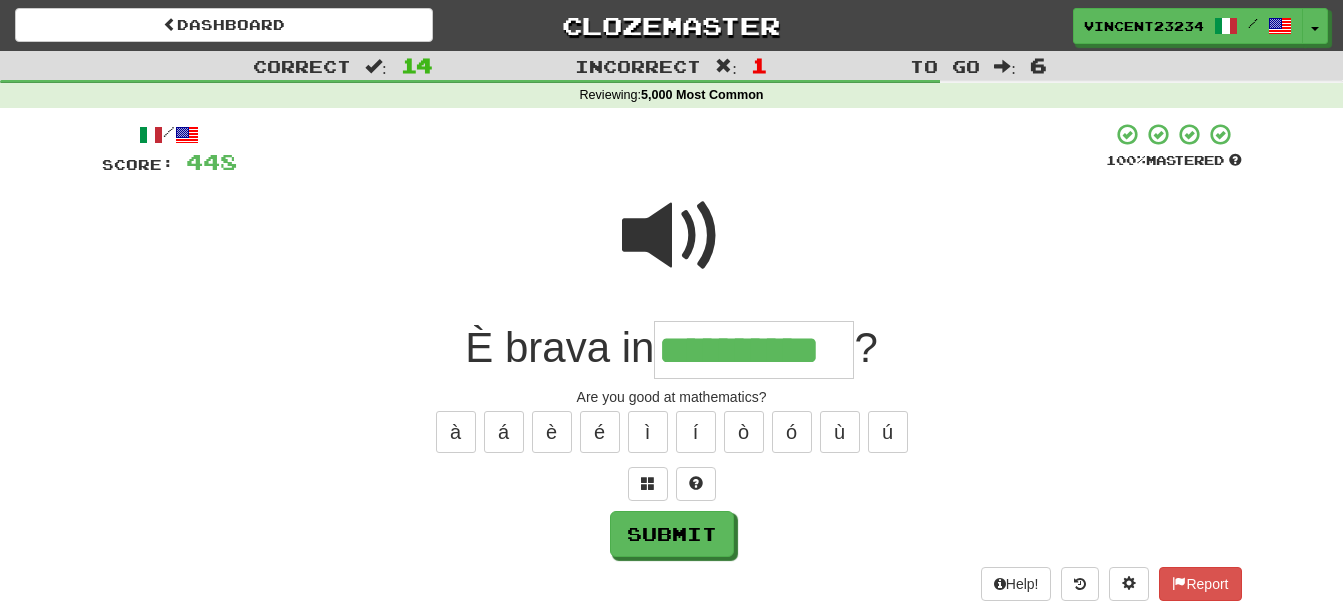 scroll, scrollTop: 0, scrollLeft: 25, axis: horizontal 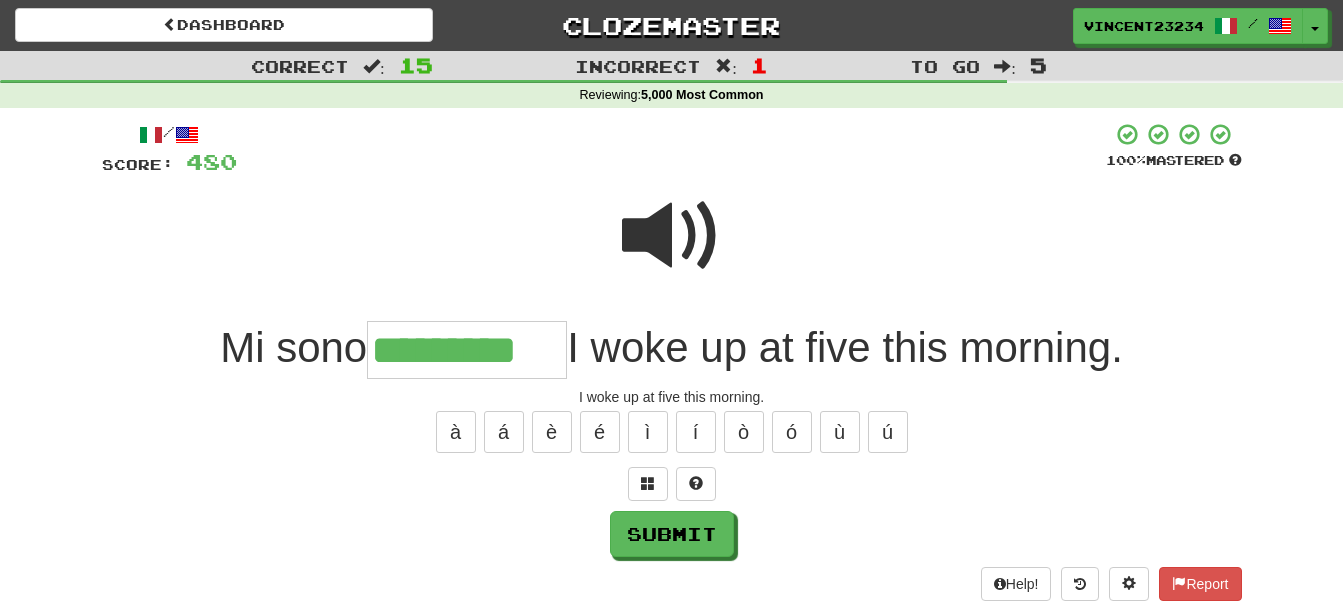 type on "*********" 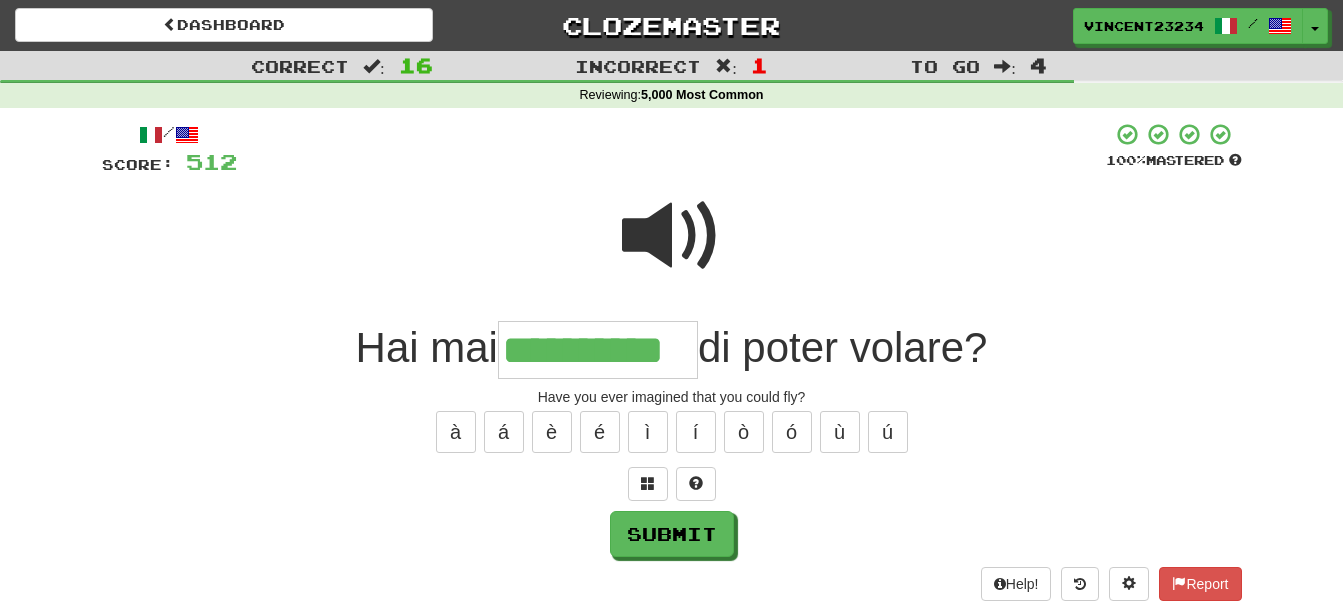 scroll, scrollTop: 0, scrollLeft: 25, axis: horizontal 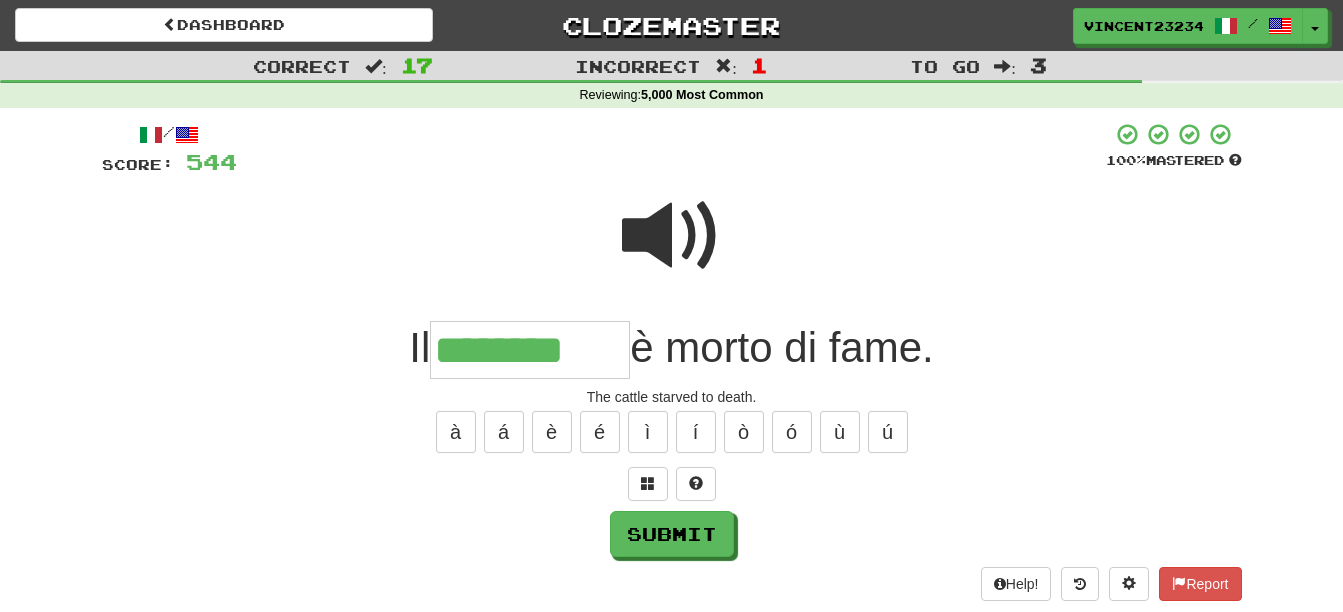 type on "********" 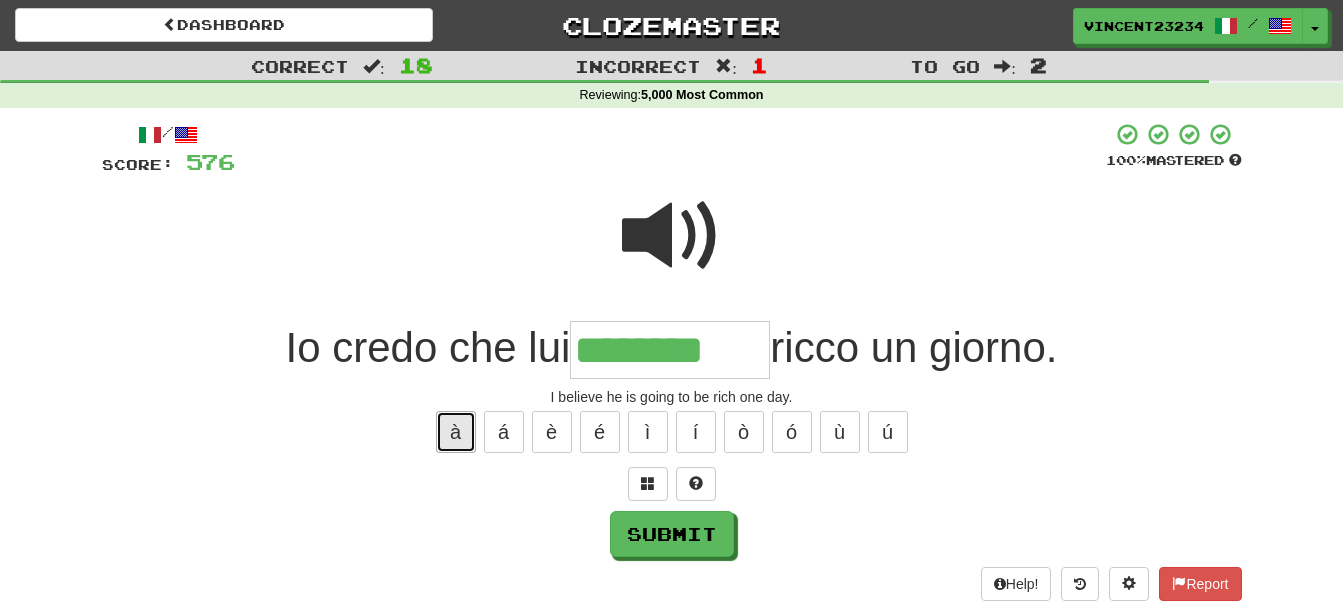 click on "à" at bounding box center (456, 432) 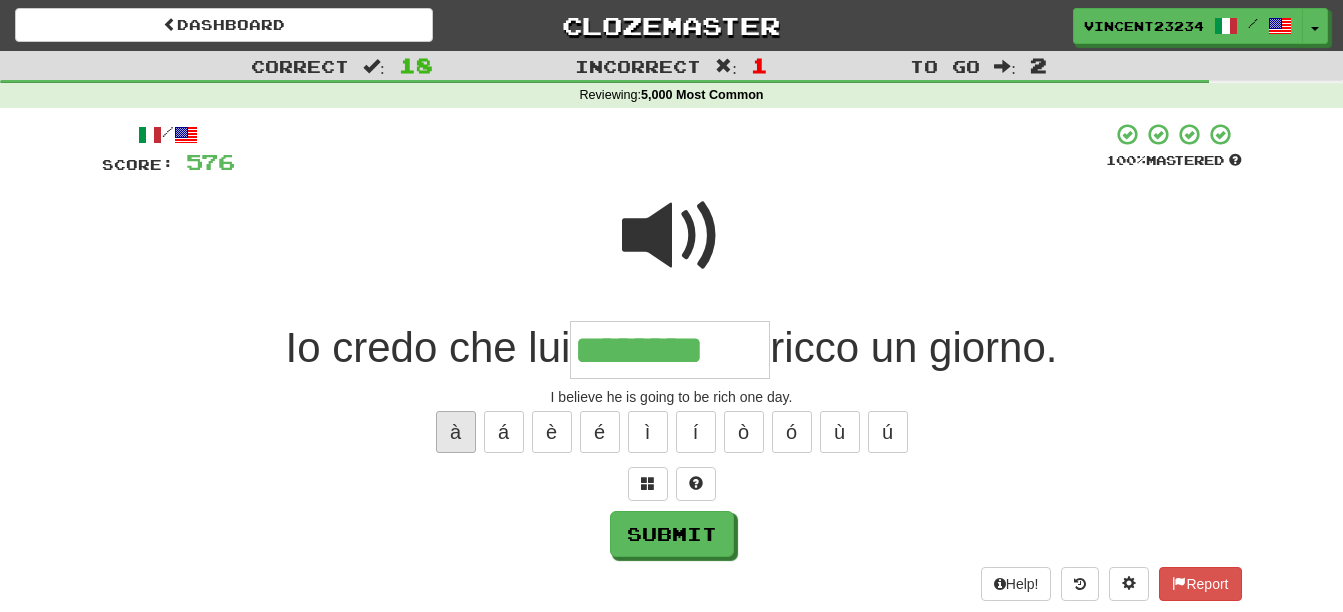 type on "*********" 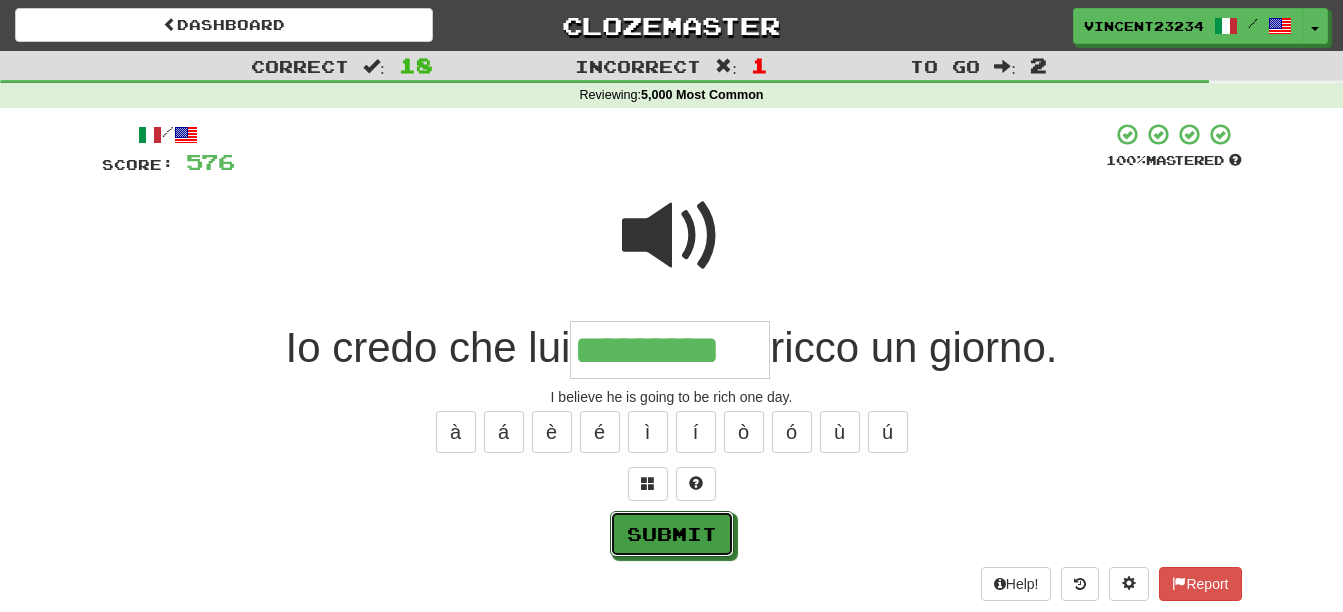 drag, startPoint x: 652, startPoint y: 522, endPoint x: 673, endPoint y: 525, distance: 21.213203 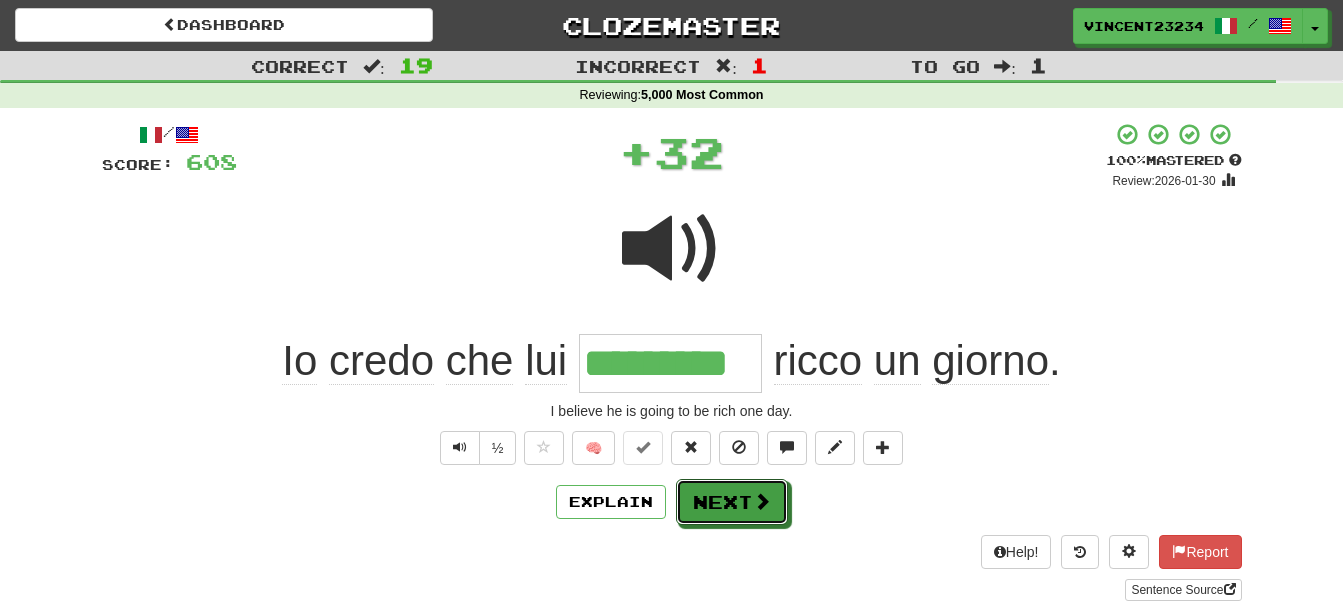 click on "Next" at bounding box center (732, 502) 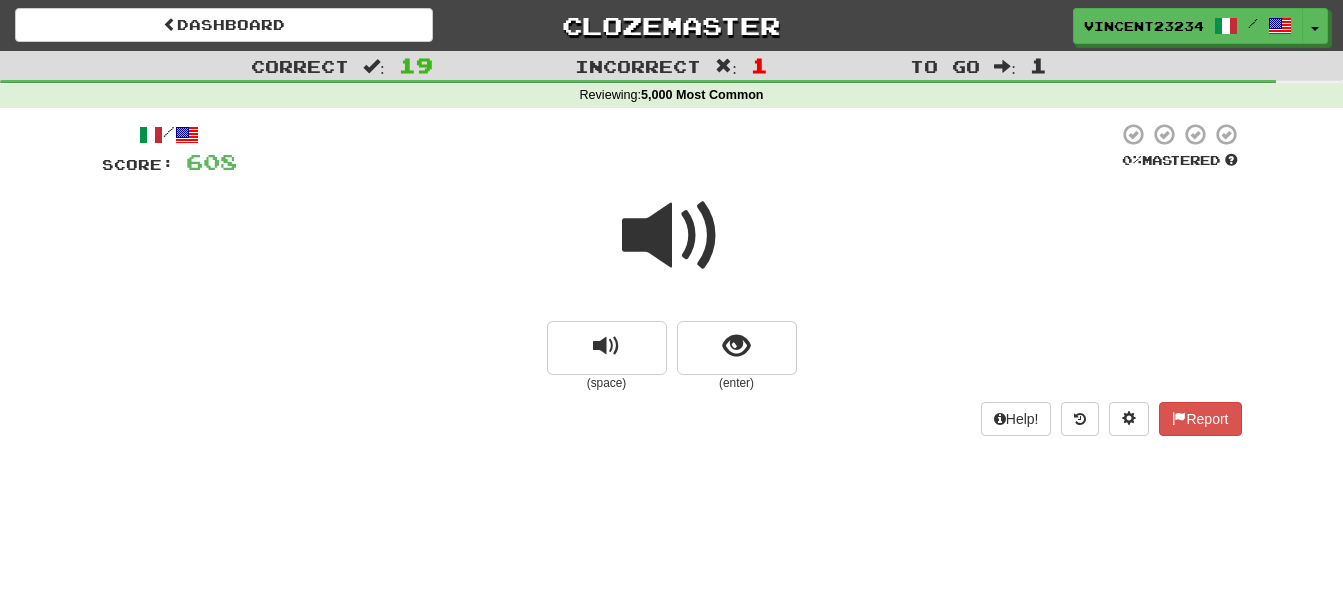 click on "Dashboard
Clozemaster
Vincent23234
/
Toggle Dropdown
Dashboard
Leaderboard
Activity Feed
Notifications
90
Profile
Discussions
Deutsch
/
English
Streak:
0
Review:
60
Daily Goal:  0 /200
Français
/
English
Streak:
0
Review:
0
Points Today: 0
Italiano
/
English
Streak:
433
Review:
3,819
Daily Goal:  7820 /1000
Latina
/
English
Streak:
0
Review:
37
Points Today: 0
Ελληνικά
/
English
Streak:
0
Review:
50
Points Today: 0
Languages
Account
Logout
Vincent23234
/
Toggle Dropdown
Dashboard
Leaderboard
Activity Feed
Notifications
90" at bounding box center [671, 306] 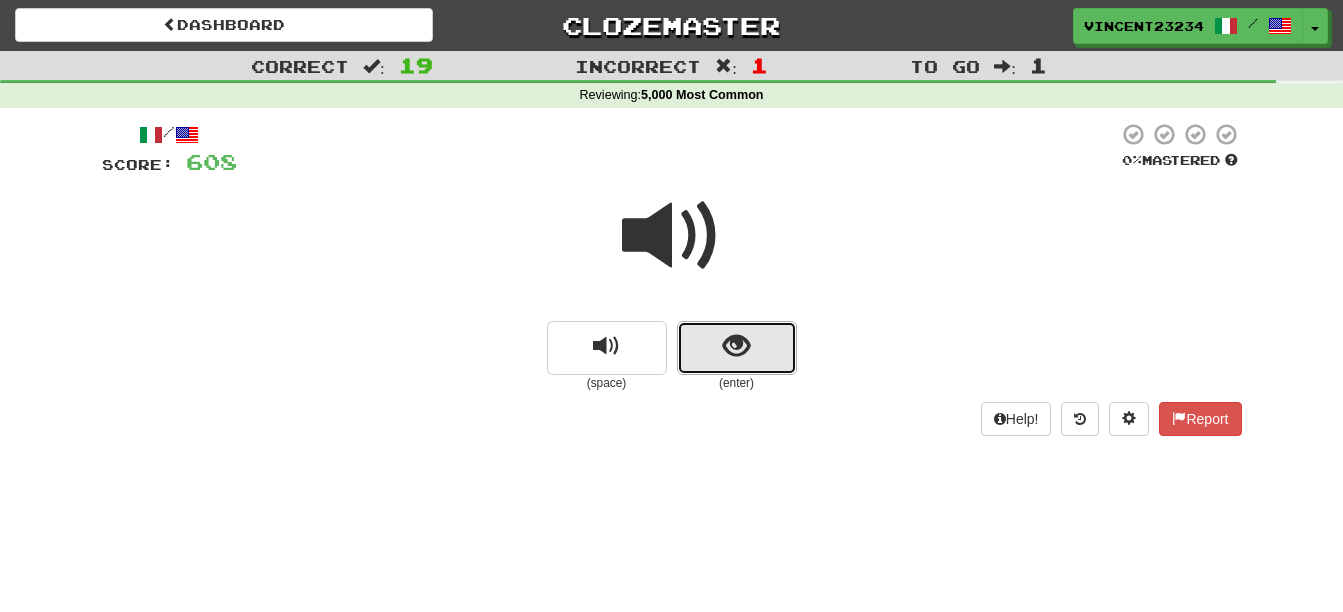 click at bounding box center (736, 346) 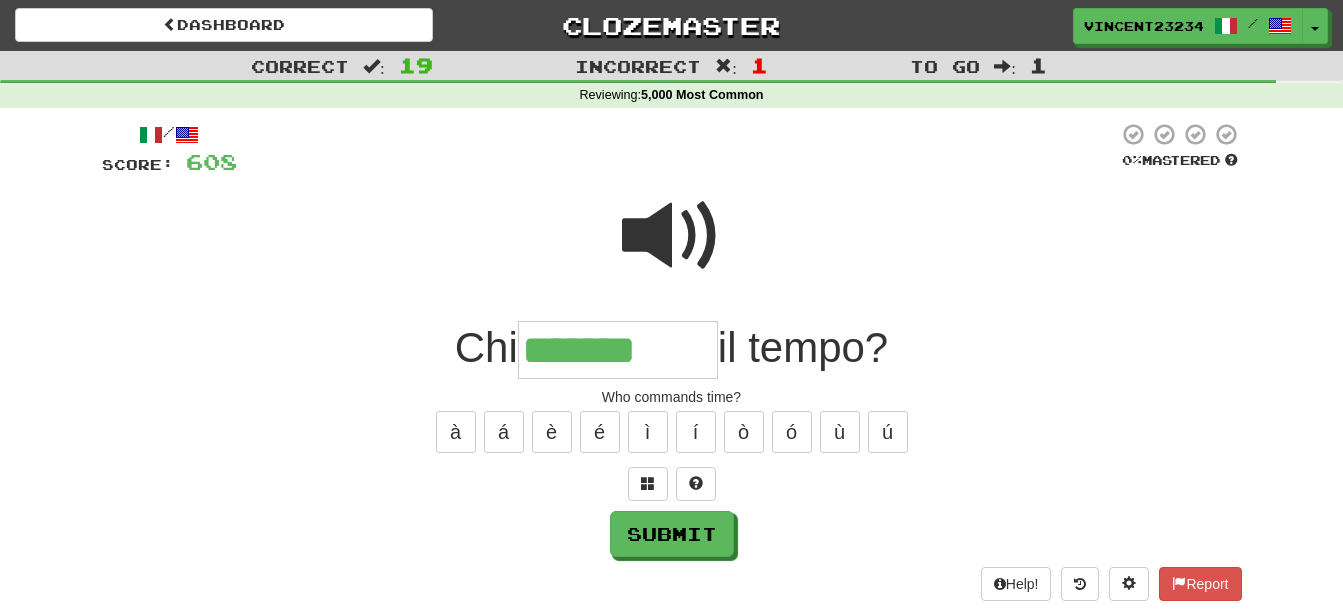 type on "*******" 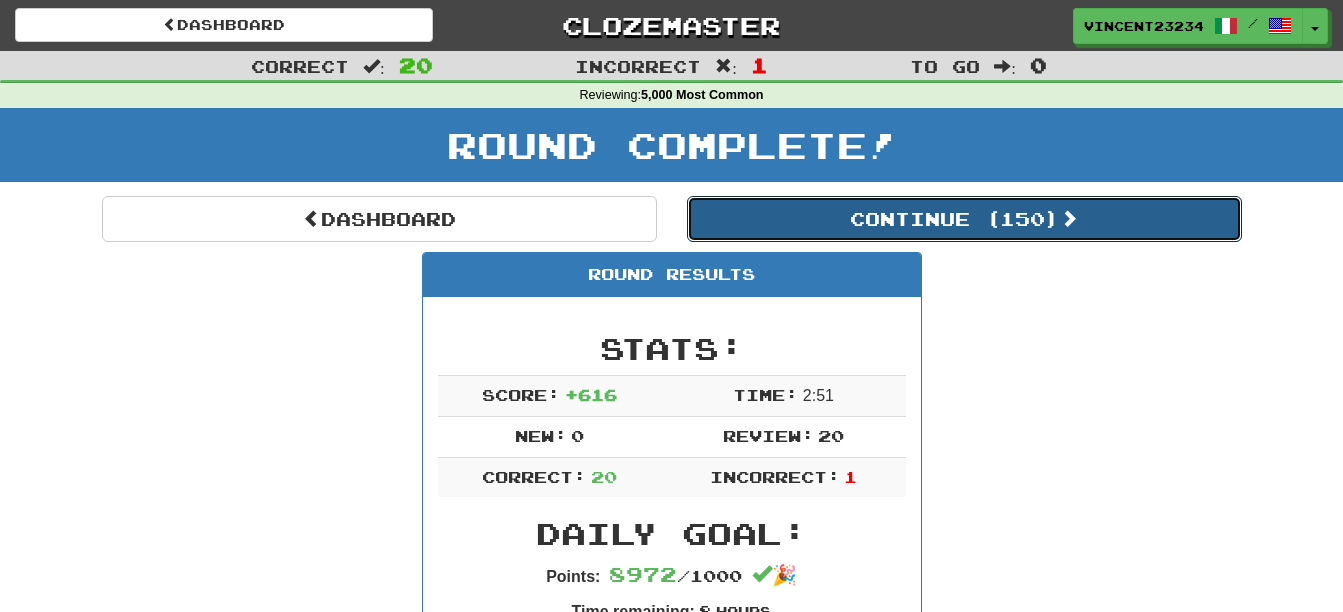 drag, startPoint x: 776, startPoint y: 227, endPoint x: 1048, endPoint y: 244, distance: 272.53073 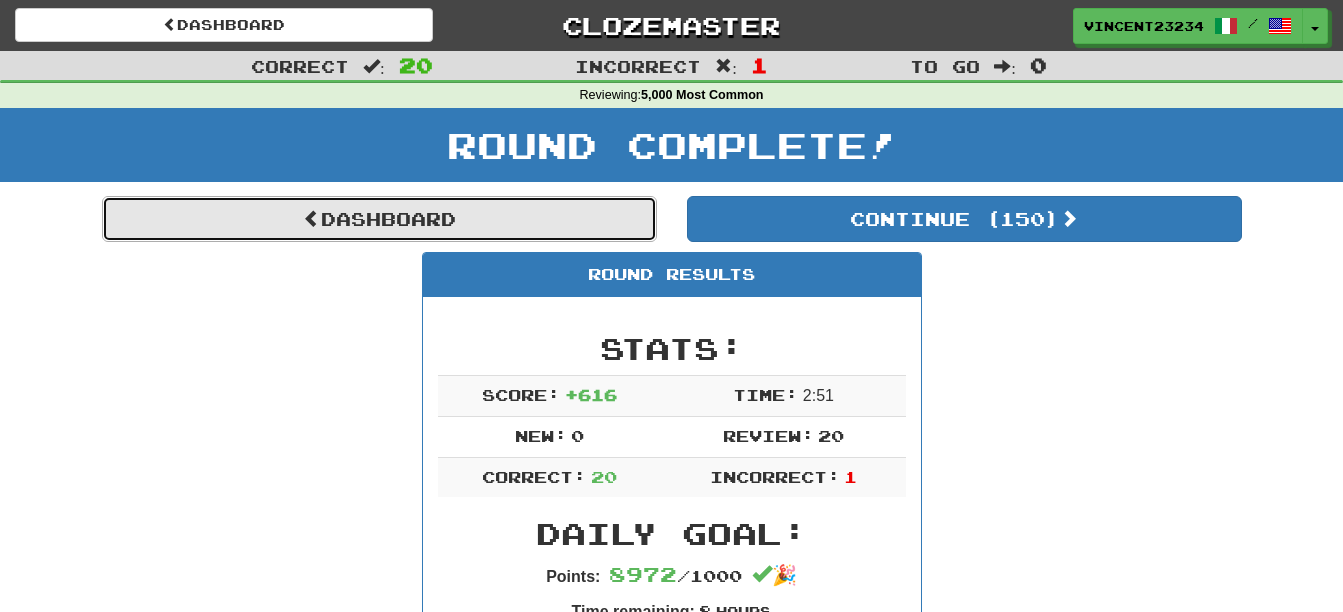 click on "Dashboard" at bounding box center (379, 219) 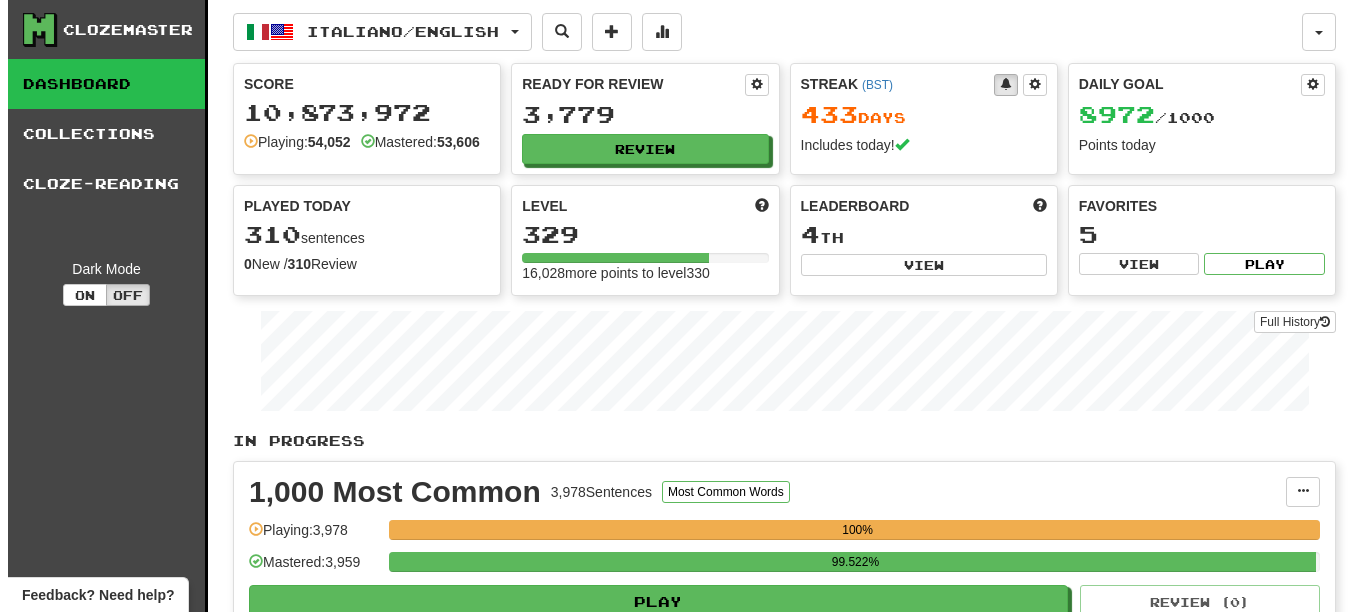 scroll, scrollTop: 0, scrollLeft: 0, axis: both 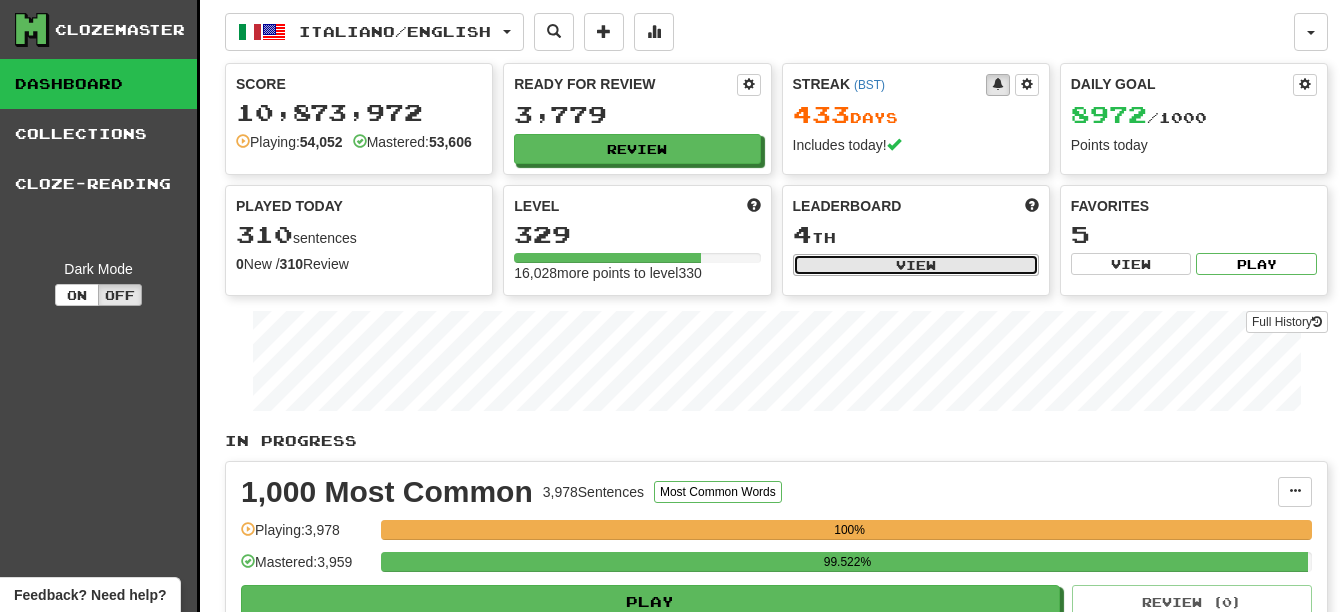 click on "View" at bounding box center (916, 265) 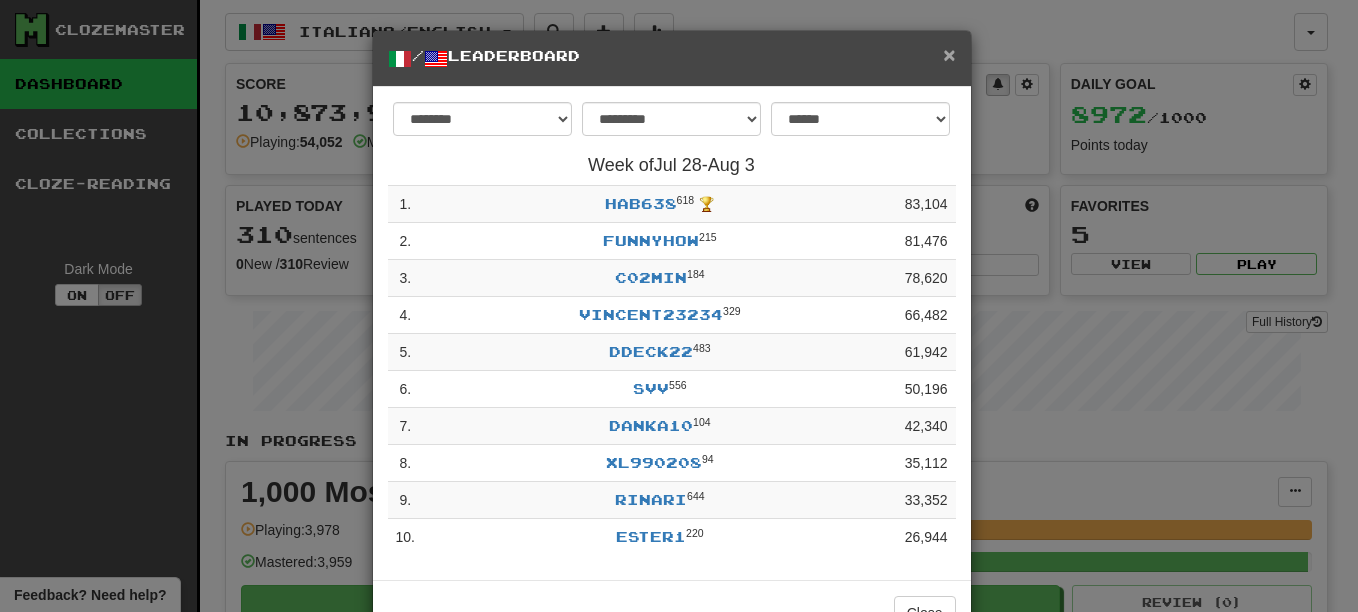 click on "×" at bounding box center [949, 54] 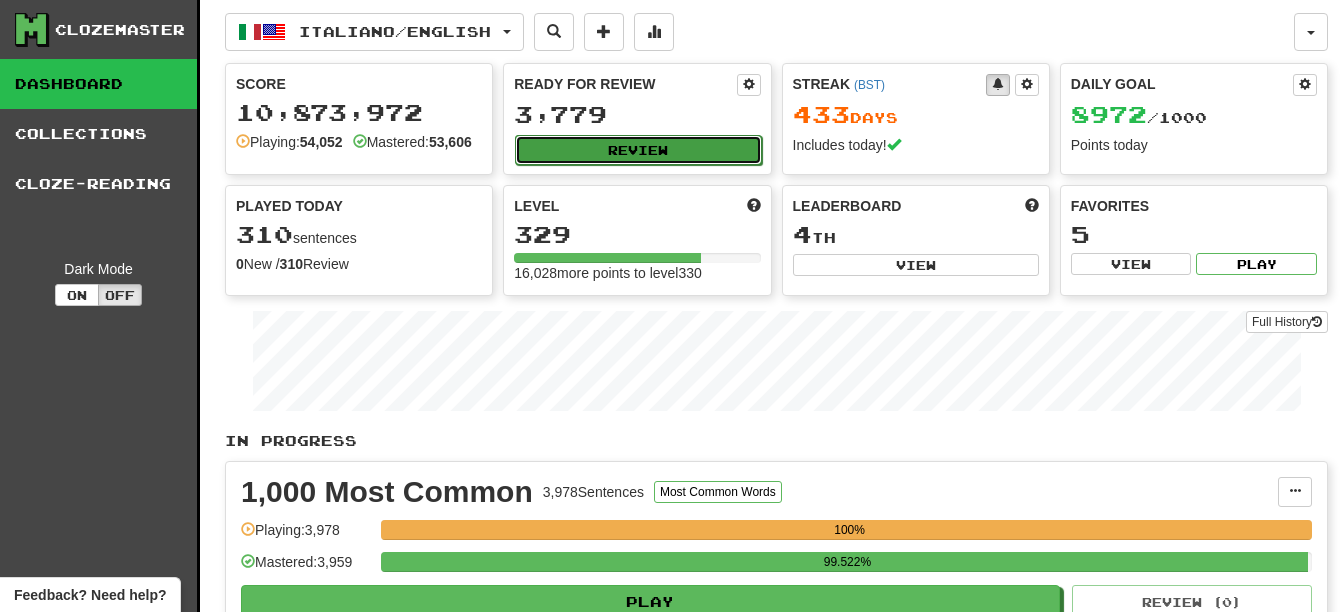 click on "Review" at bounding box center [638, 150] 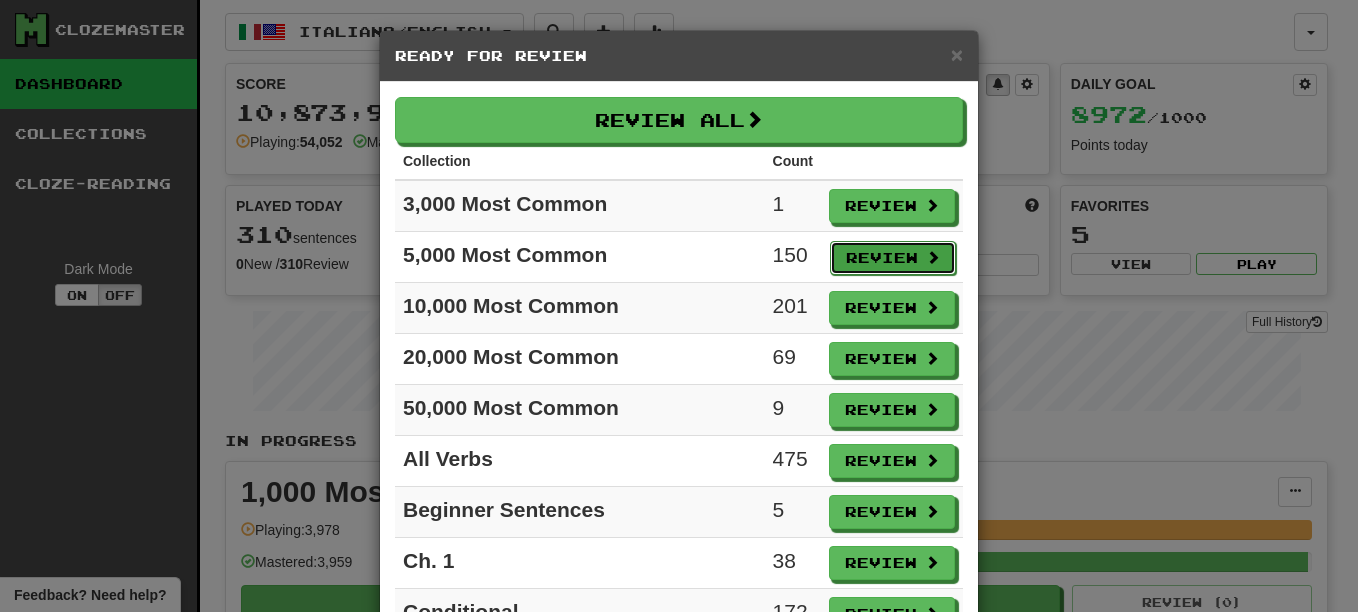click on "Review" at bounding box center (893, 258) 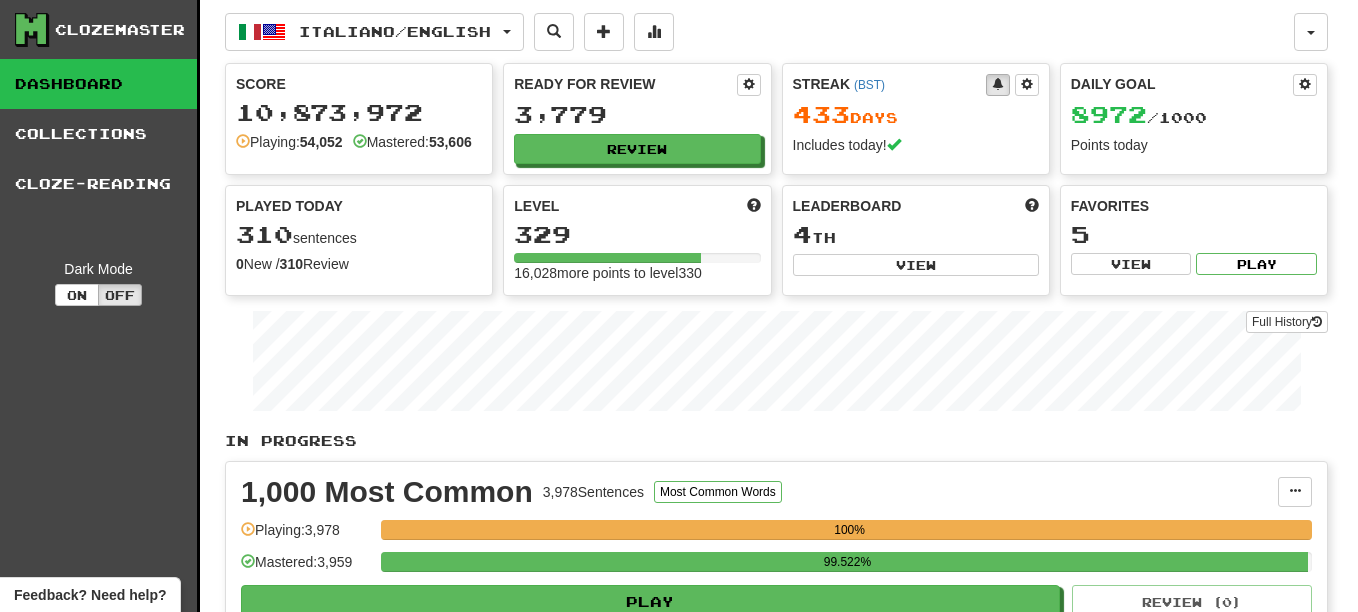 select on "**" 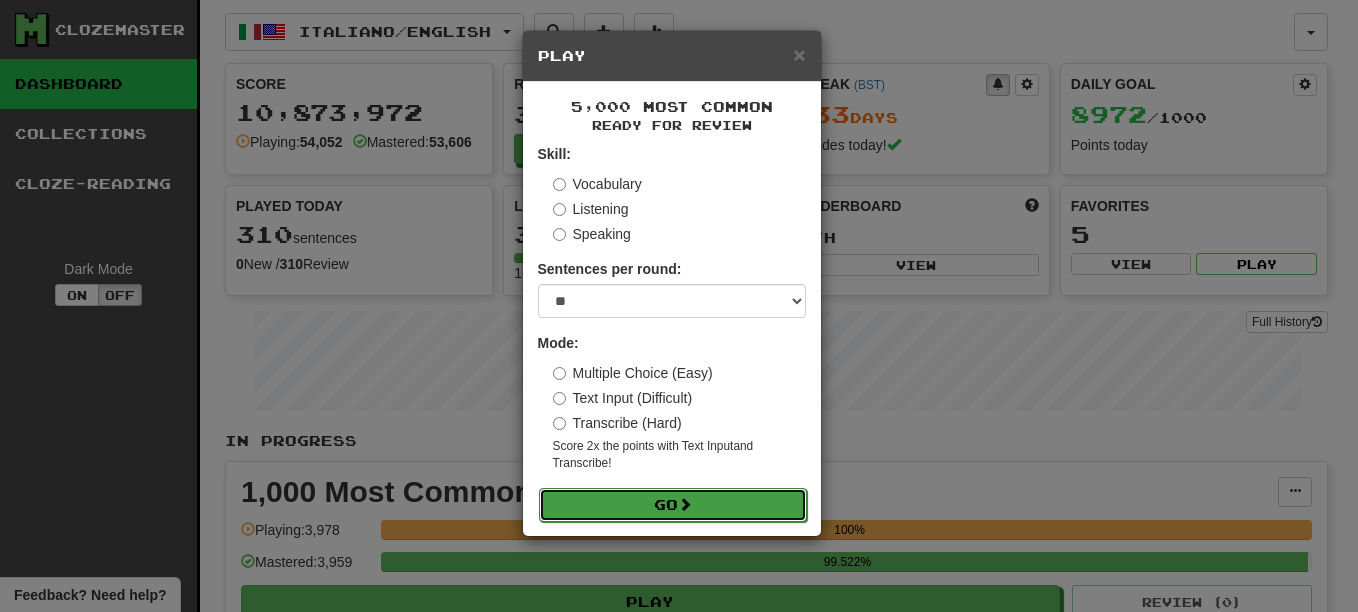 click on "Go" at bounding box center [673, 505] 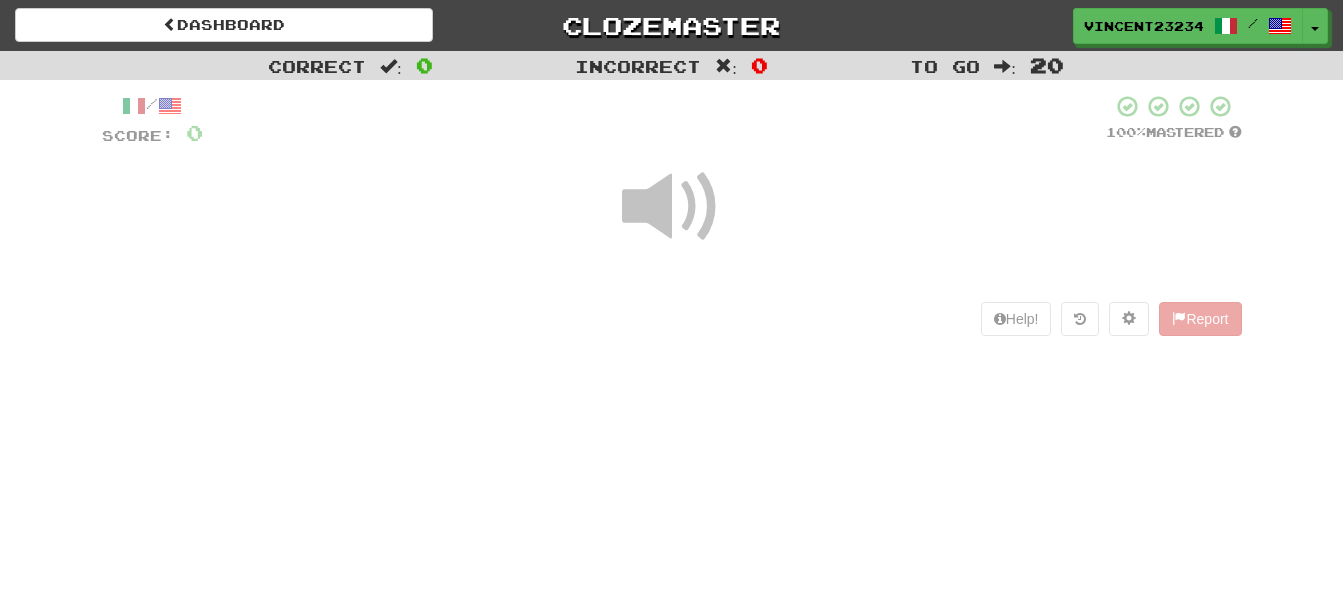 scroll, scrollTop: 0, scrollLeft: 0, axis: both 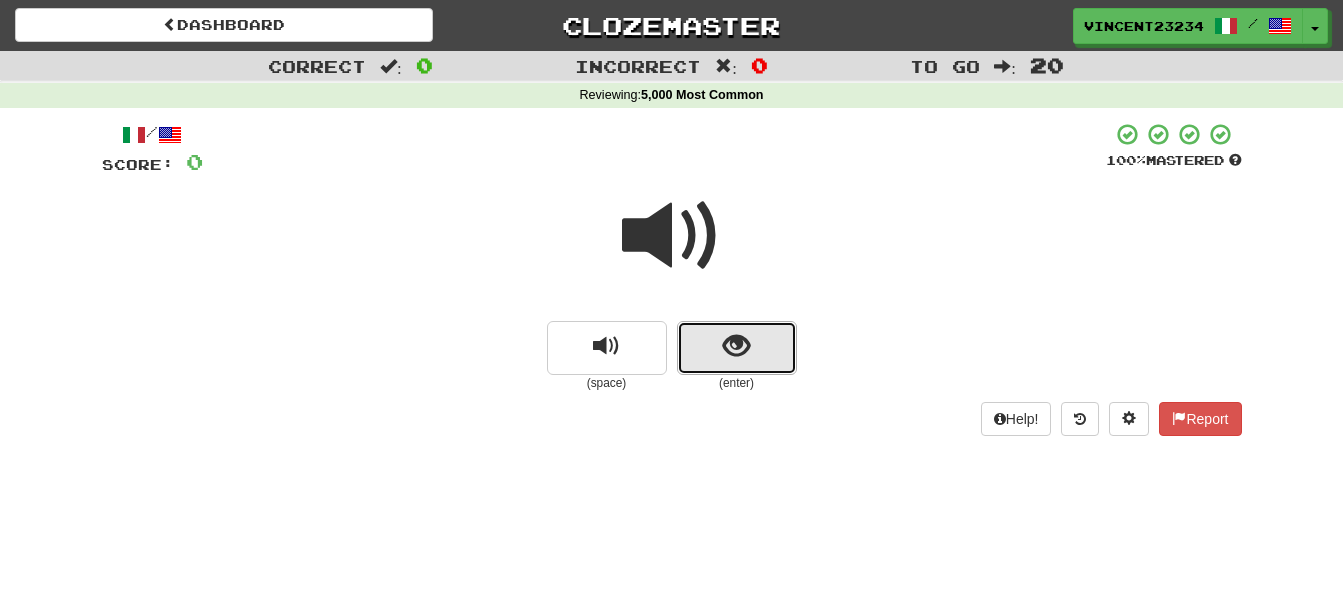 click at bounding box center [737, 348] 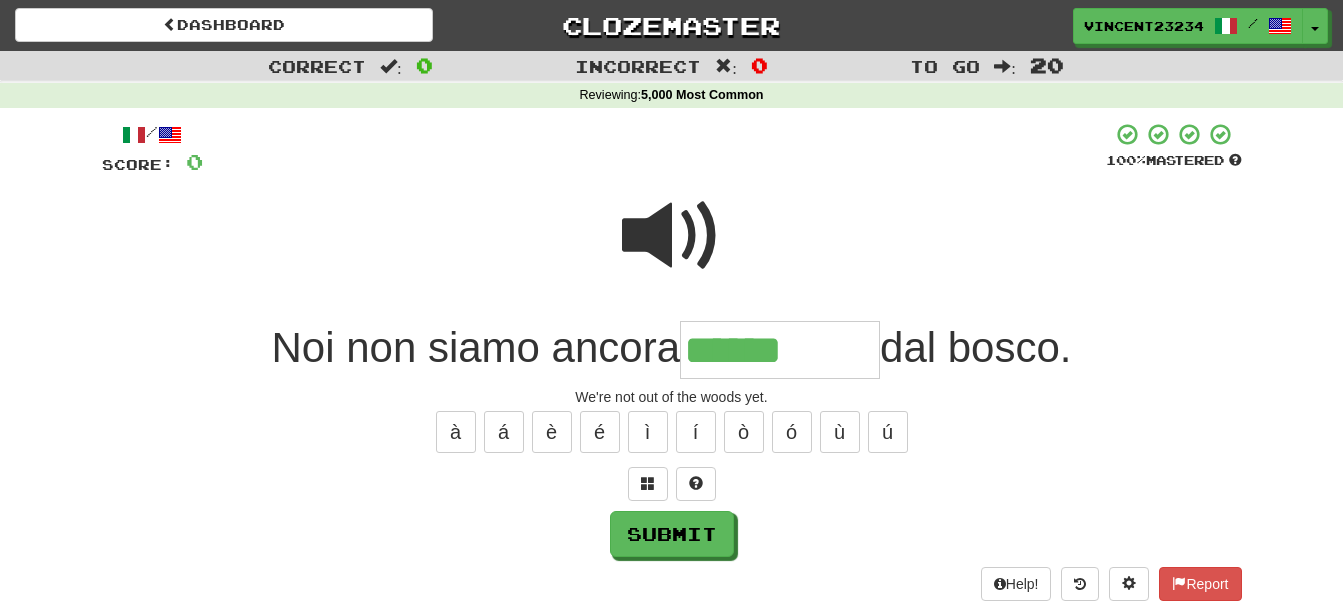 type on "******" 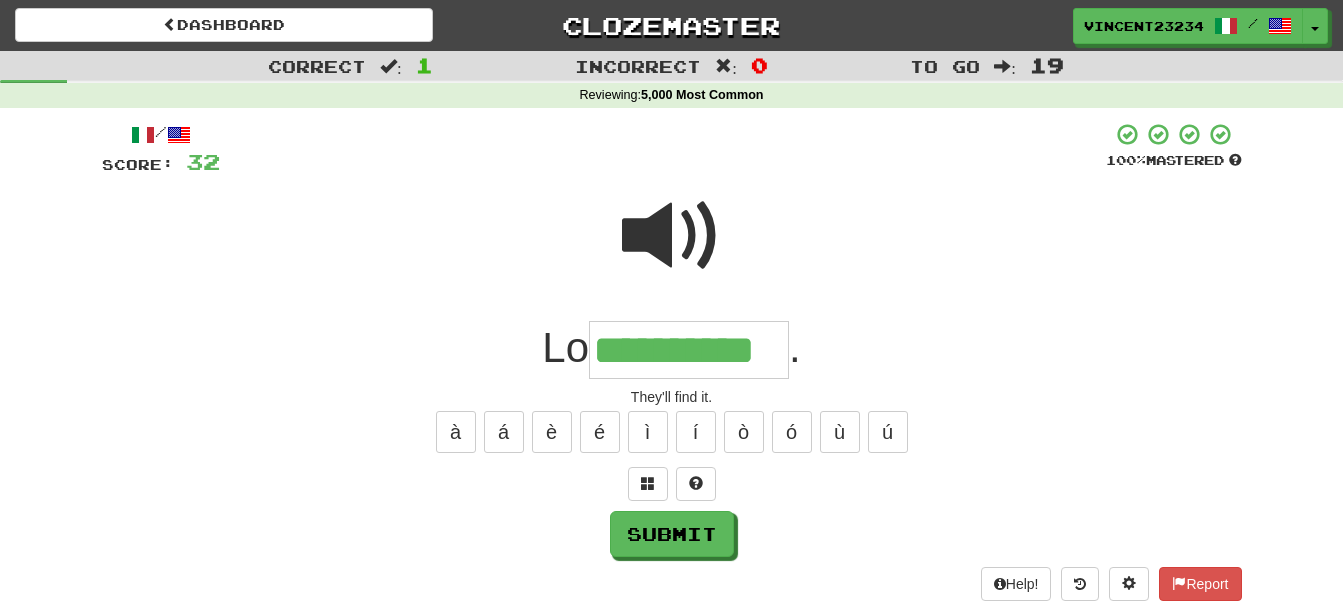 scroll, scrollTop: 0, scrollLeft: 8, axis: horizontal 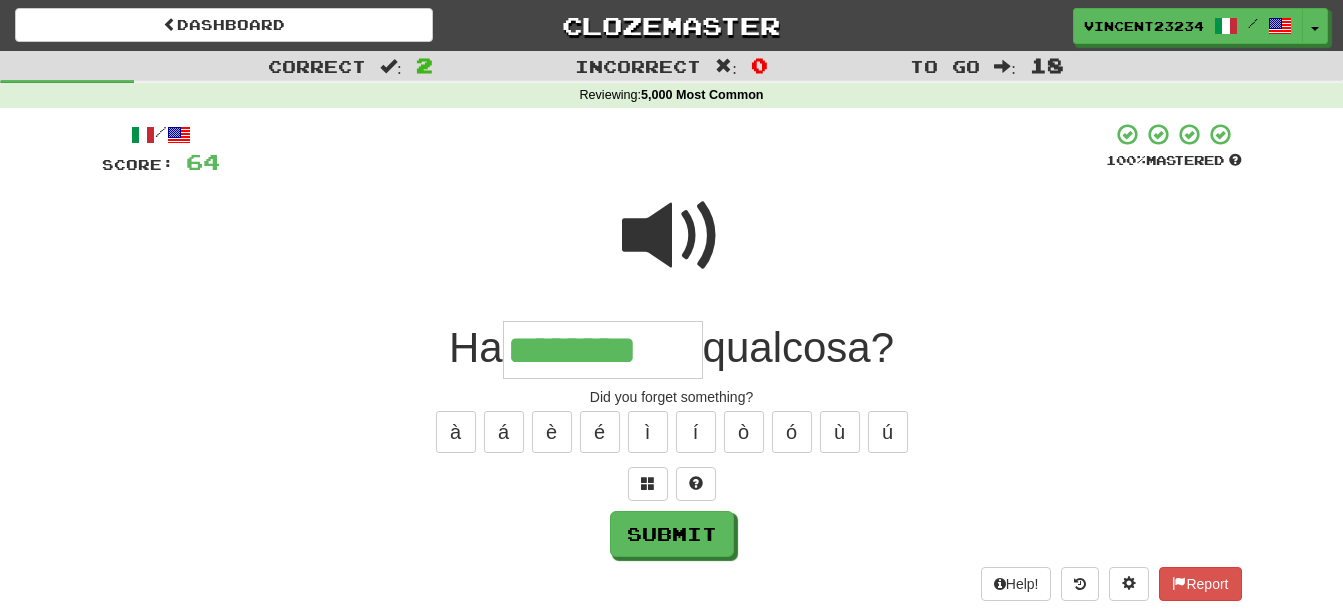 type on "********" 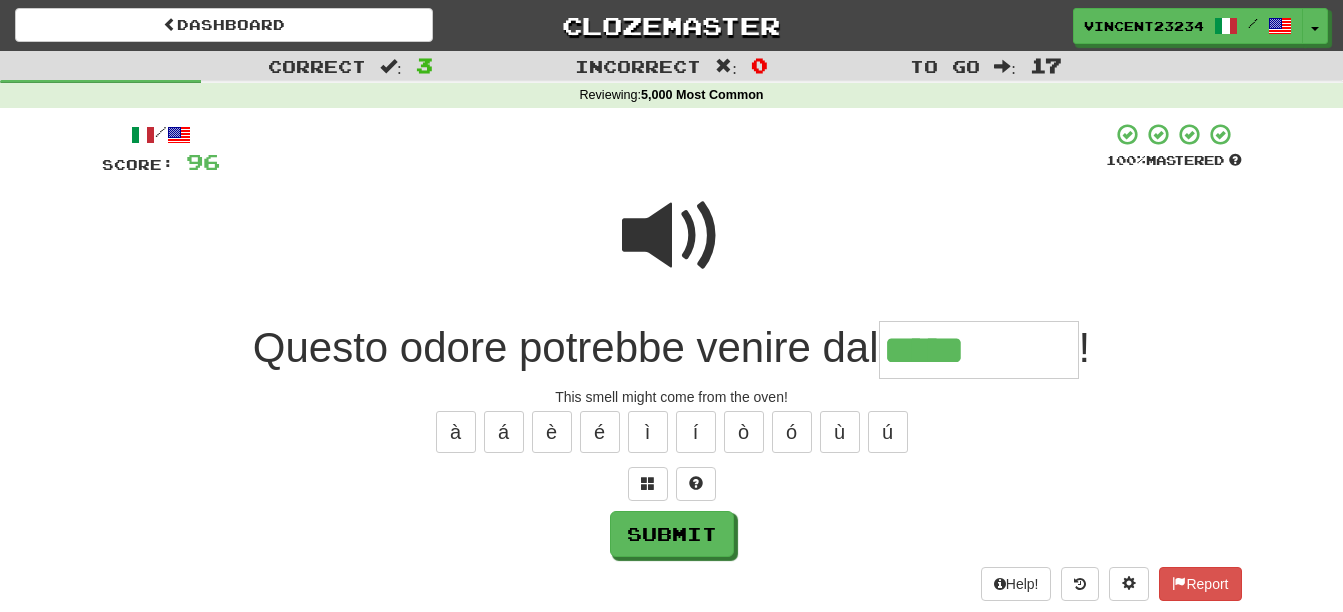 type on "*****" 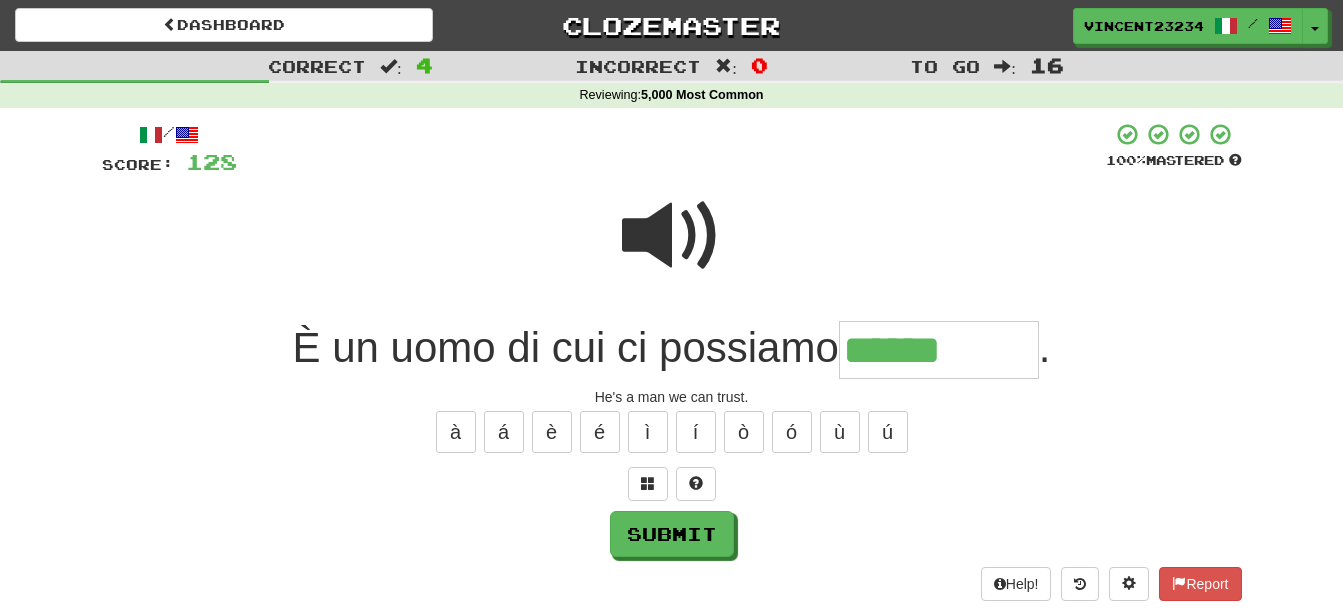 type on "******" 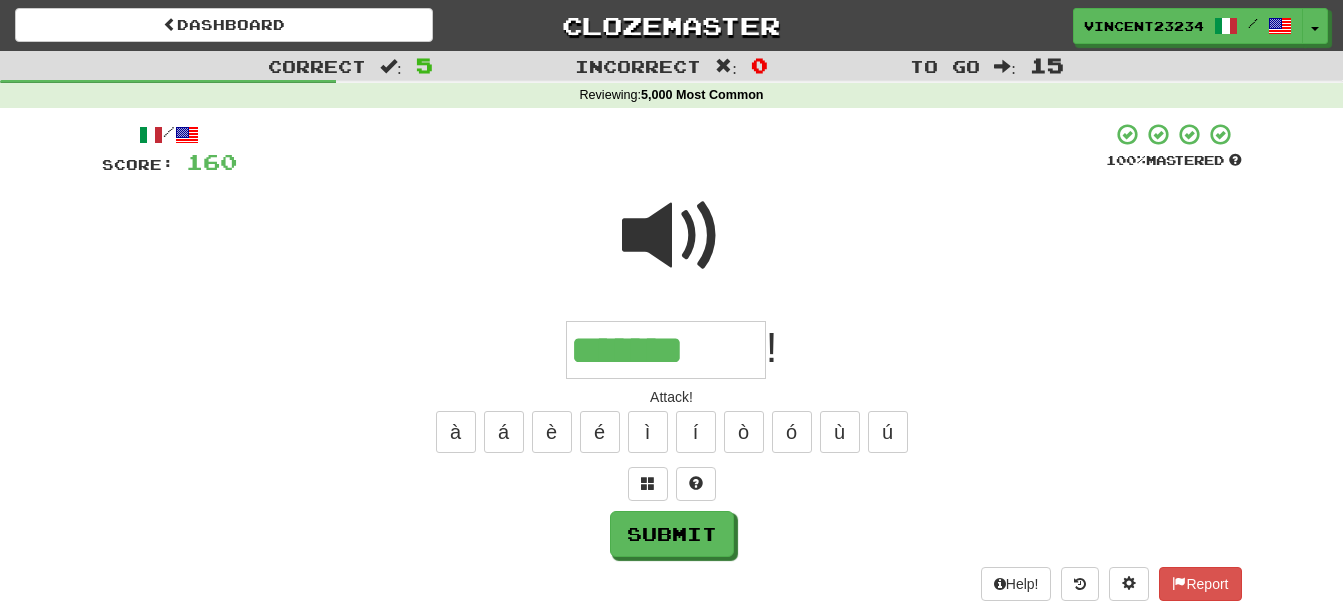 type on "*******" 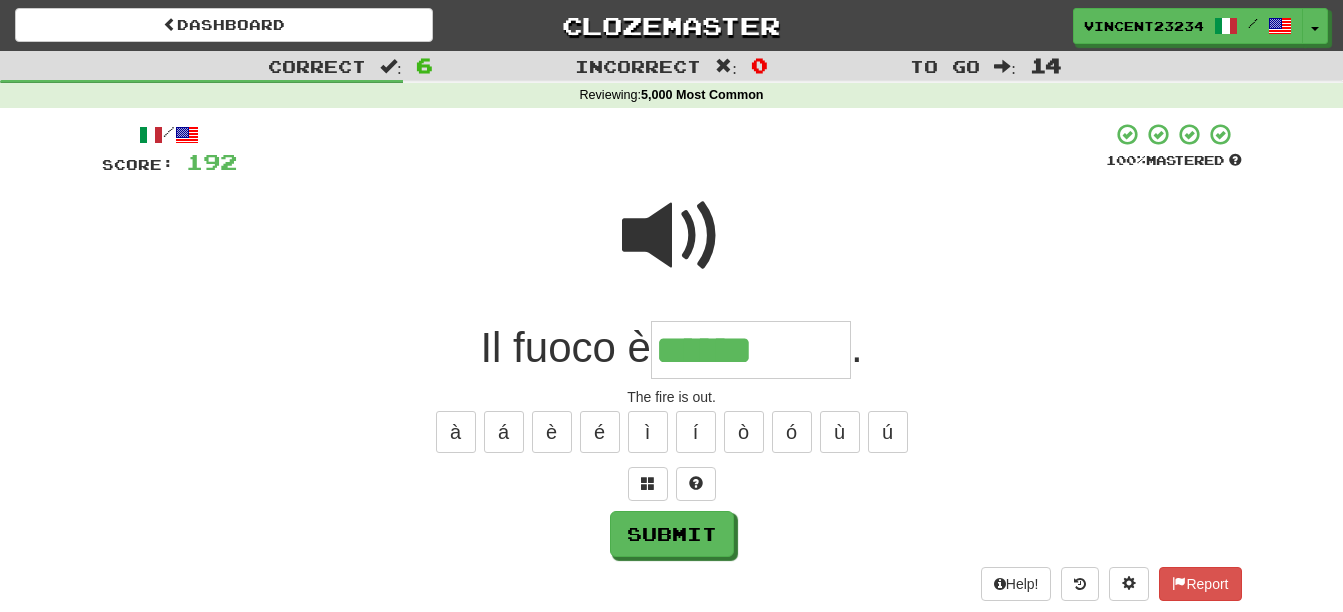type on "******" 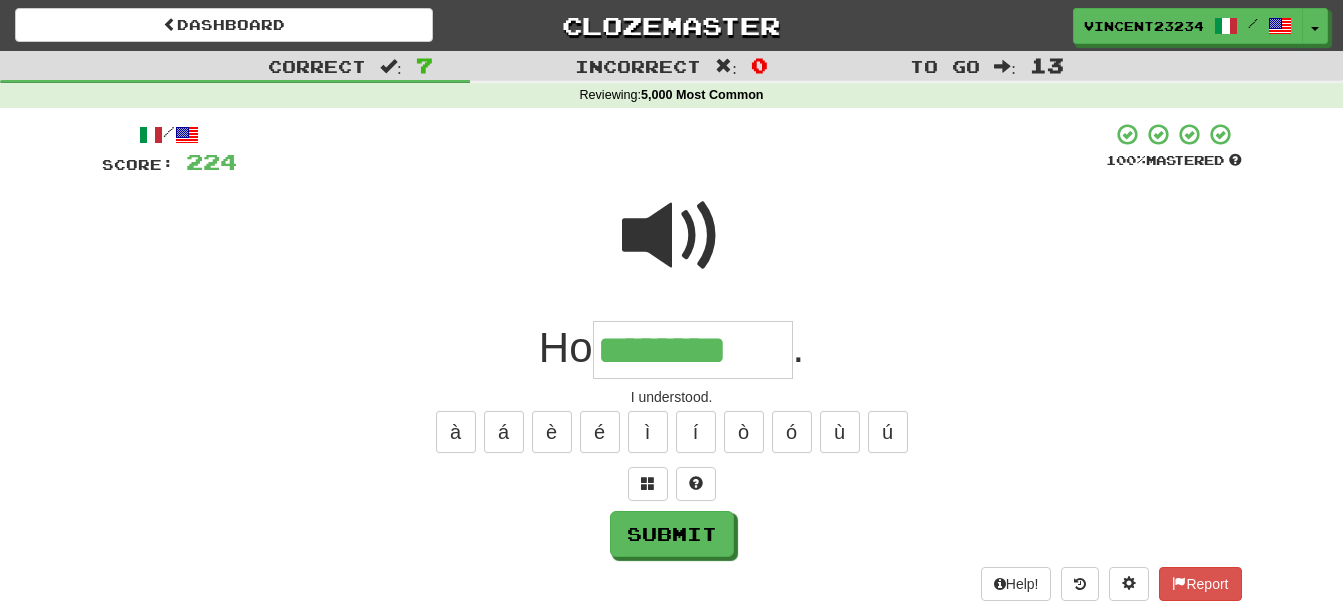 type on "********" 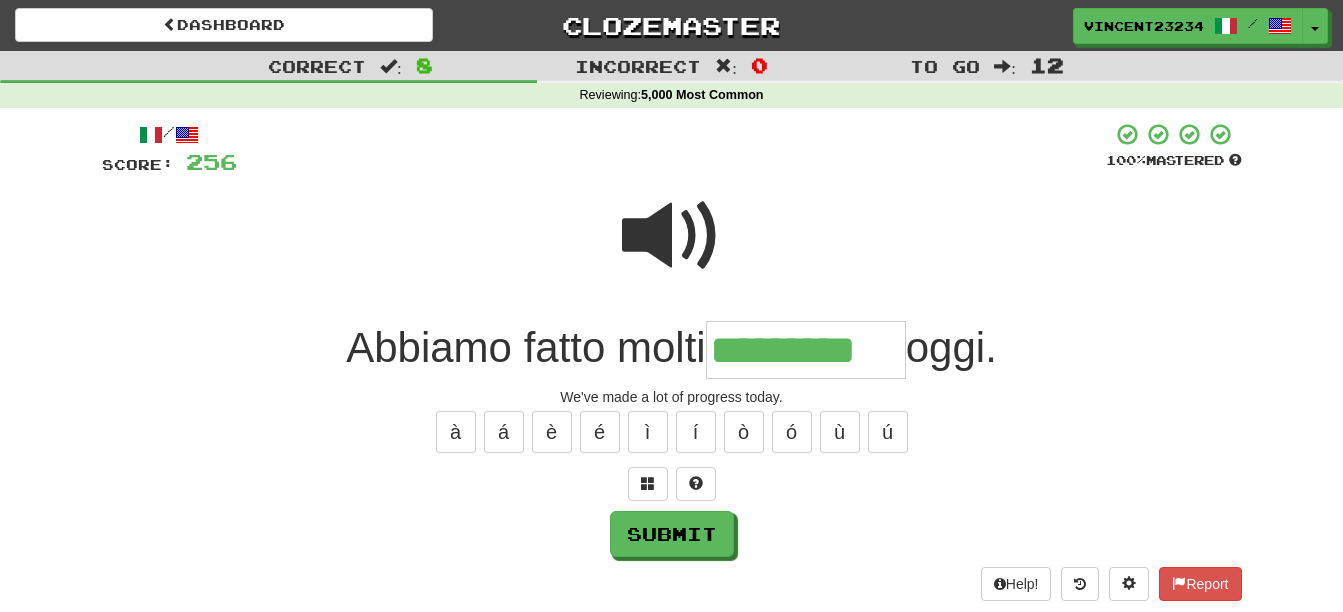 type on "*********" 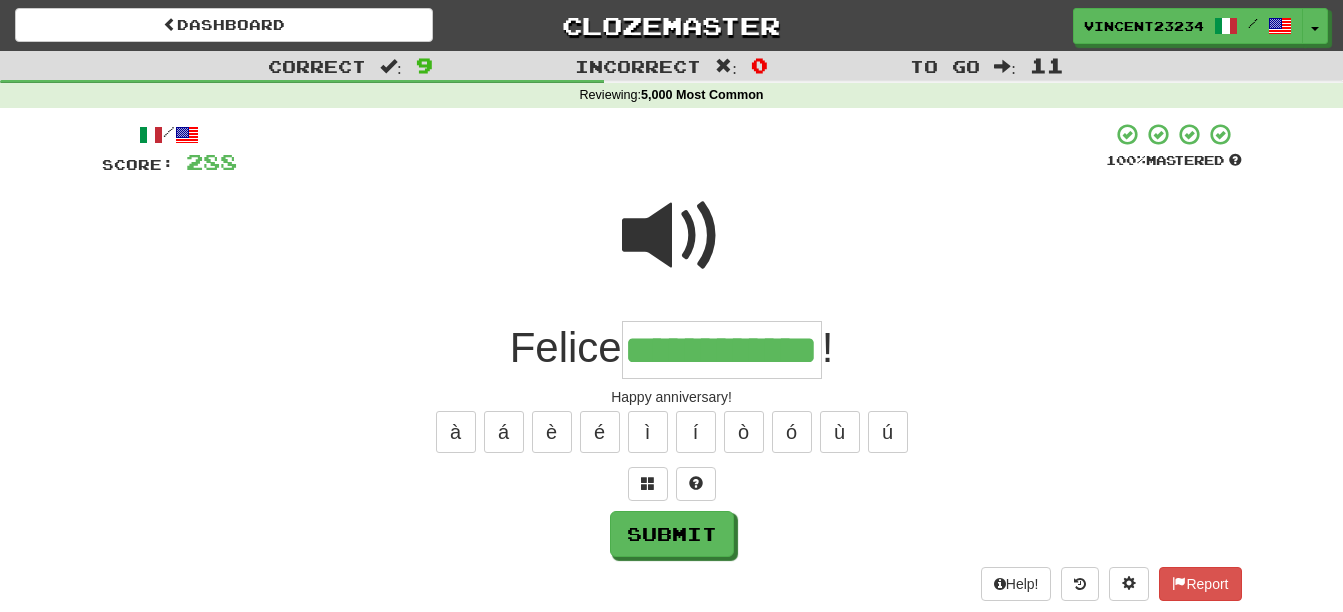 scroll, scrollTop: 0, scrollLeft: 36, axis: horizontal 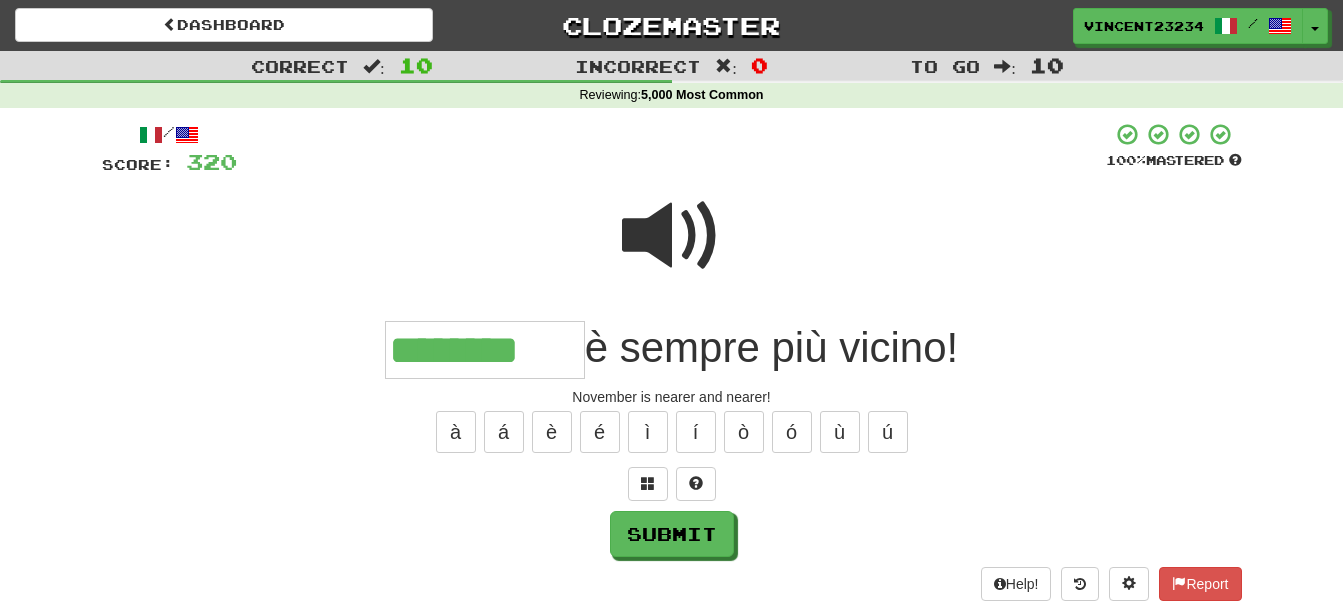type on "********" 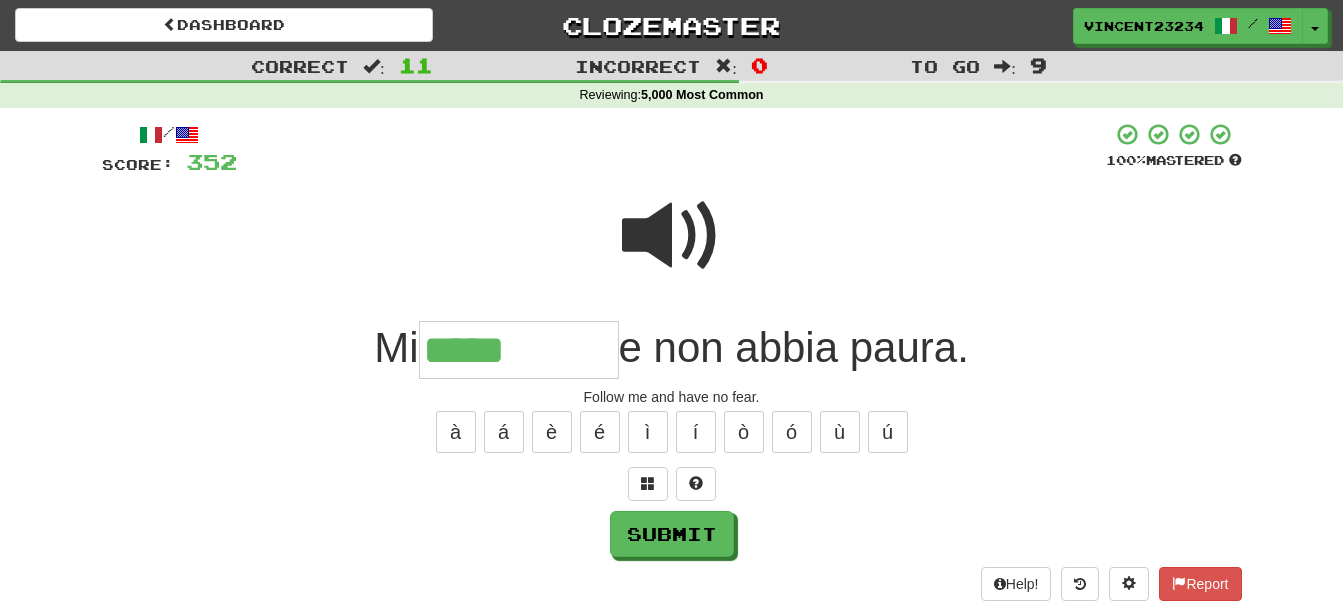 type on "*****" 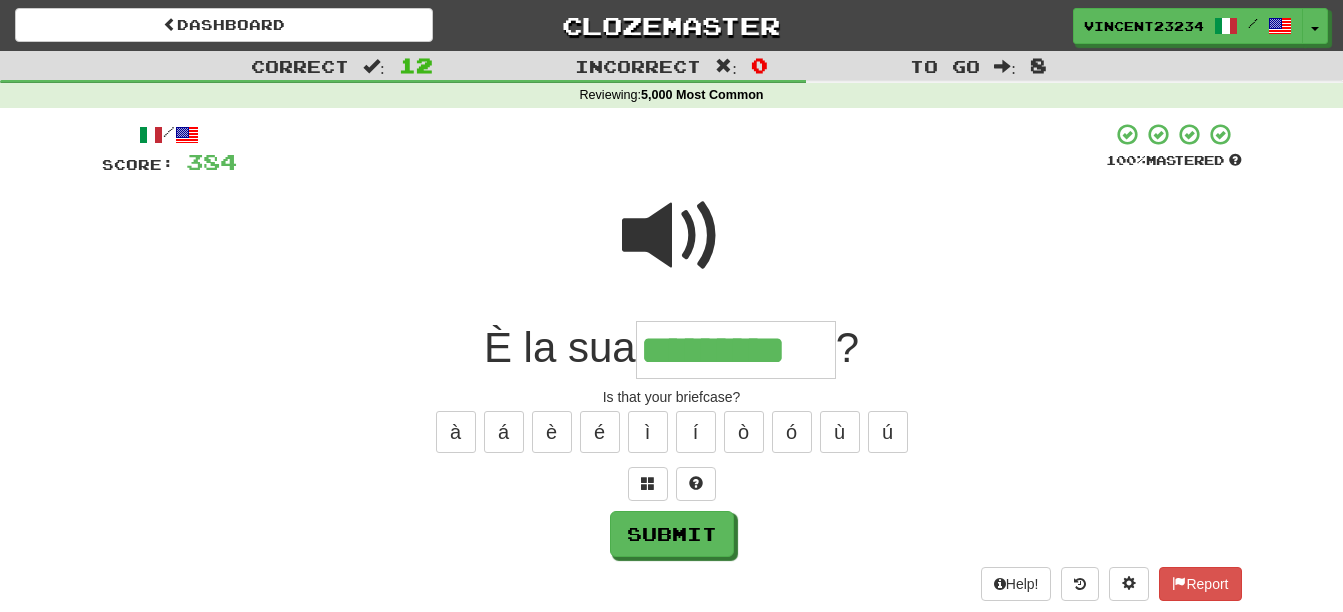 type on "*********" 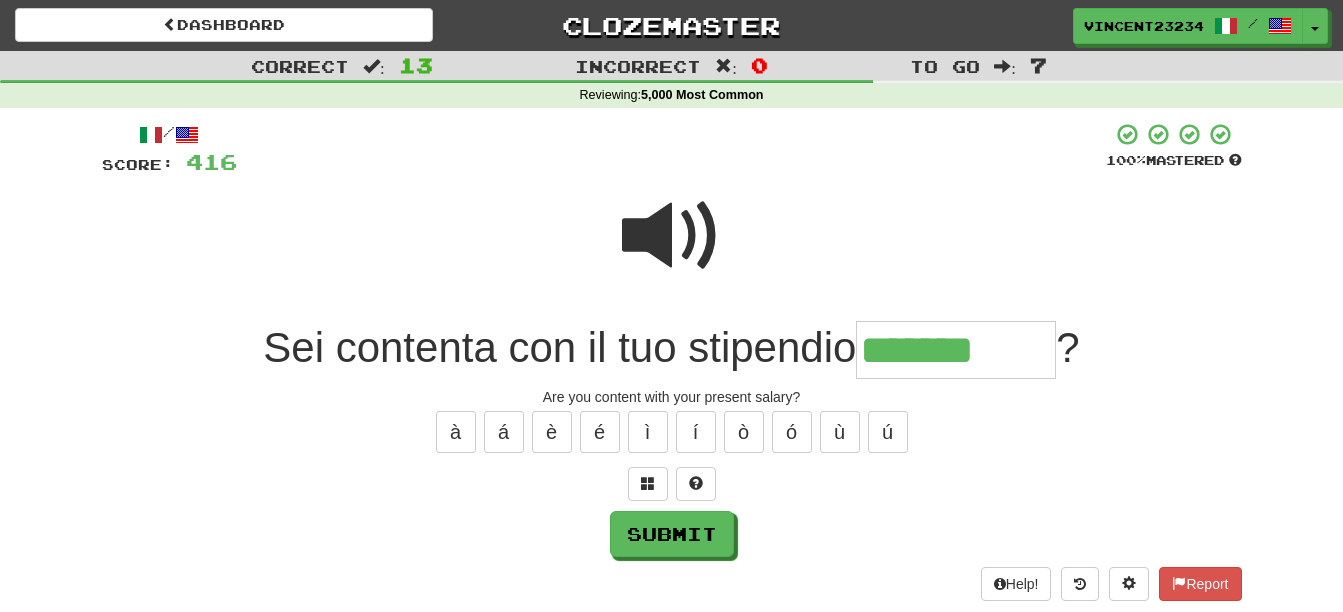 type on "*******" 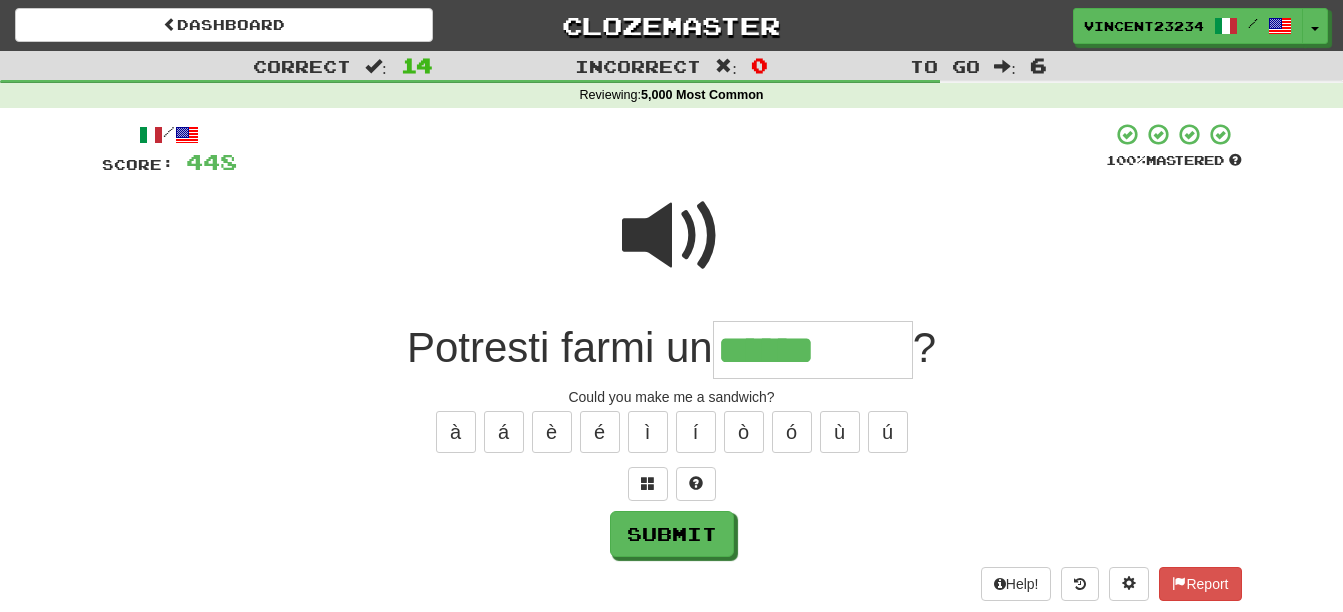 type on "******" 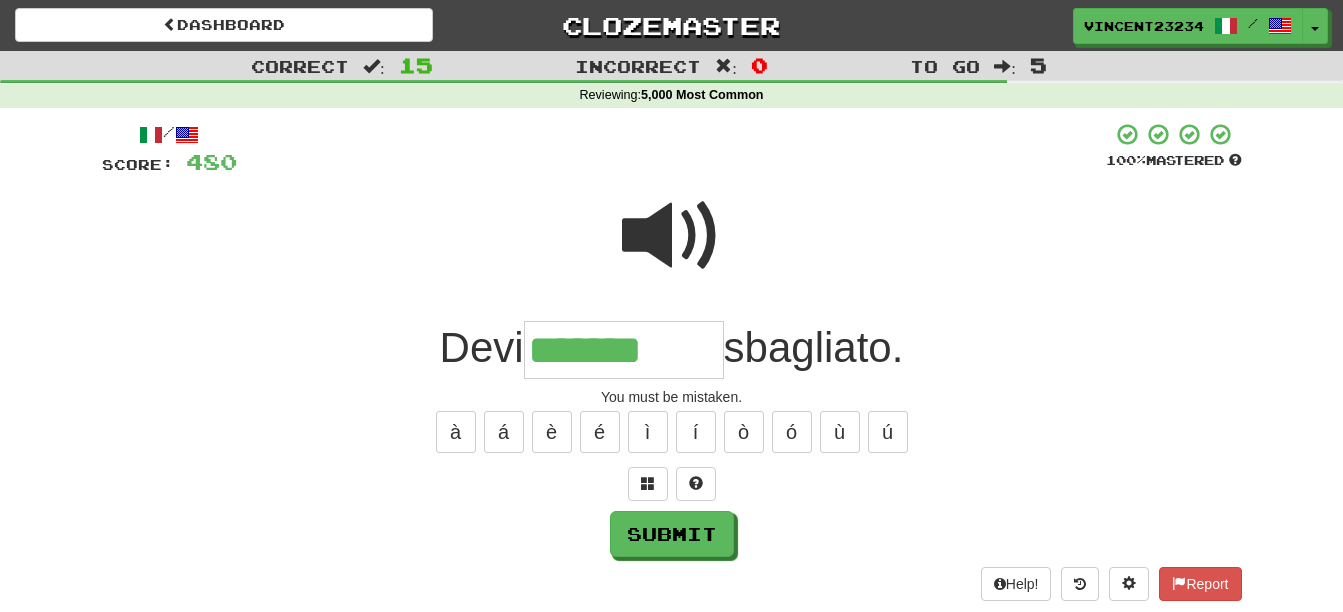 type on "*******" 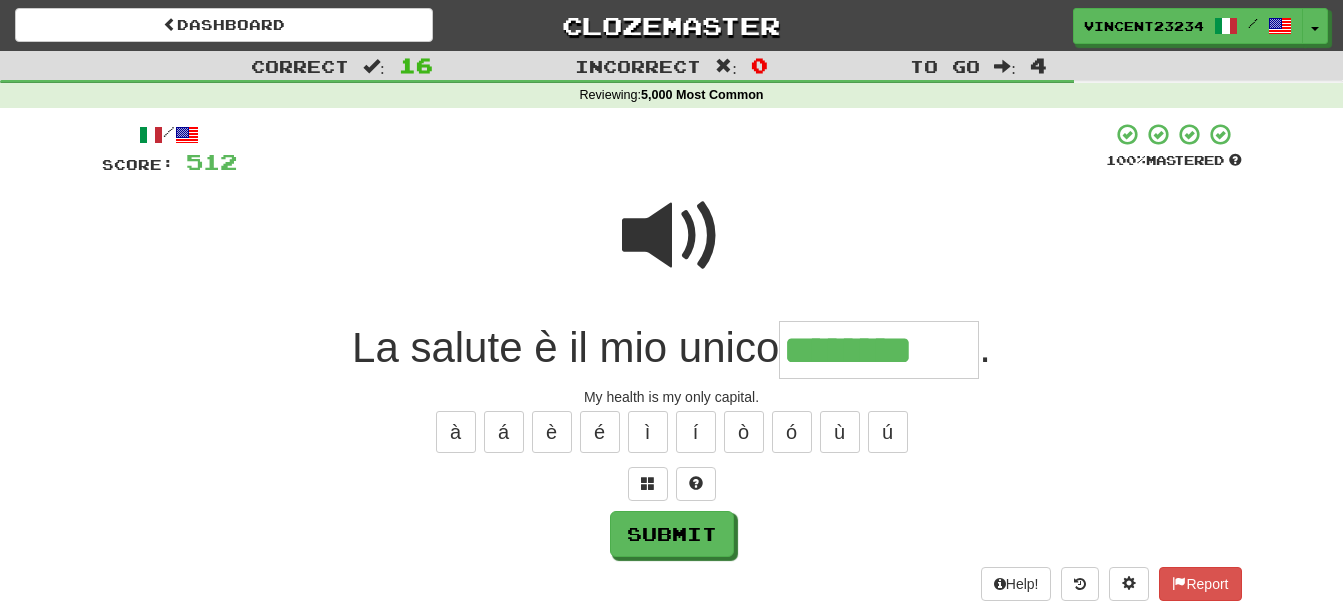 type on "********" 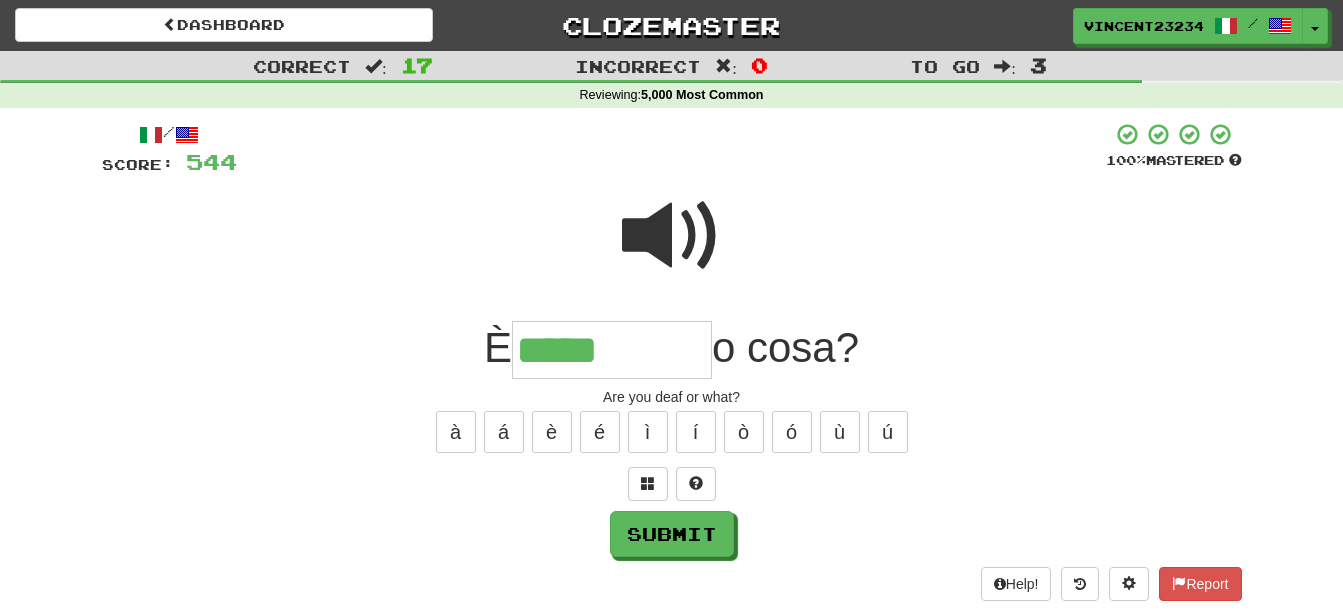 type on "*****" 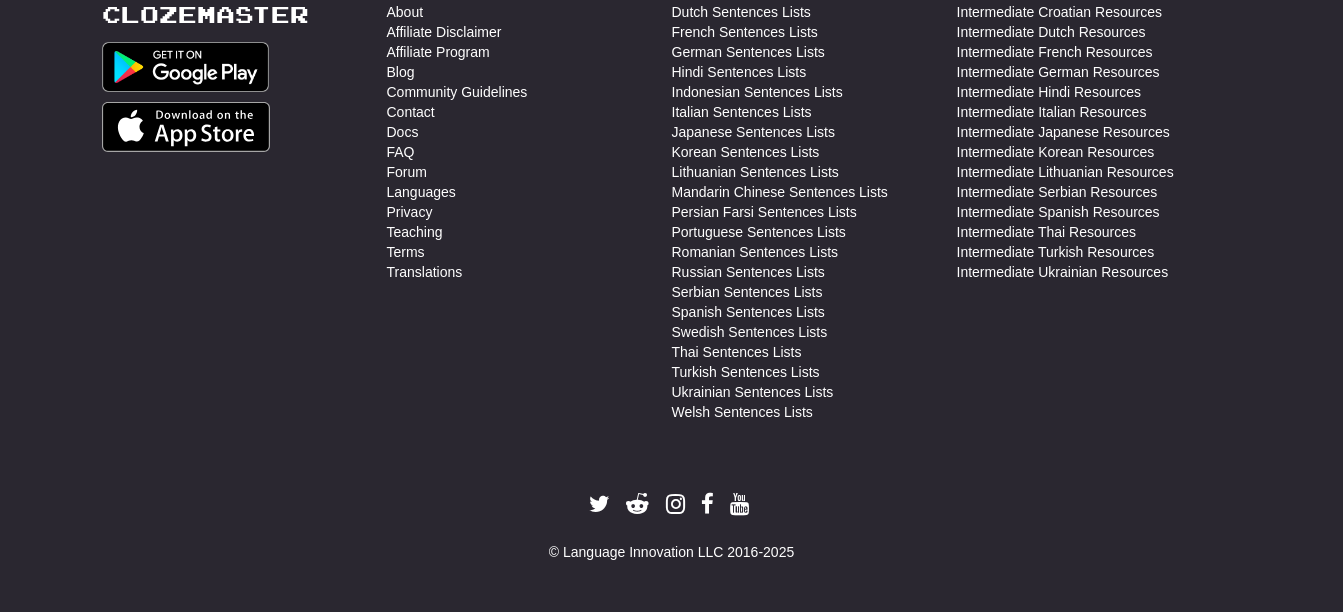 scroll, scrollTop: 0, scrollLeft: 0, axis: both 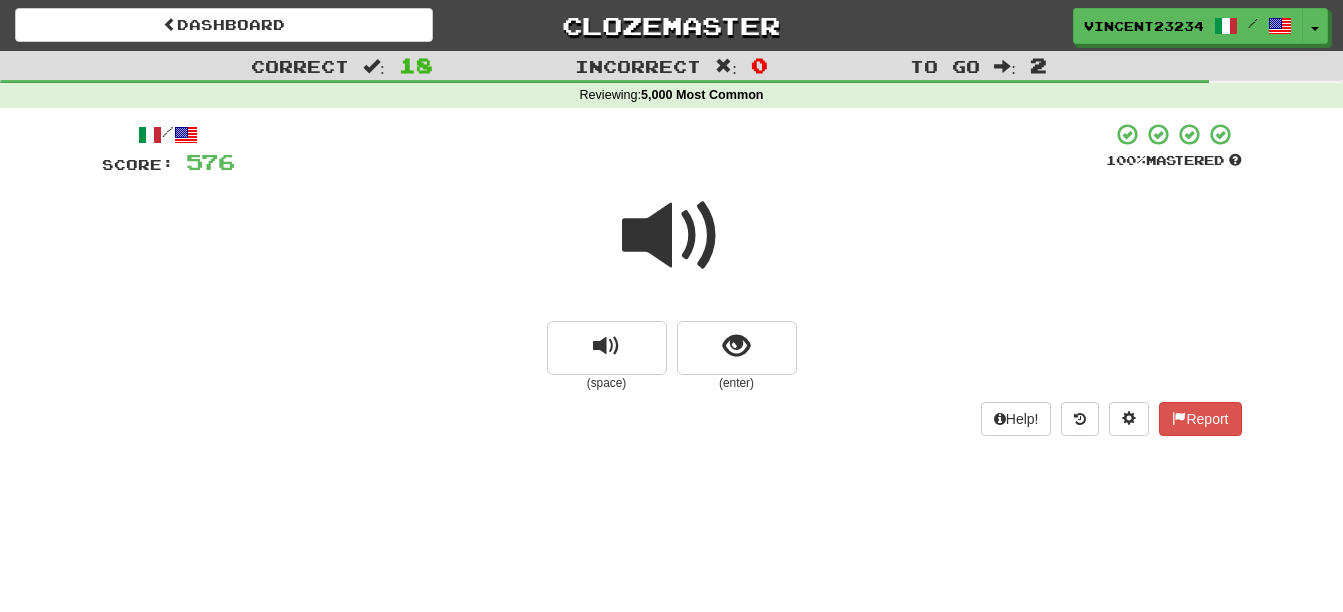 click at bounding box center (672, 236) 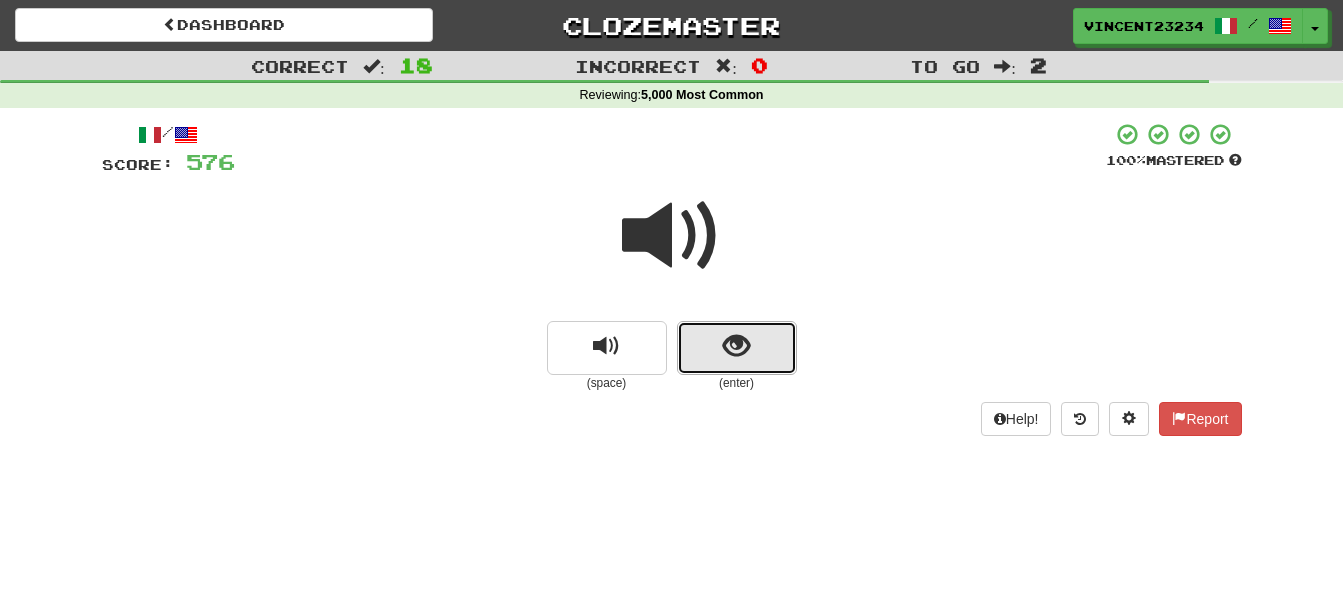 click at bounding box center (736, 346) 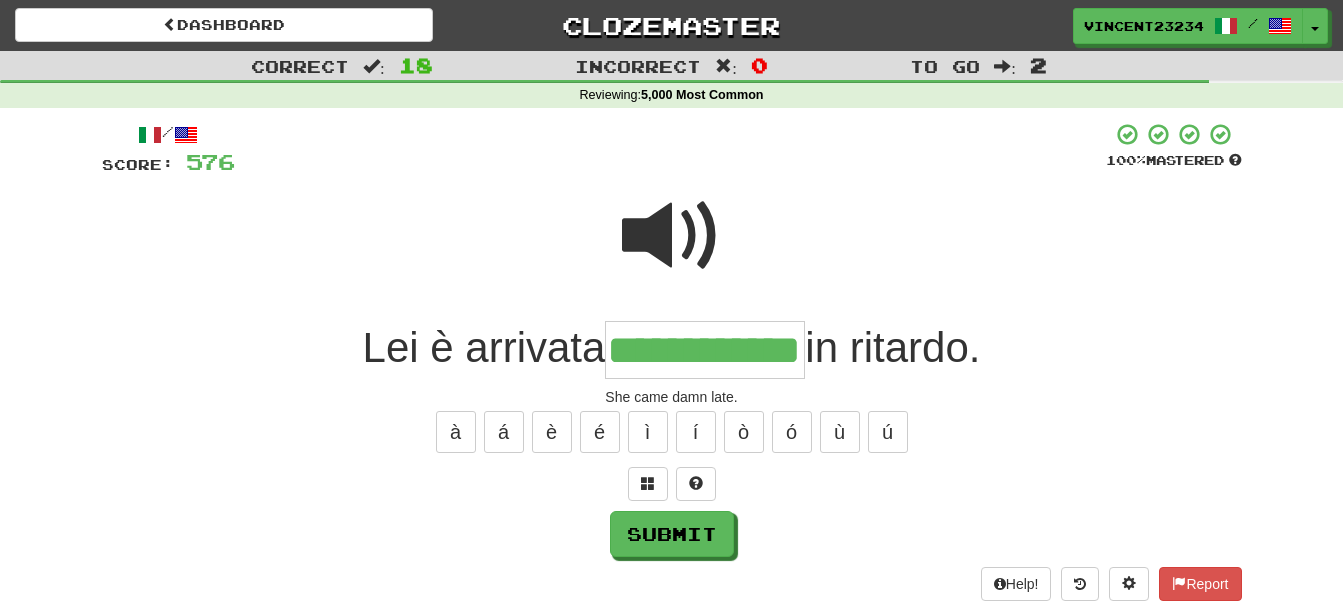 scroll, scrollTop: 0, scrollLeft: 77, axis: horizontal 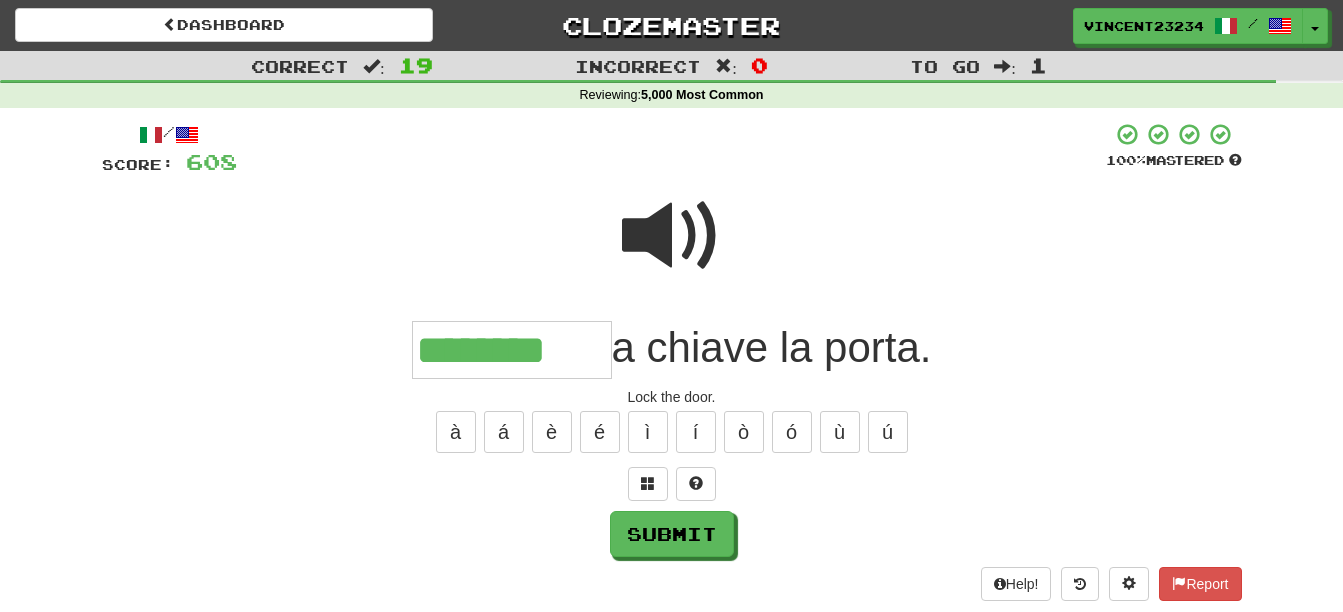 type on "********" 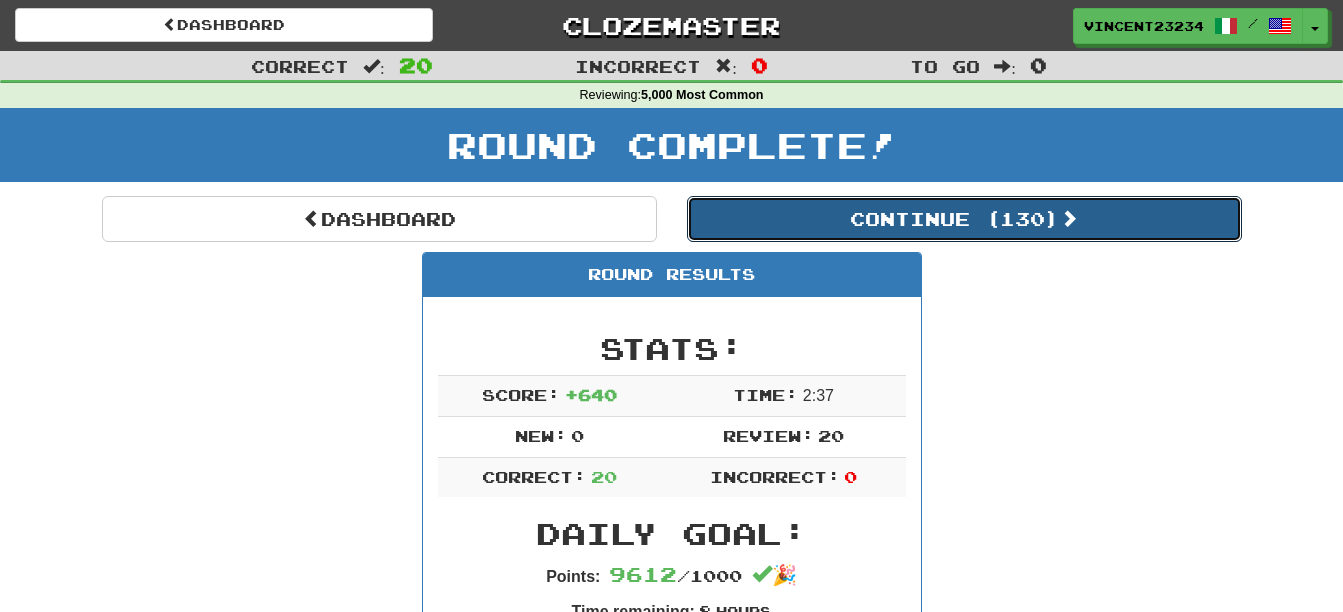 drag, startPoint x: 732, startPoint y: 228, endPoint x: 1070, endPoint y: 373, distance: 367.78934 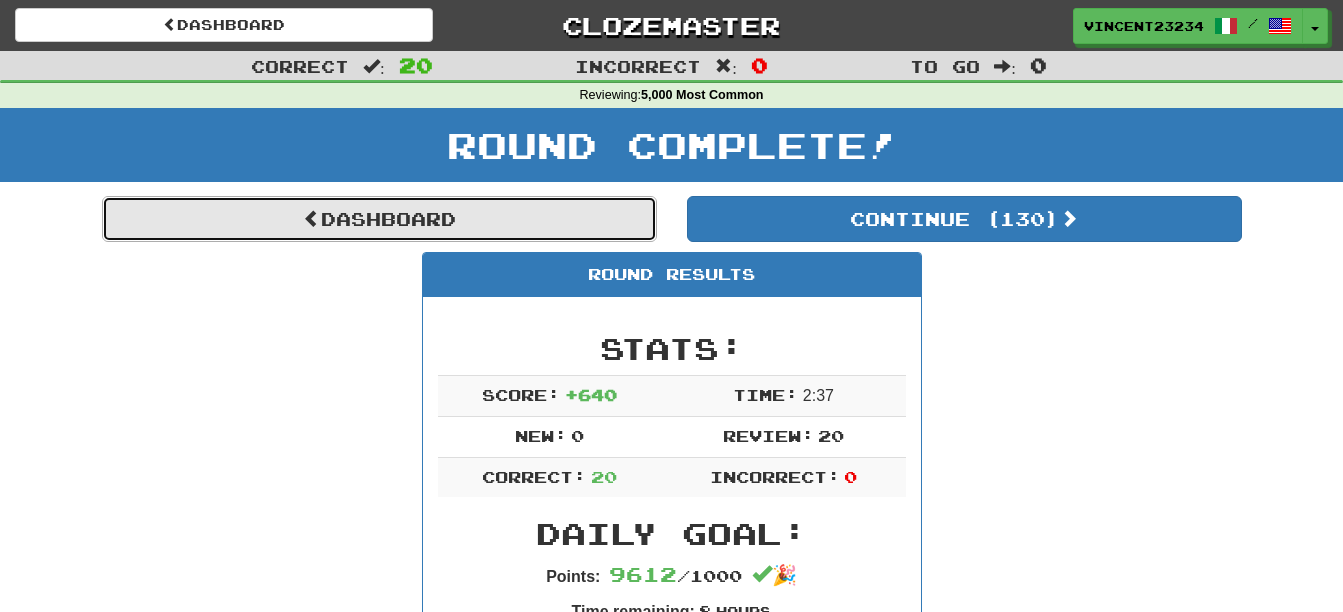 click on "Dashboard" at bounding box center (379, 219) 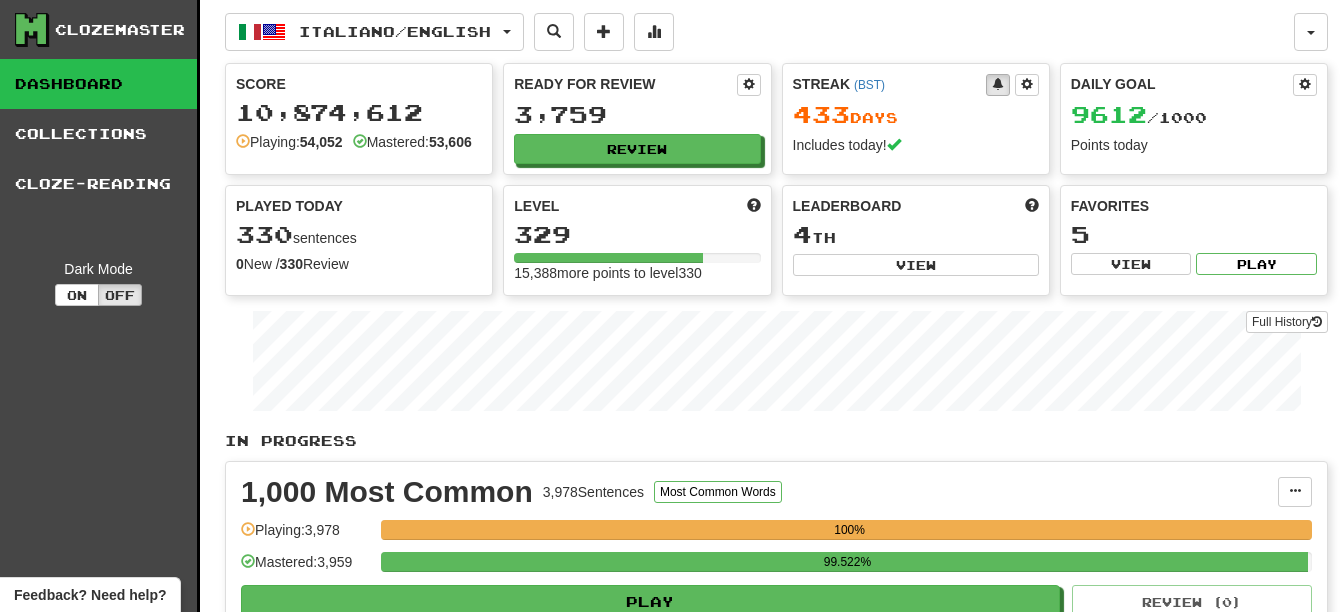 scroll, scrollTop: 0, scrollLeft: 0, axis: both 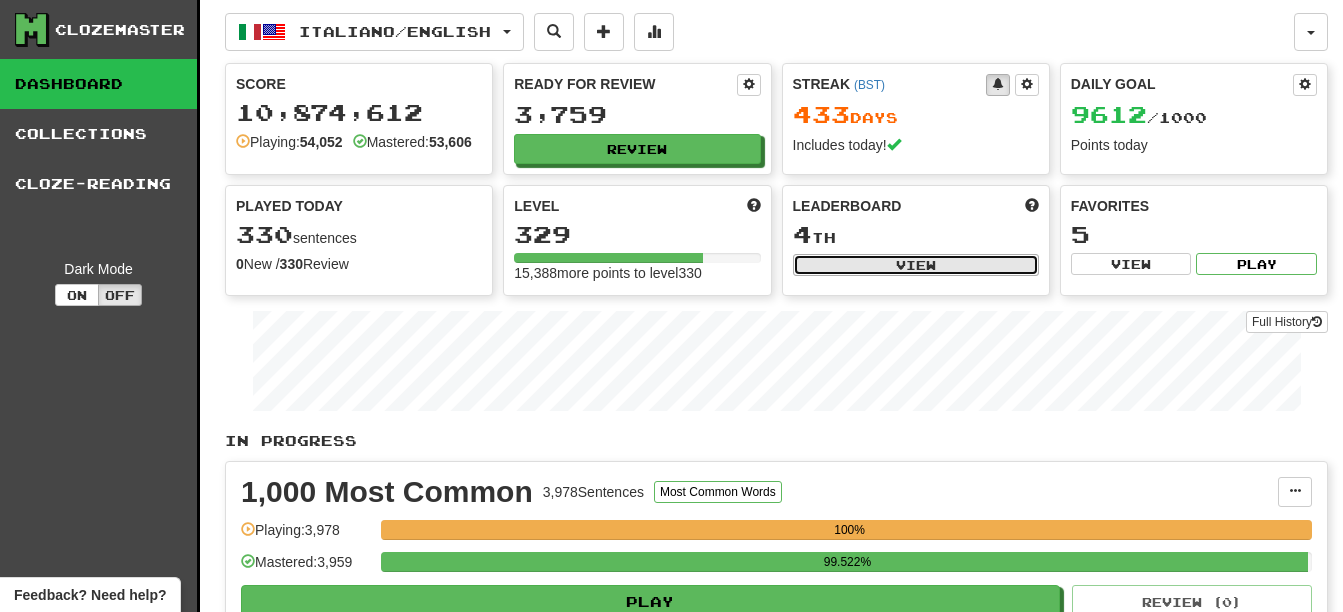 click on "View" at bounding box center (916, 265) 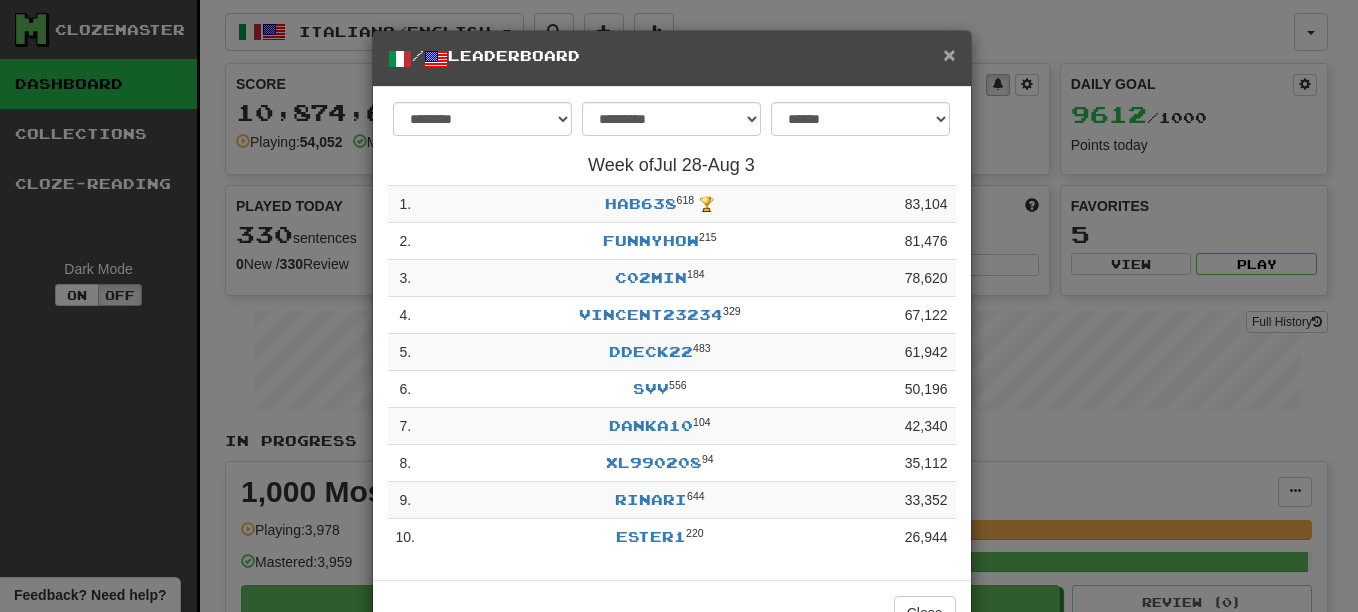 drag, startPoint x: 942, startPoint y: 50, endPoint x: 921, endPoint y: 47, distance: 21.213203 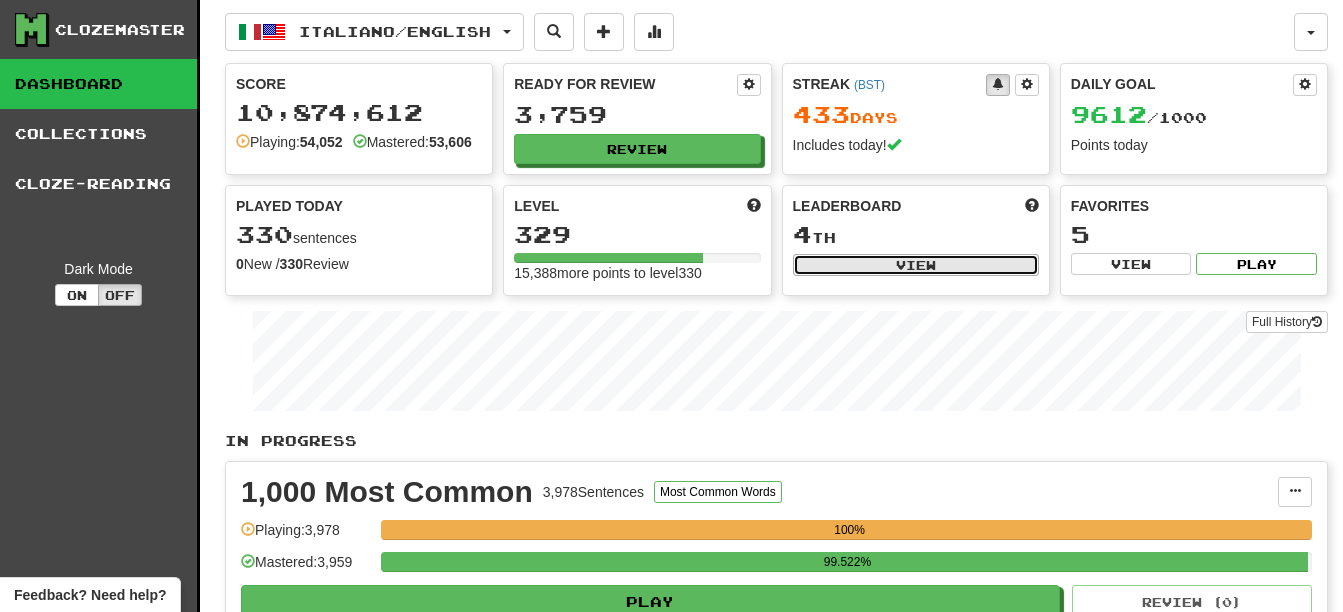 click on "View" at bounding box center [916, 265] 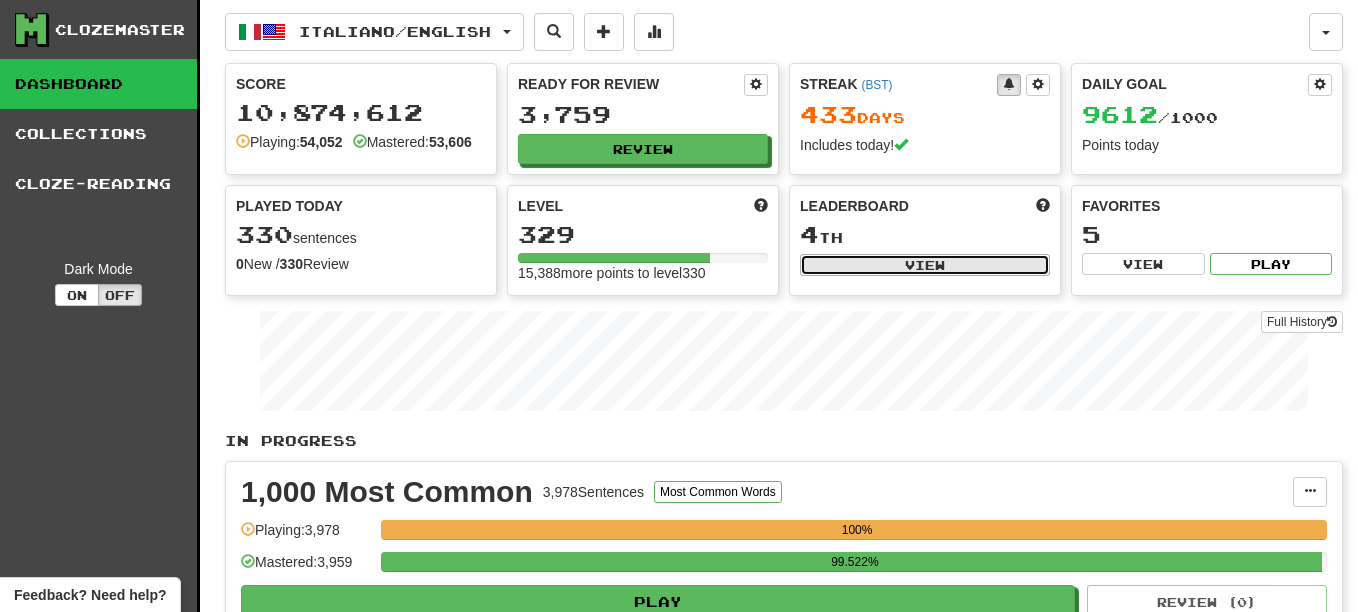 select on "**********" 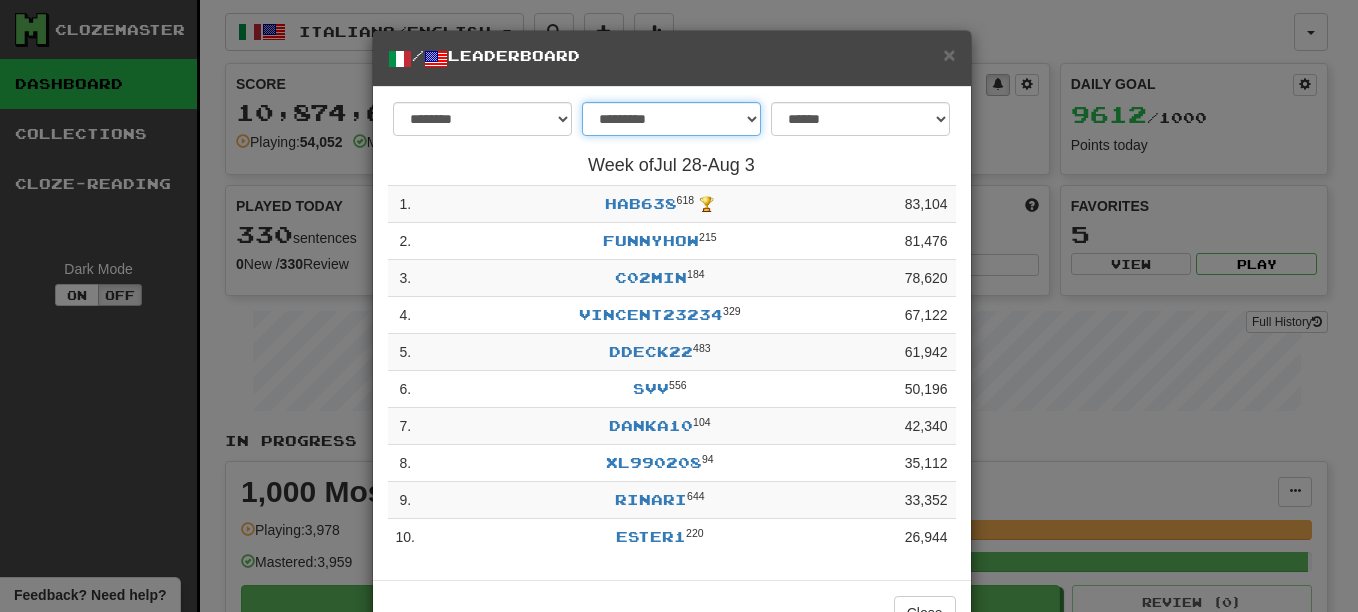 click on "**********" at bounding box center (671, 119) 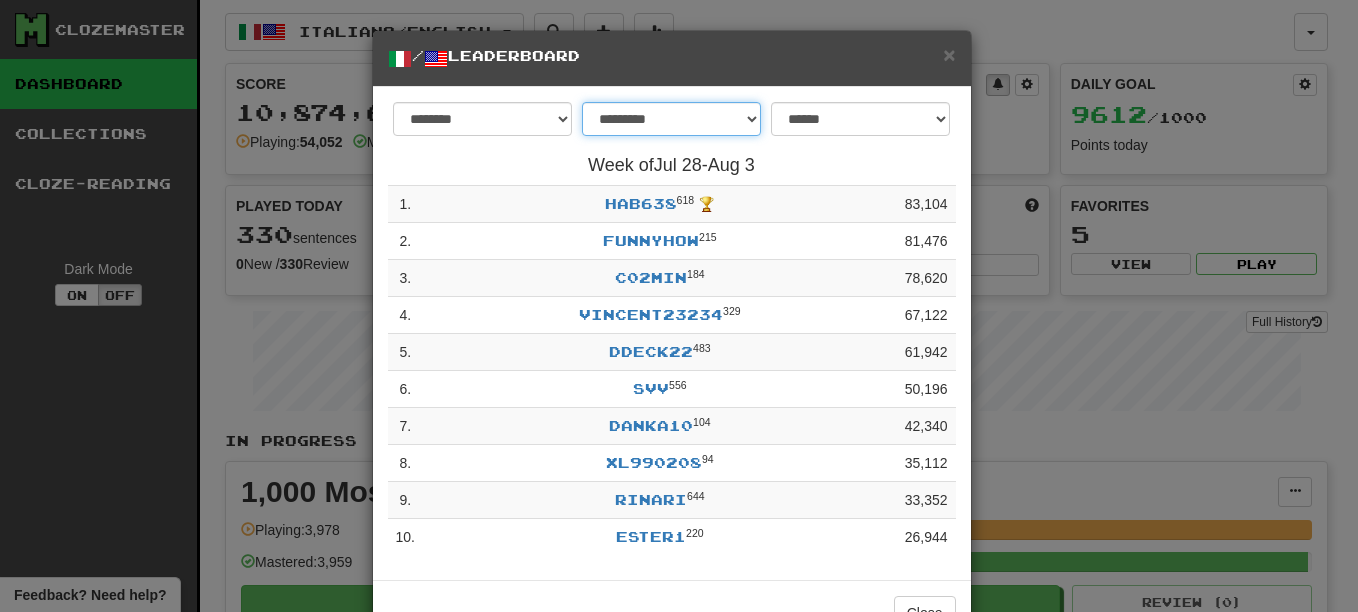 select on "********" 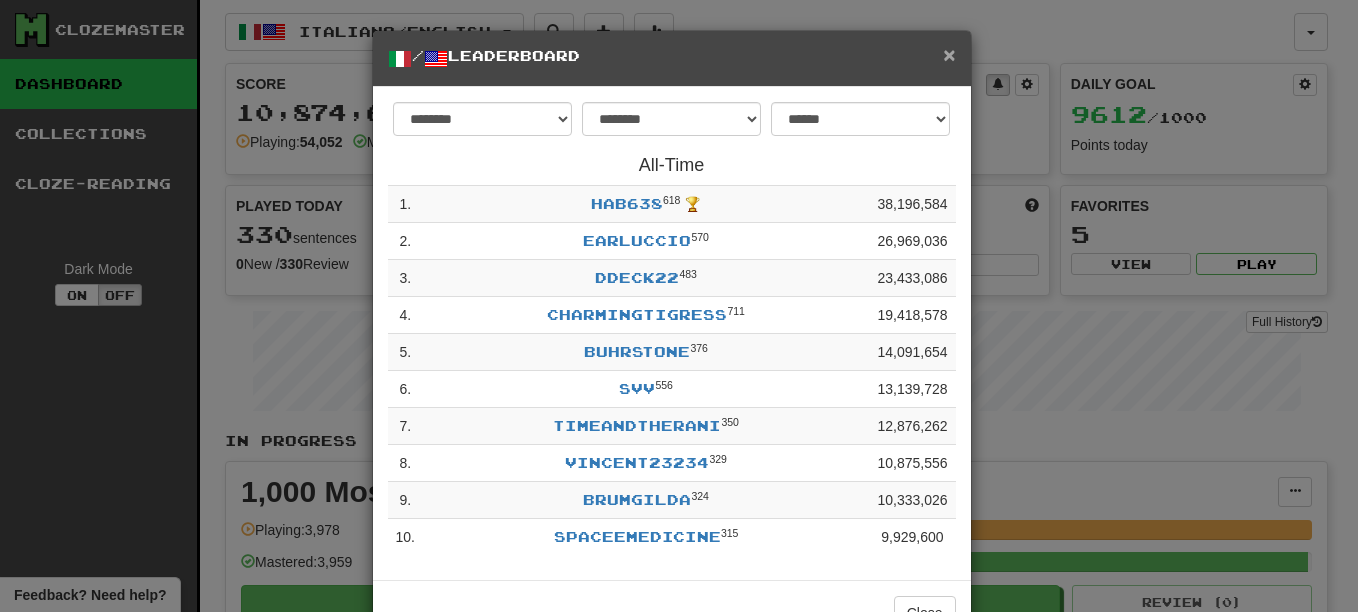 click on "×" at bounding box center [949, 54] 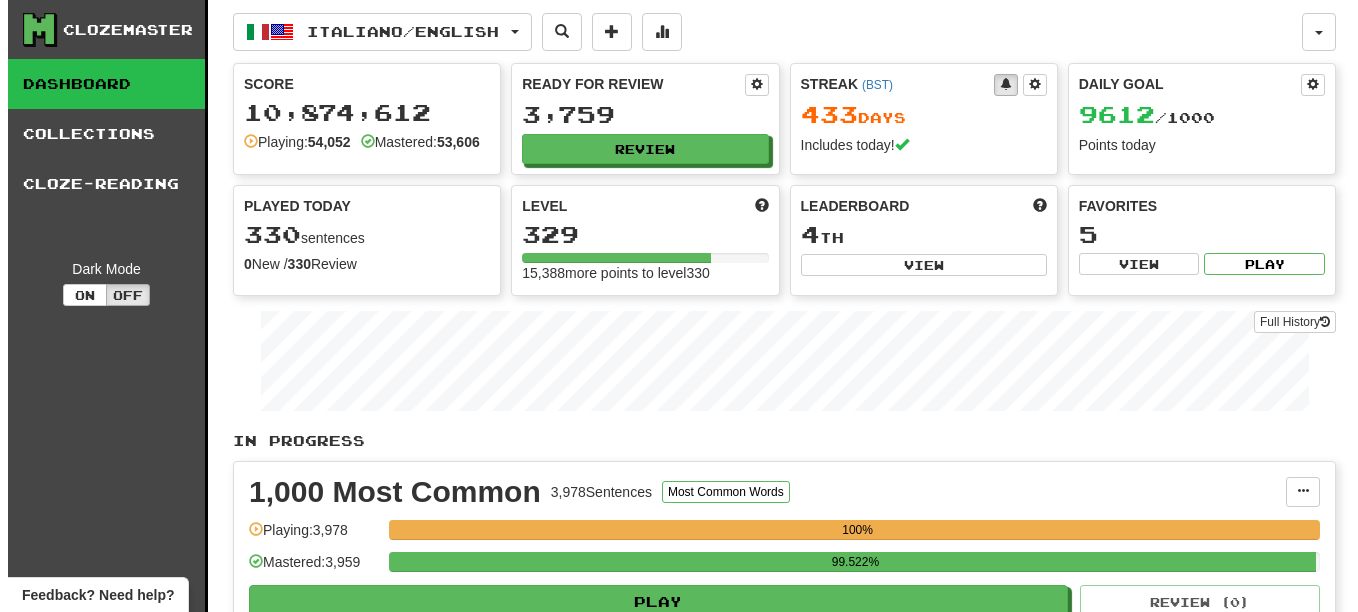 scroll, scrollTop: 0, scrollLeft: 0, axis: both 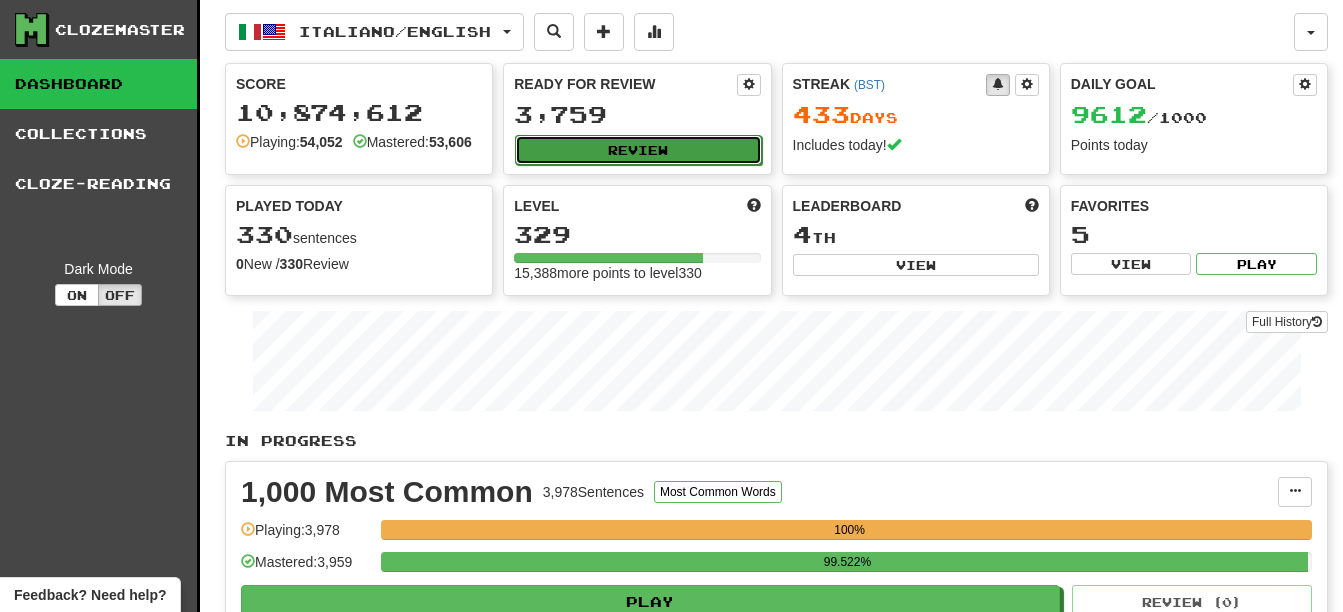 click on "Review" at bounding box center [638, 150] 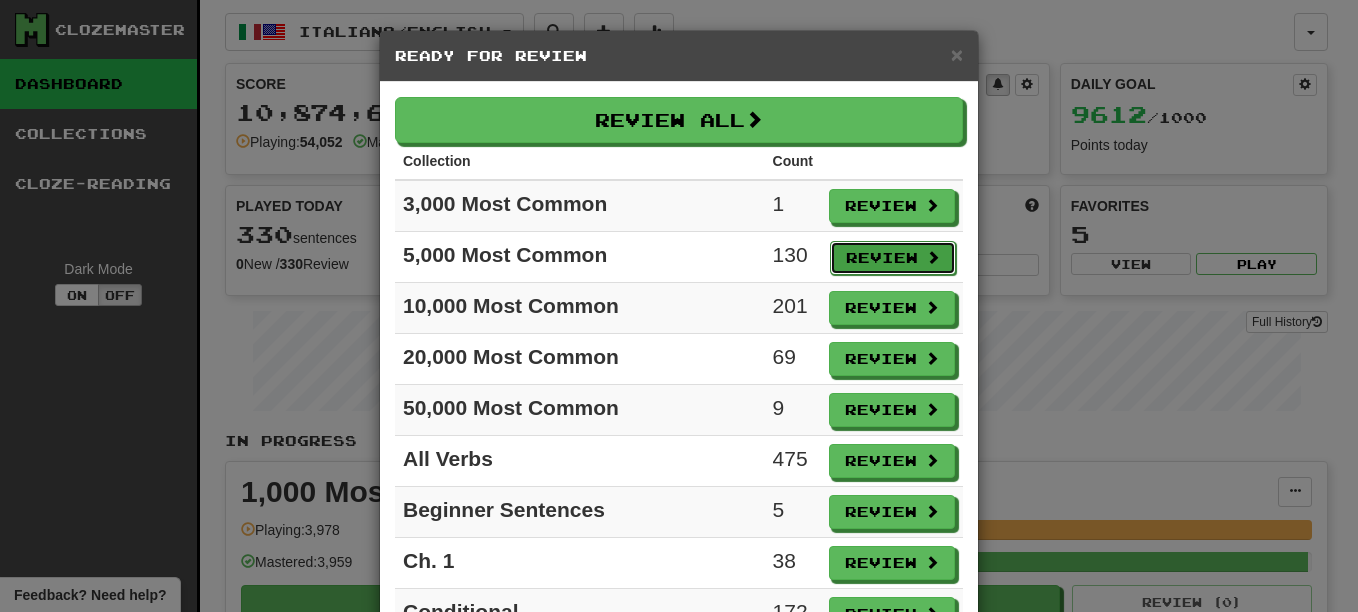 click on "Review" at bounding box center [893, 258] 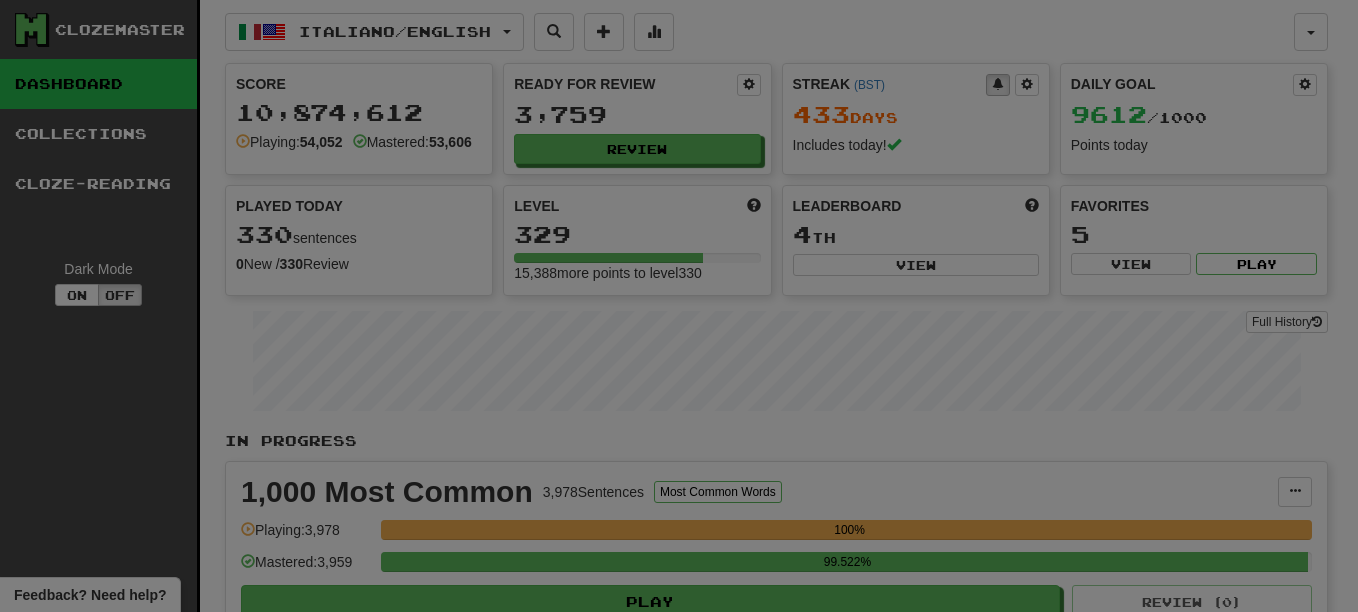 select on "**" 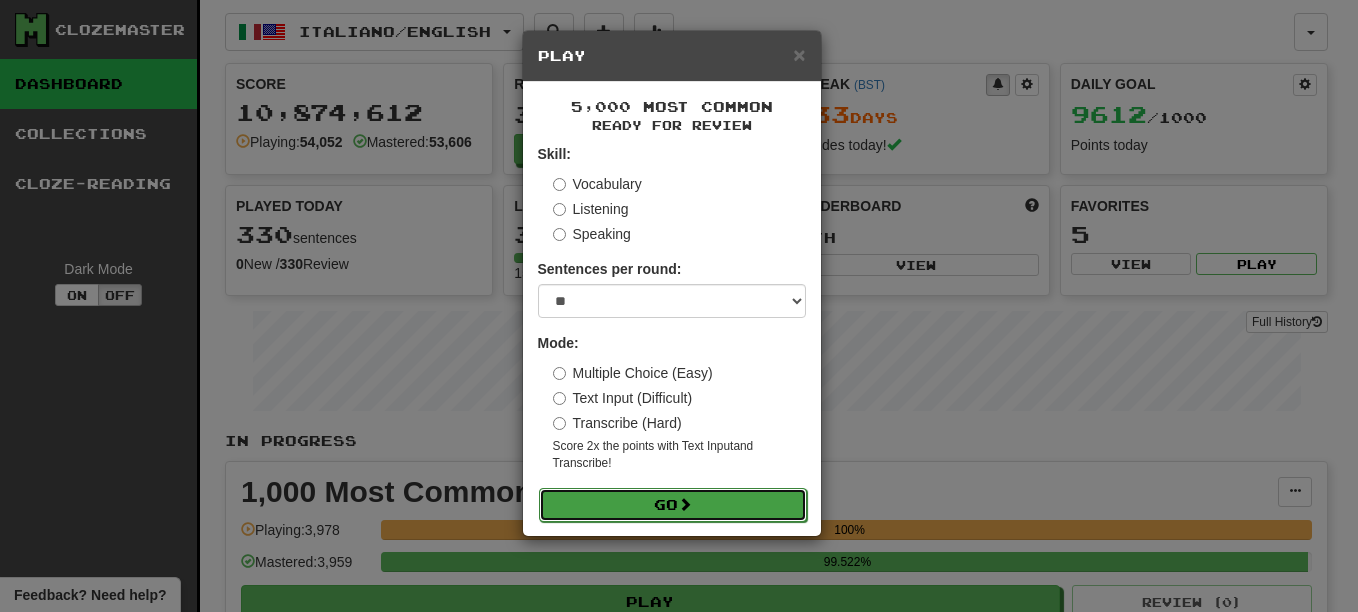 click on "Go" at bounding box center [673, 505] 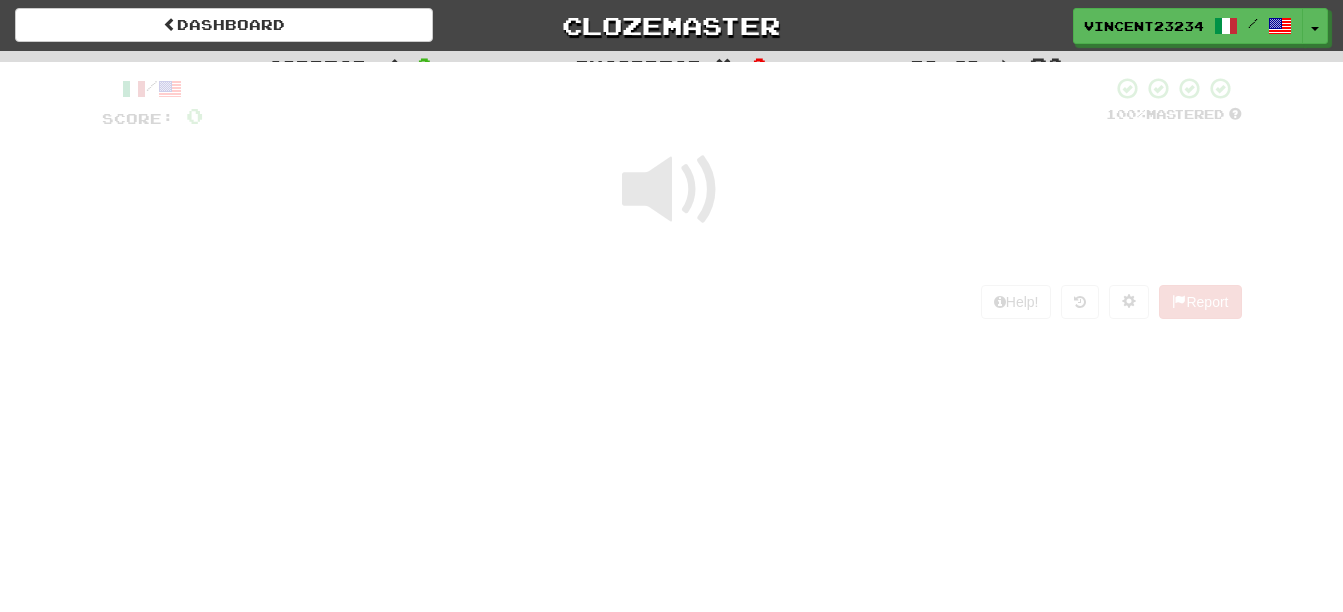 scroll, scrollTop: 0, scrollLeft: 0, axis: both 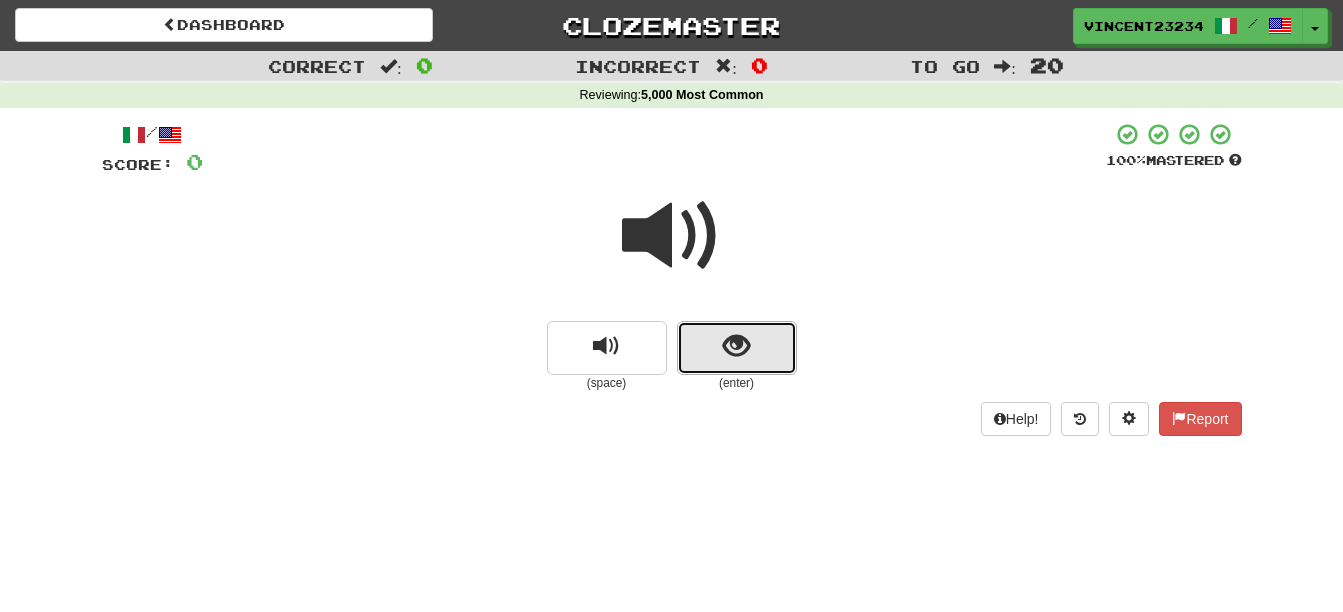 click at bounding box center (737, 348) 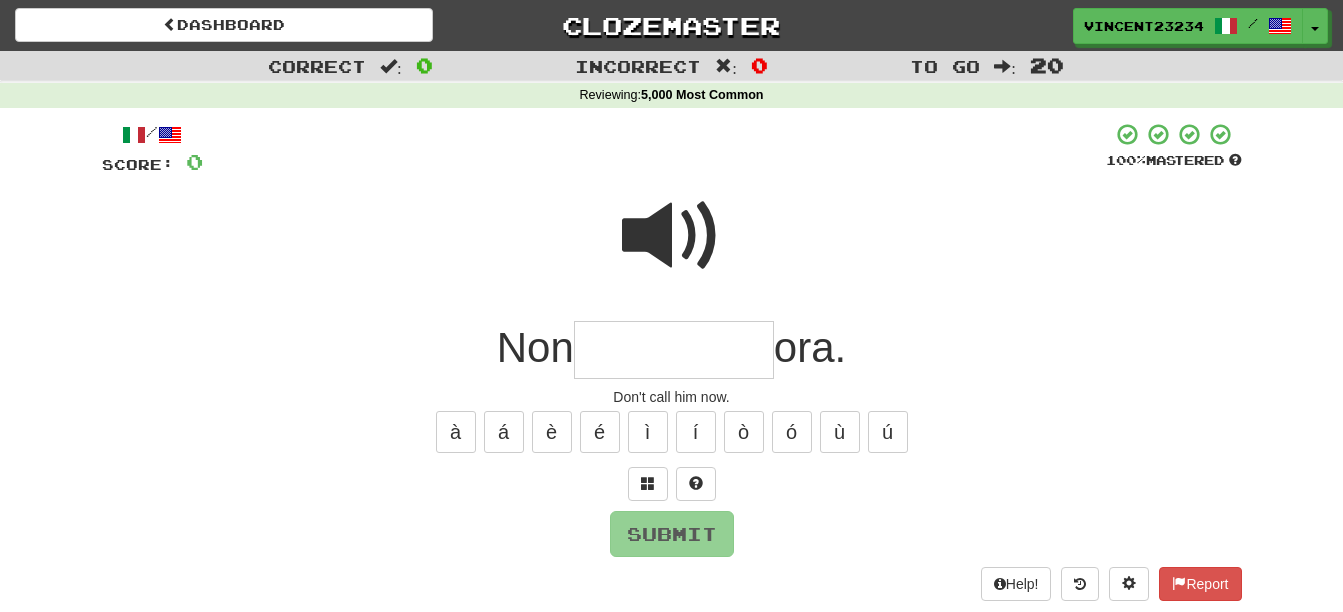 click at bounding box center [674, 350] 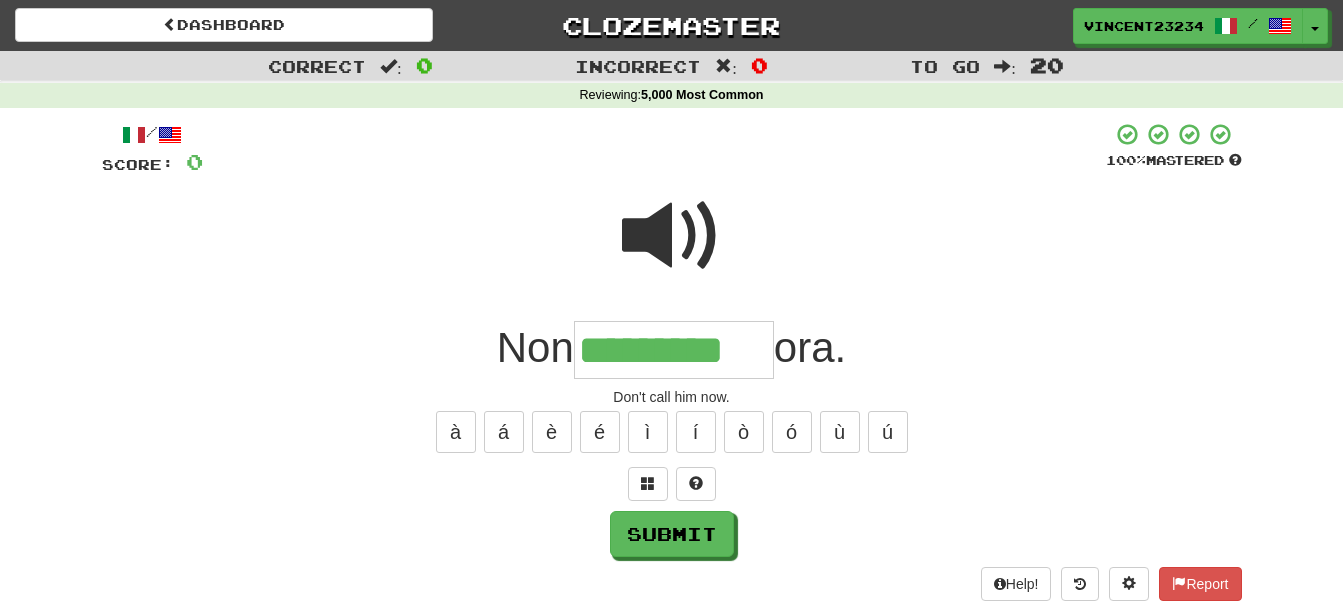 type on "*********" 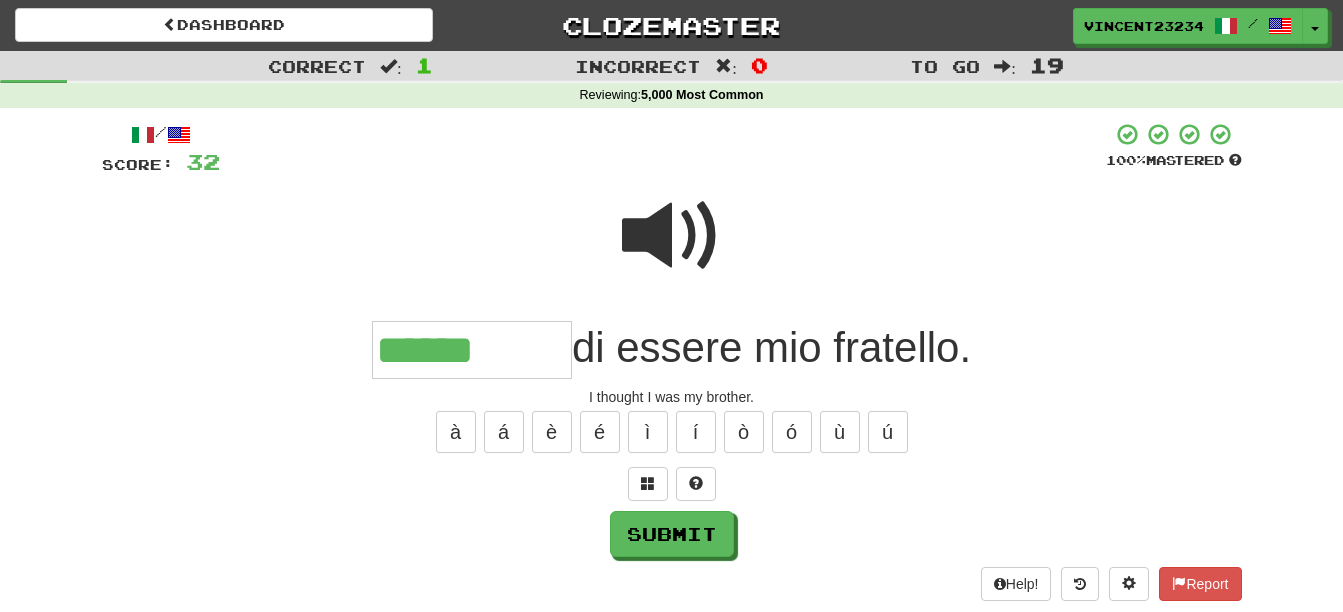 type on "******" 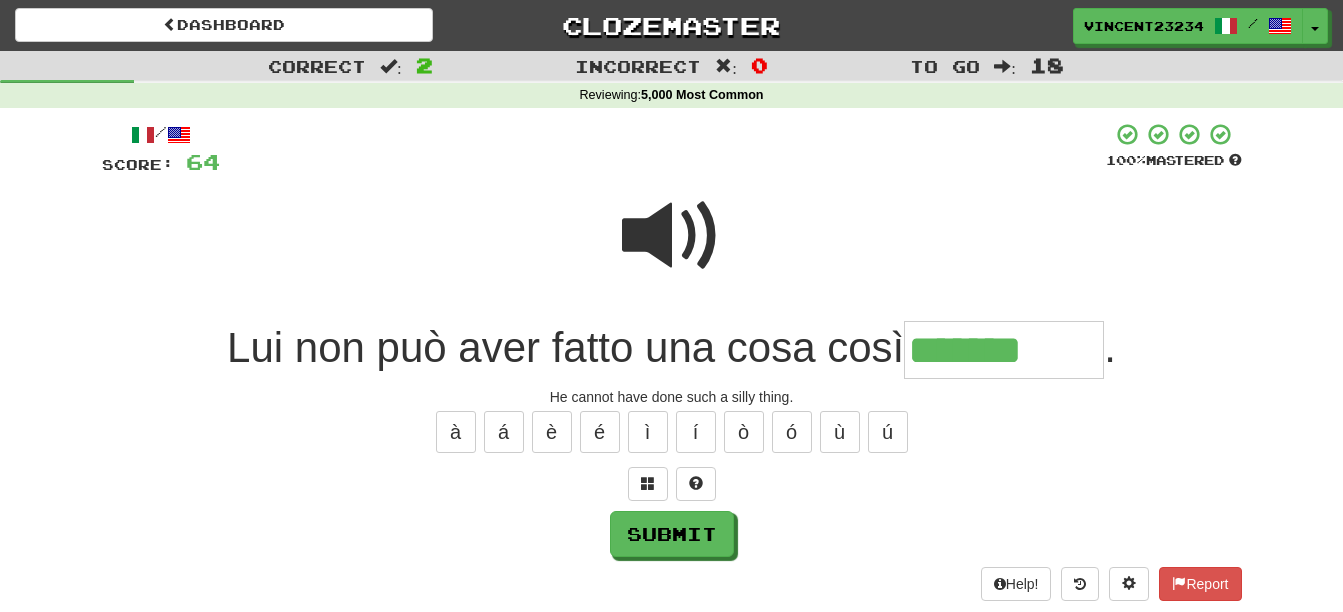 type on "*******" 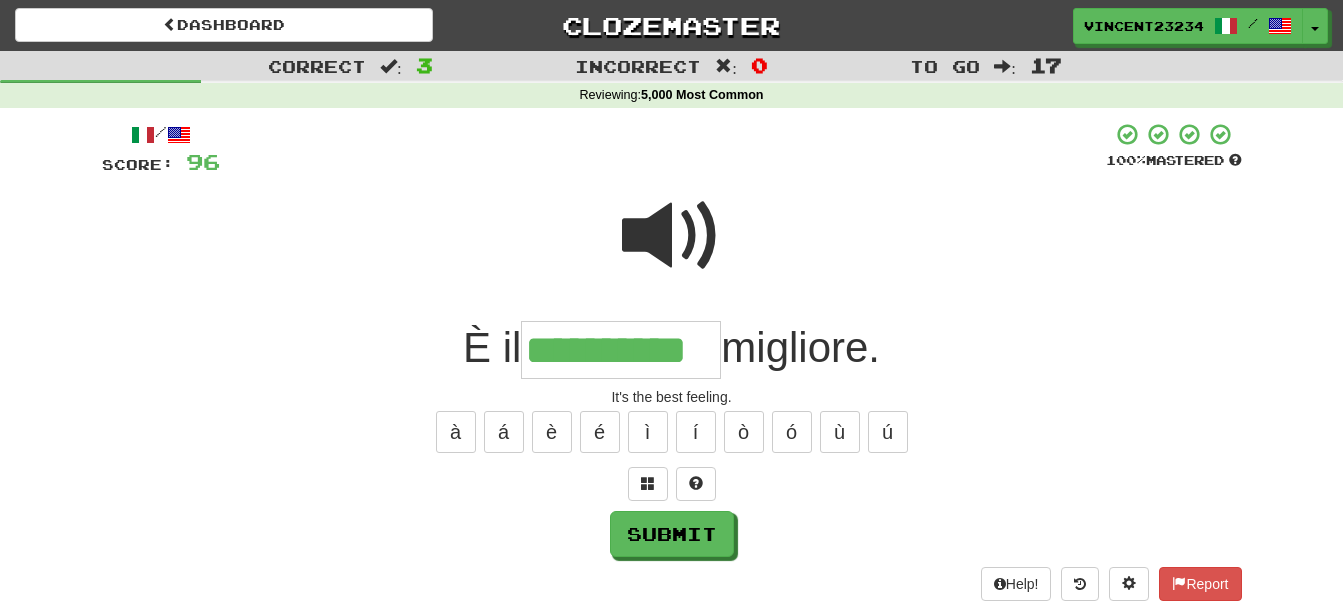 scroll, scrollTop: 0, scrollLeft: 13, axis: horizontal 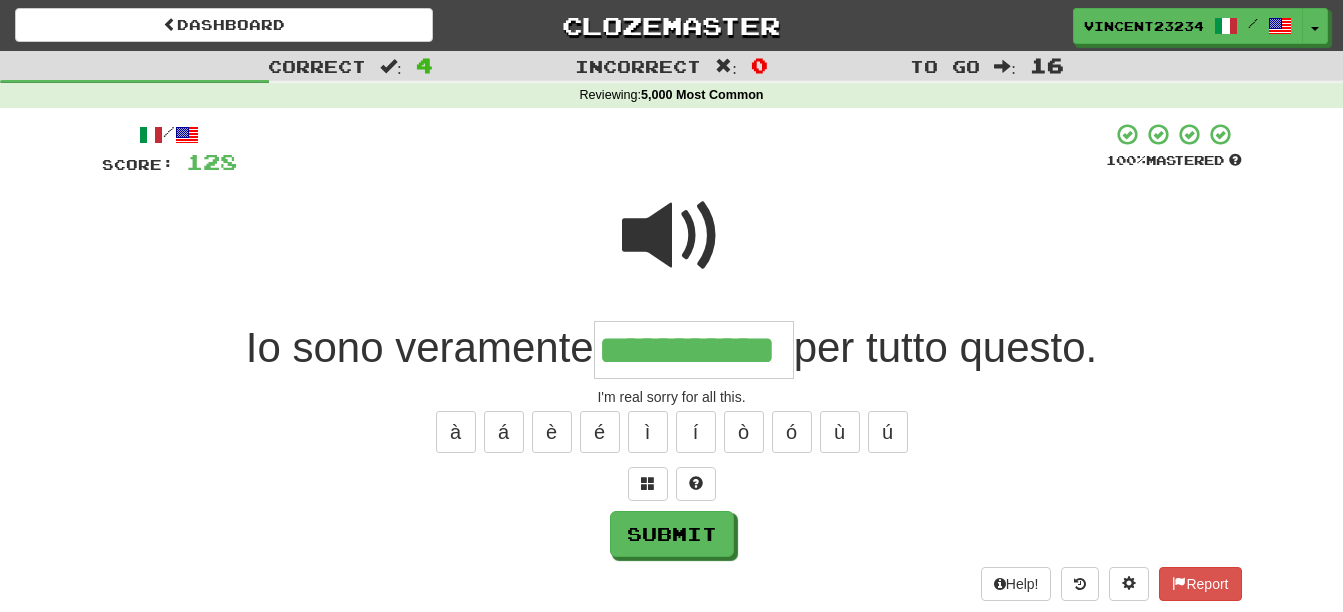 type on "**********" 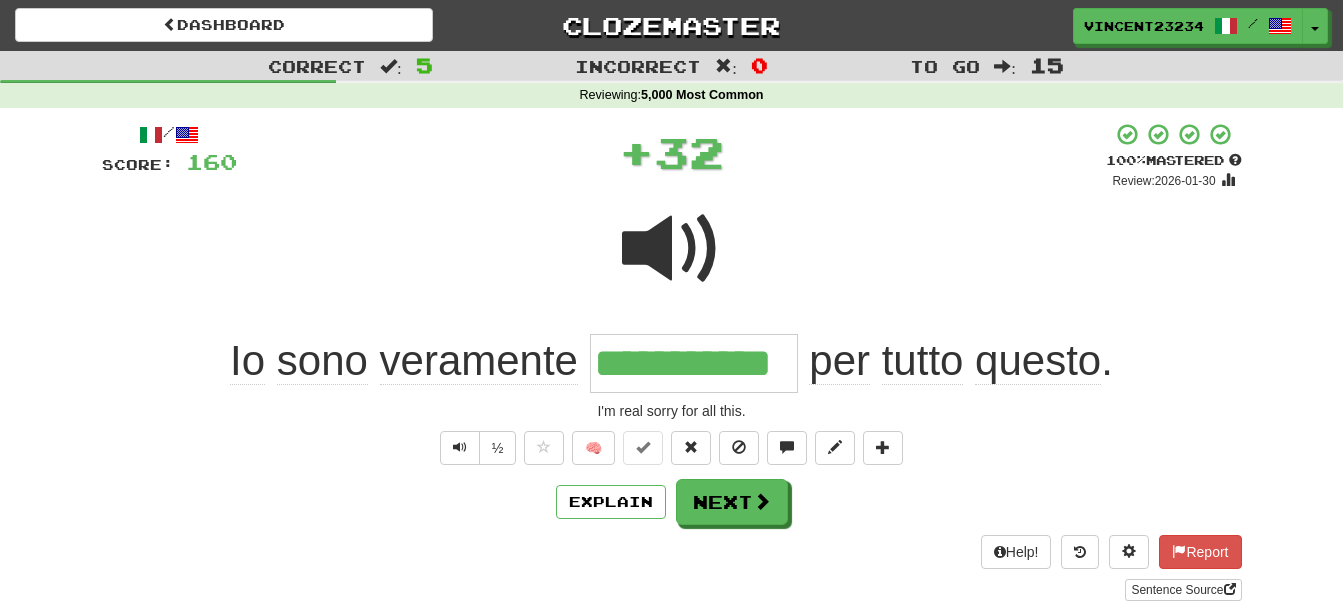 scroll, scrollTop: 0, scrollLeft: 0, axis: both 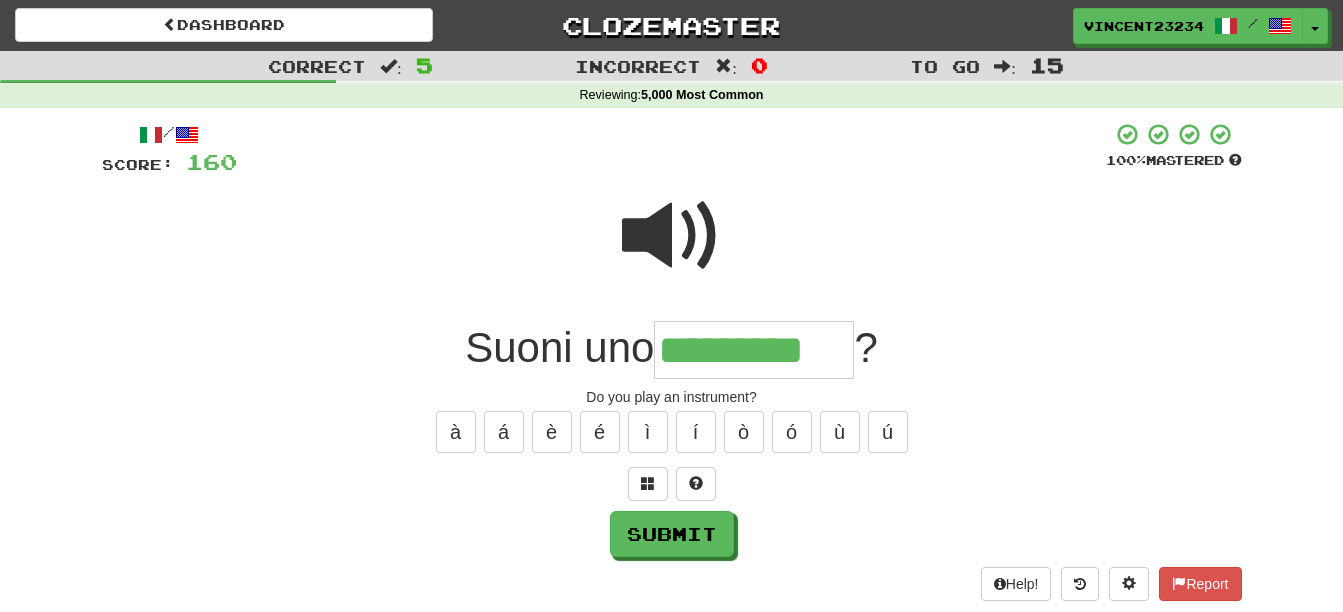 type on "*********" 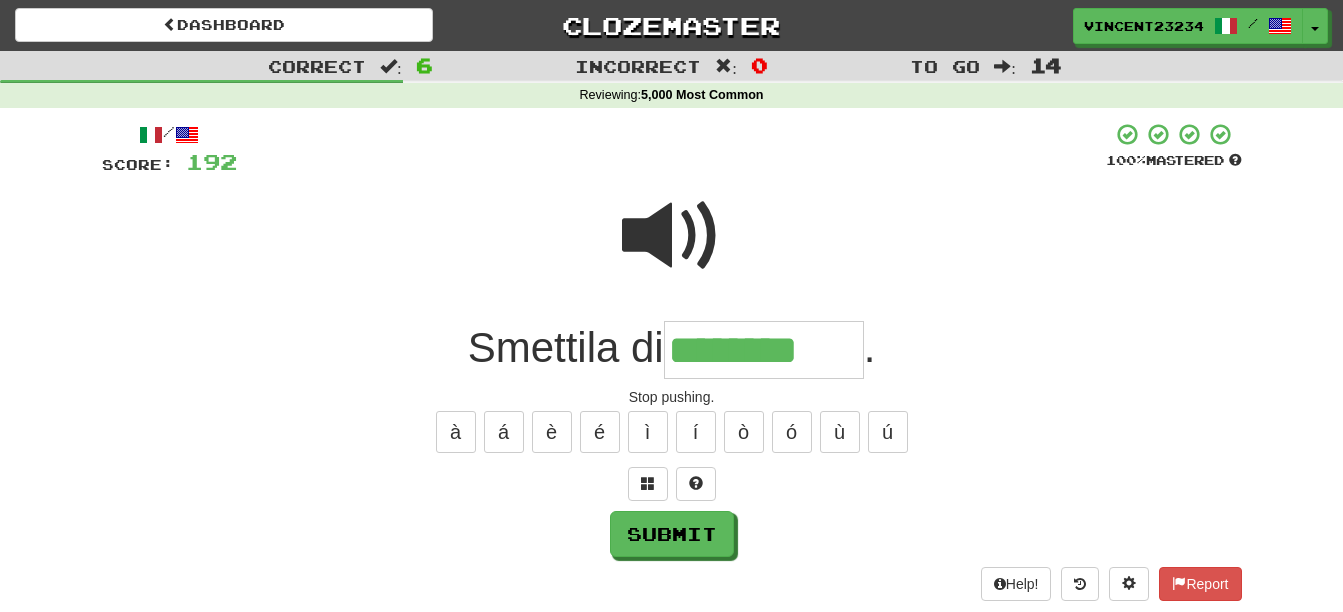 type on "********" 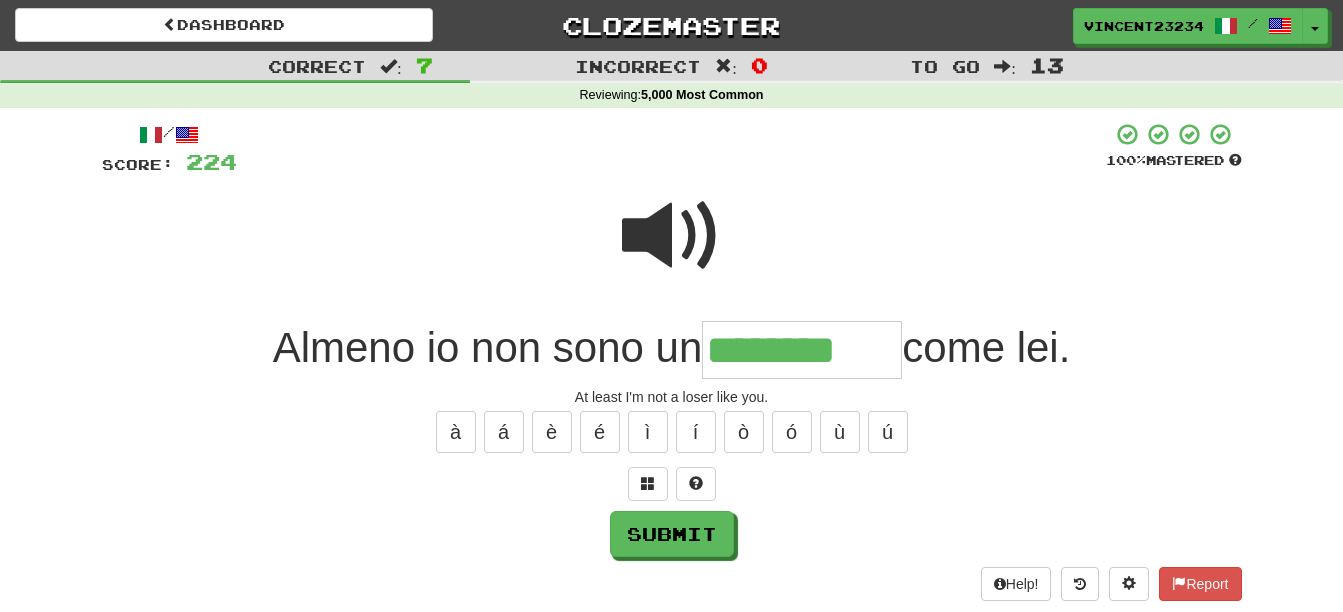 type on "********" 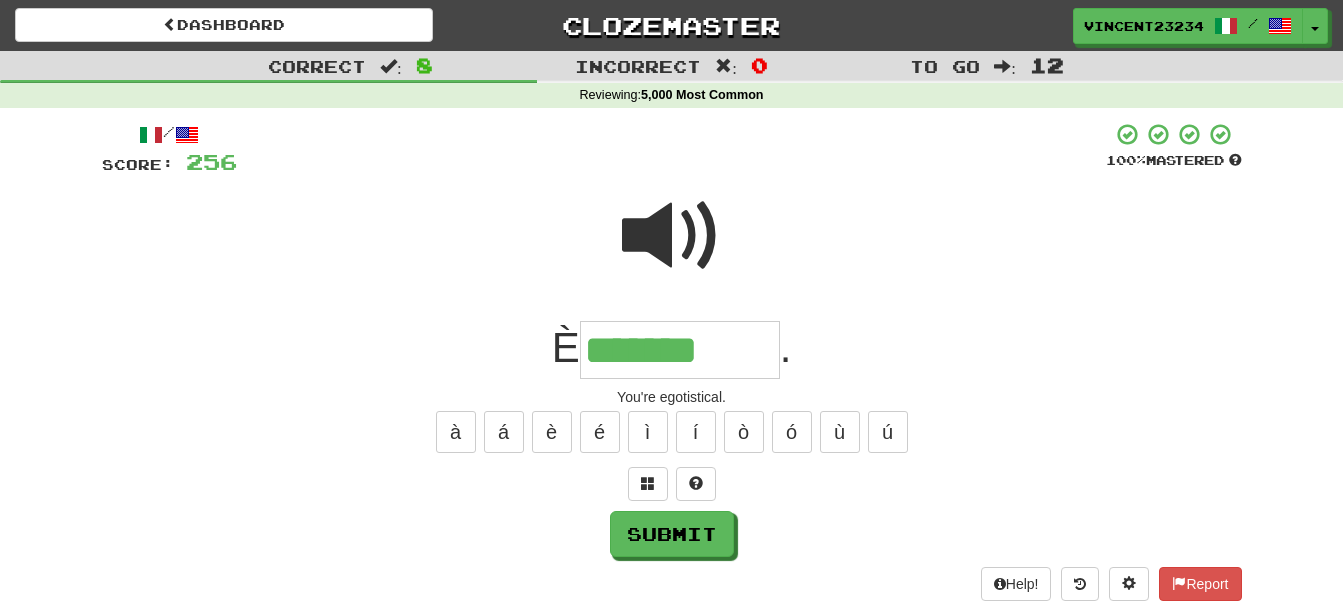 type on "*******" 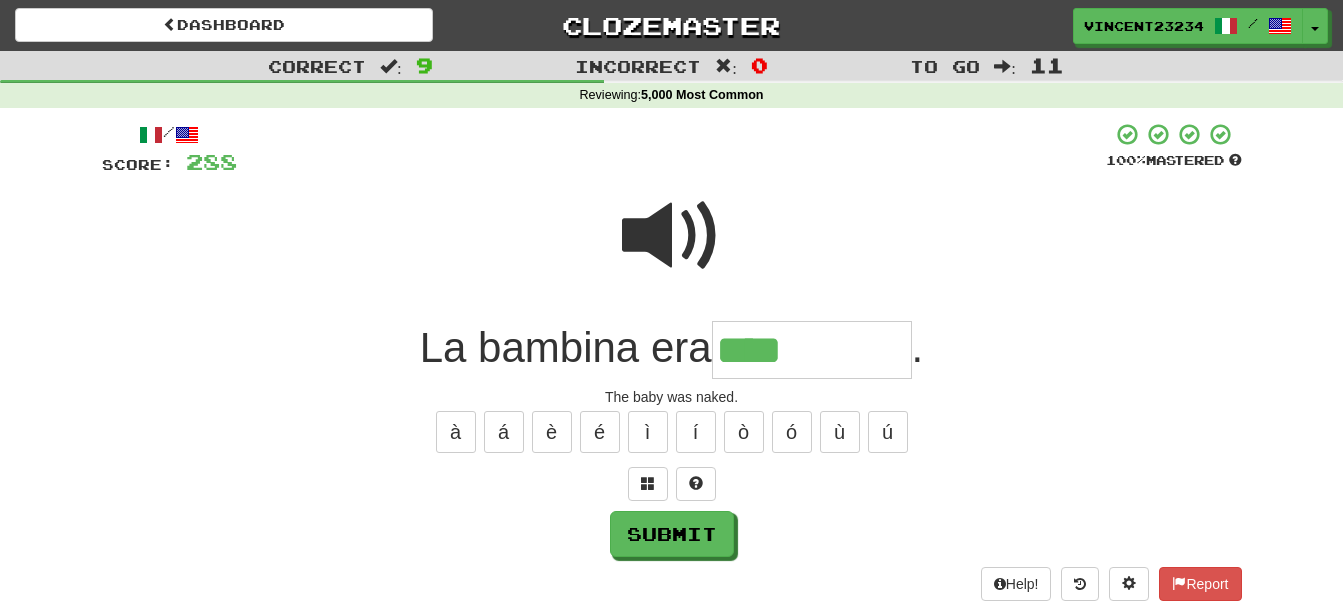 type on "****" 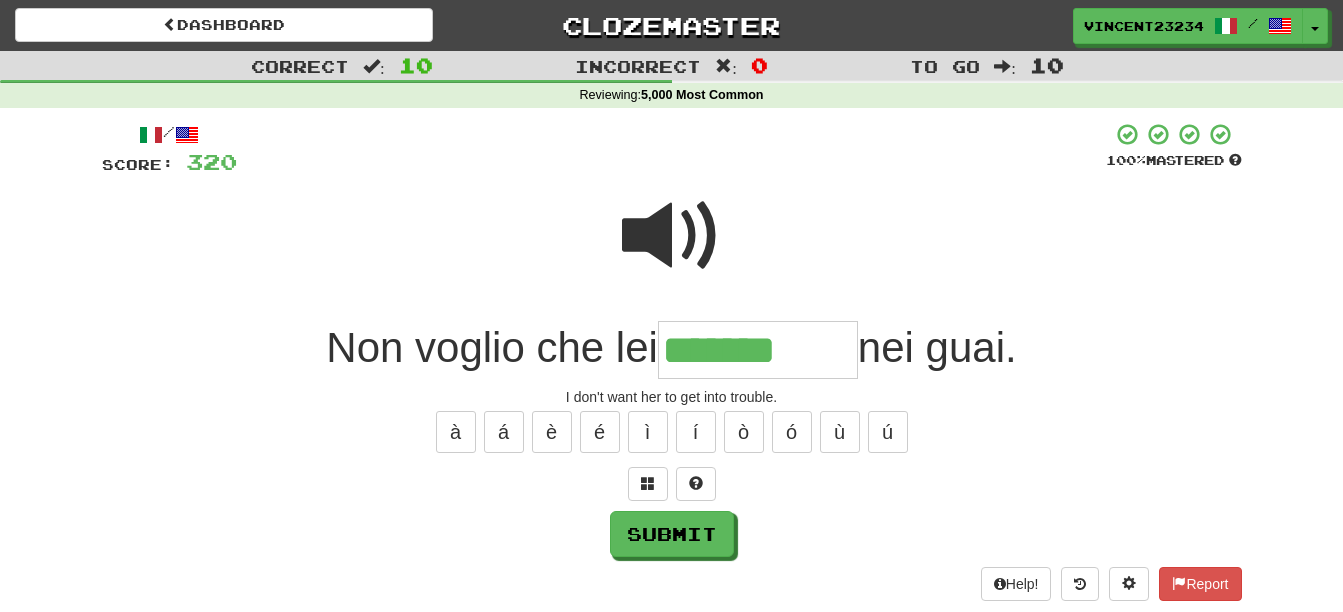 type on "*******" 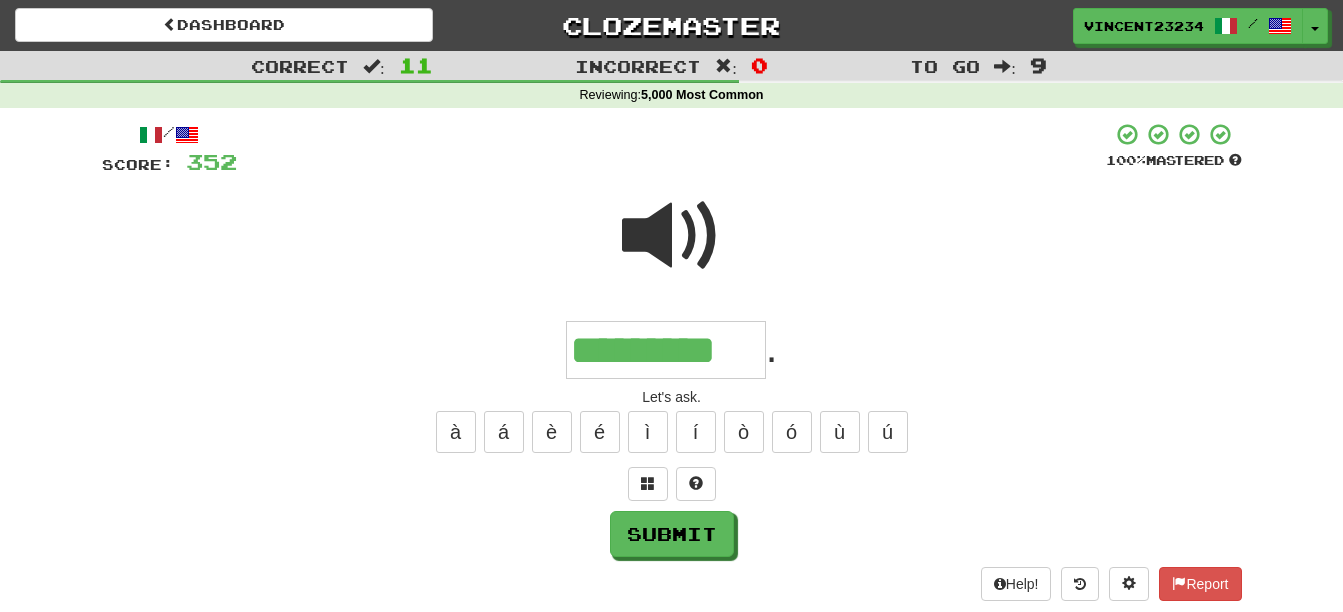 type on "*********" 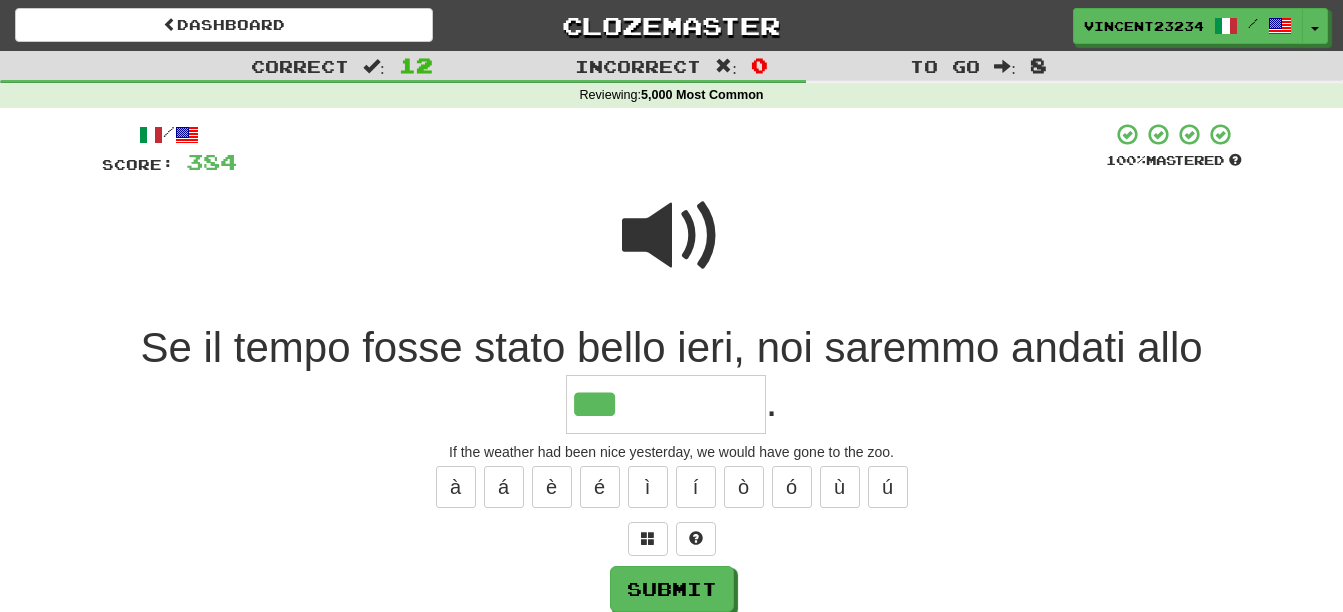 type on "***" 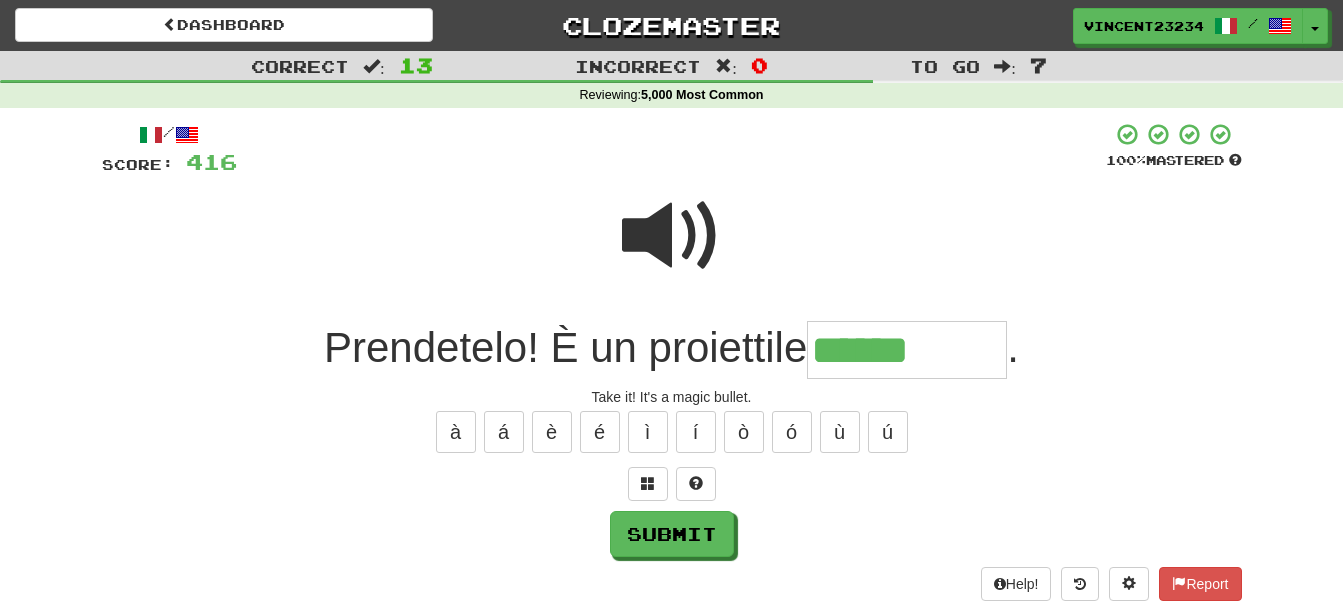 type on "******" 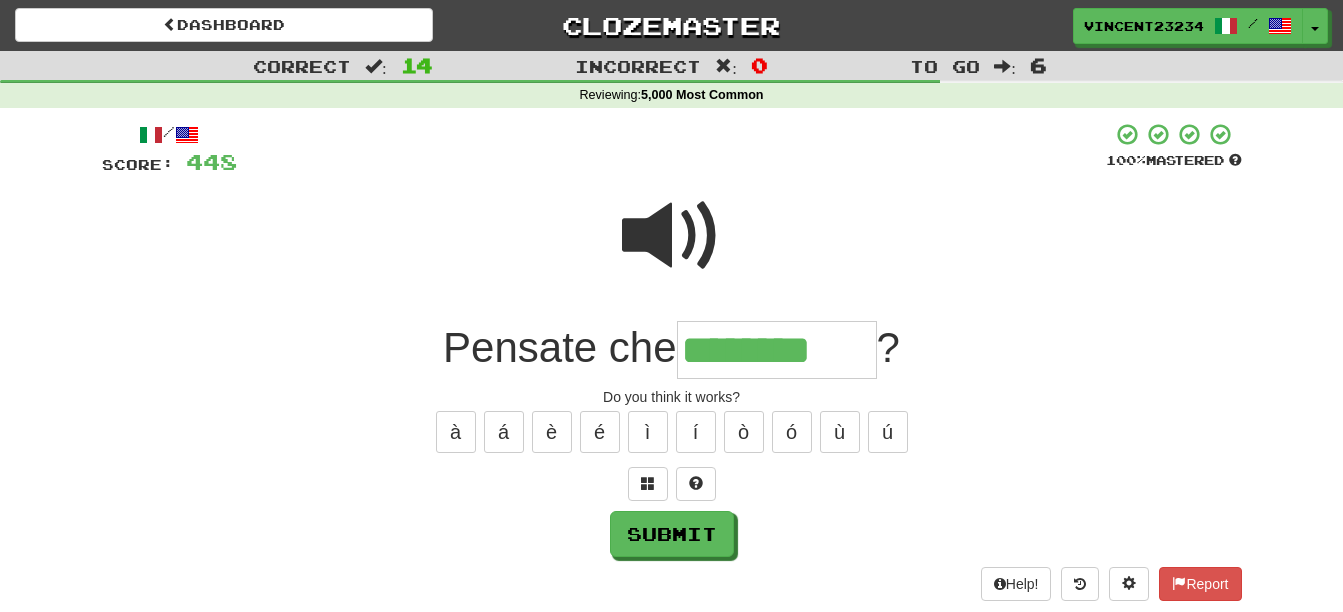 type on "********" 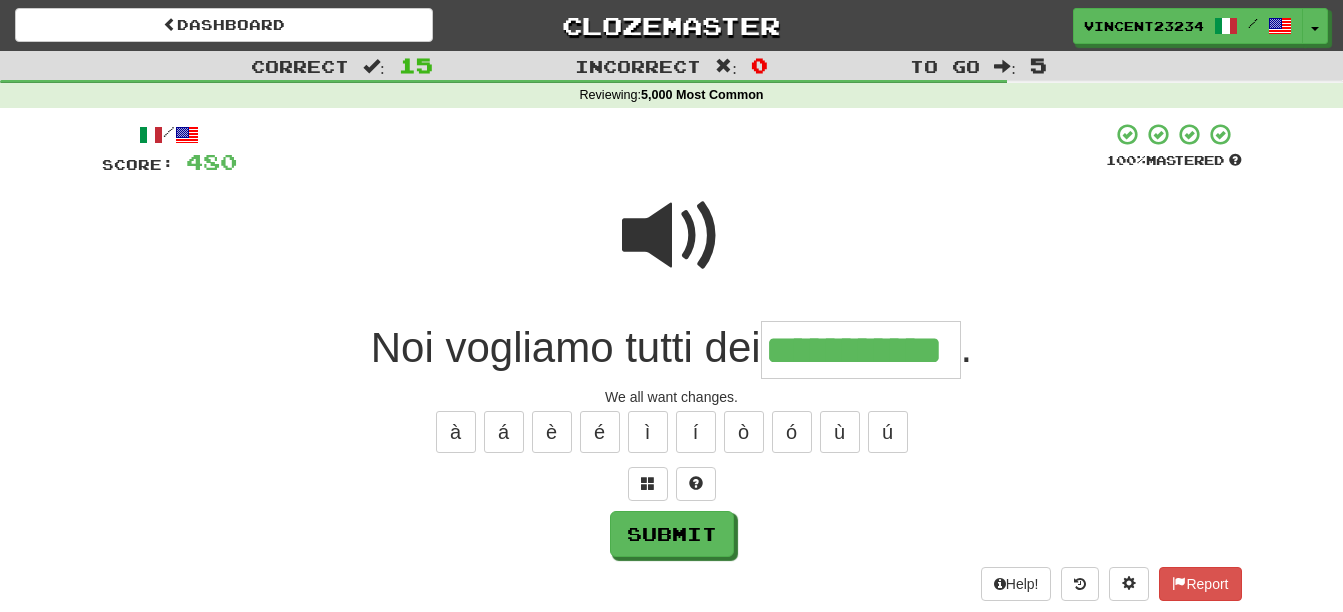 scroll, scrollTop: 0, scrollLeft: 46, axis: horizontal 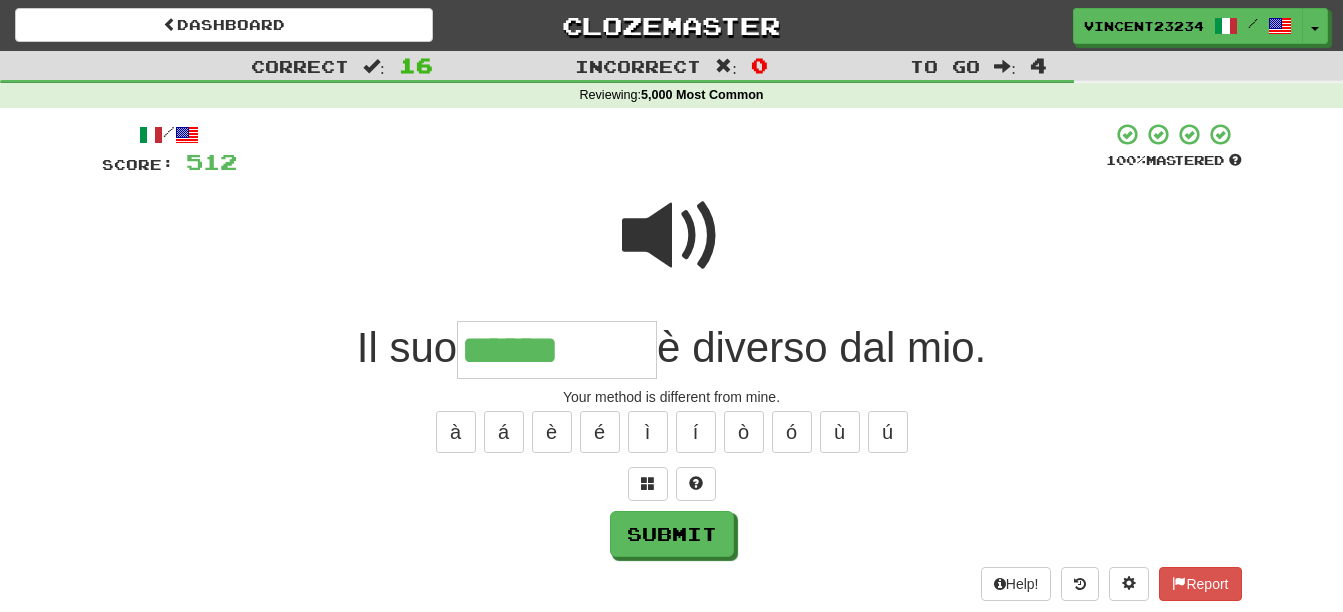 type on "******" 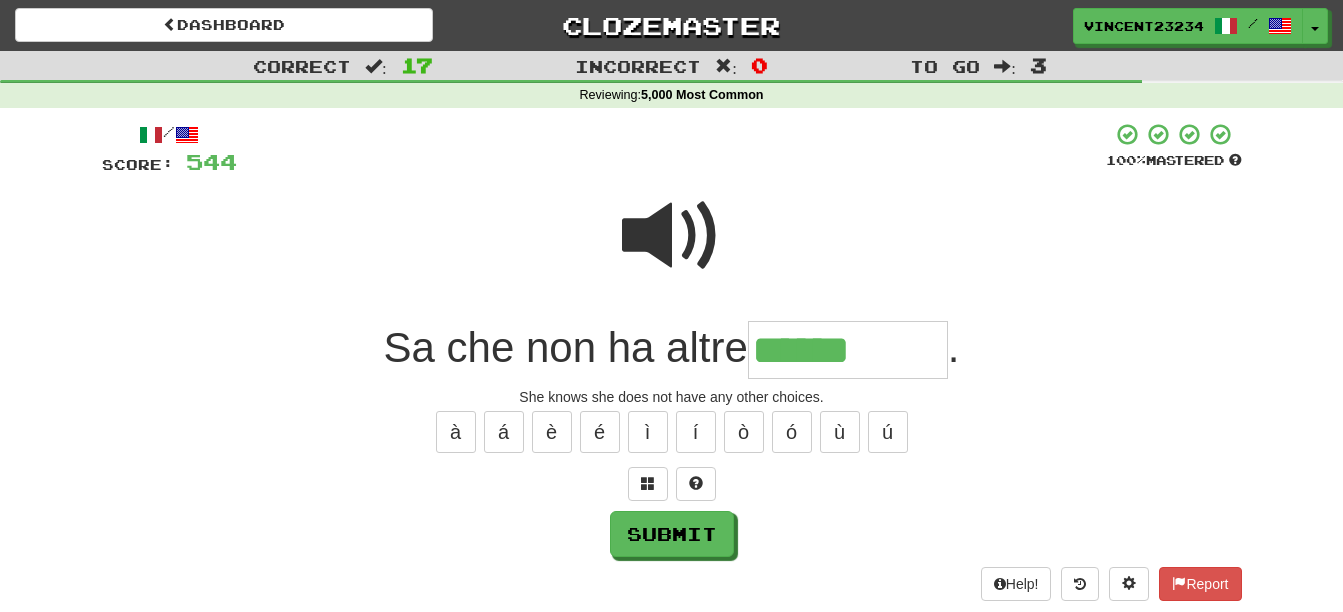 type on "******" 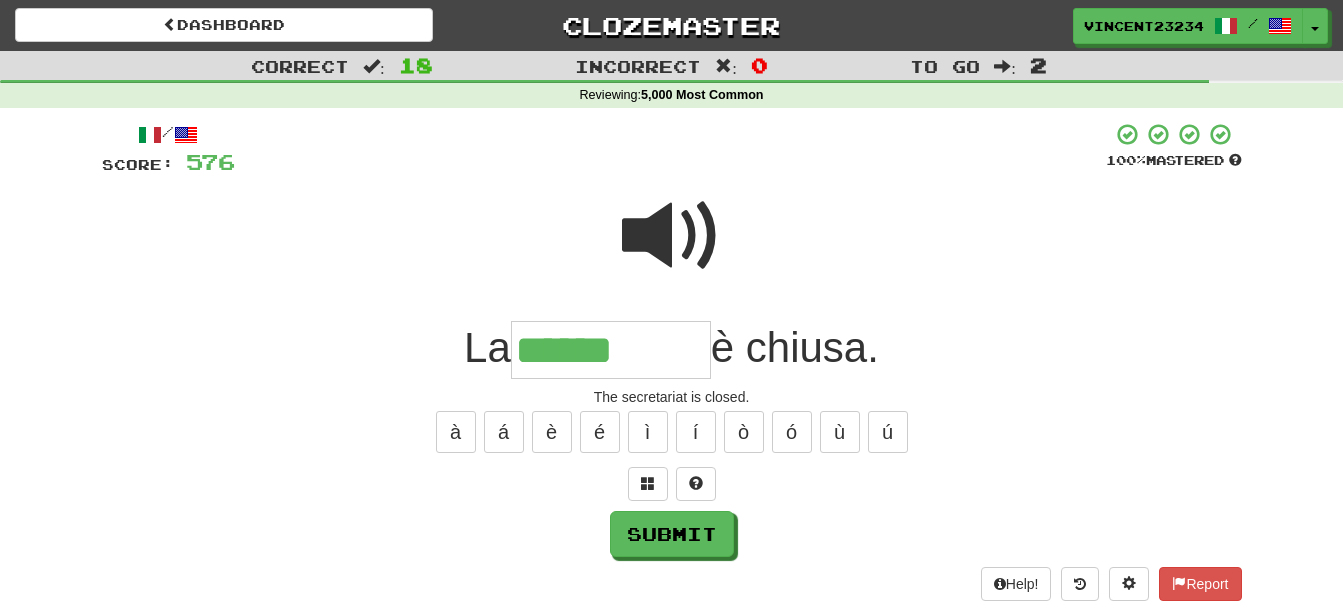 click at bounding box center (672, 236) 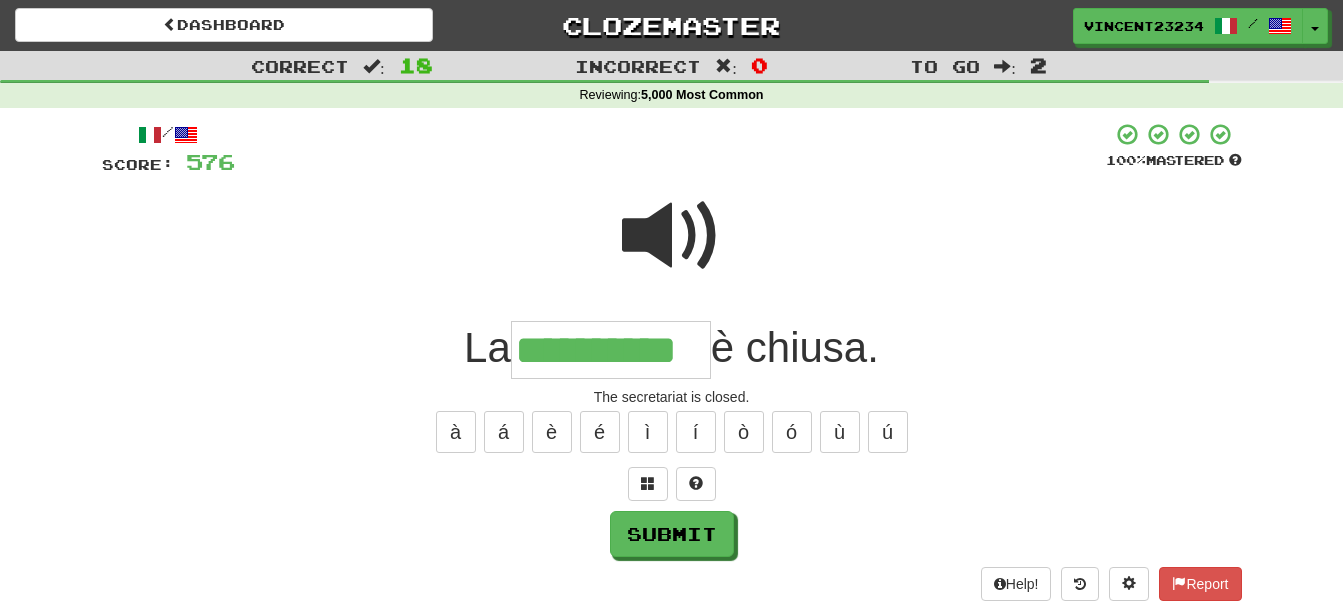 type on "**********" 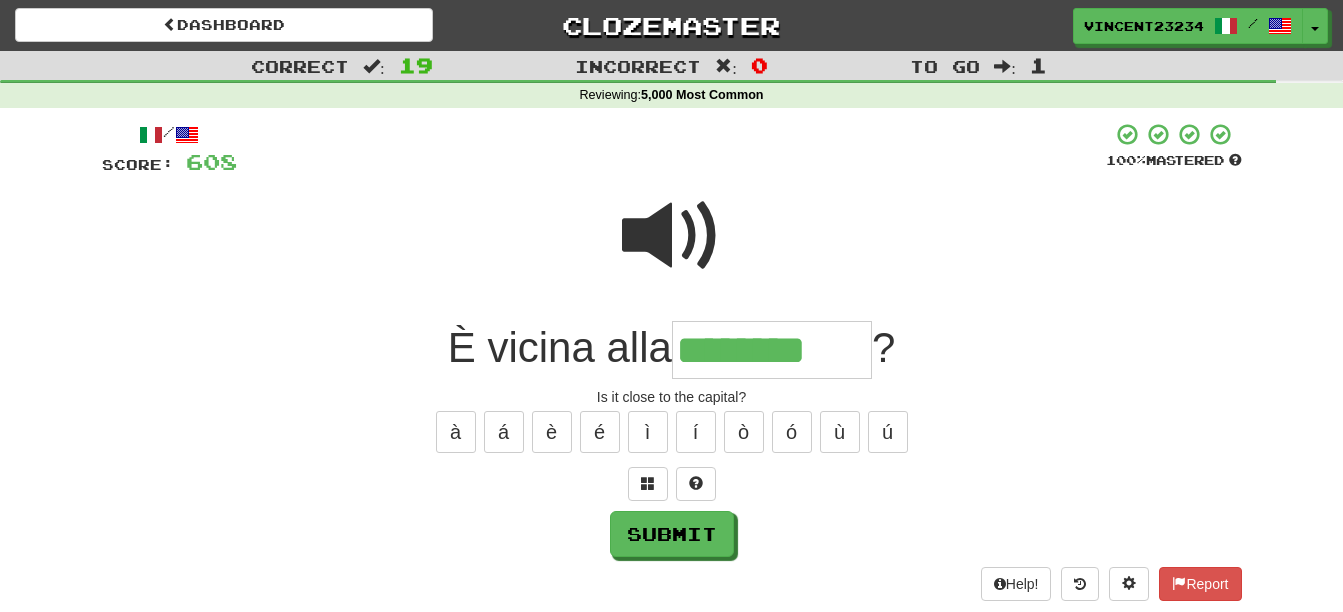 type on "********" 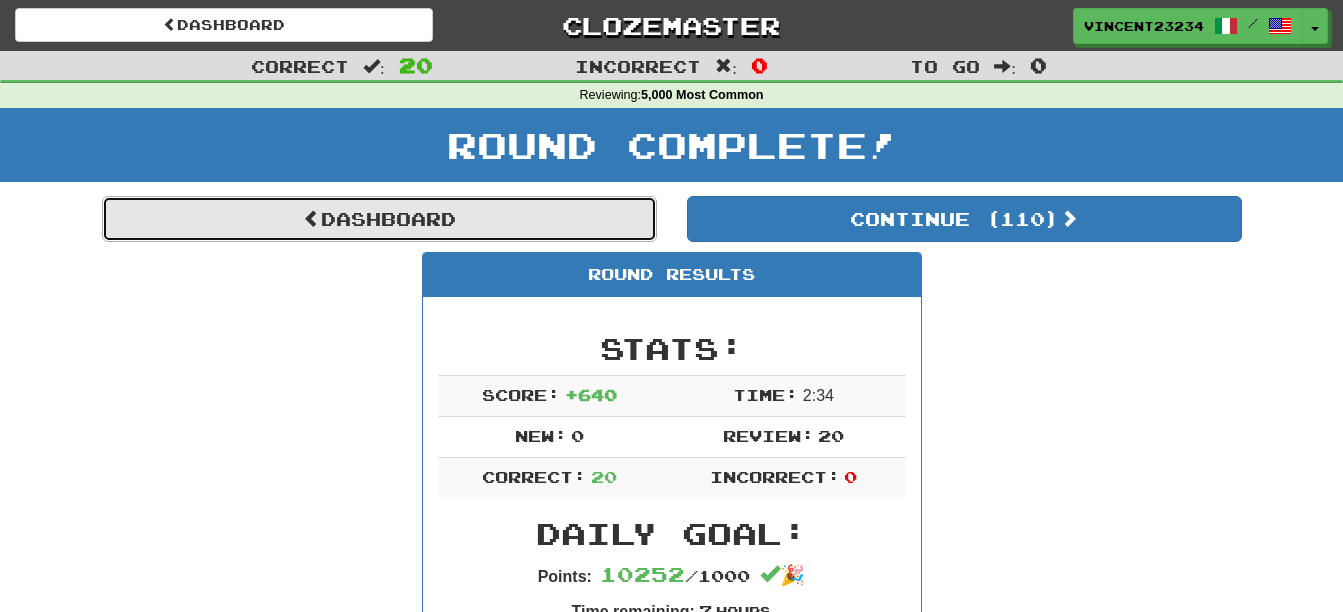 click on "Dashboard" at bounding box center (379, 219) 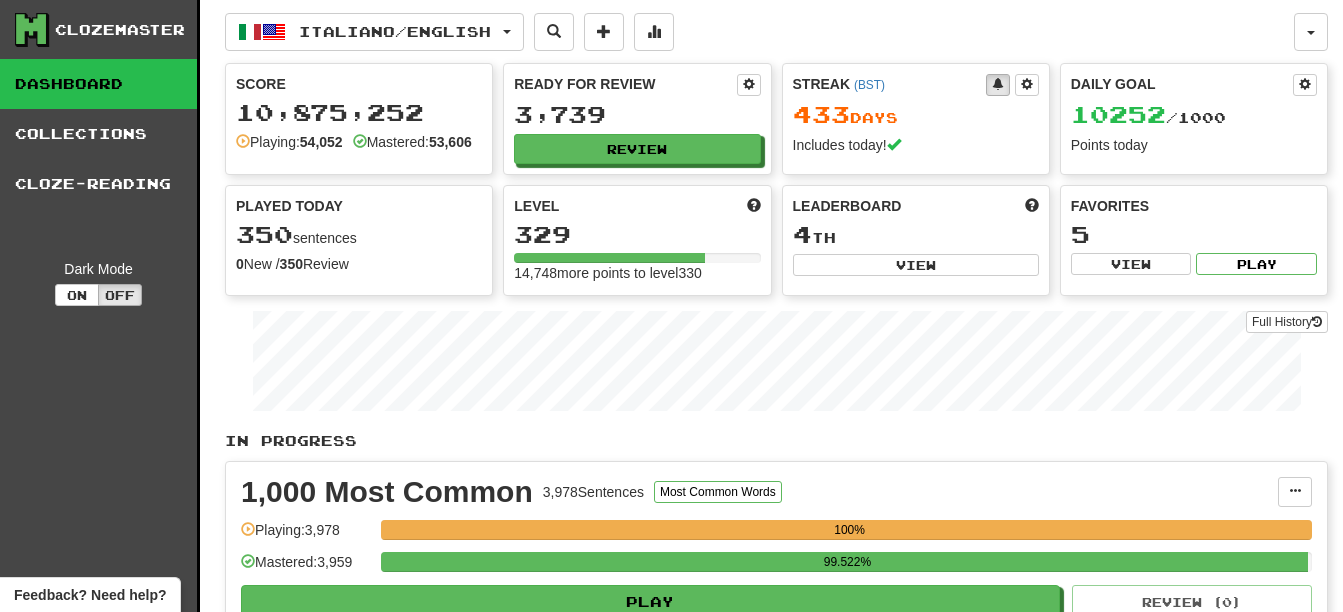 scroll, scrollTop: 0, scrollLeft: 0, axis: both 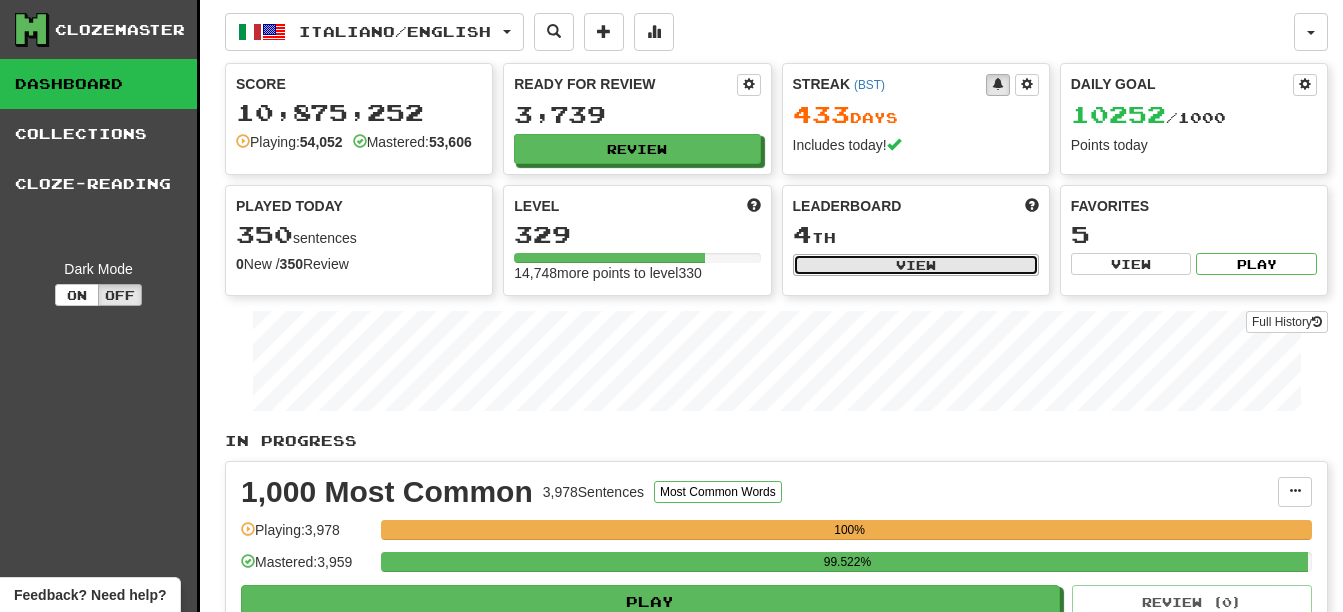 click on "View" at bounding box center (916, 265) 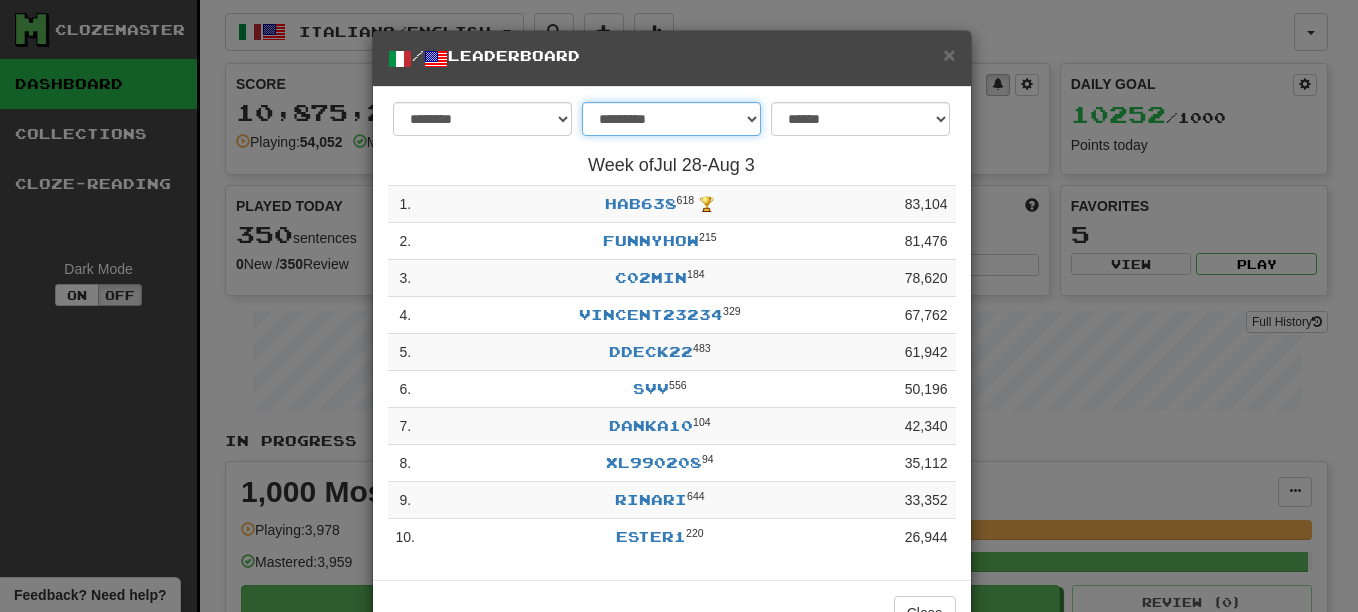 click on "**********" at bounding box center [671, 119] 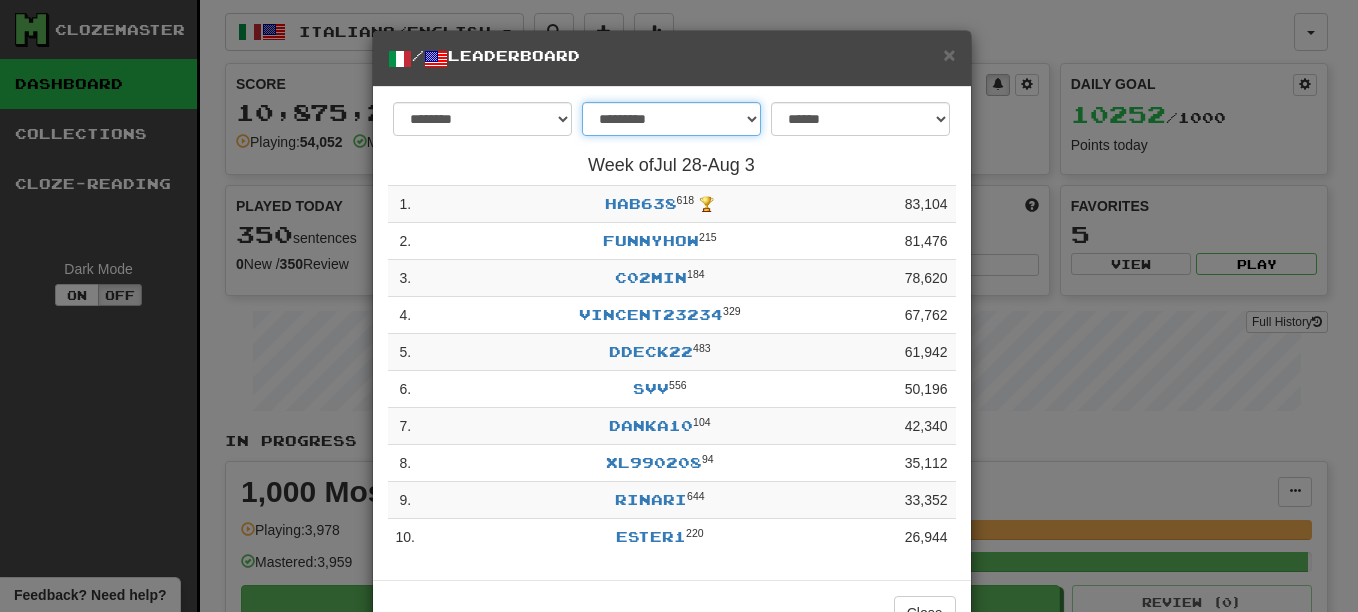 select on "********" 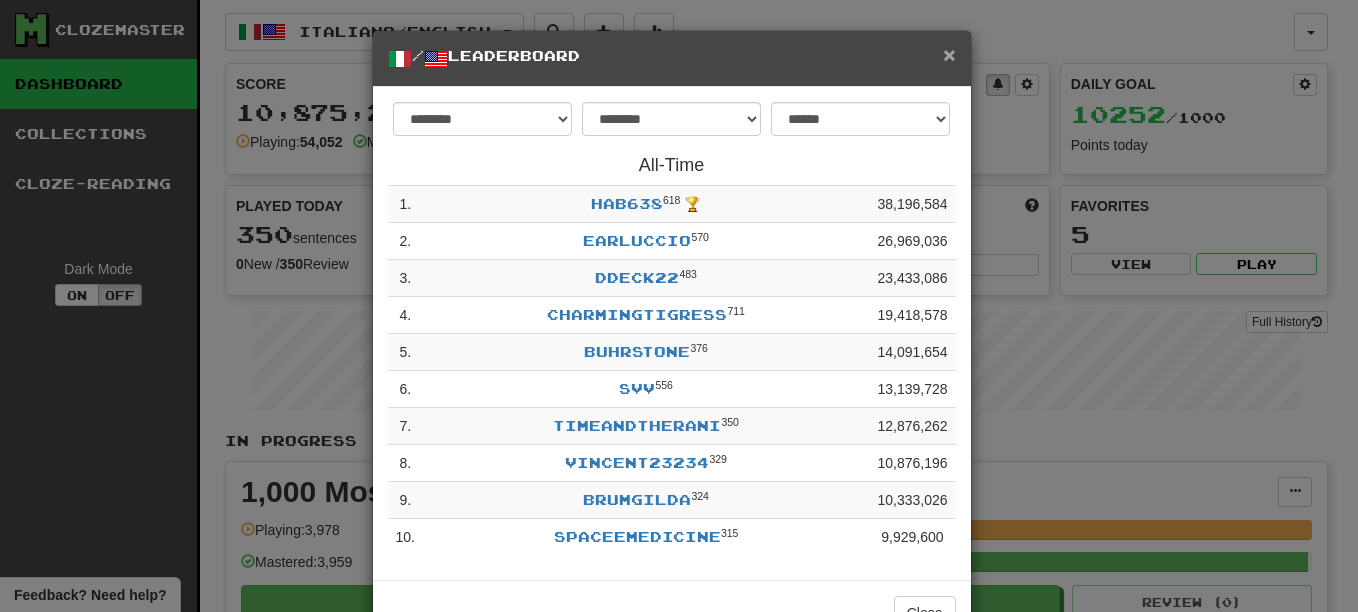 click on "×" at bounding box center (949, 54) 